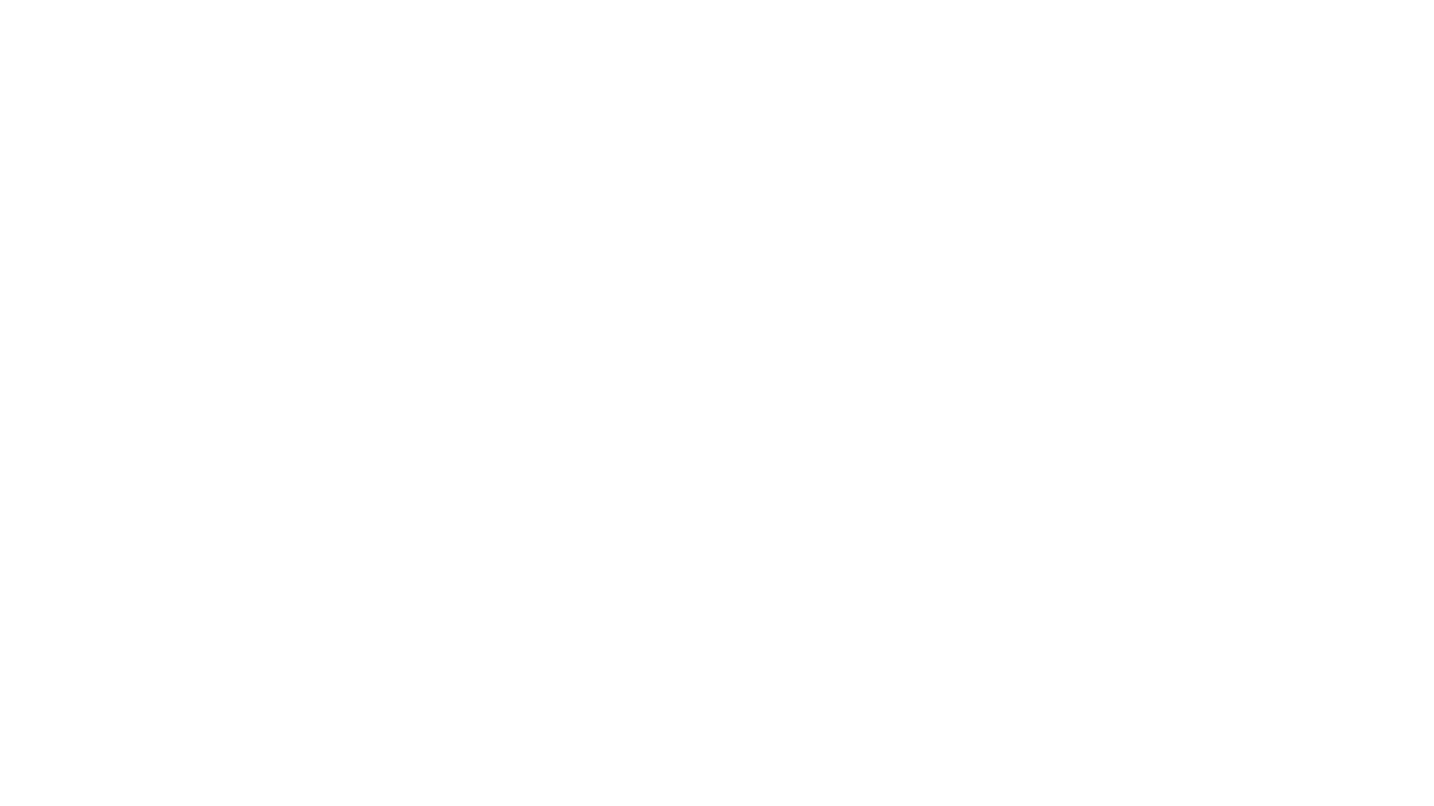 scroll, scrollTop: 0, scrollLeft: 0, axis: both 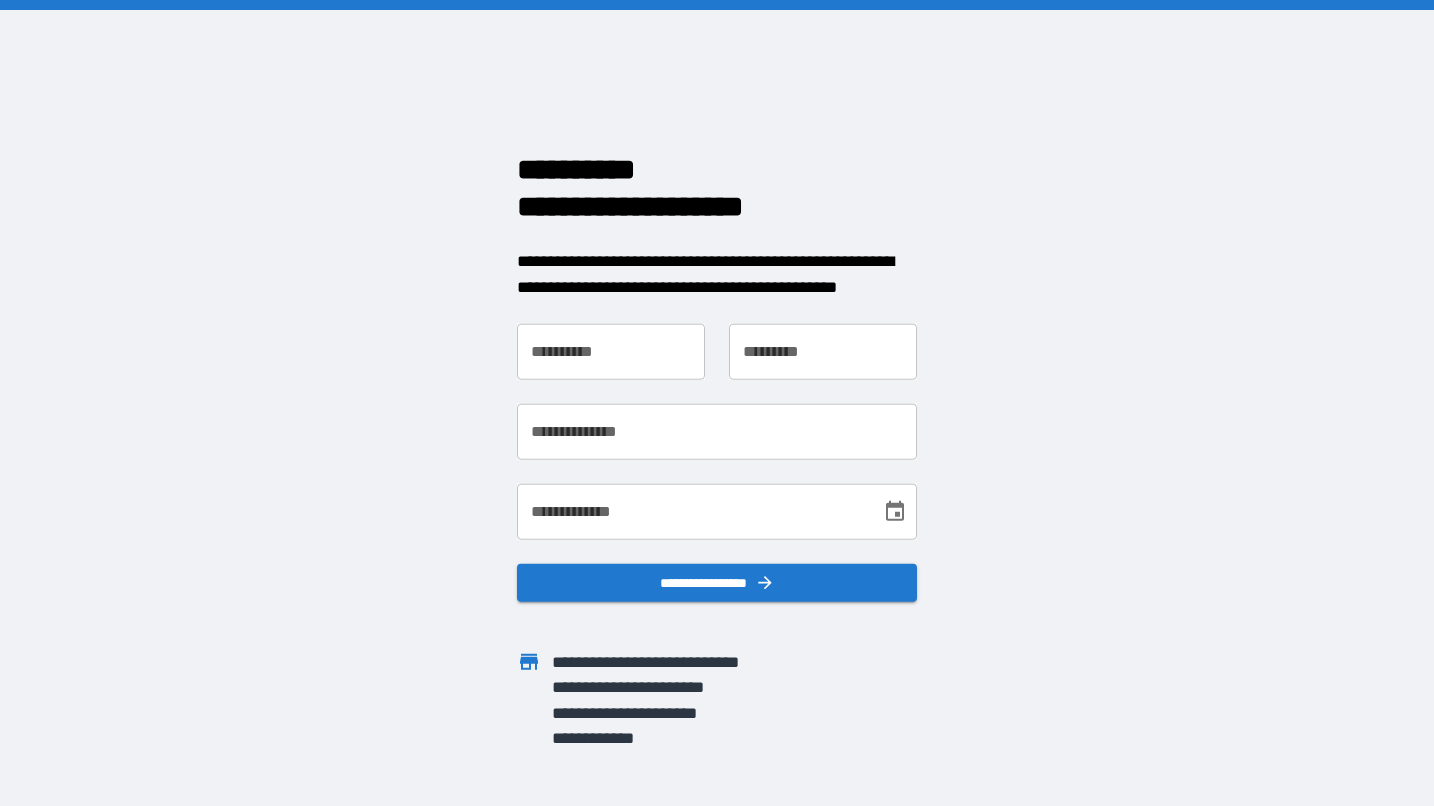 click on "**********" at bounding box center [611, 352] 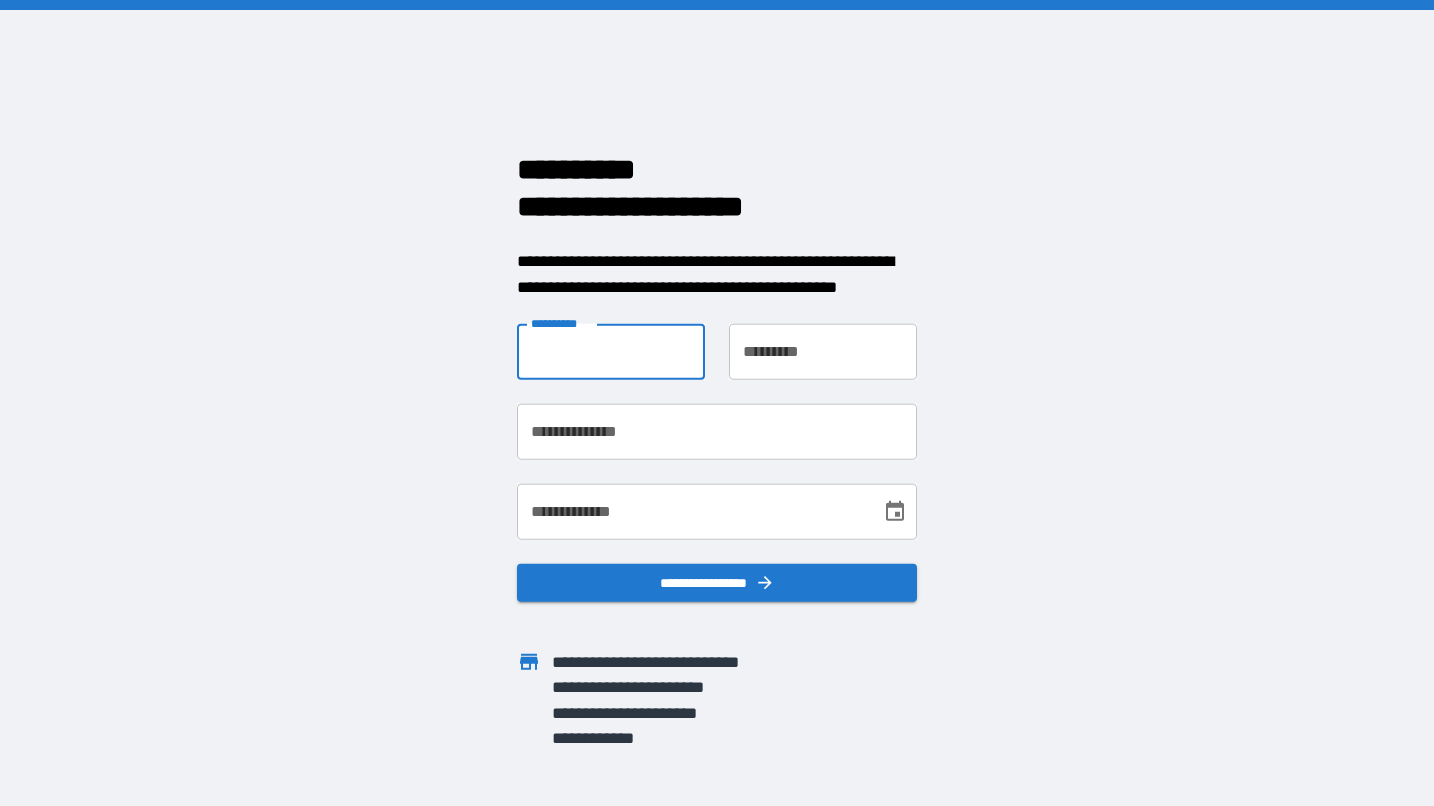 type on "*****" 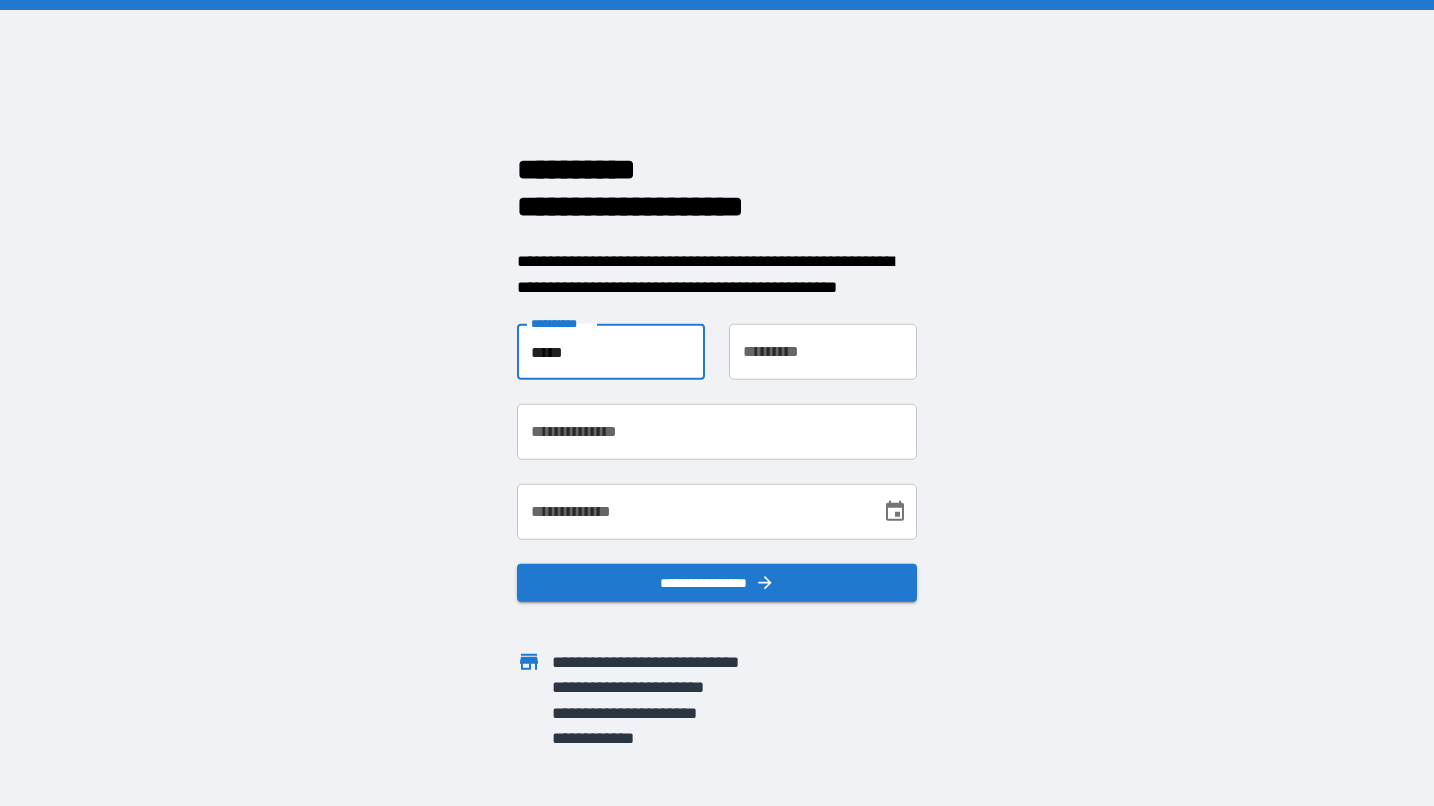type on "******" 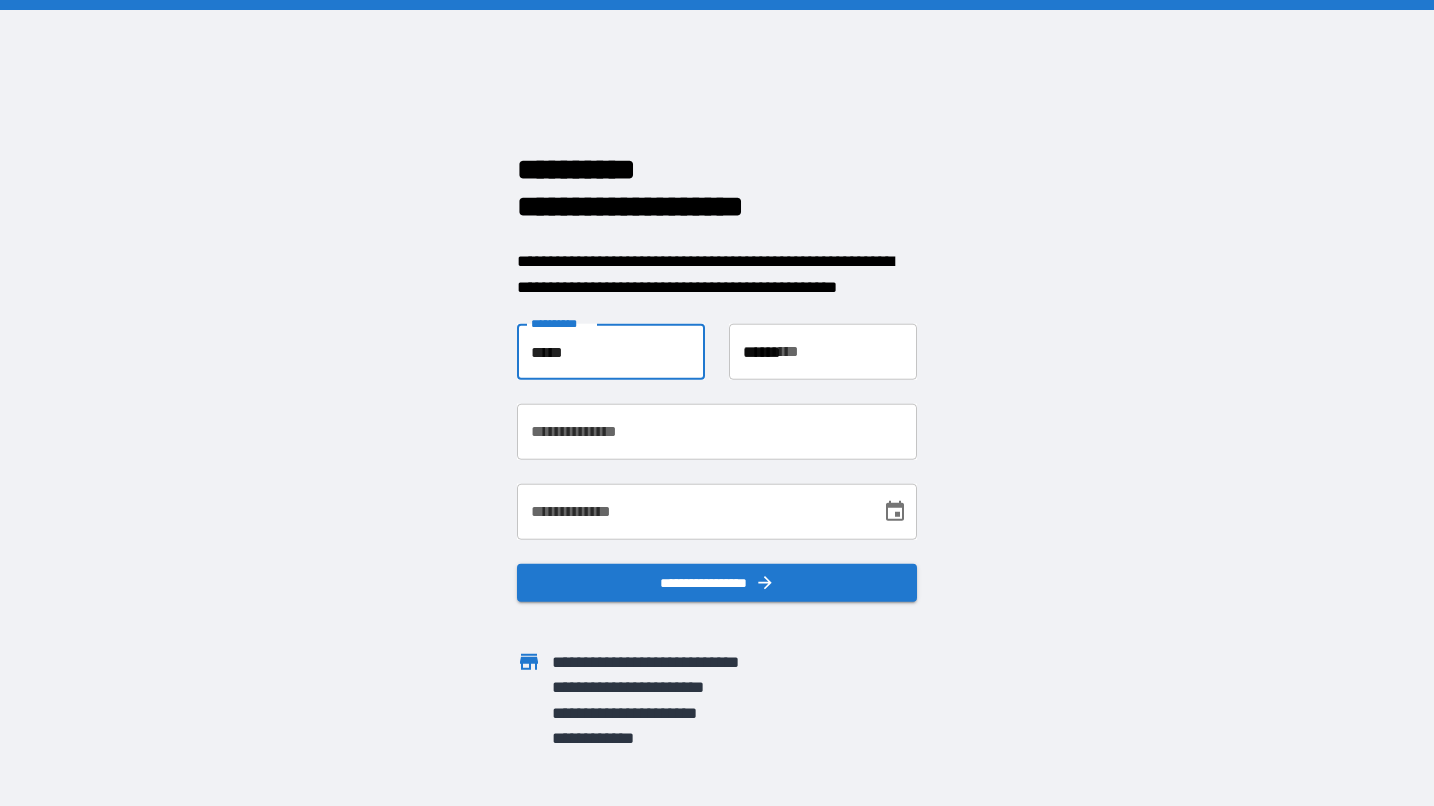 type on "**********" 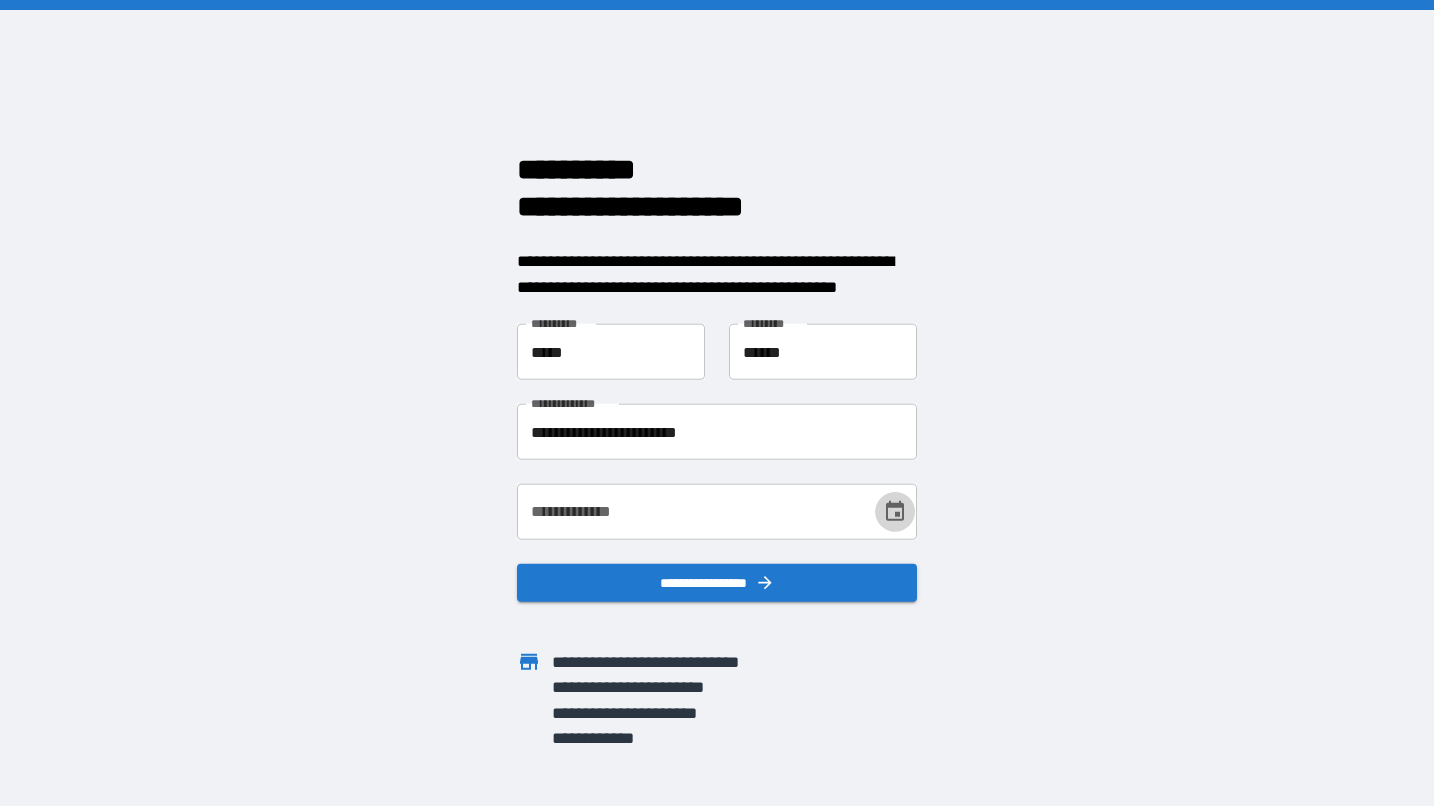click 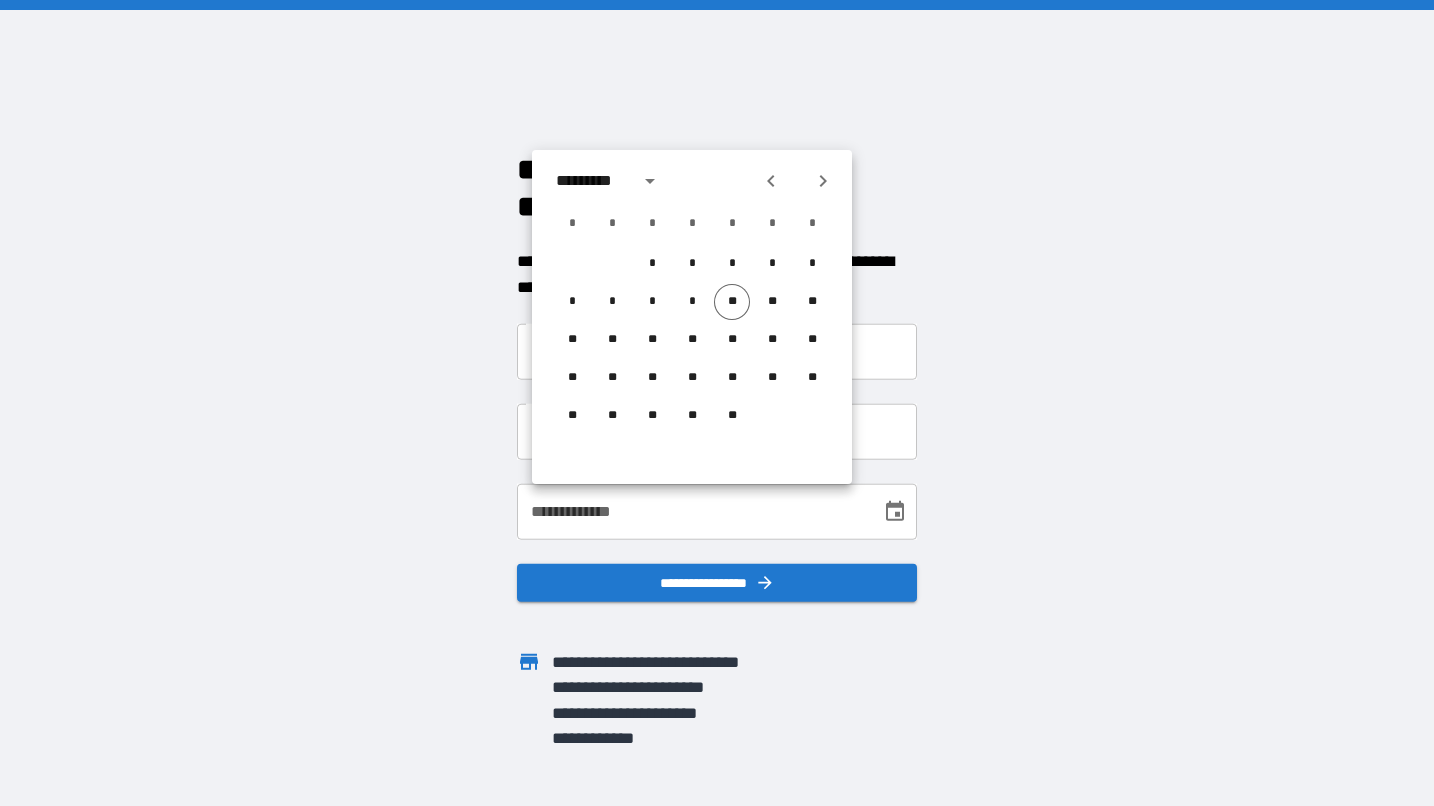 click 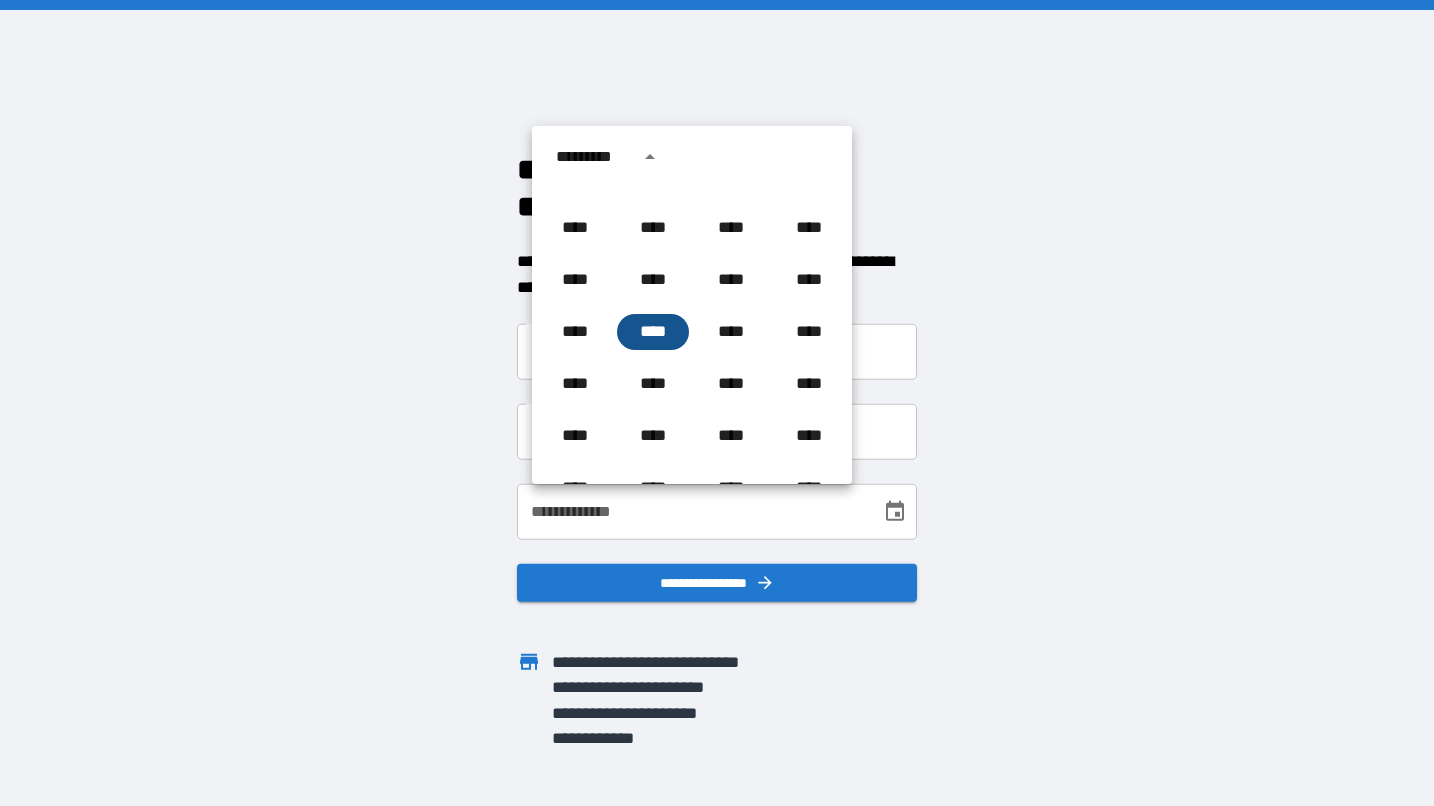 scroll, scrollTop: 874, scrollLeft: 0, axis: vertical 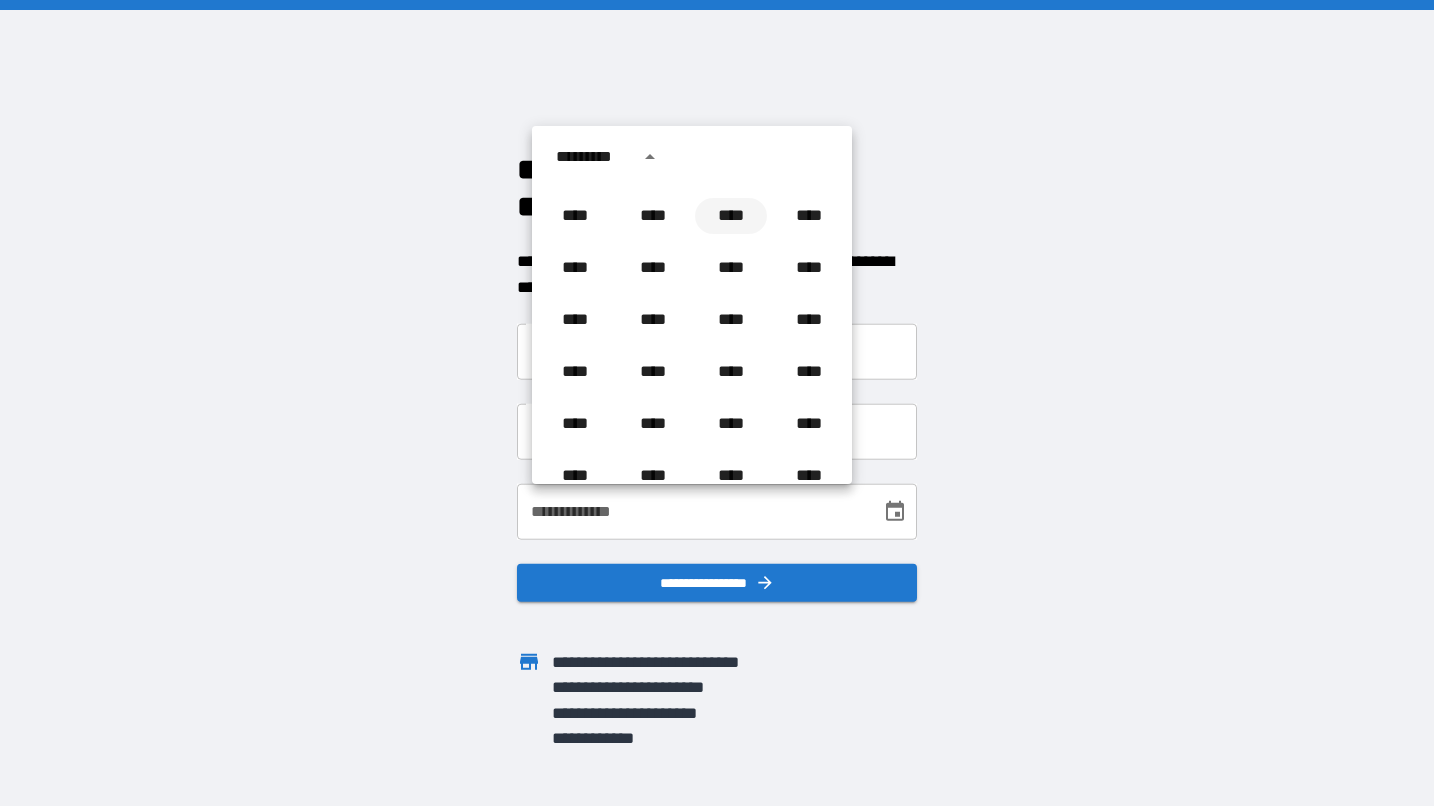 click on "****" at bounding box center (731, 216) 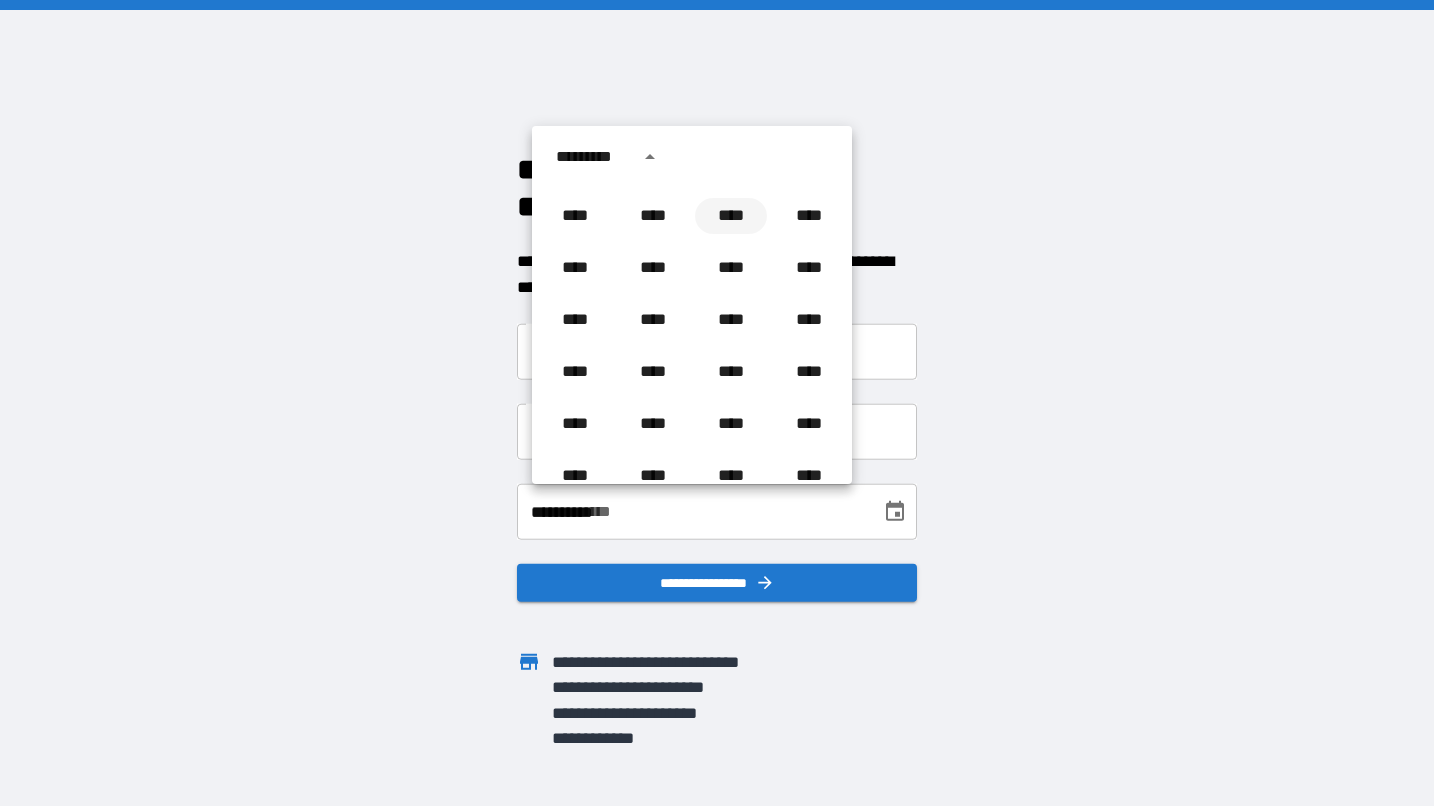 scroll, scrollTop: 0, scrollLeft: 0, axis: both 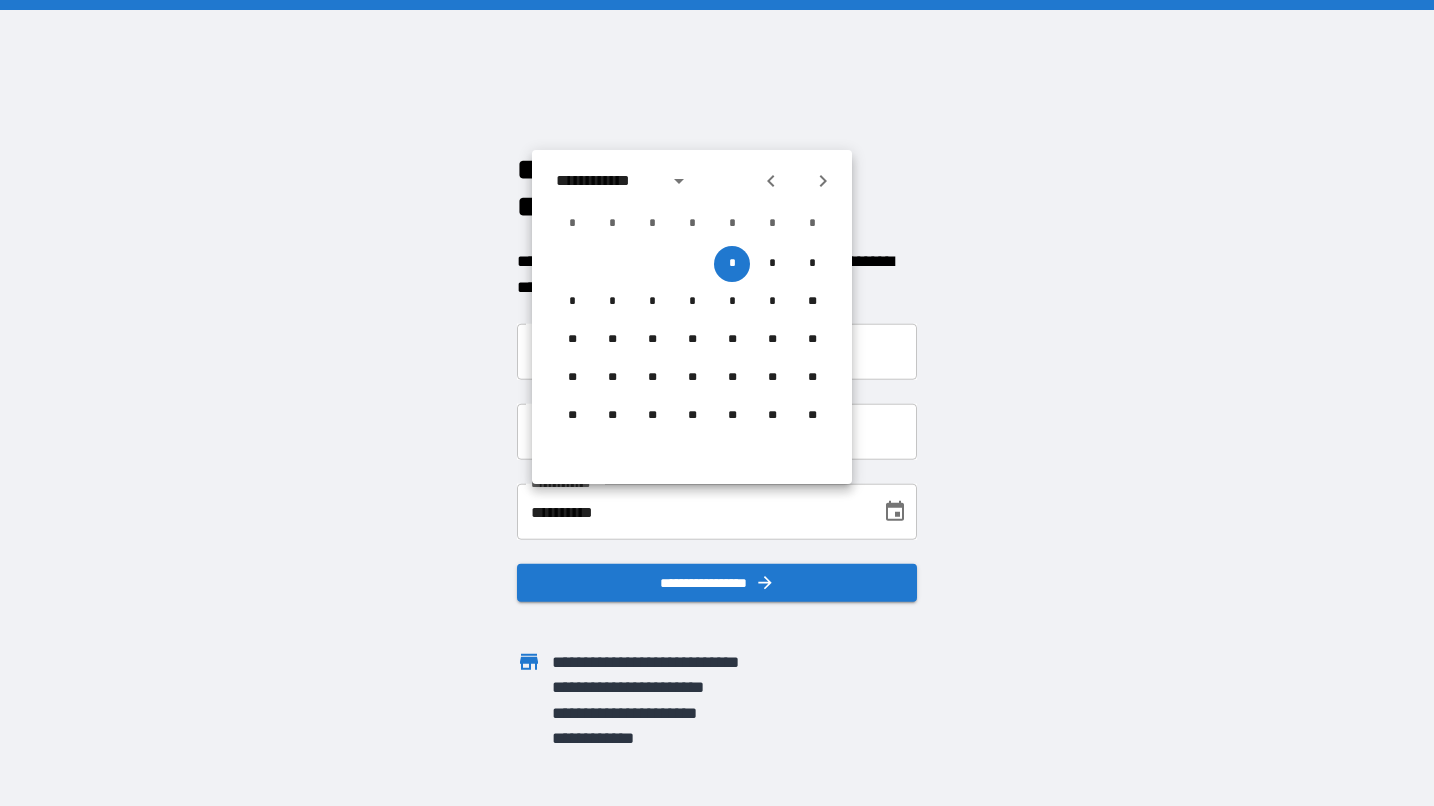 click 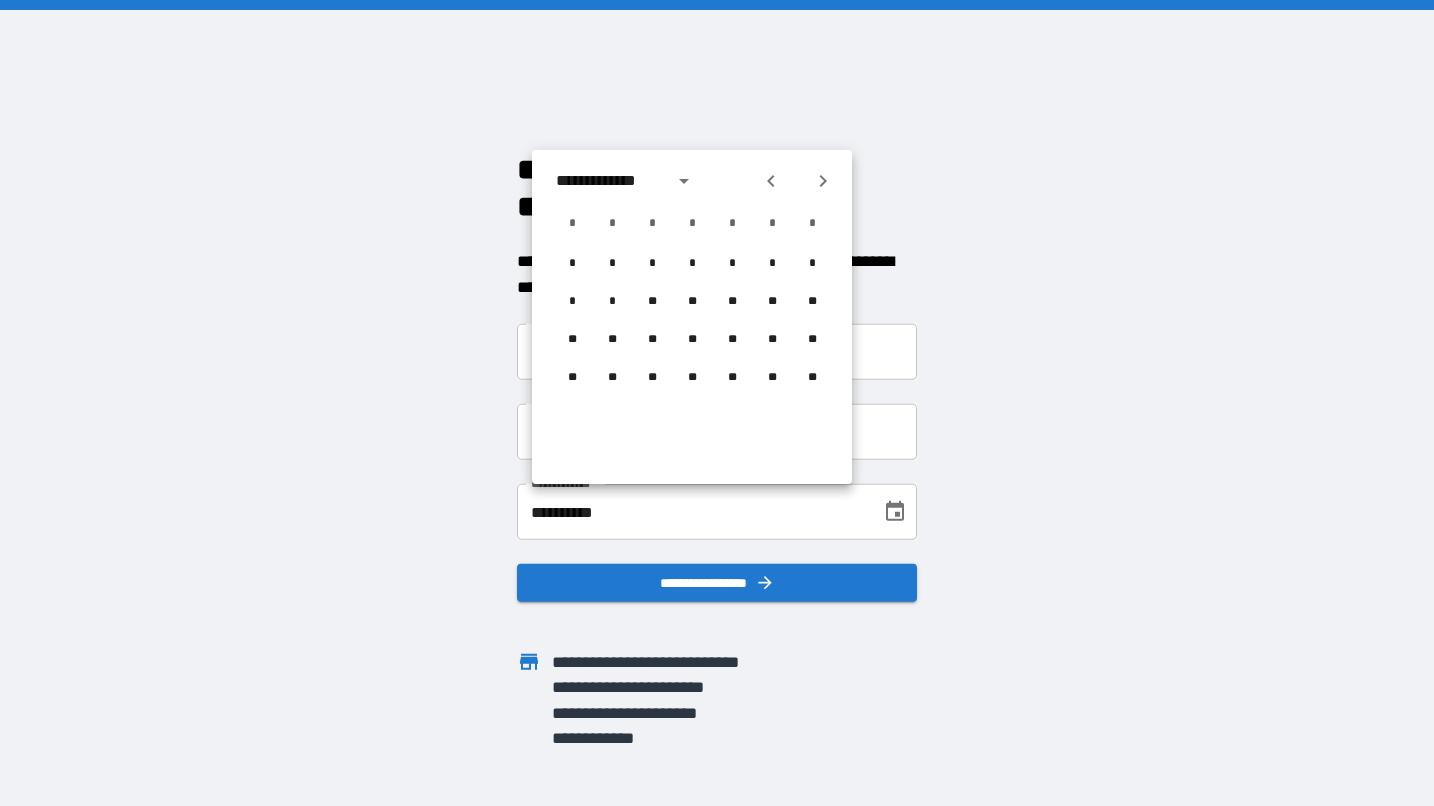 click 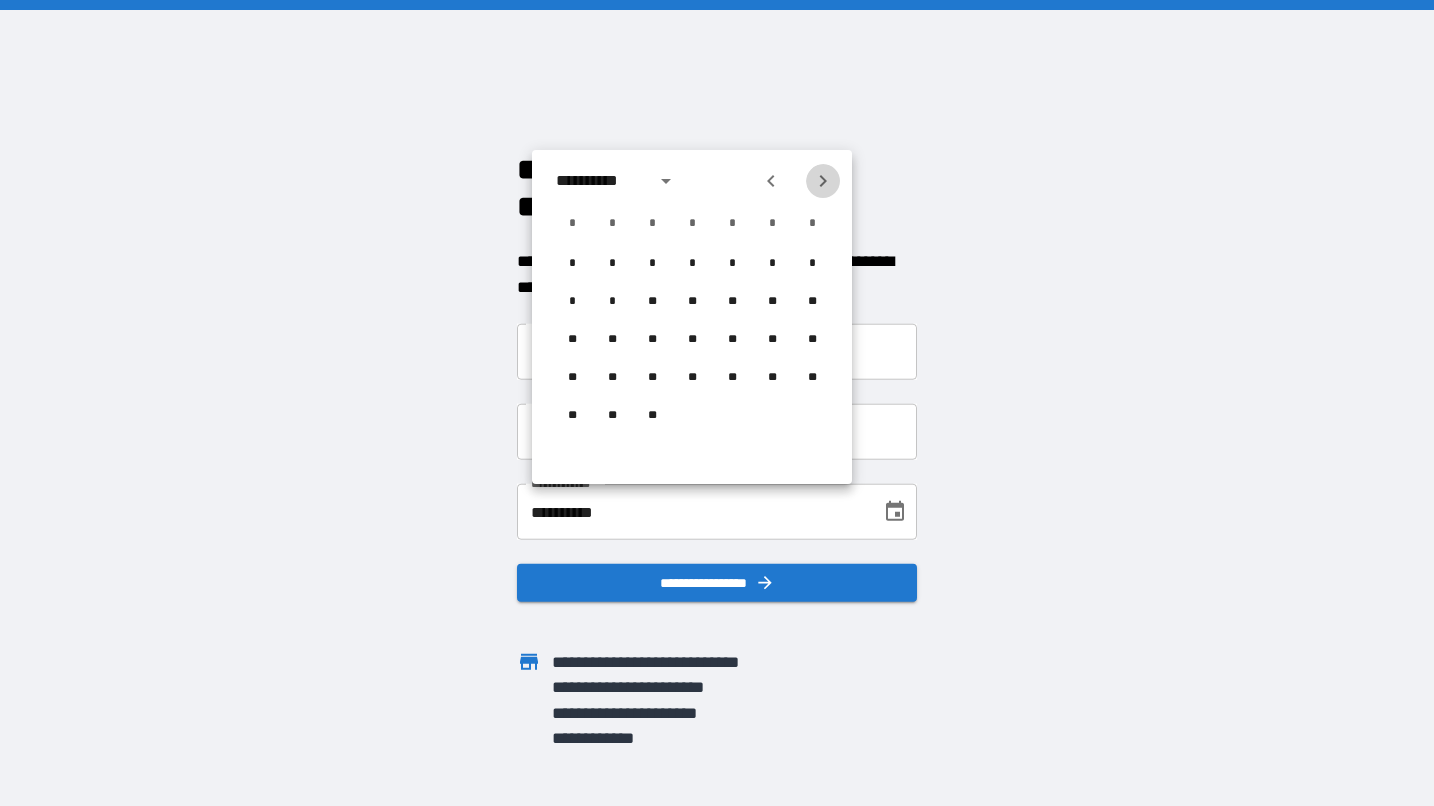 click 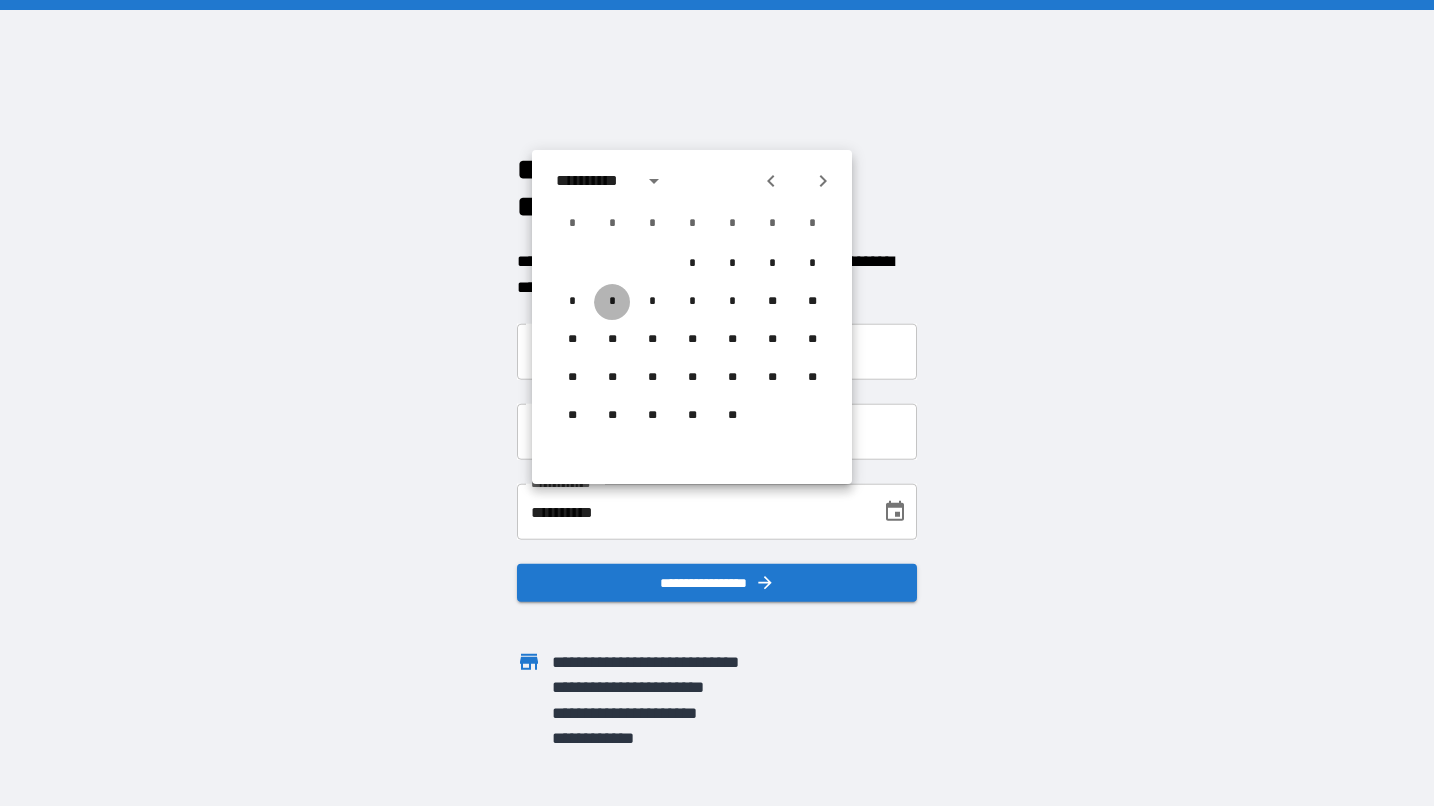 click on "*" at bounding box center [612, 302] 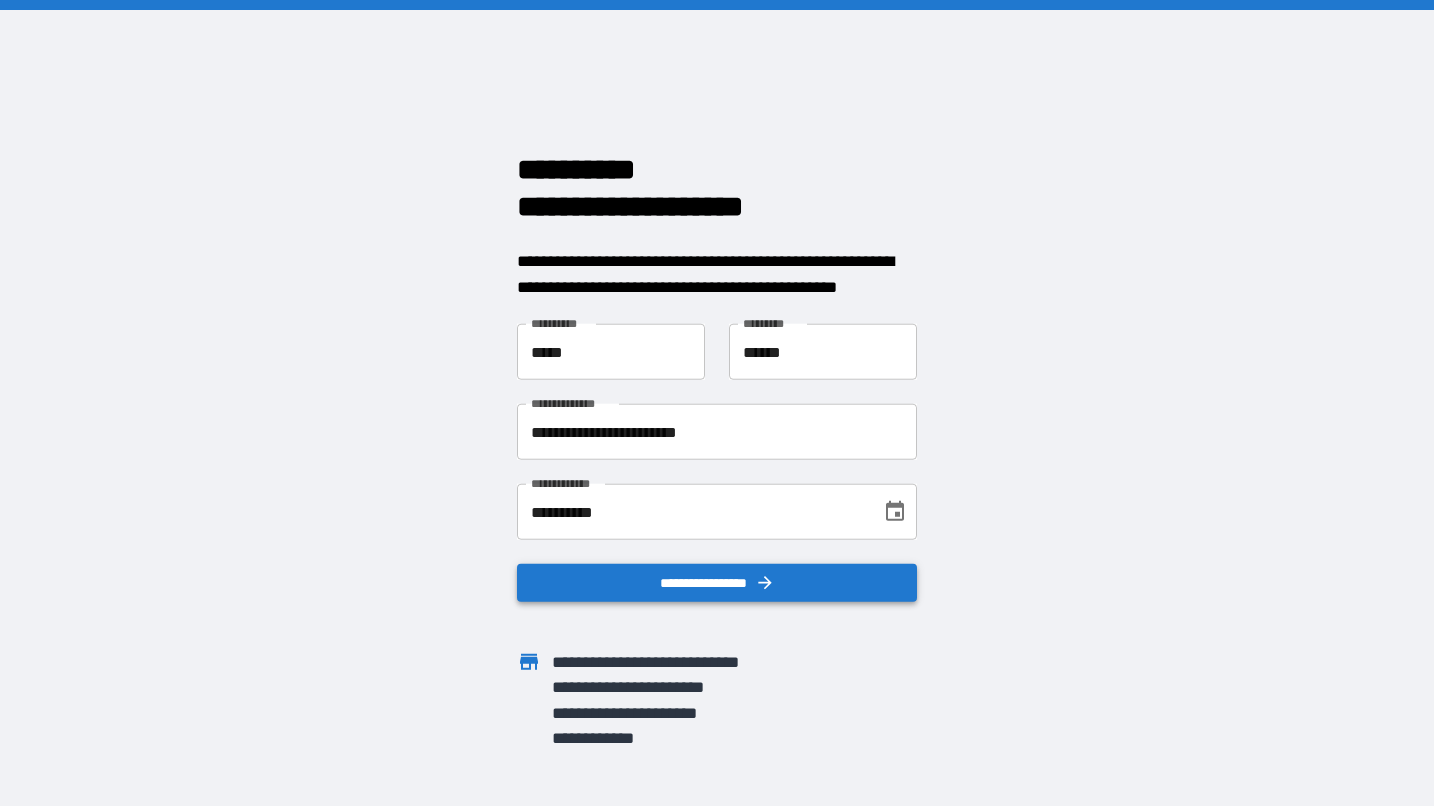 click on "**********" at bounding box center (717, 583) 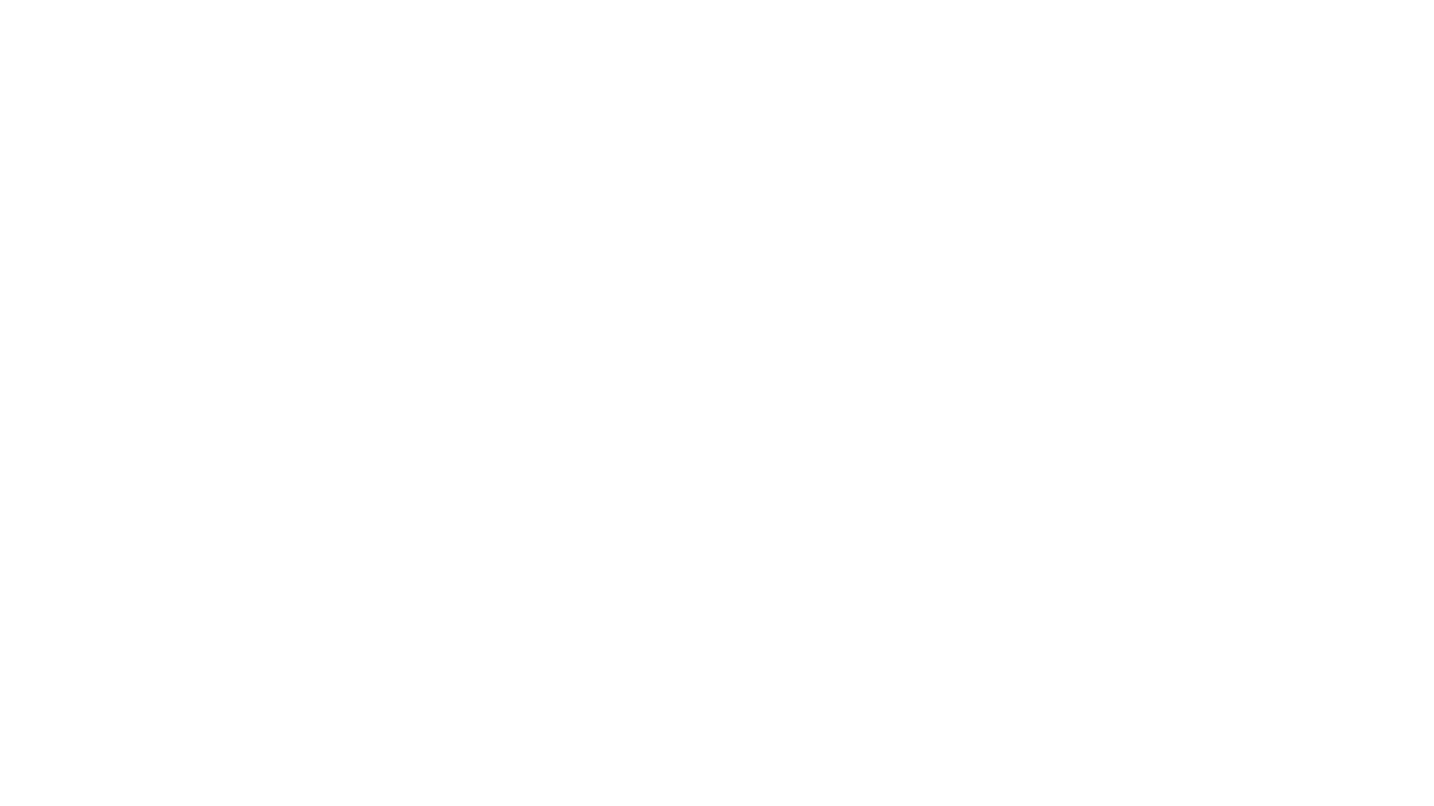 scroll, scrollTop: 0, scrollLeft: 0, axis: both 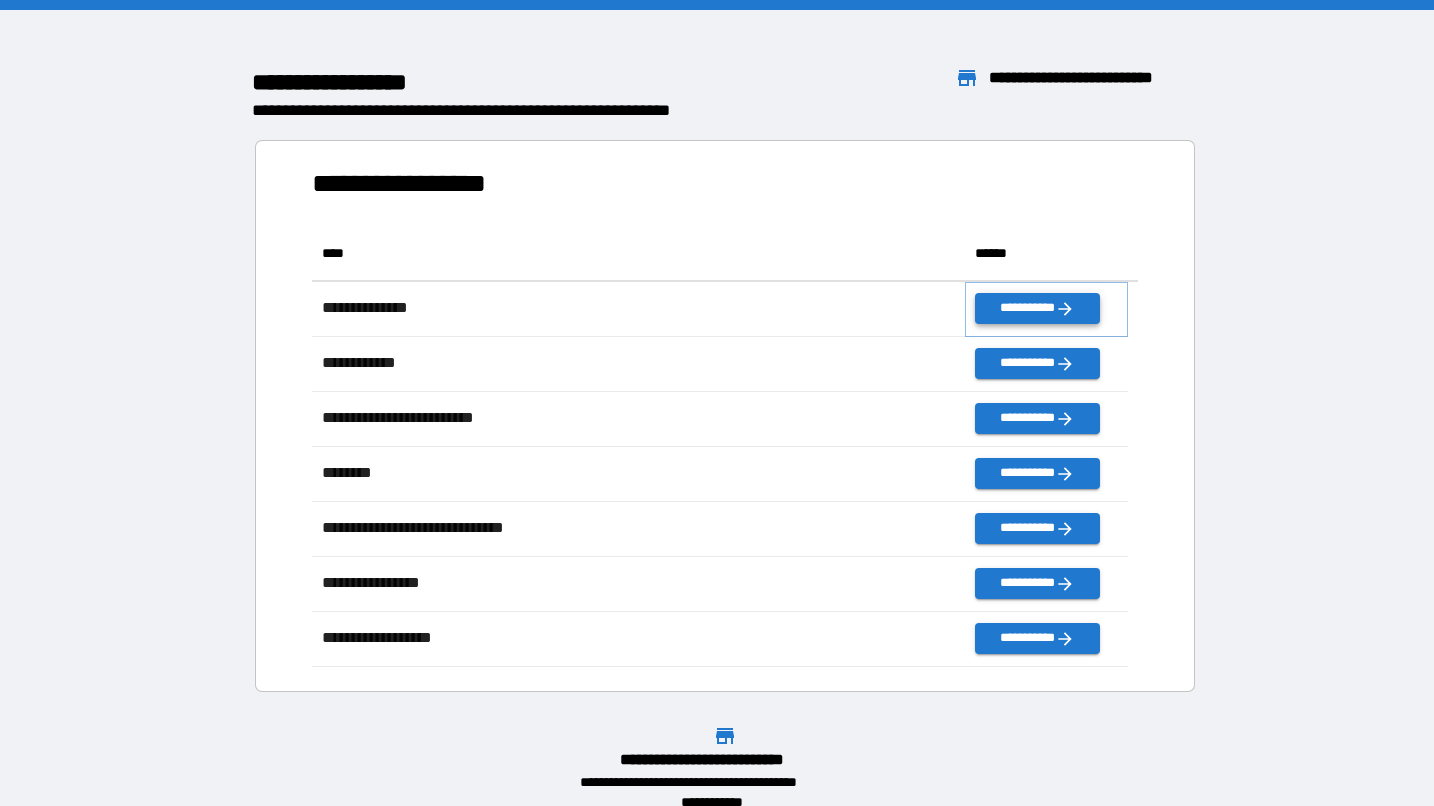 click on "**********" at bounding box center [1037, 308] 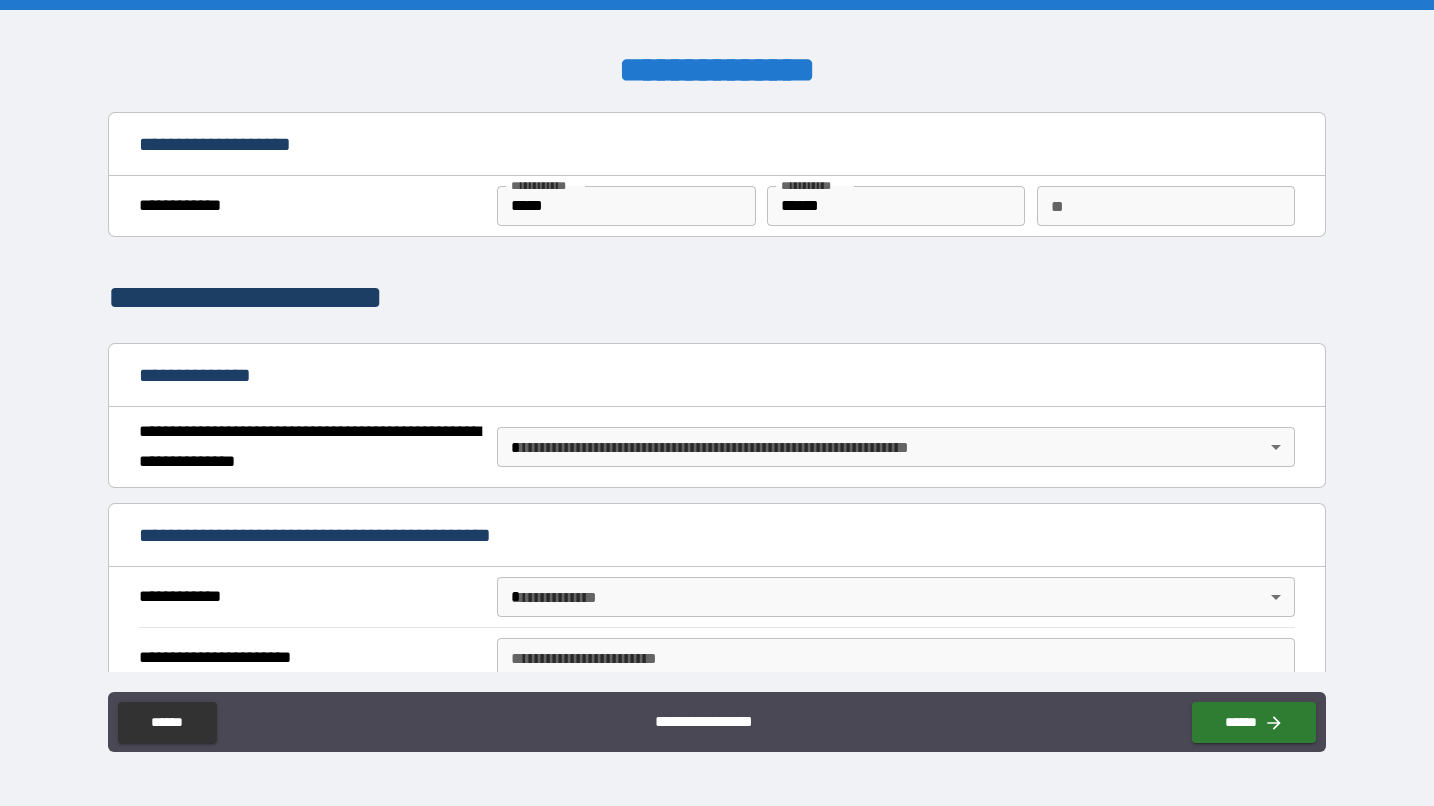 click on "**********" at bounding box center (717, 403) 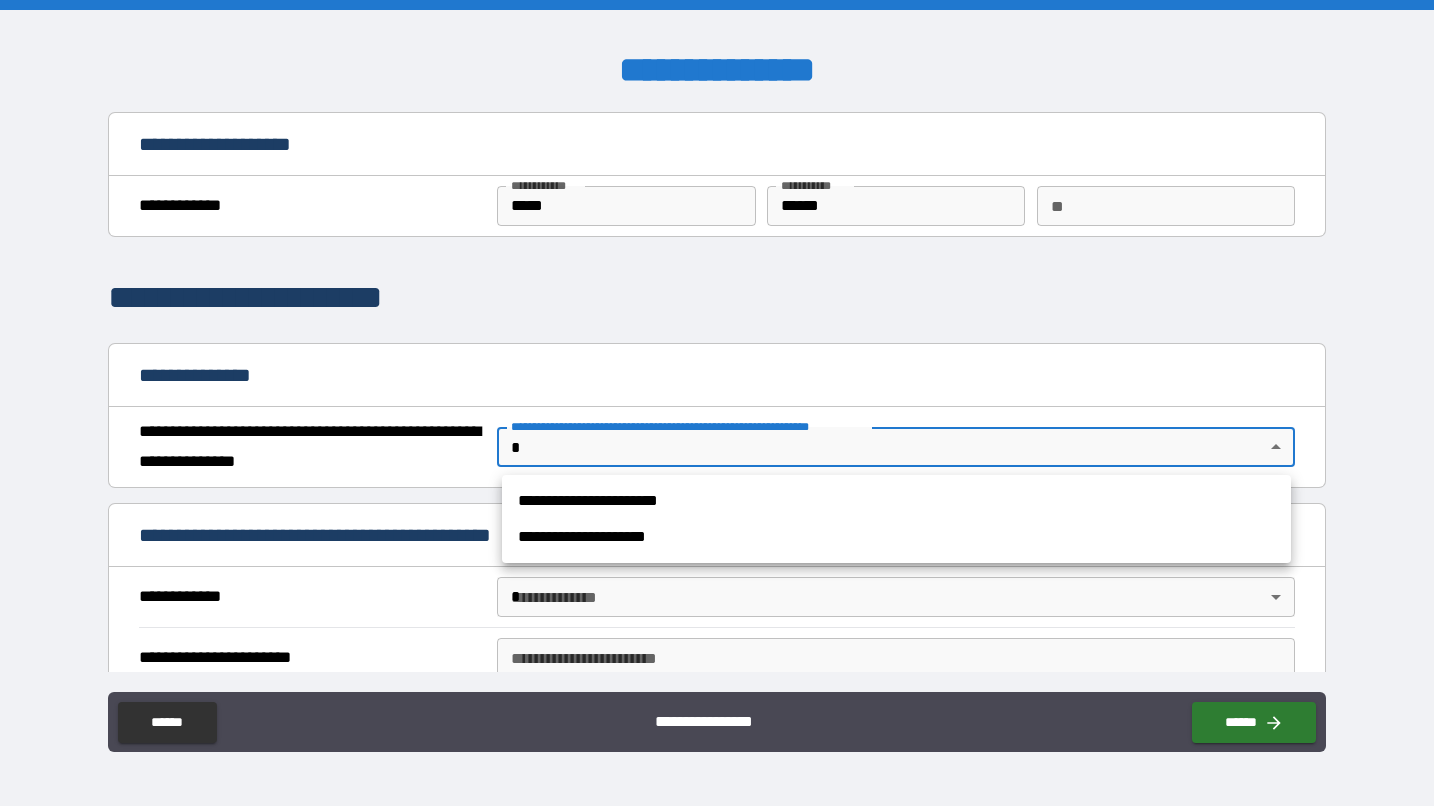 click on "**********" at bounding box center [896, 537] 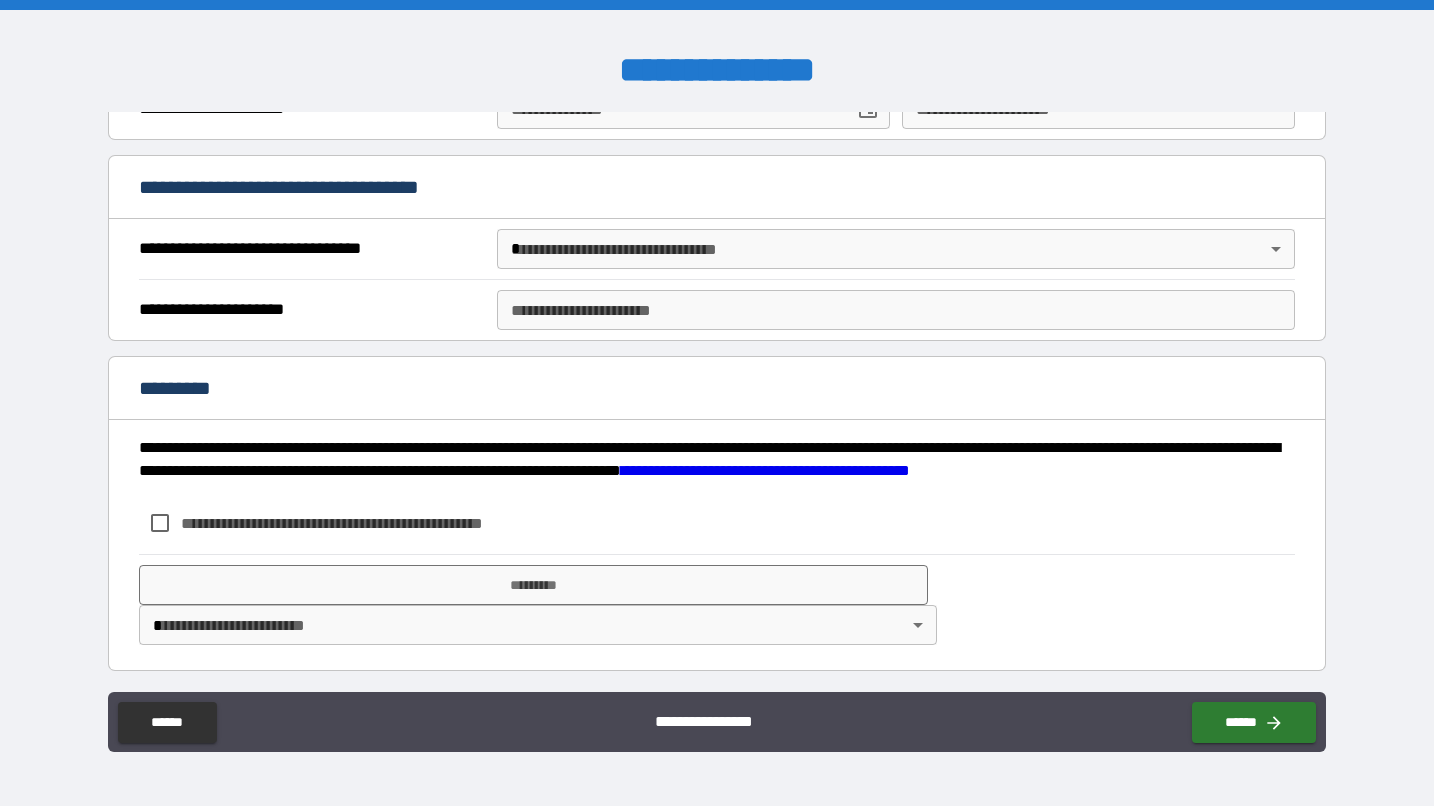 scroll, scrollTop: 937, scrollLeft: 0, axis: vertical 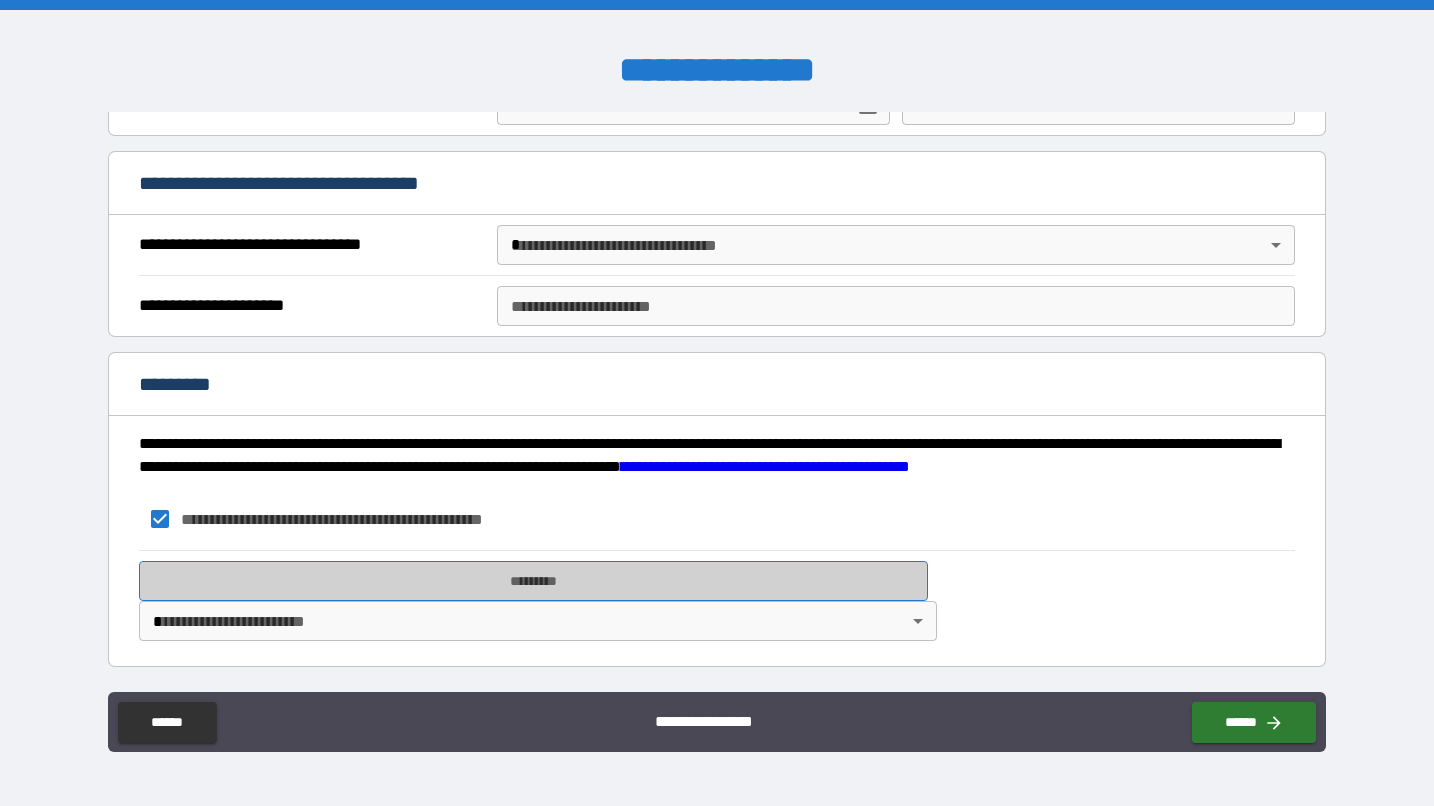 click on "*********" at bounding box center (533, 581) 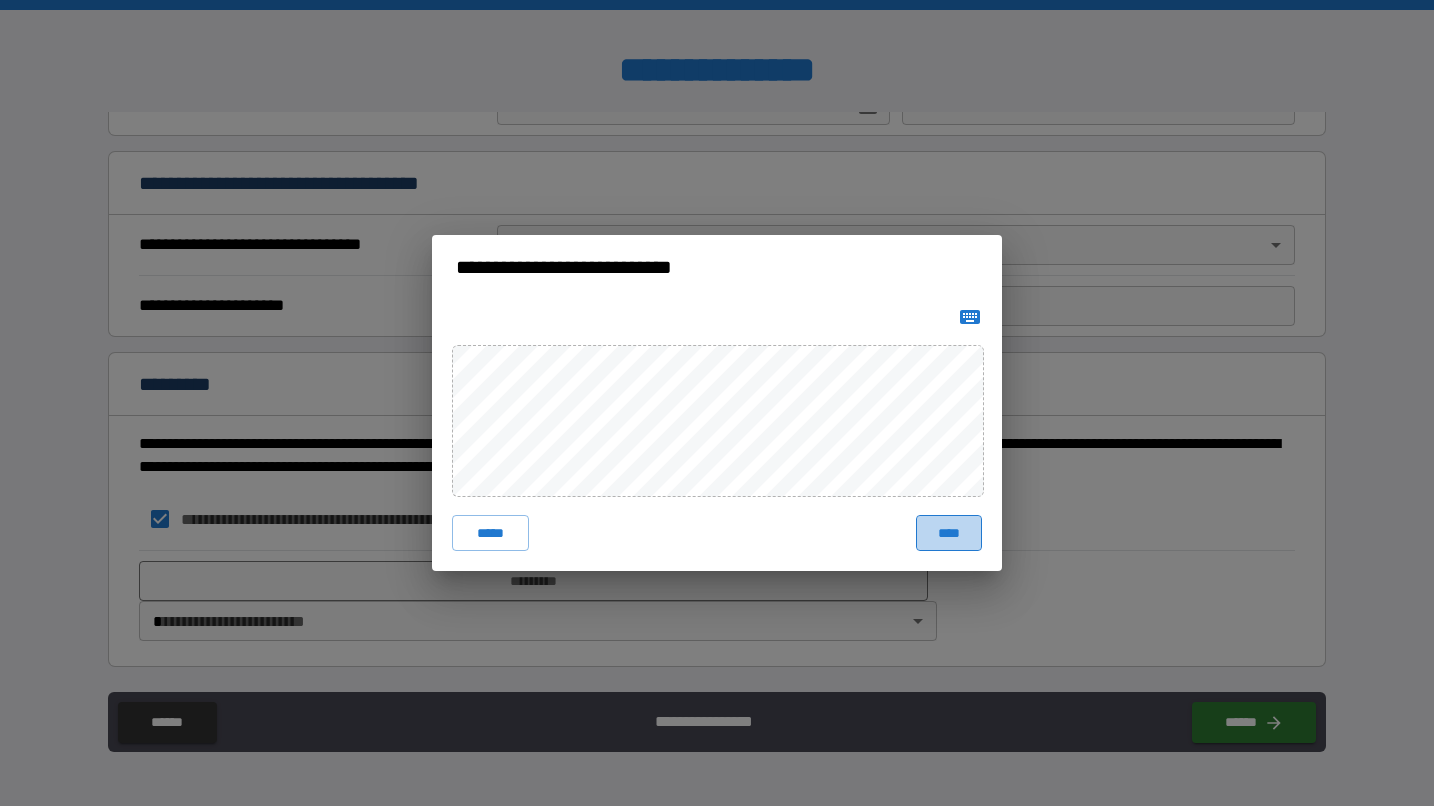 click on "****" at bounding box center [949, 533] 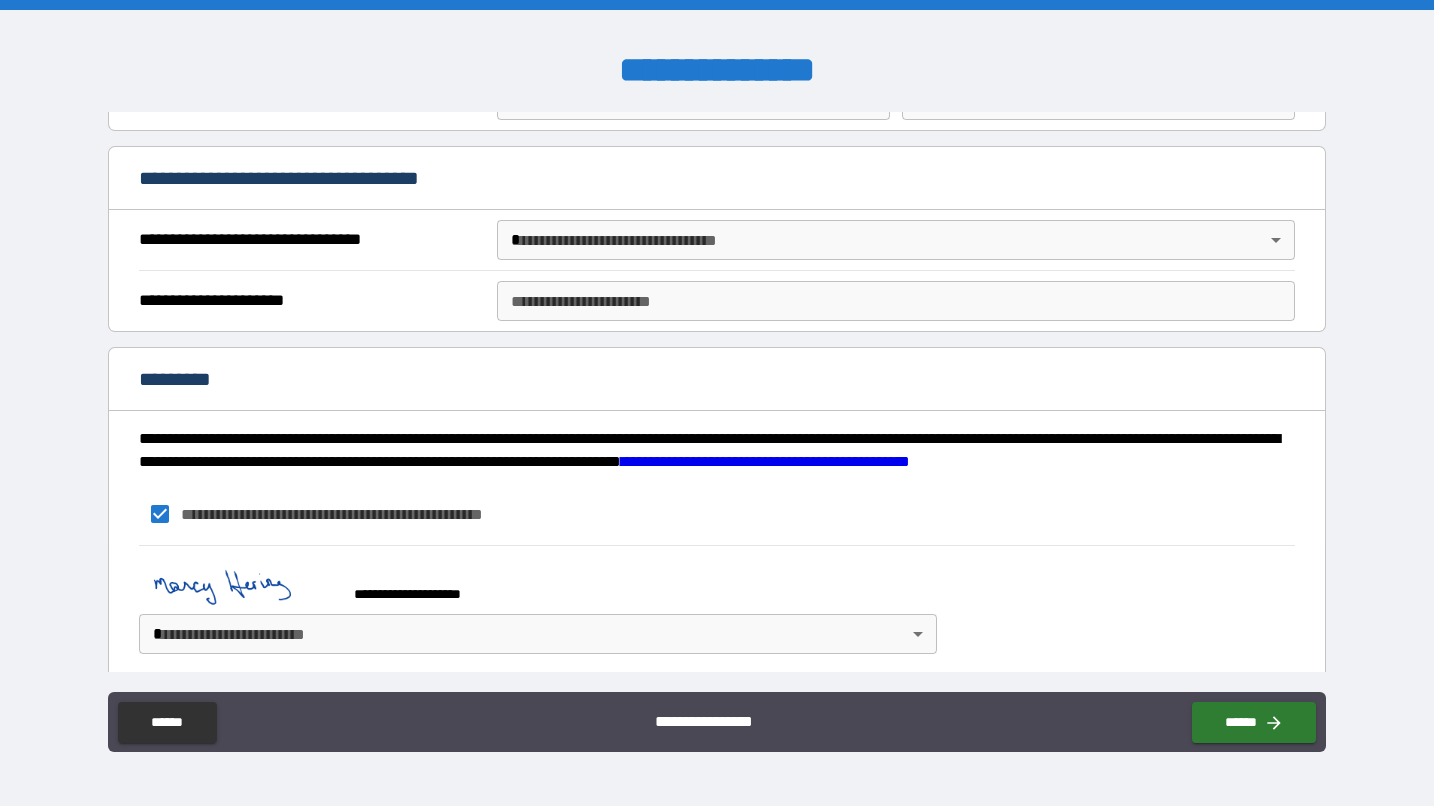 scroll, scrollTop: 954, scrollLeft: 0, axis: vertical 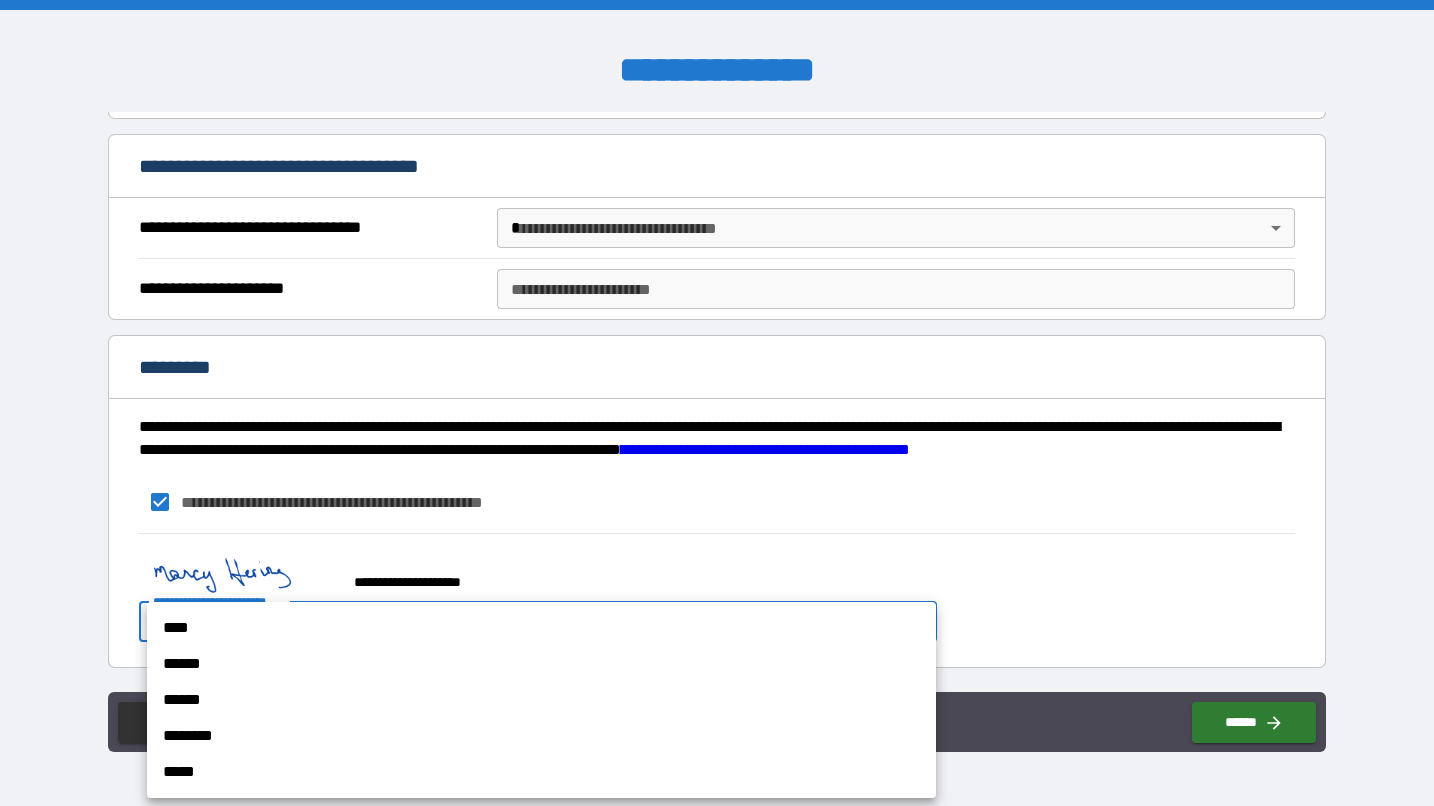 click on "**********" at bounding box center [717, 403] 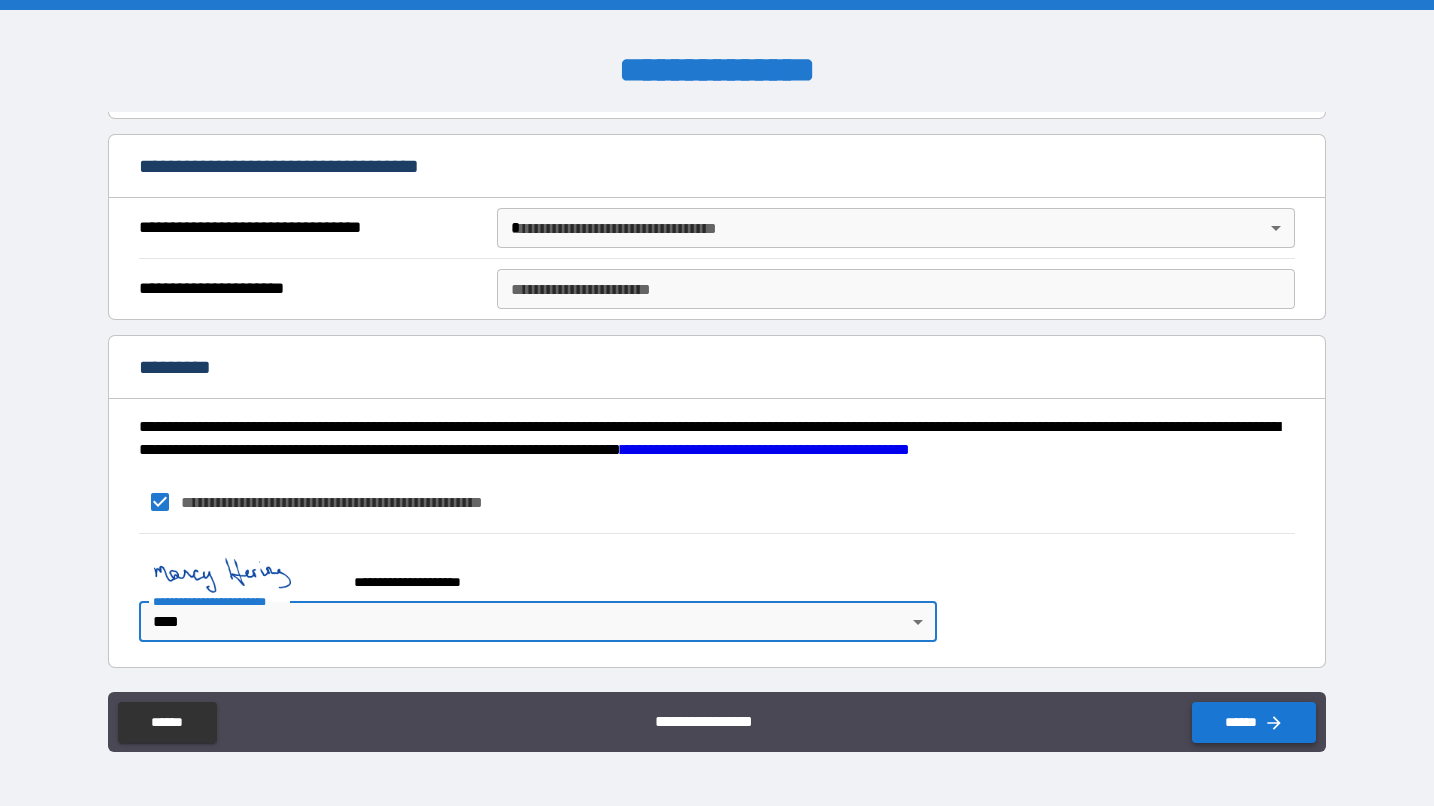click on "******" at bounding box center (1254, 722) 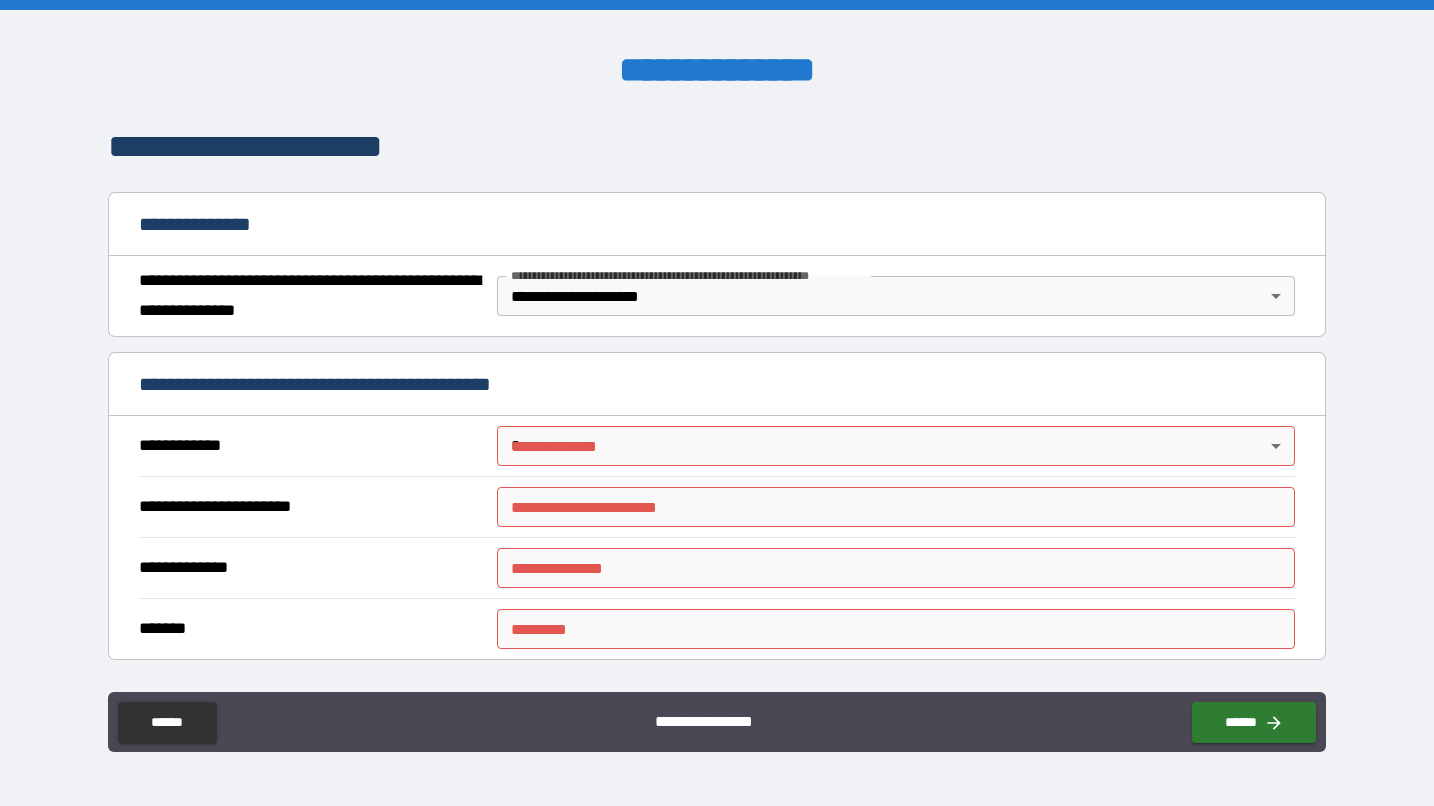 scroll, scrollTop: 0, scrollLeft: 0, axis: both 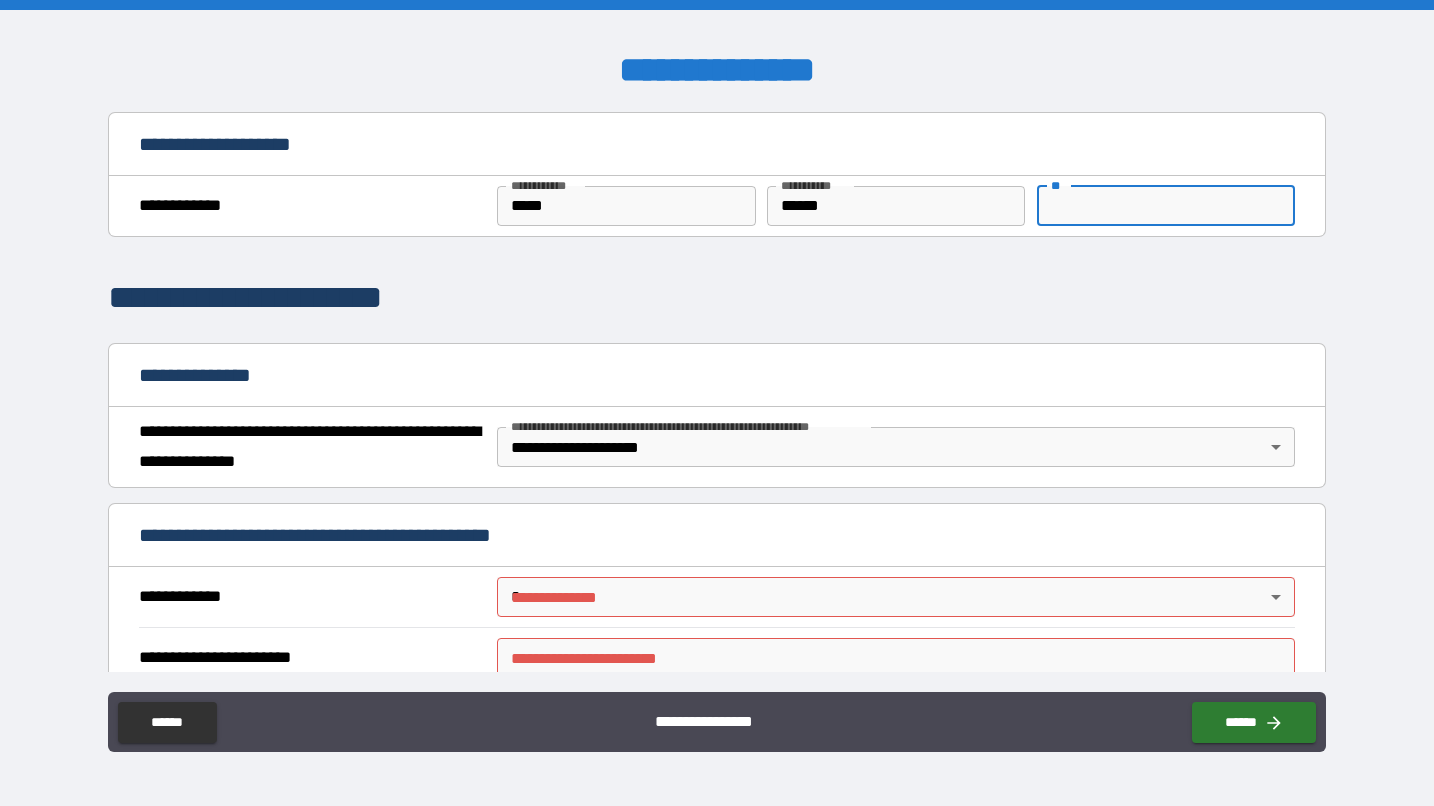 click on "**" at bounding box center (1166, 206) 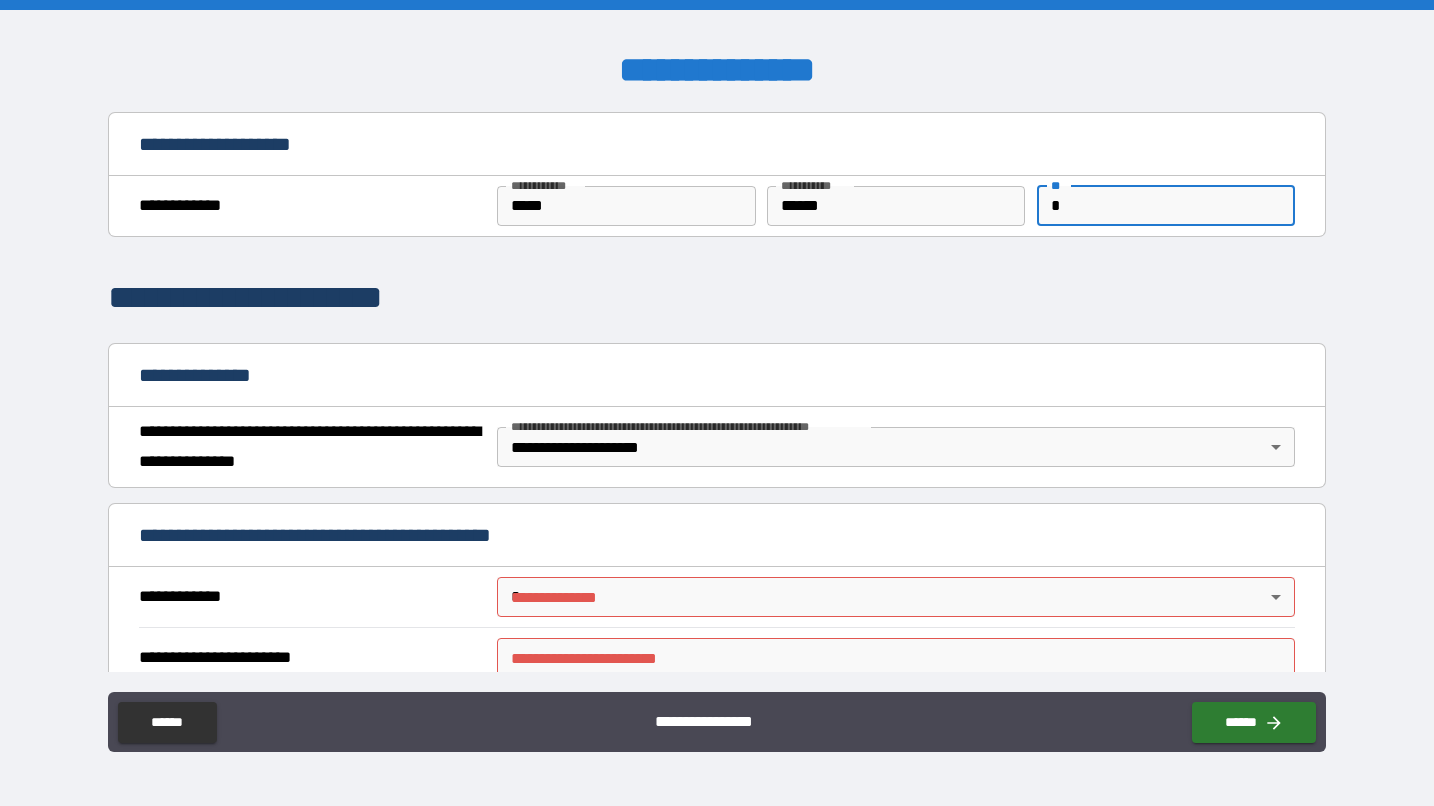type on "*" 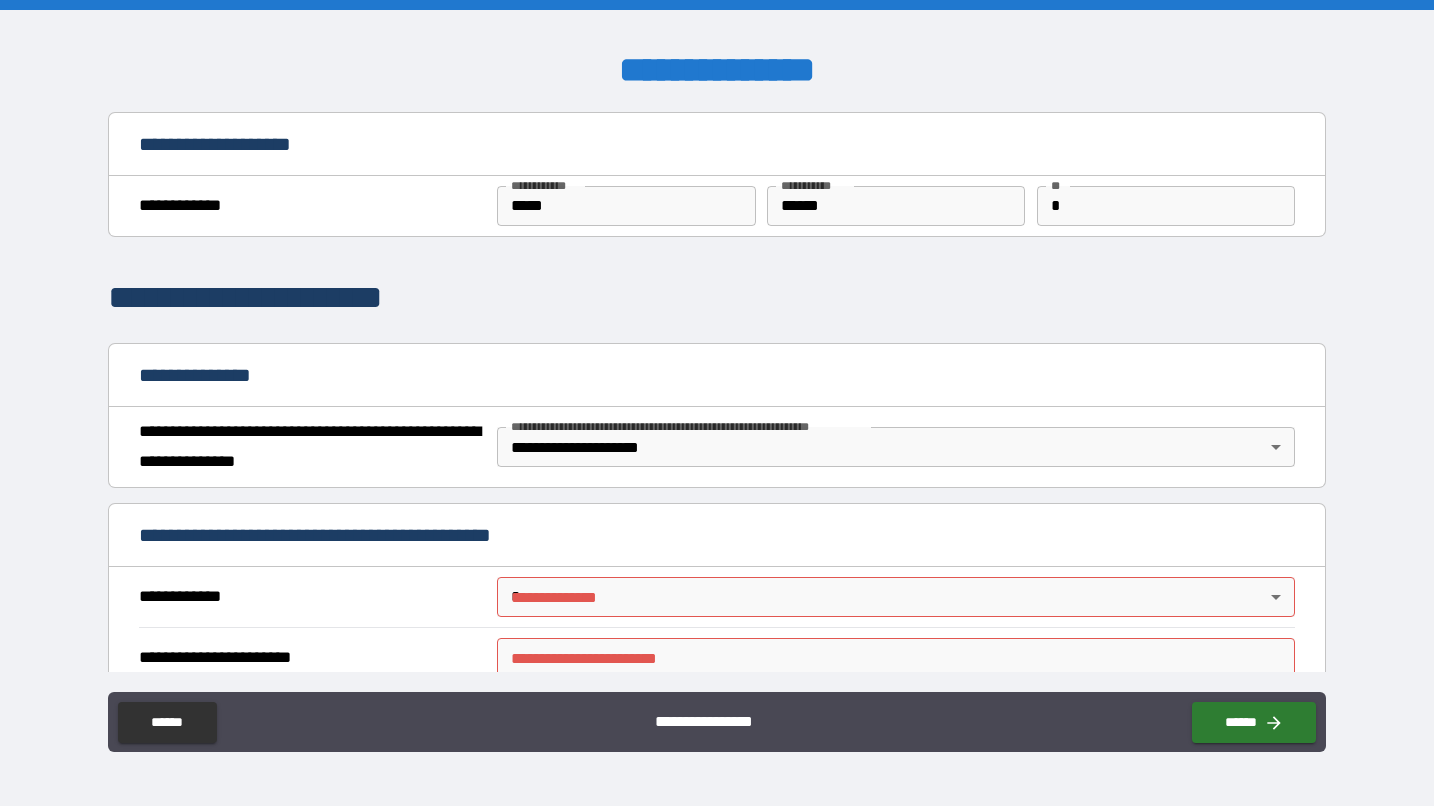 click on "**********" at bounding box center [717, 298] 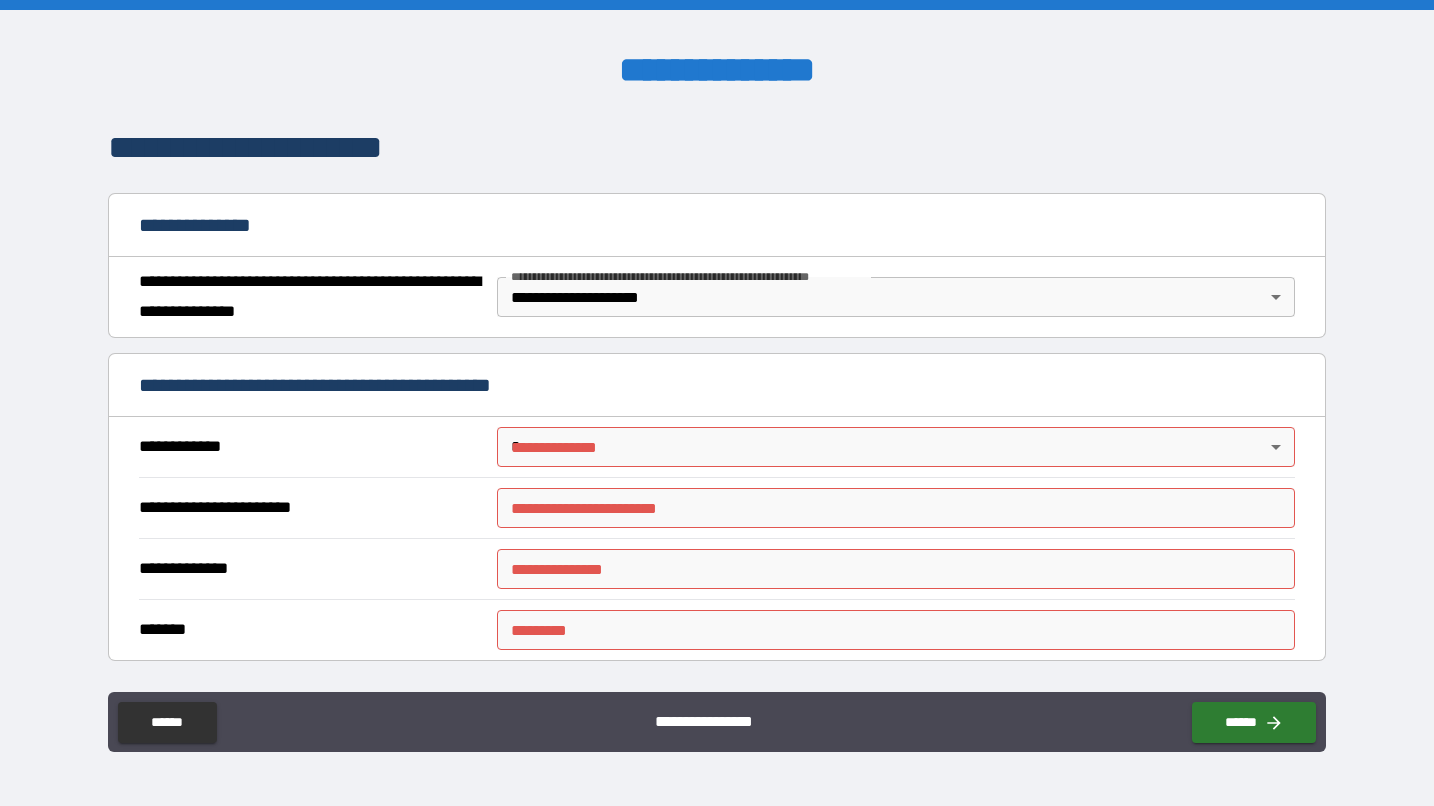 scroll, scrollTop: 151, scrollLeft: 0, axis: vertical 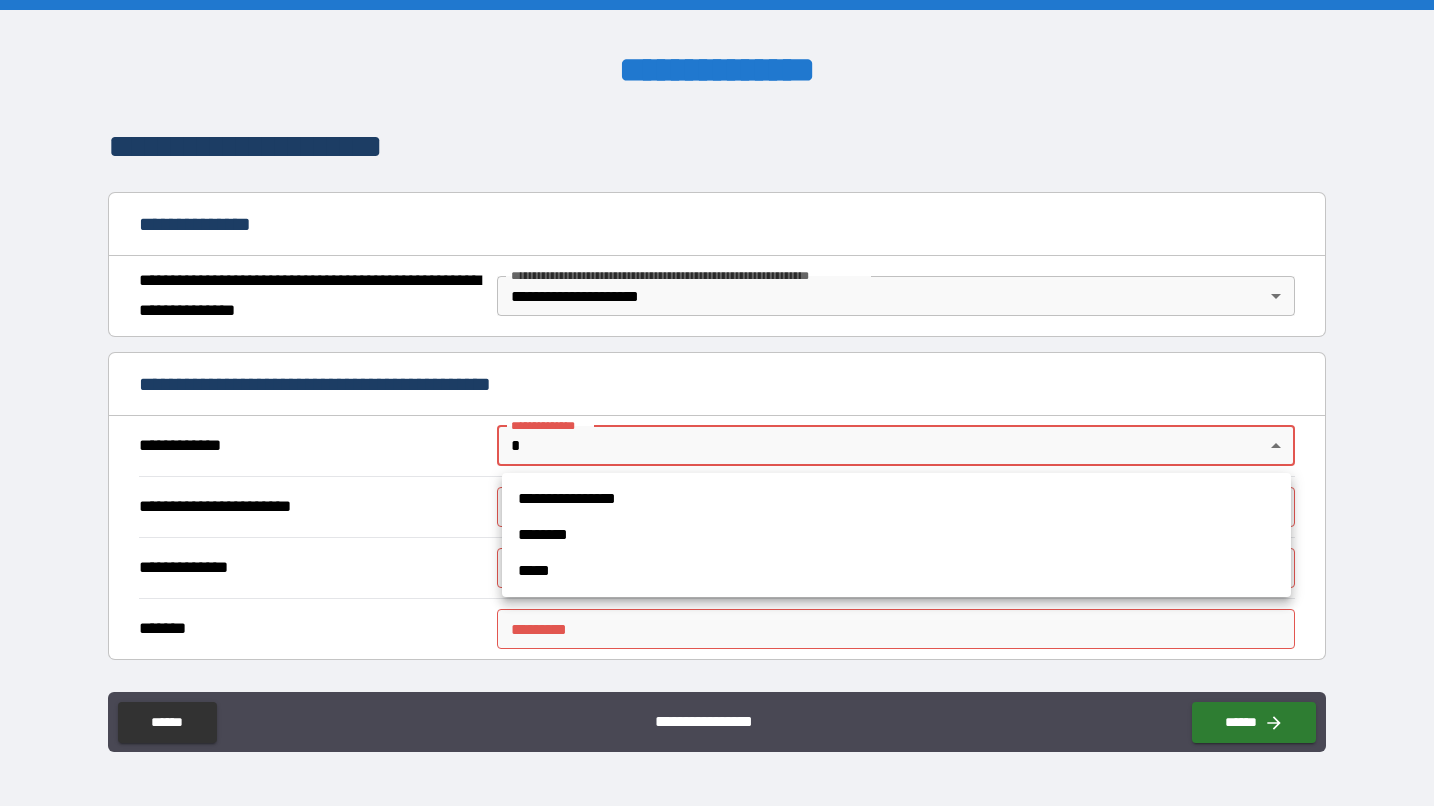 click on "**********" at bounding box center [717, 403] 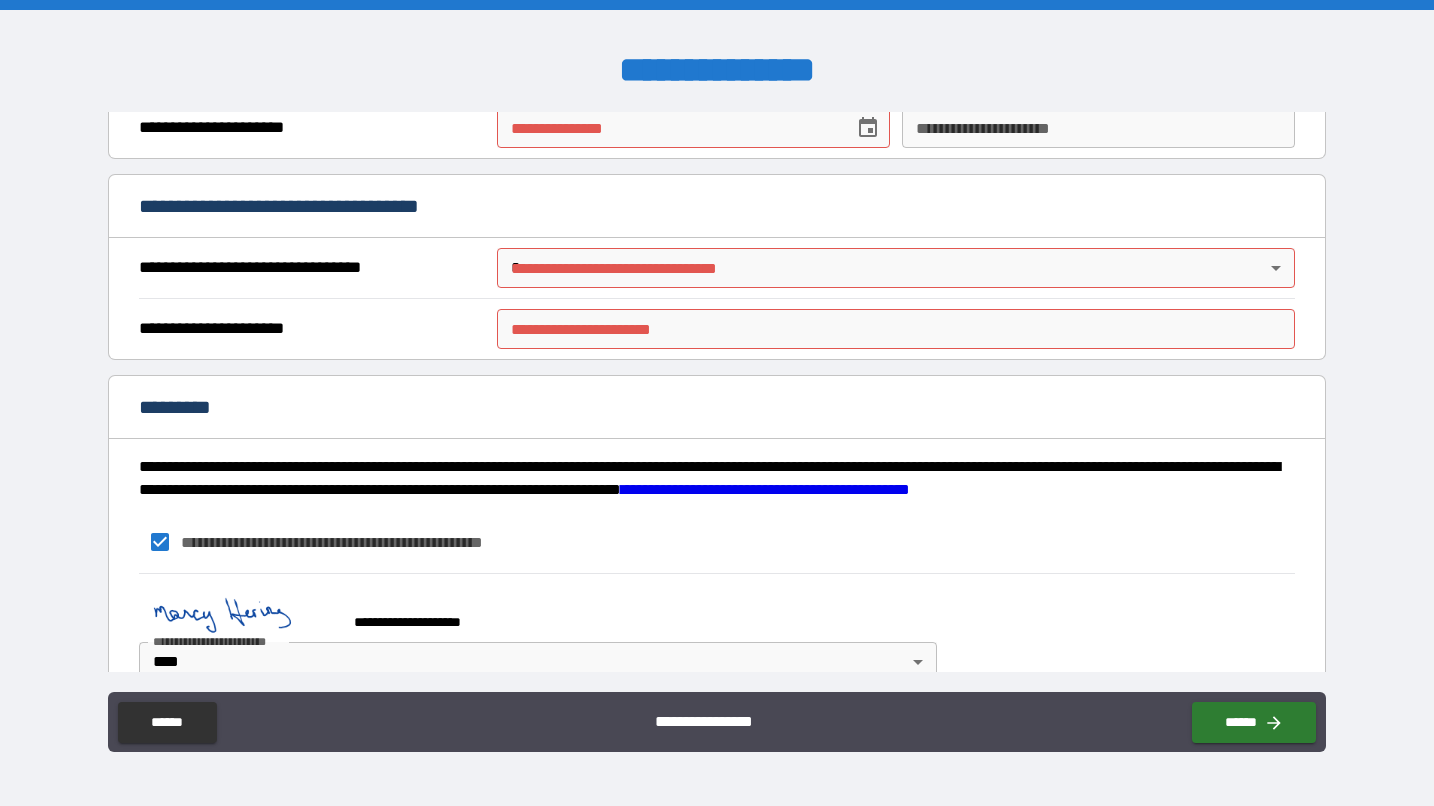 scroll, scrollTop: 954, scrollLeft: 0, axis: vertical 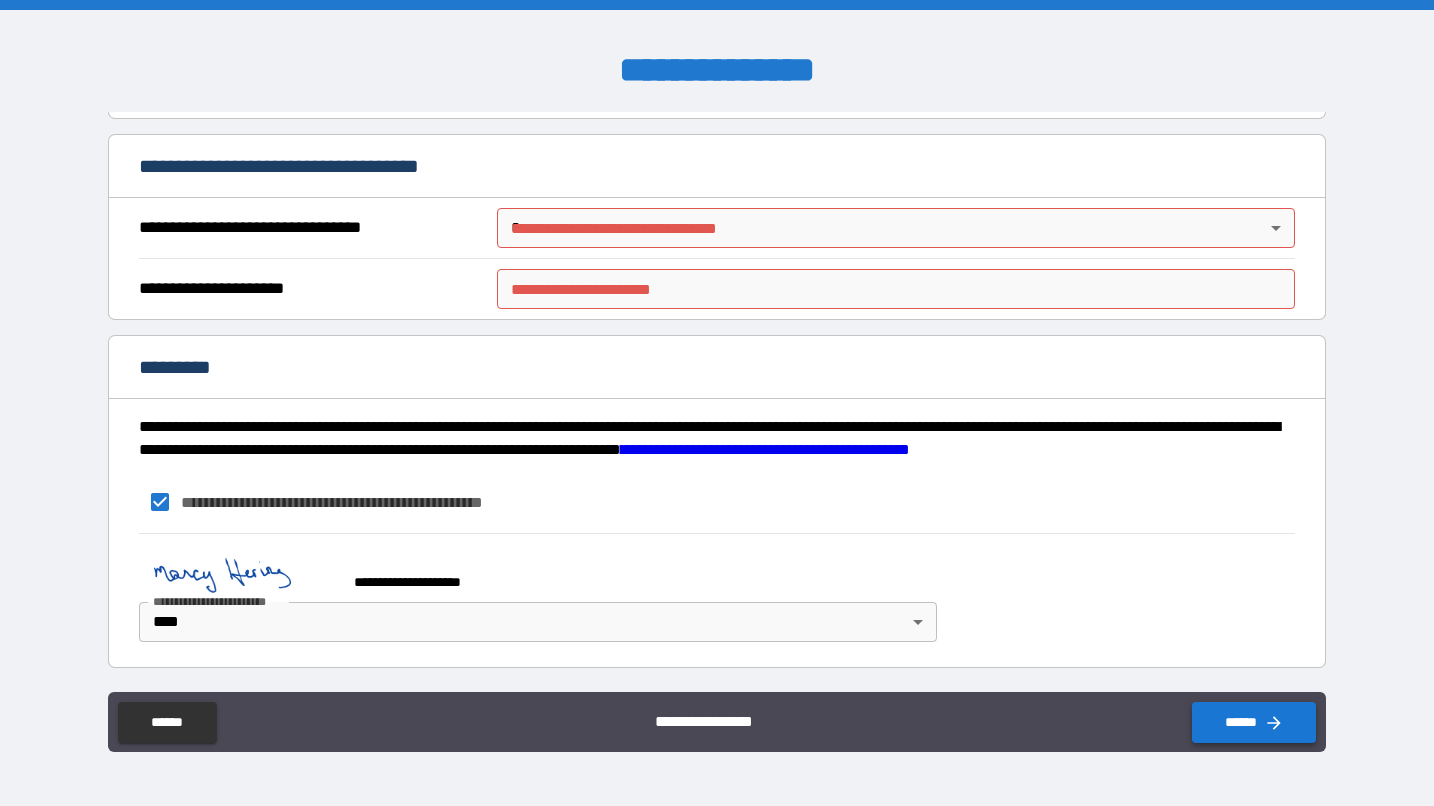 click on "******" at bounding box center (1254, 722) 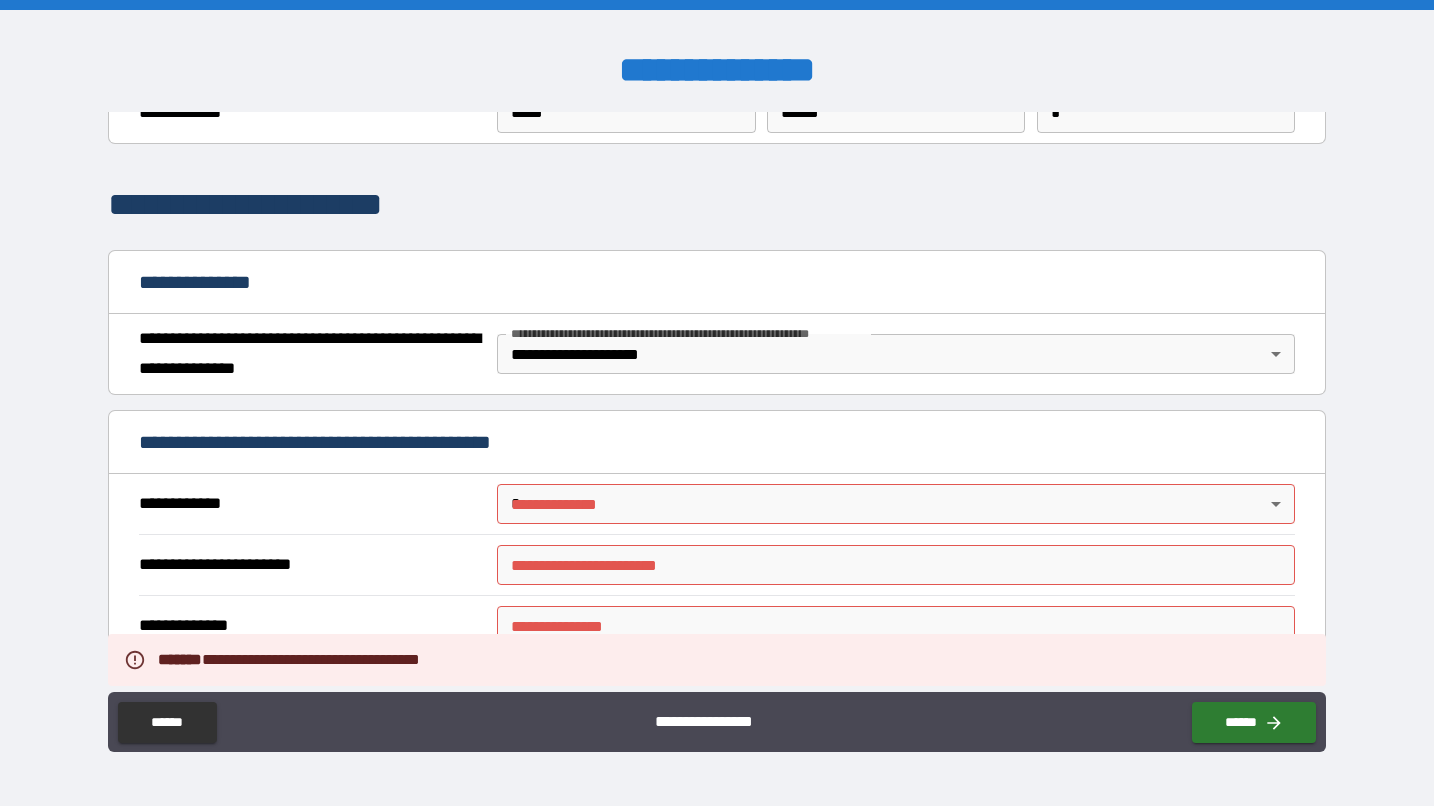 scroll, scrollTop: 134, scrollLeft: 0, axis: vertical 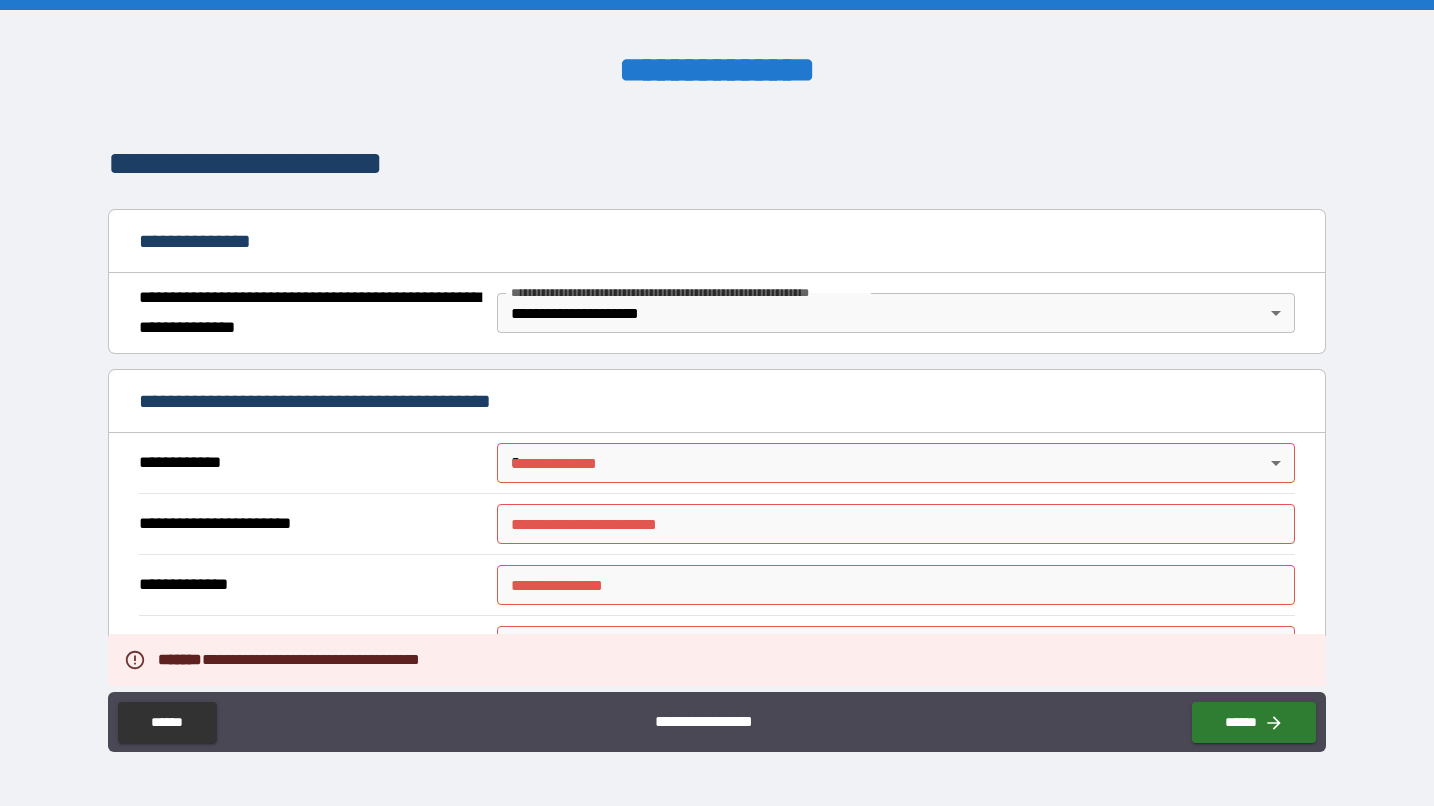 click on "**********" at bounding box center (717, 403) 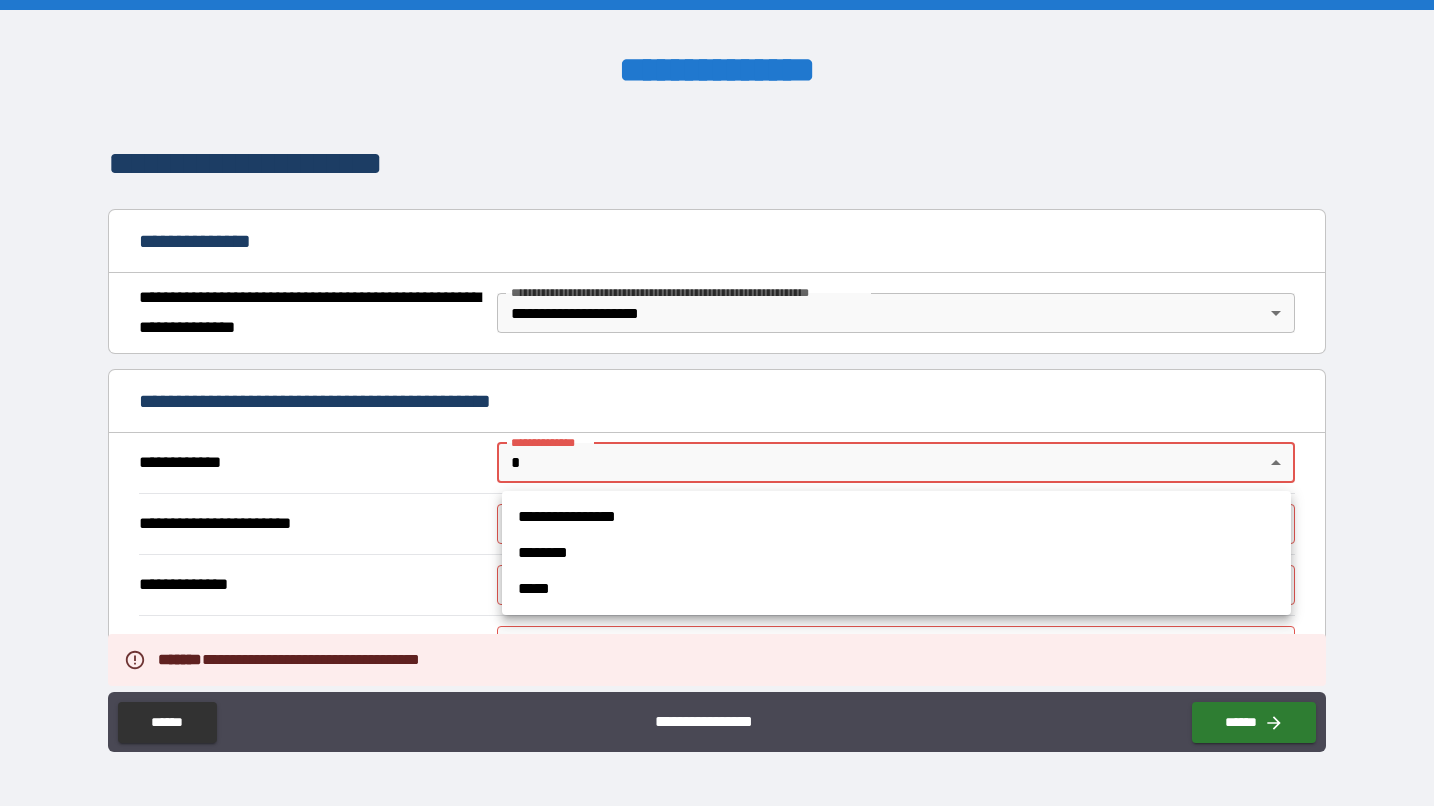 click on "*****" at bounding box center (896, 589) 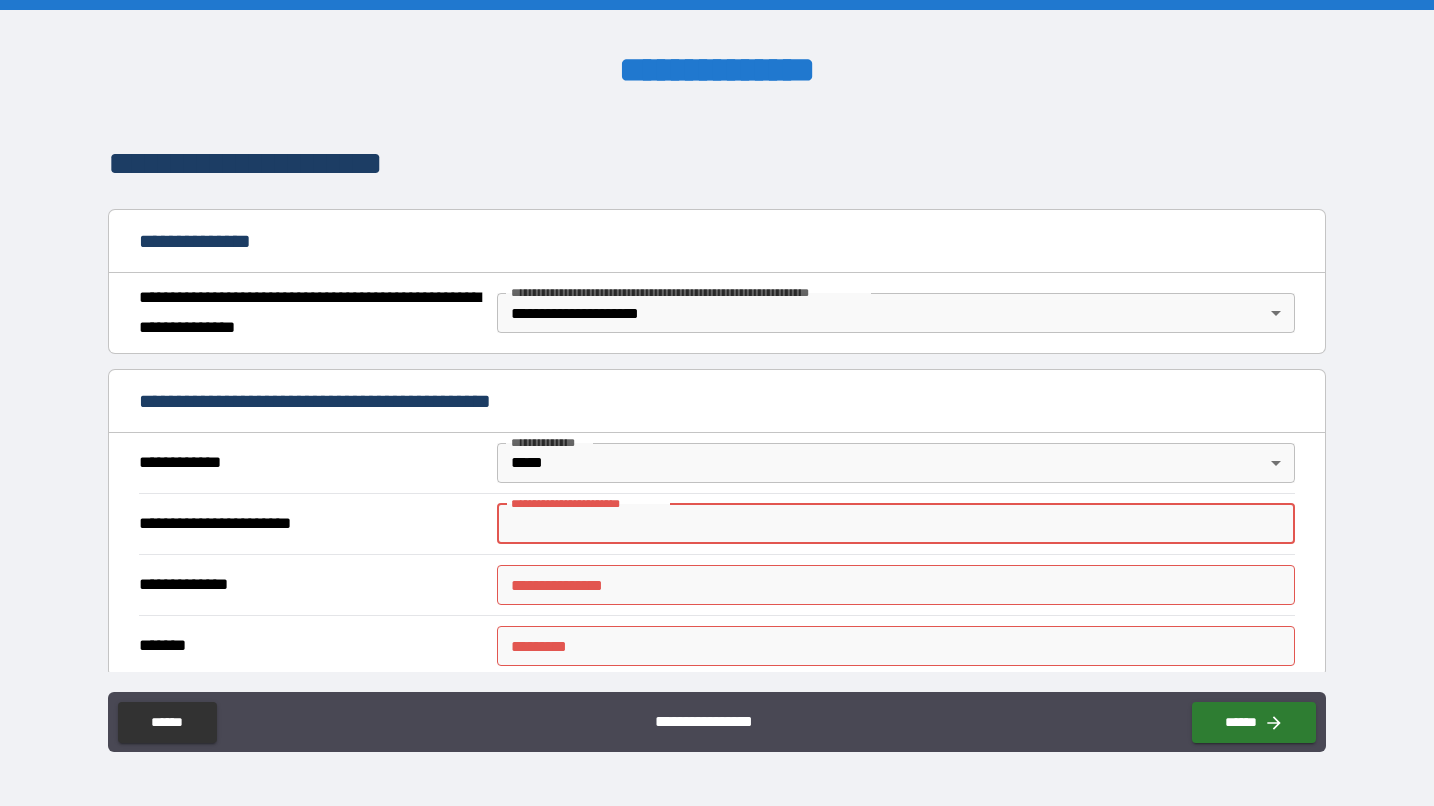 click on "**********" at bounding box center (896, 524) 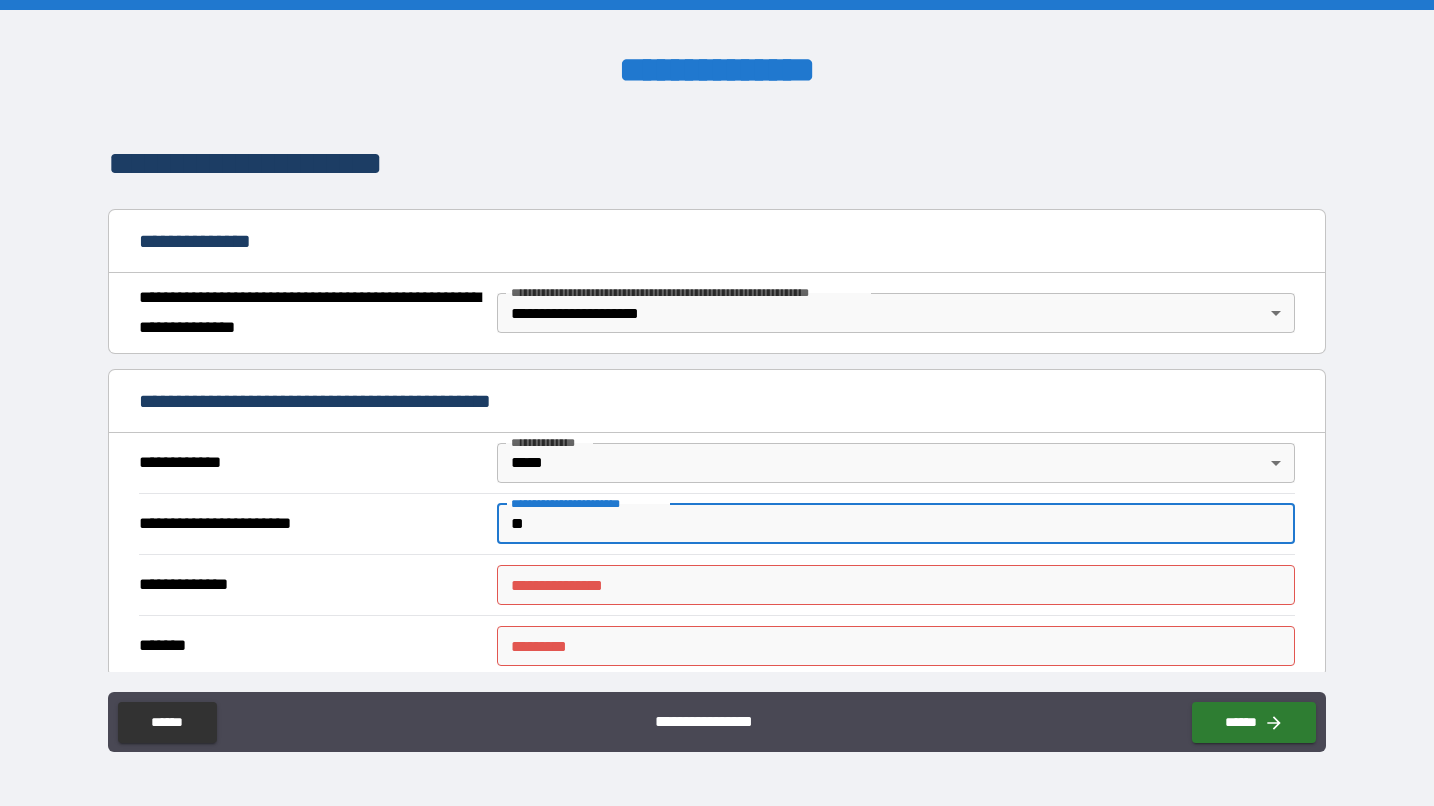 type on "*" 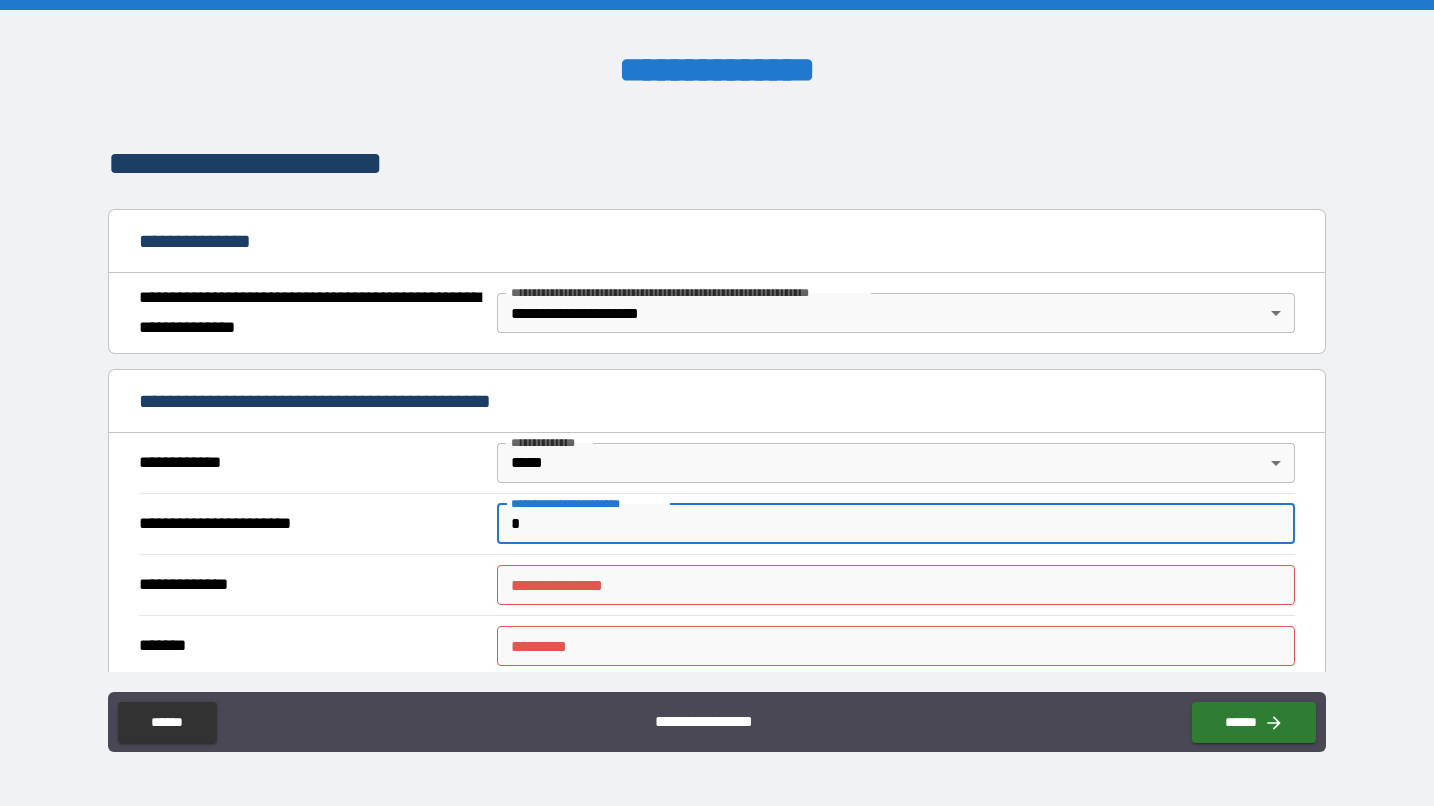 type on "*" 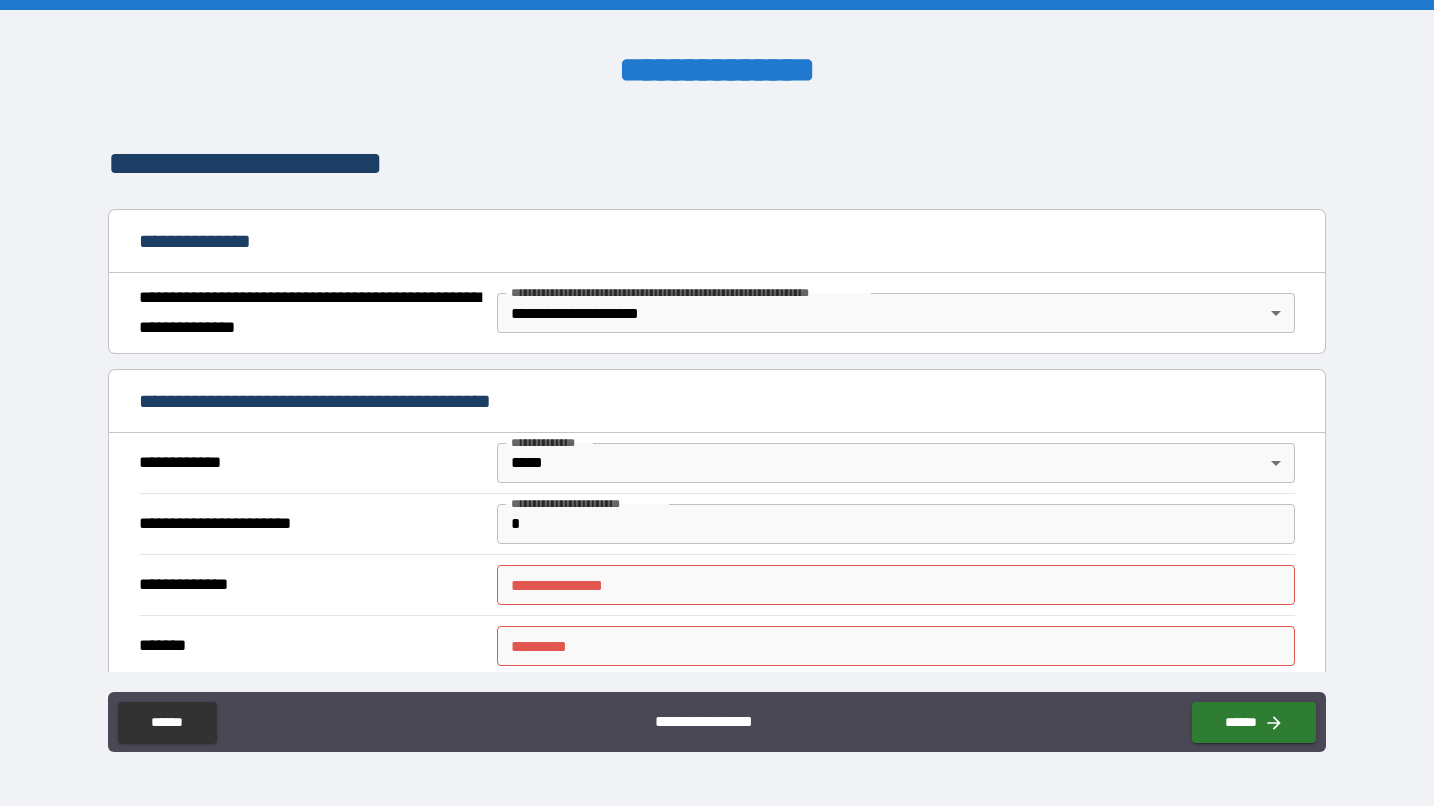 click on "**********" at bounding box center [312, 585] 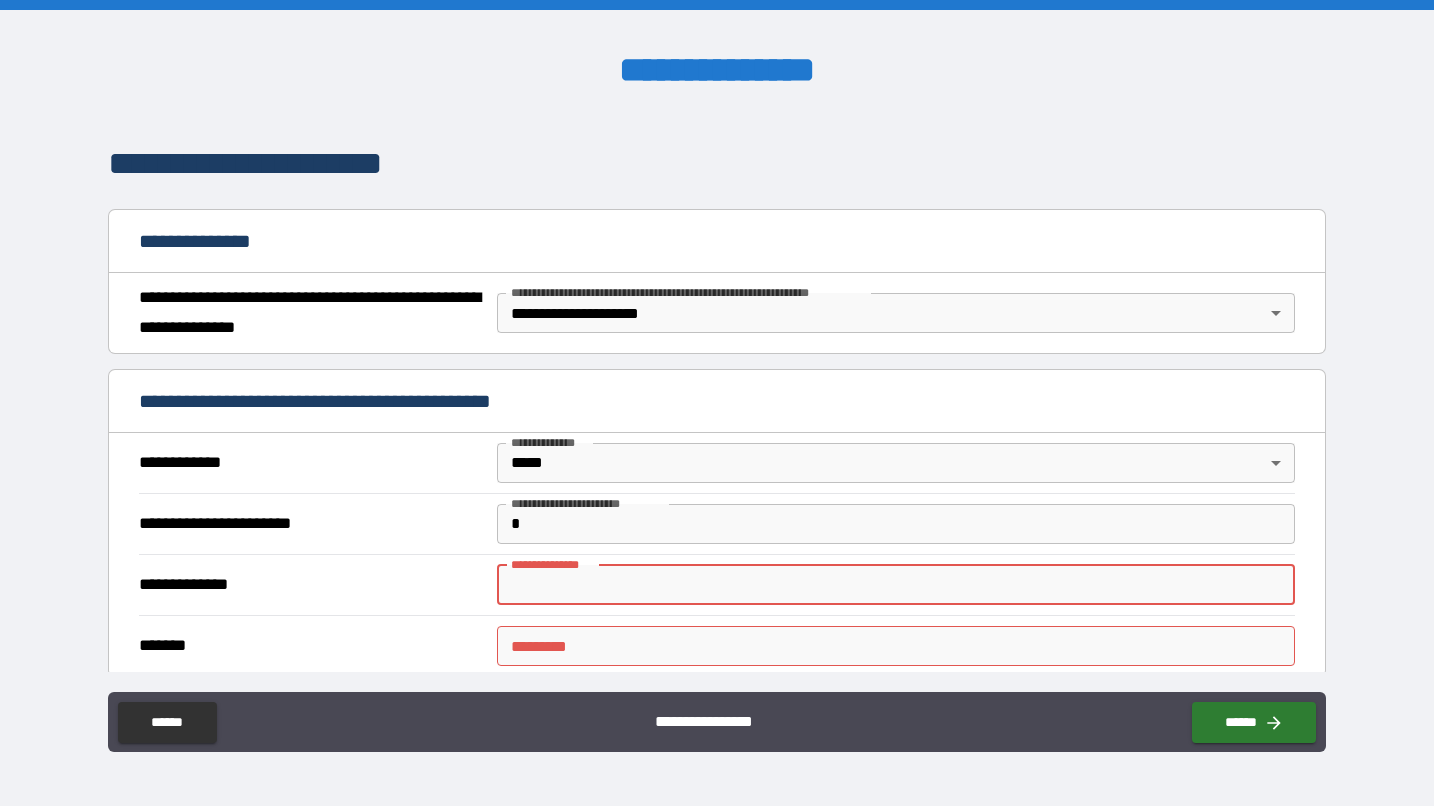 click on "**********" at bounding box center (896, 585) 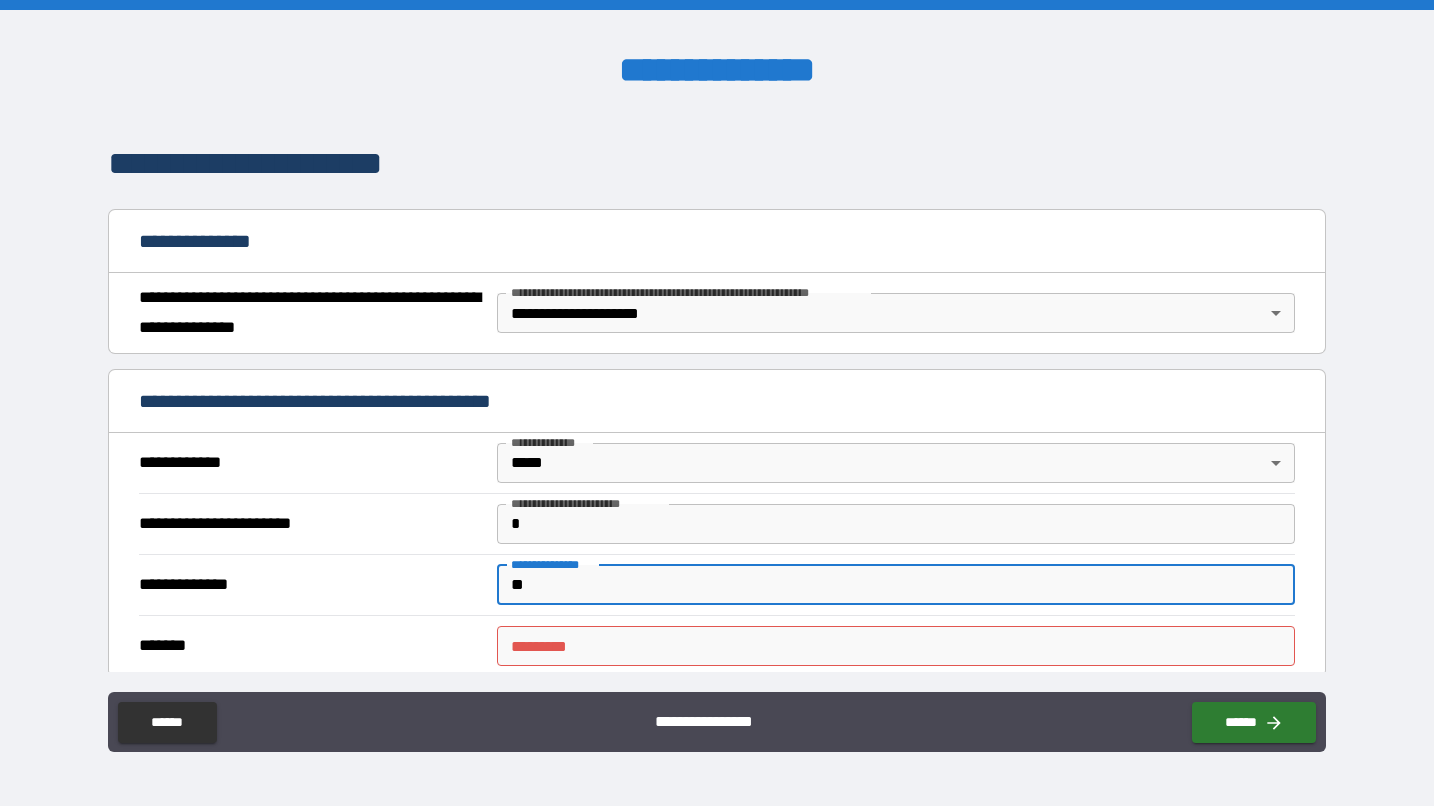 type on "*" 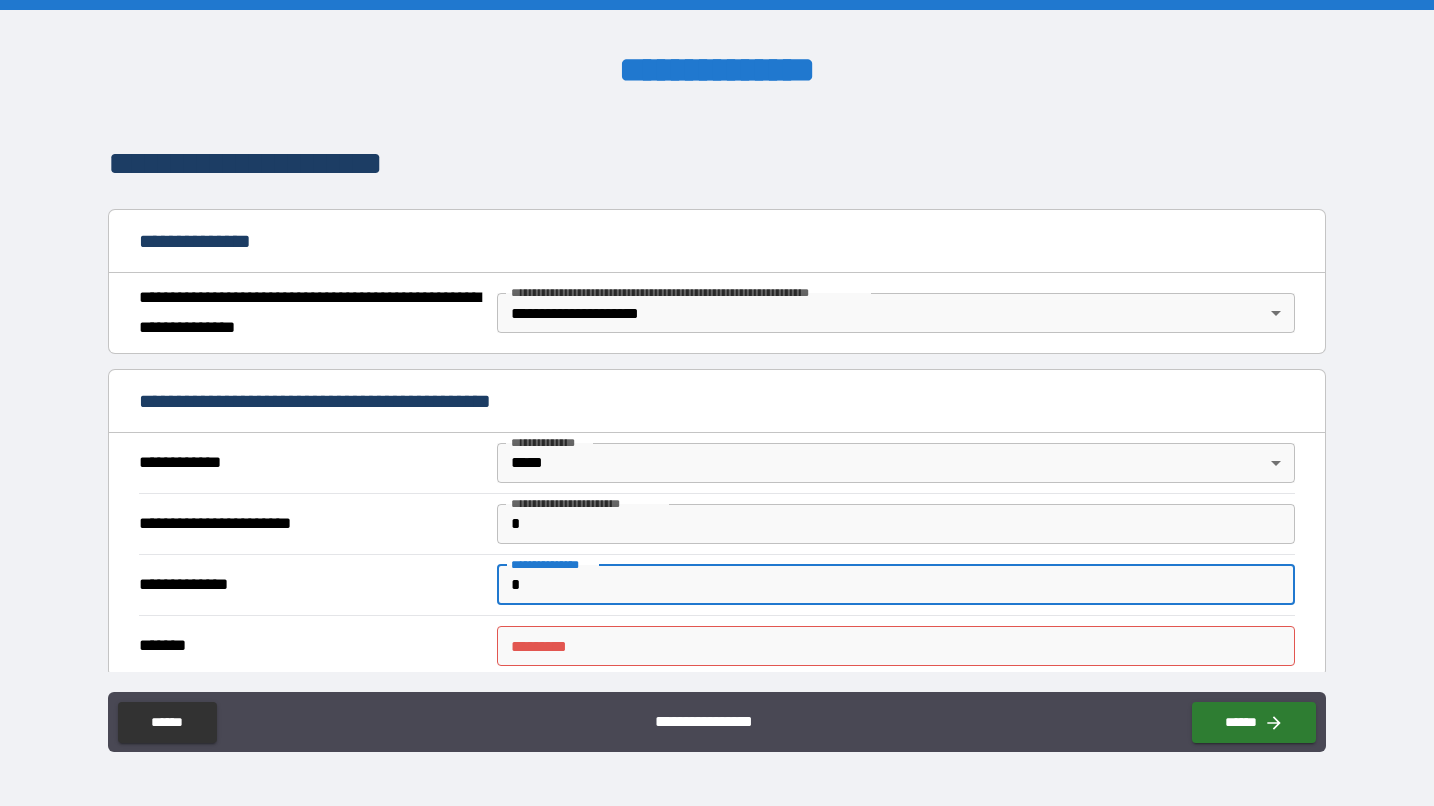 type on "*" 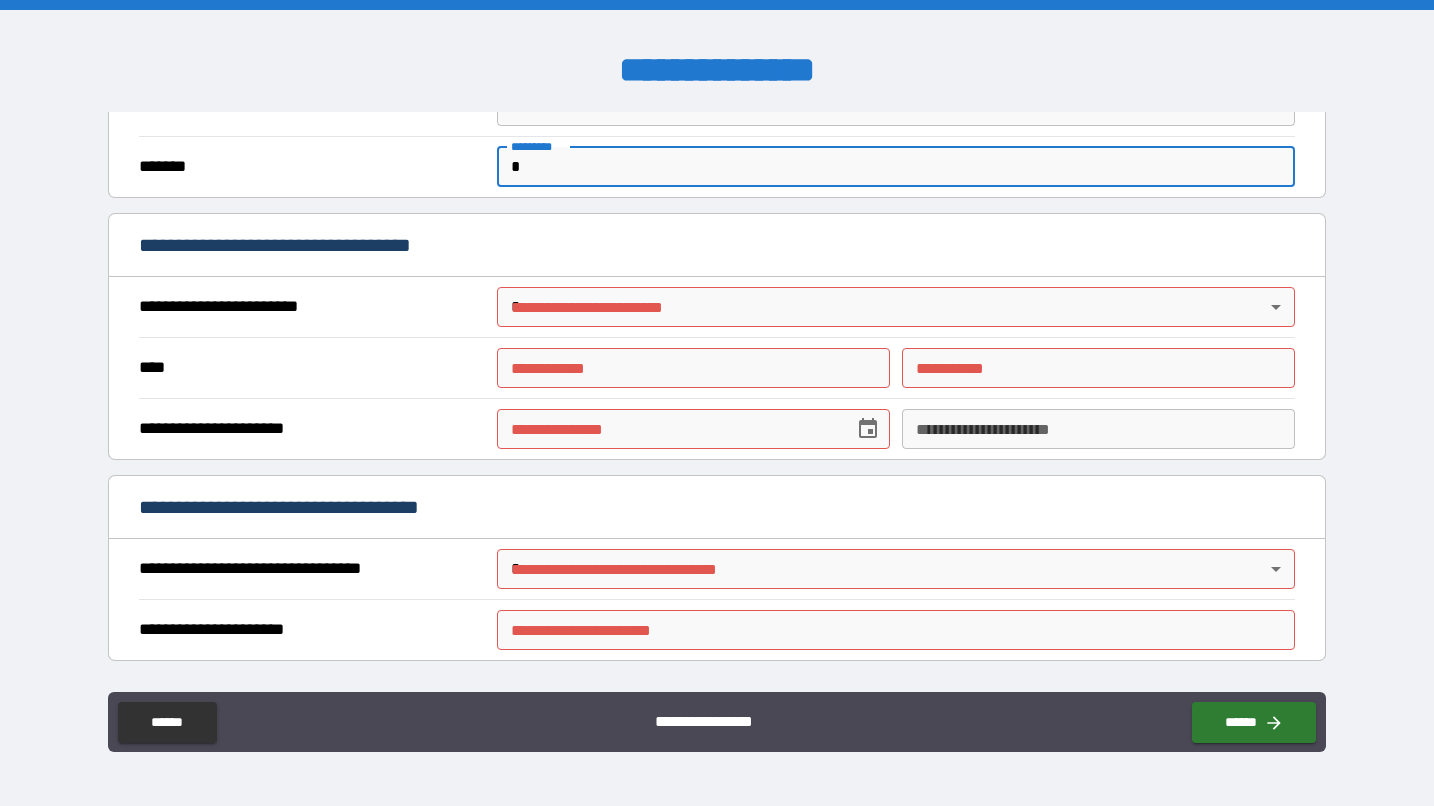 scroll, scrollTop: 646, scrollLeft: 0, axis: vertical 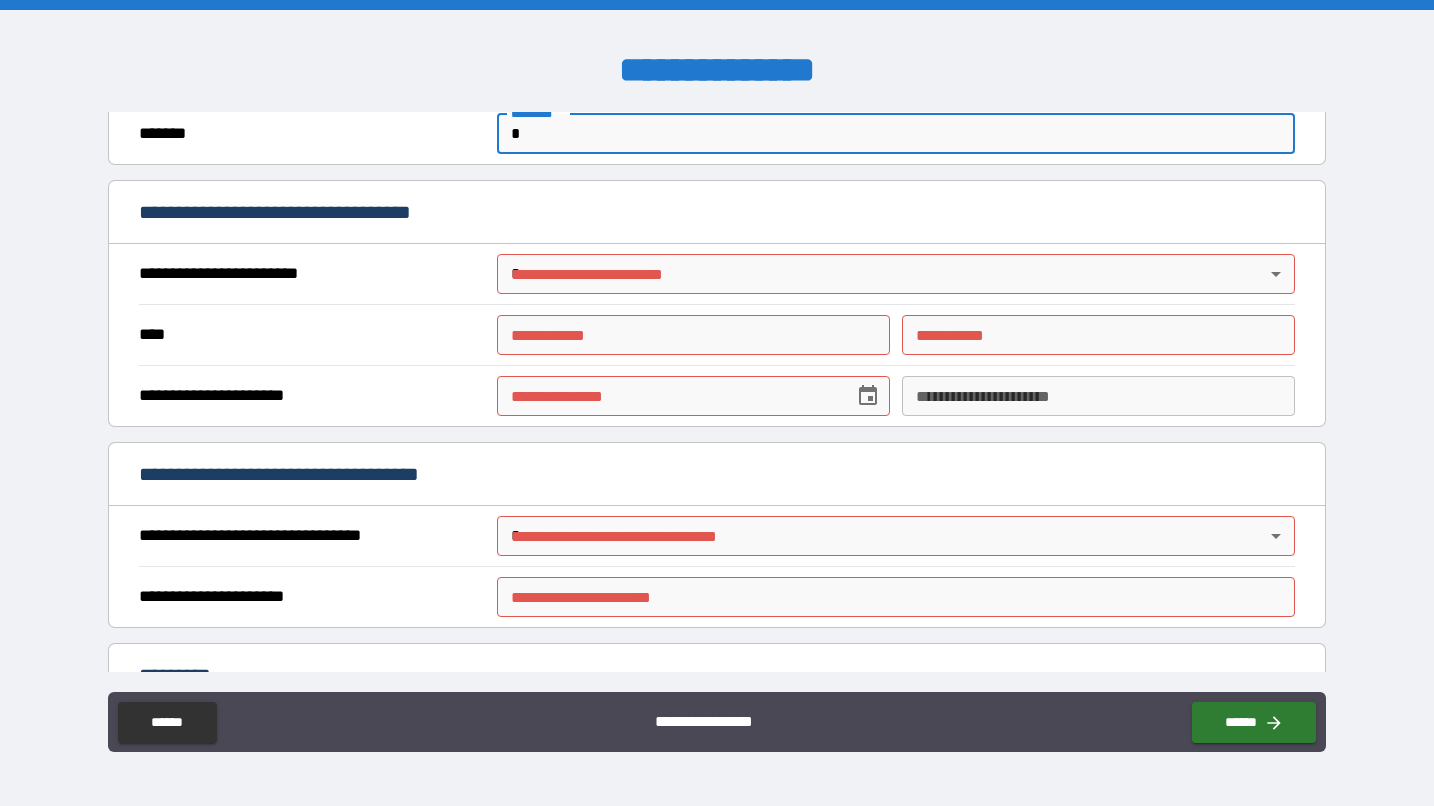 type on "*" 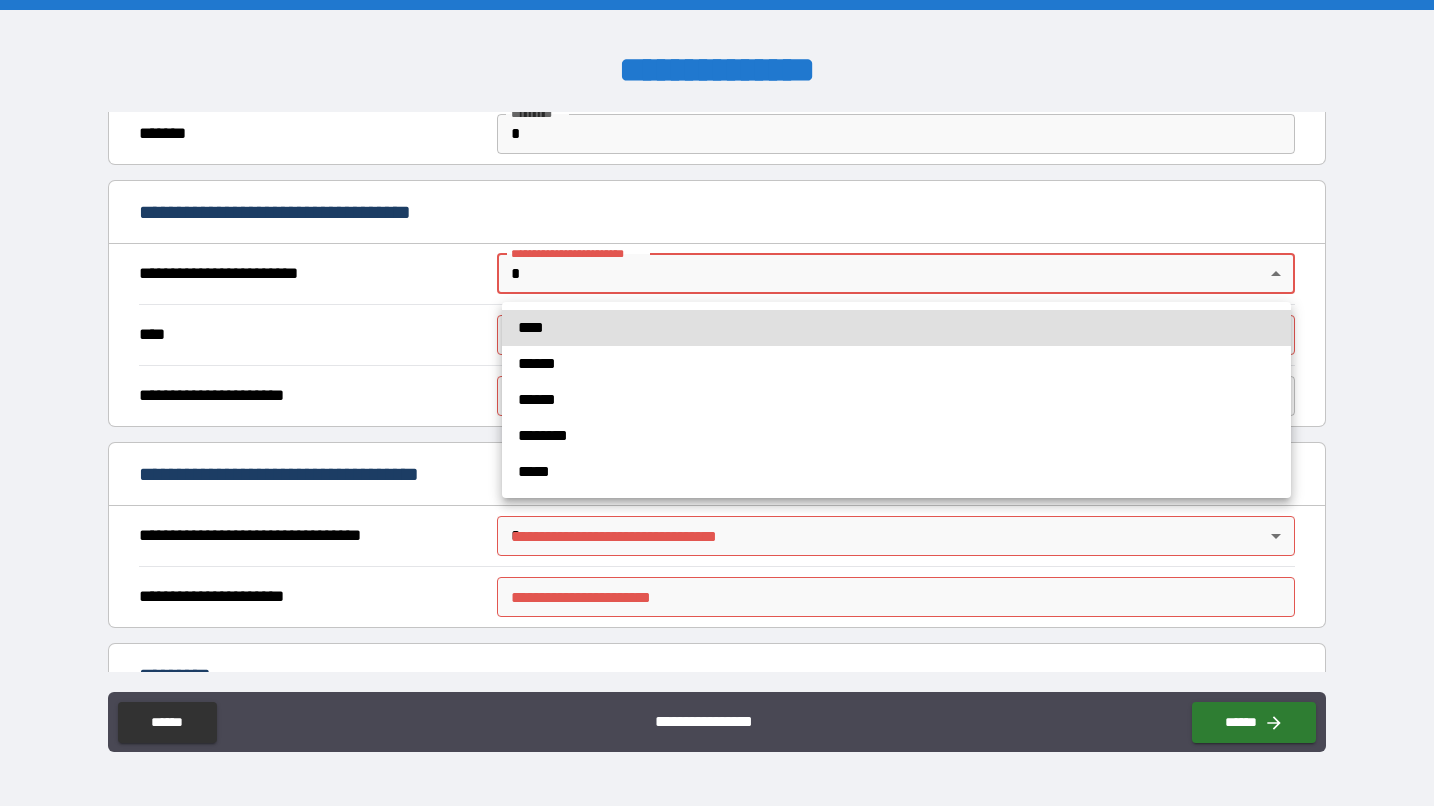 click on "**********" at bounding box center (717, 403) 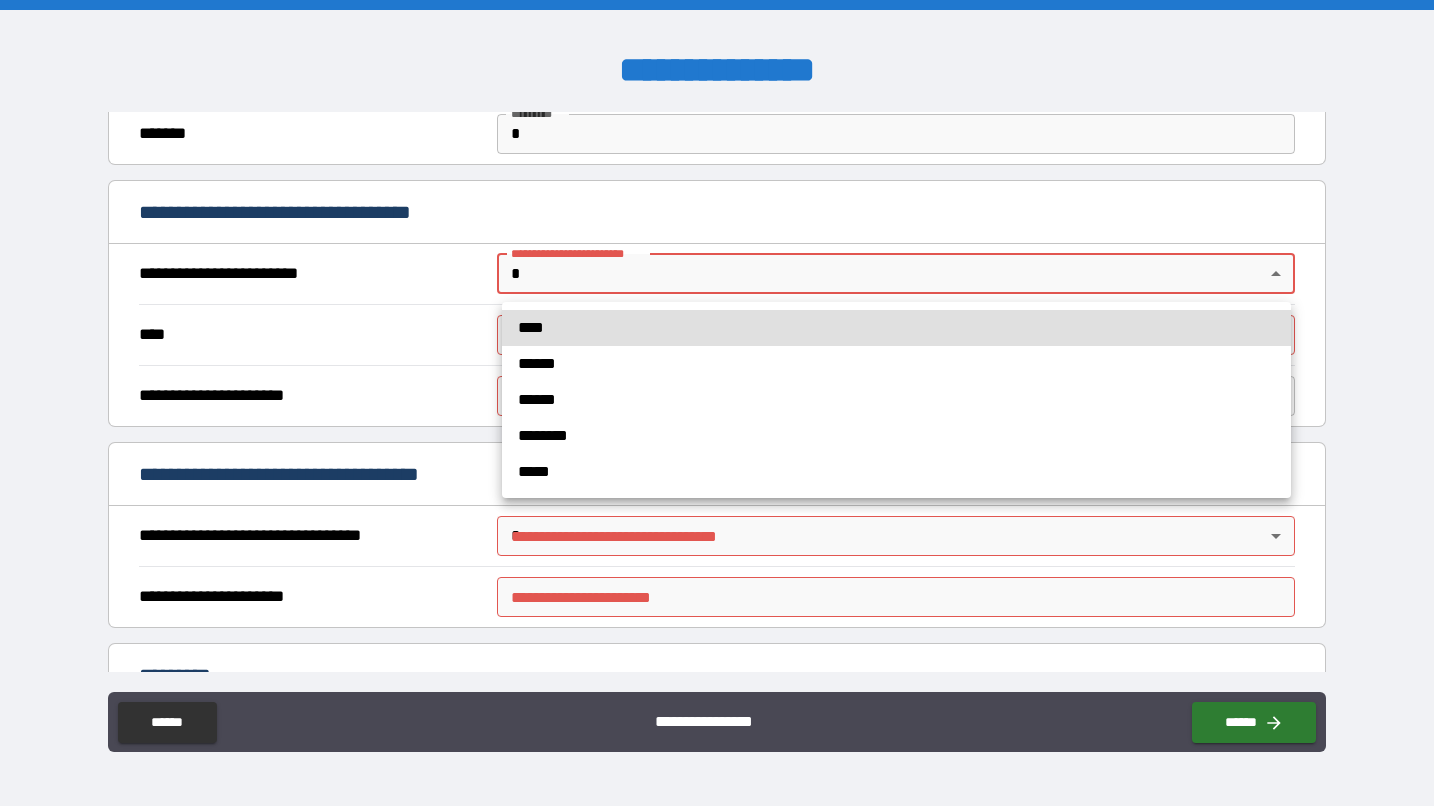click on "****" at bounding box center [896, 328] 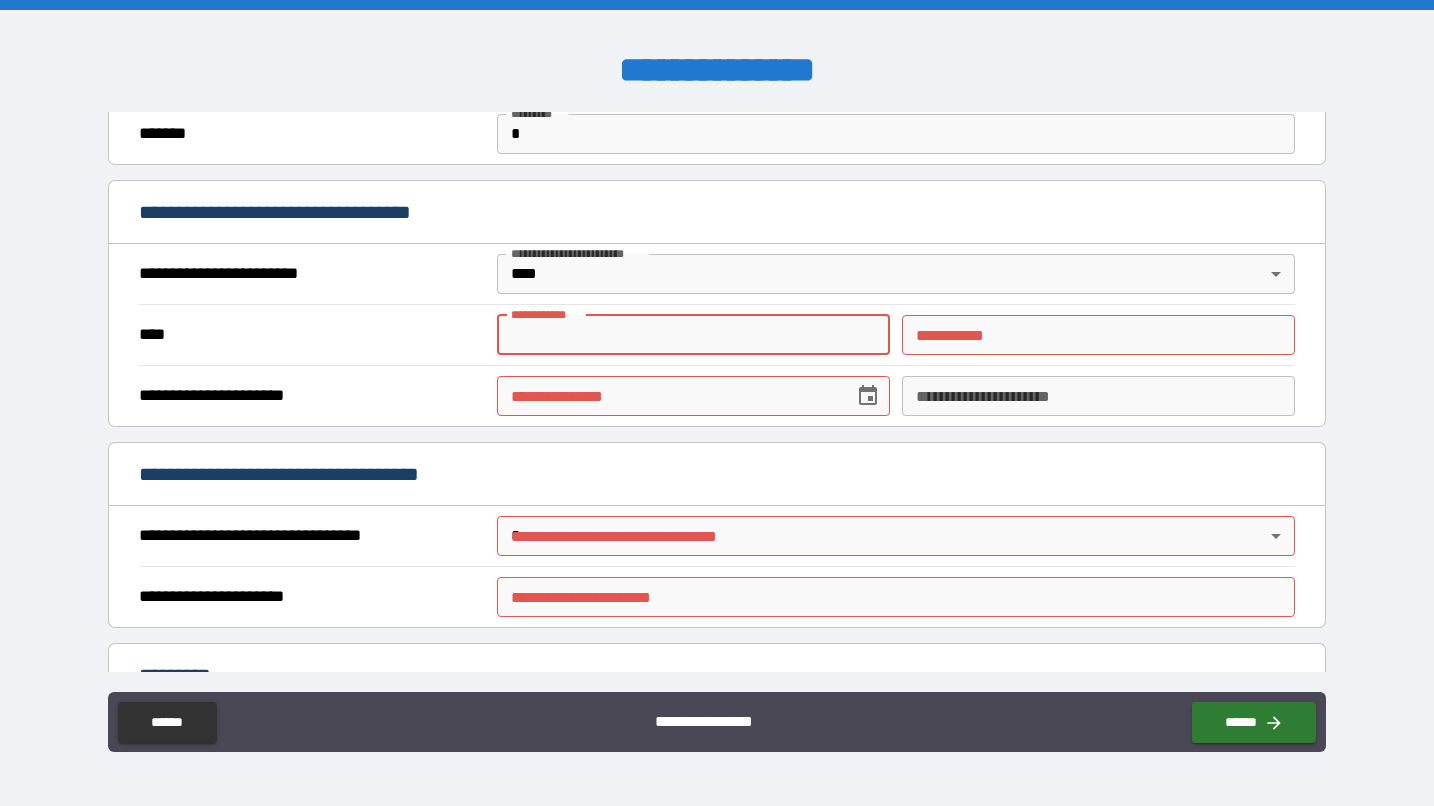 click on "**********" at bounding box center [693, 335] 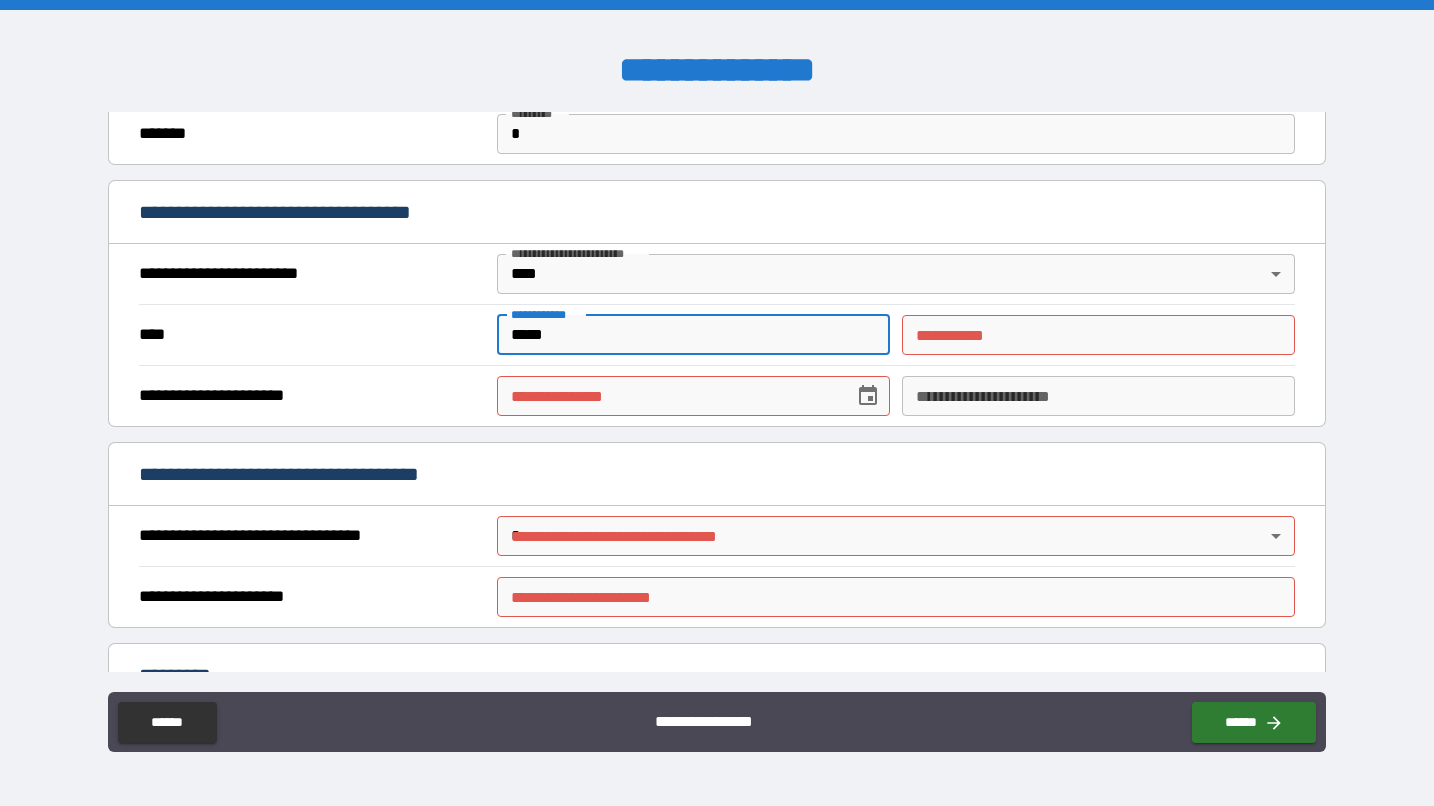 type on "*****" 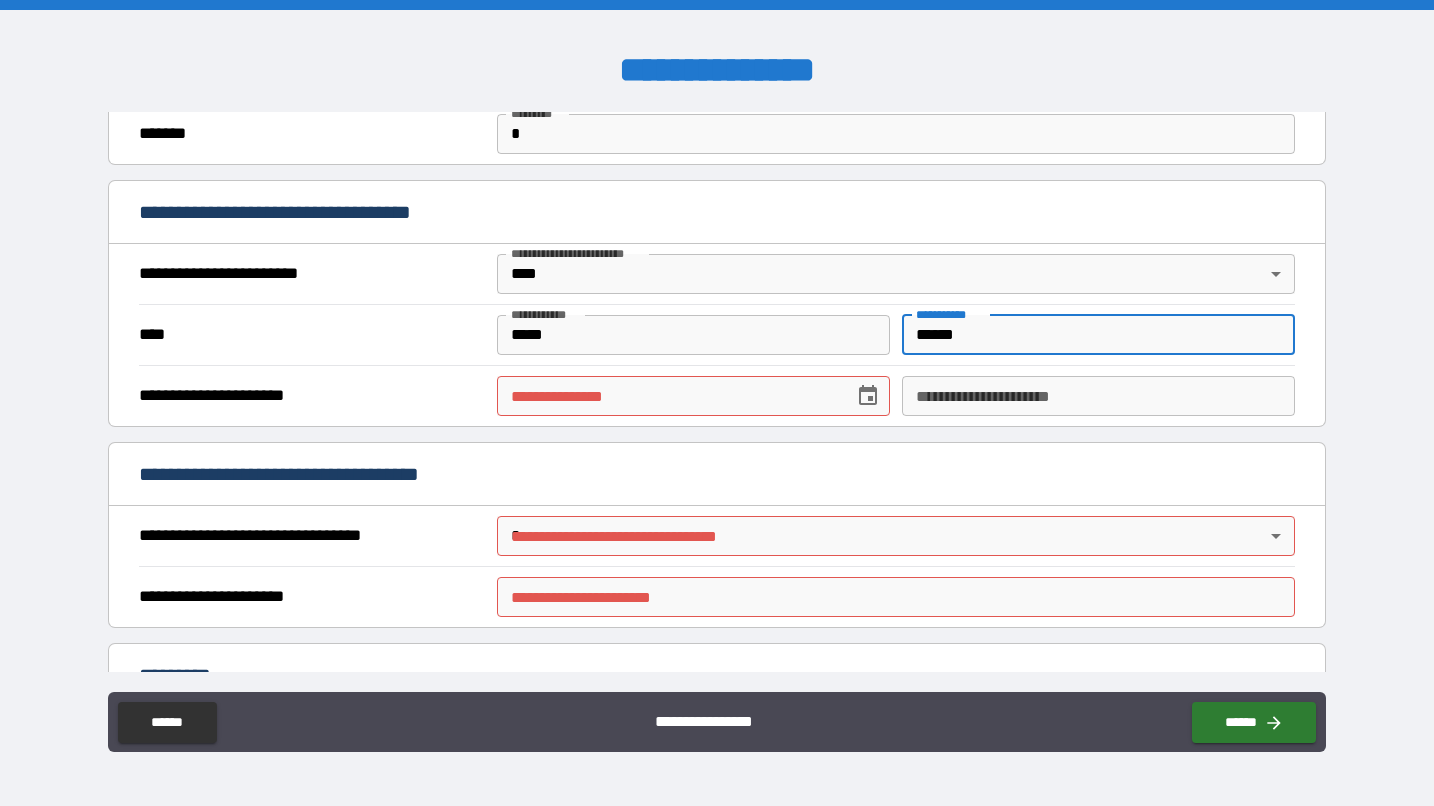 type on "******" 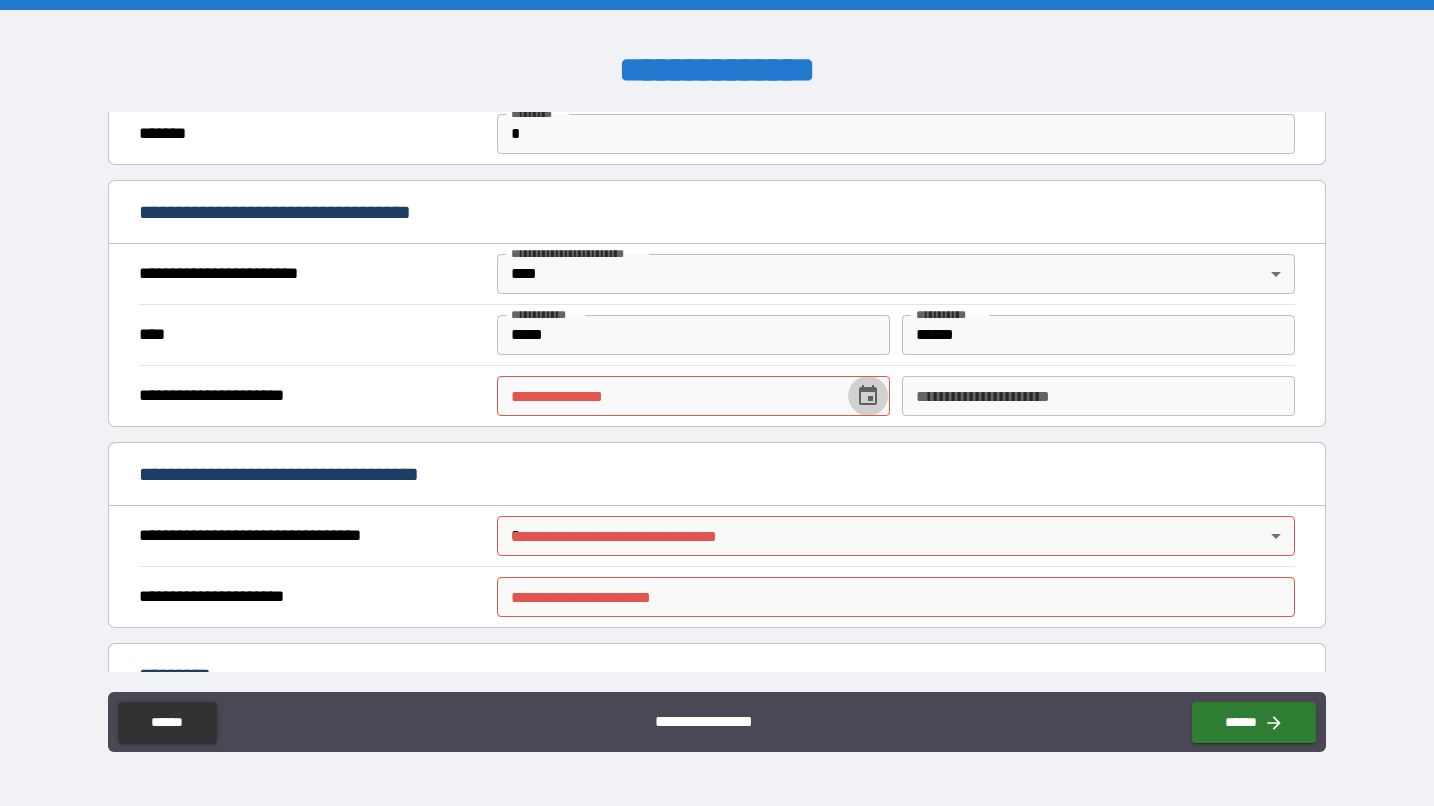 click 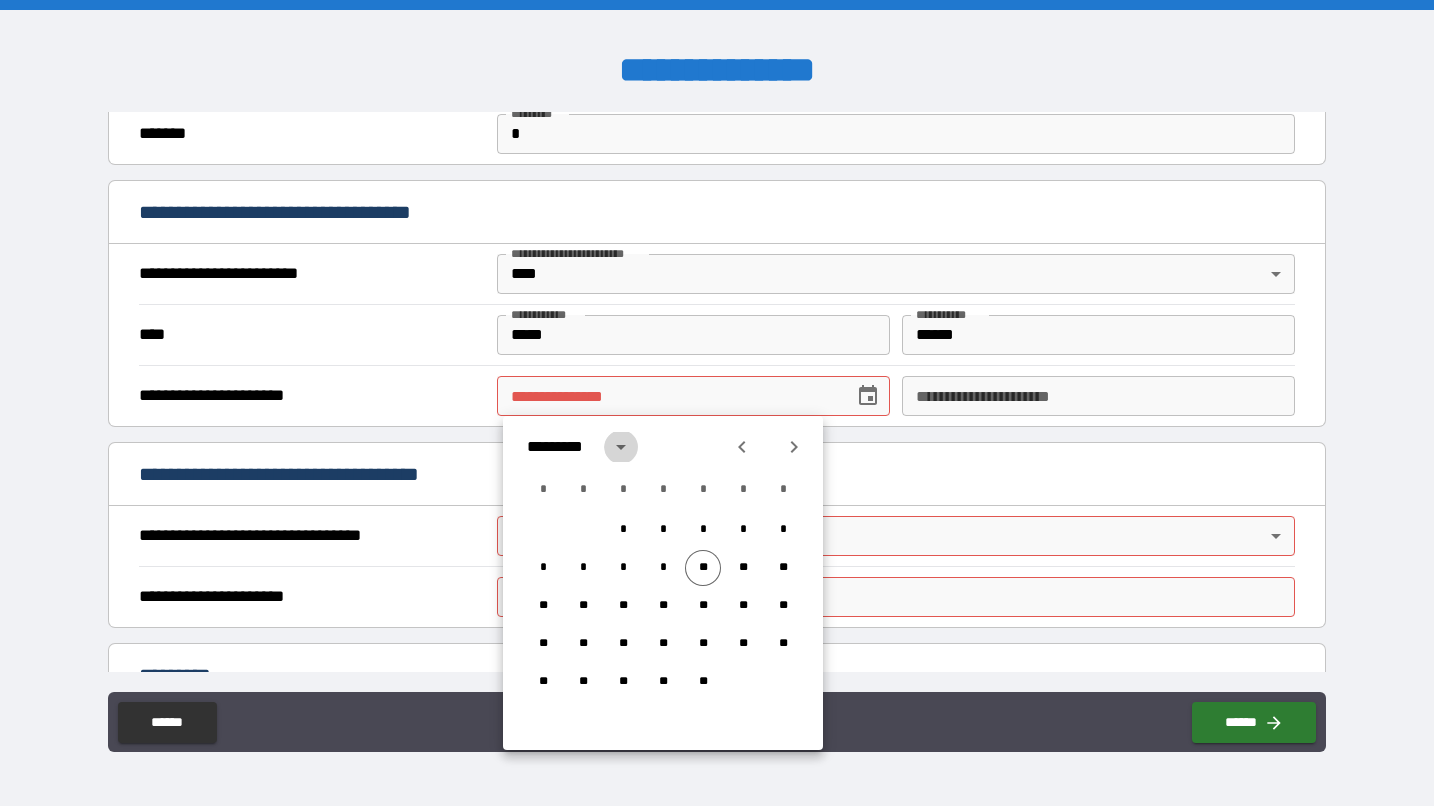 click 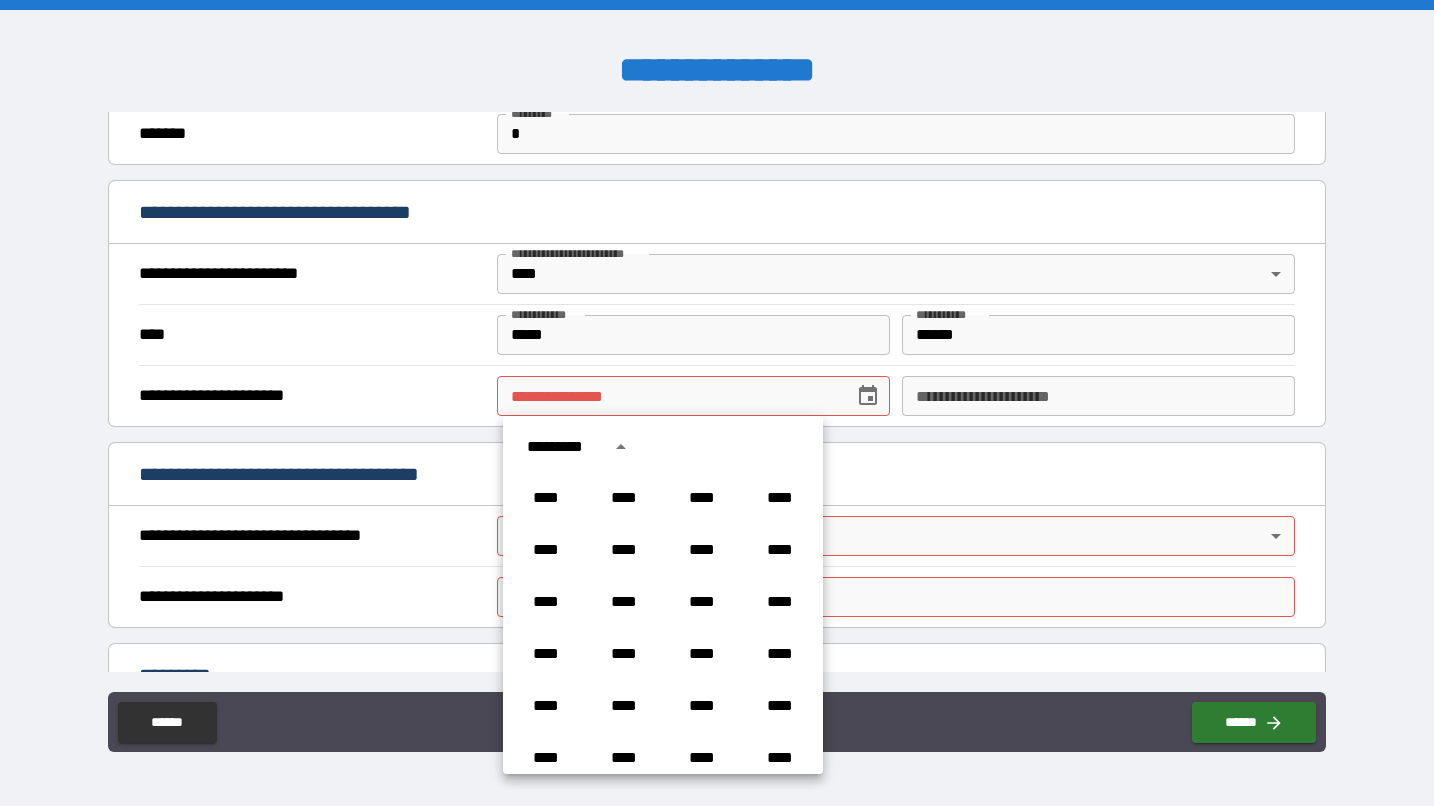scroll, scrollTop: 829, scrollLeft: 0, axis: vertical 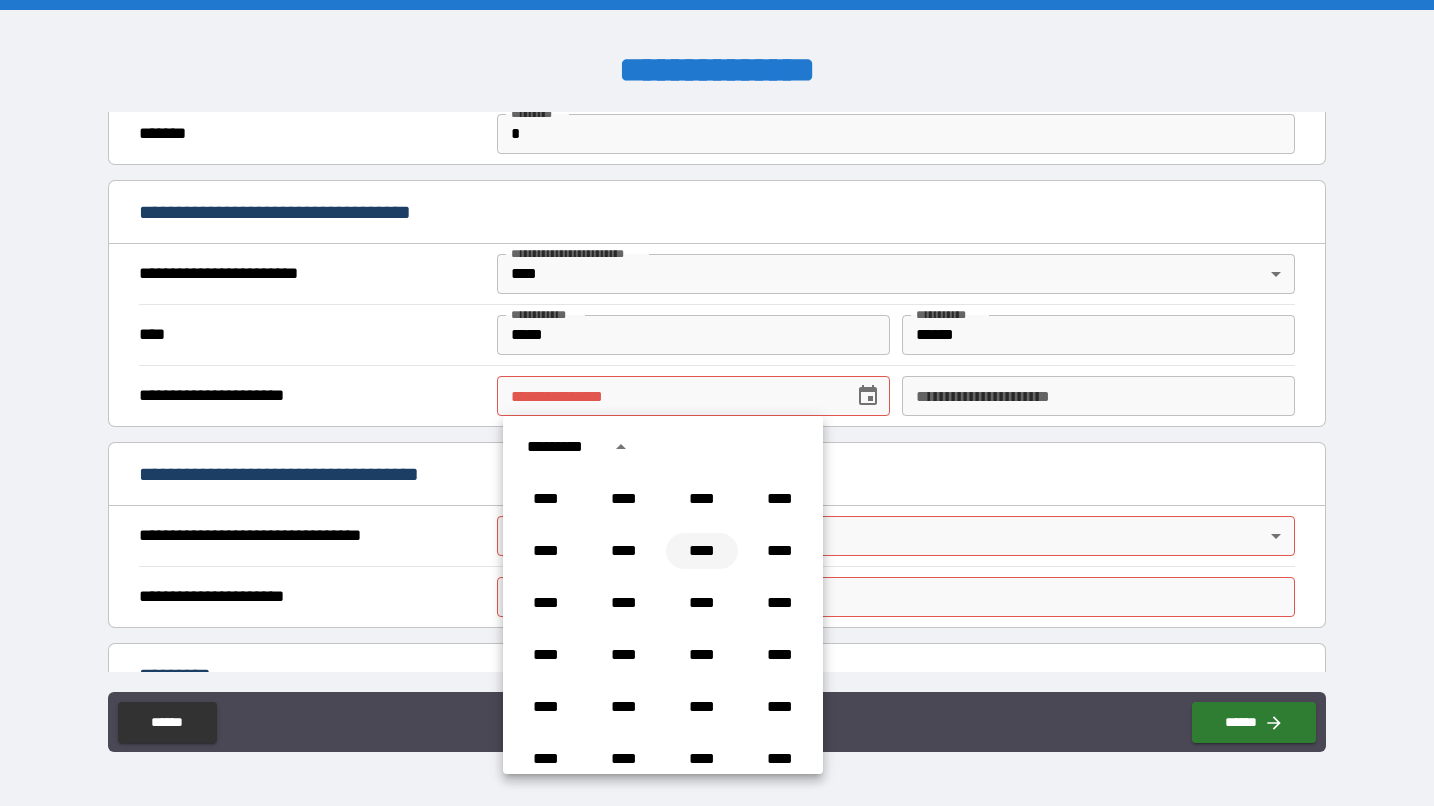 click on "****" at bounding box center (702, 551) 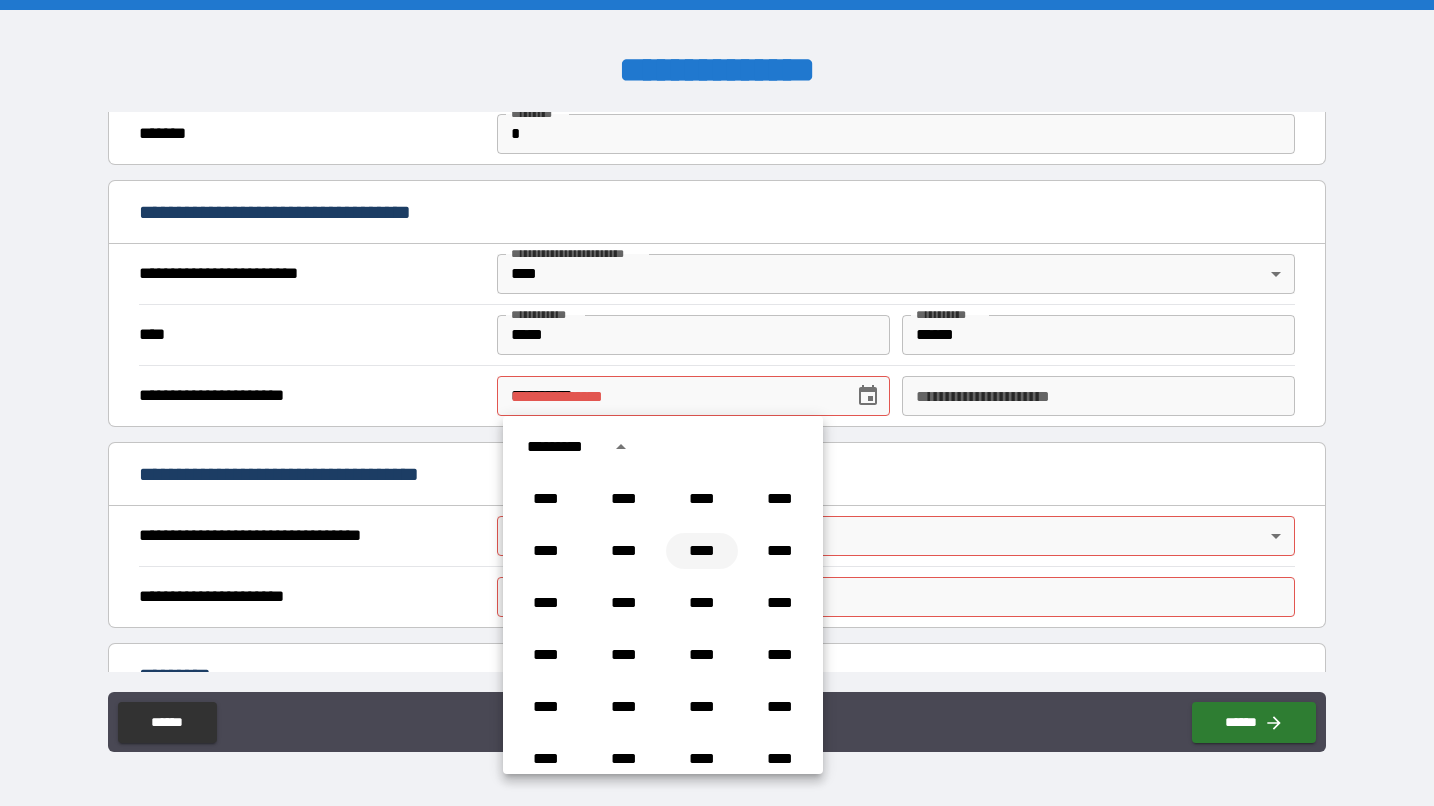 scroll, scrollTop: 0, scrollLeft: 0, axis: both 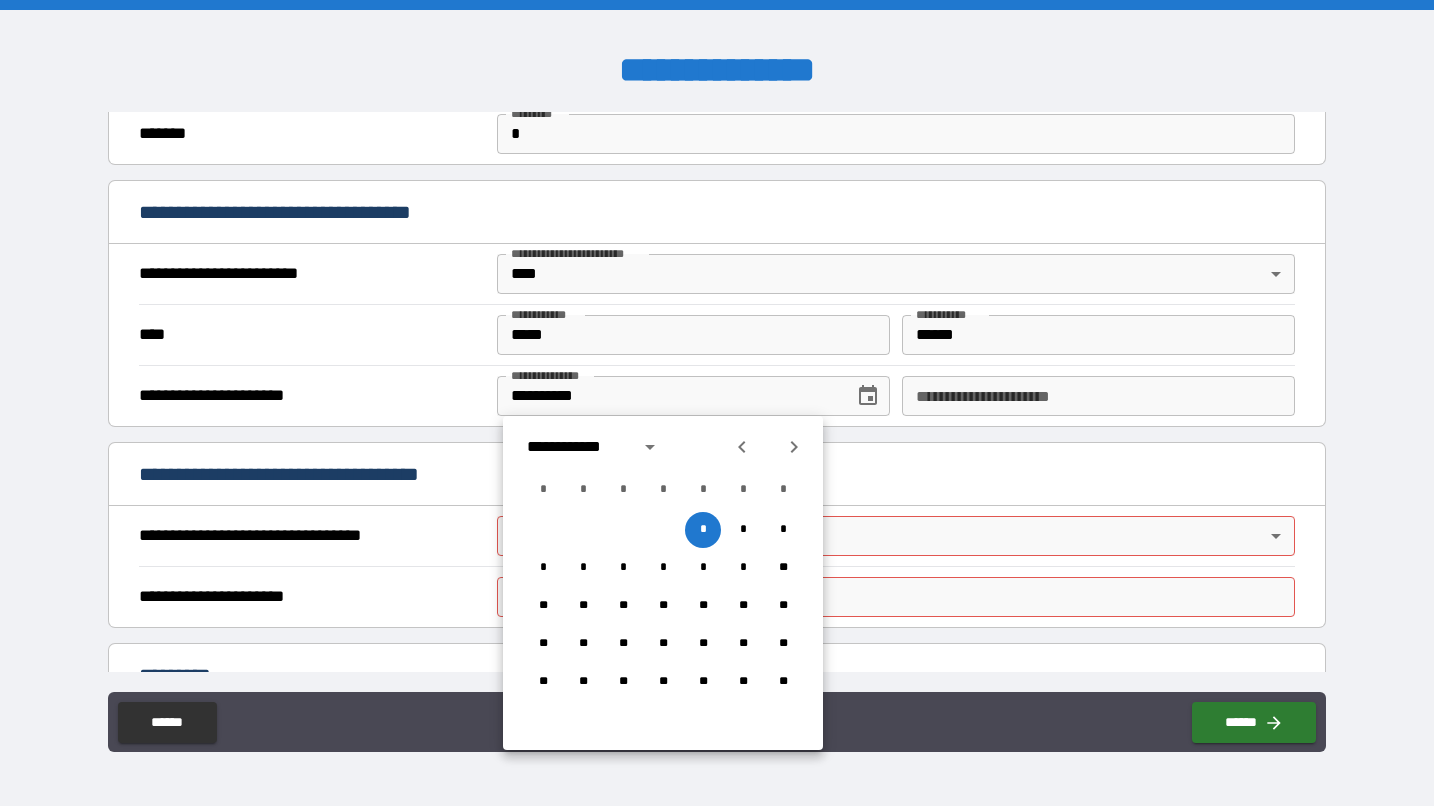 click 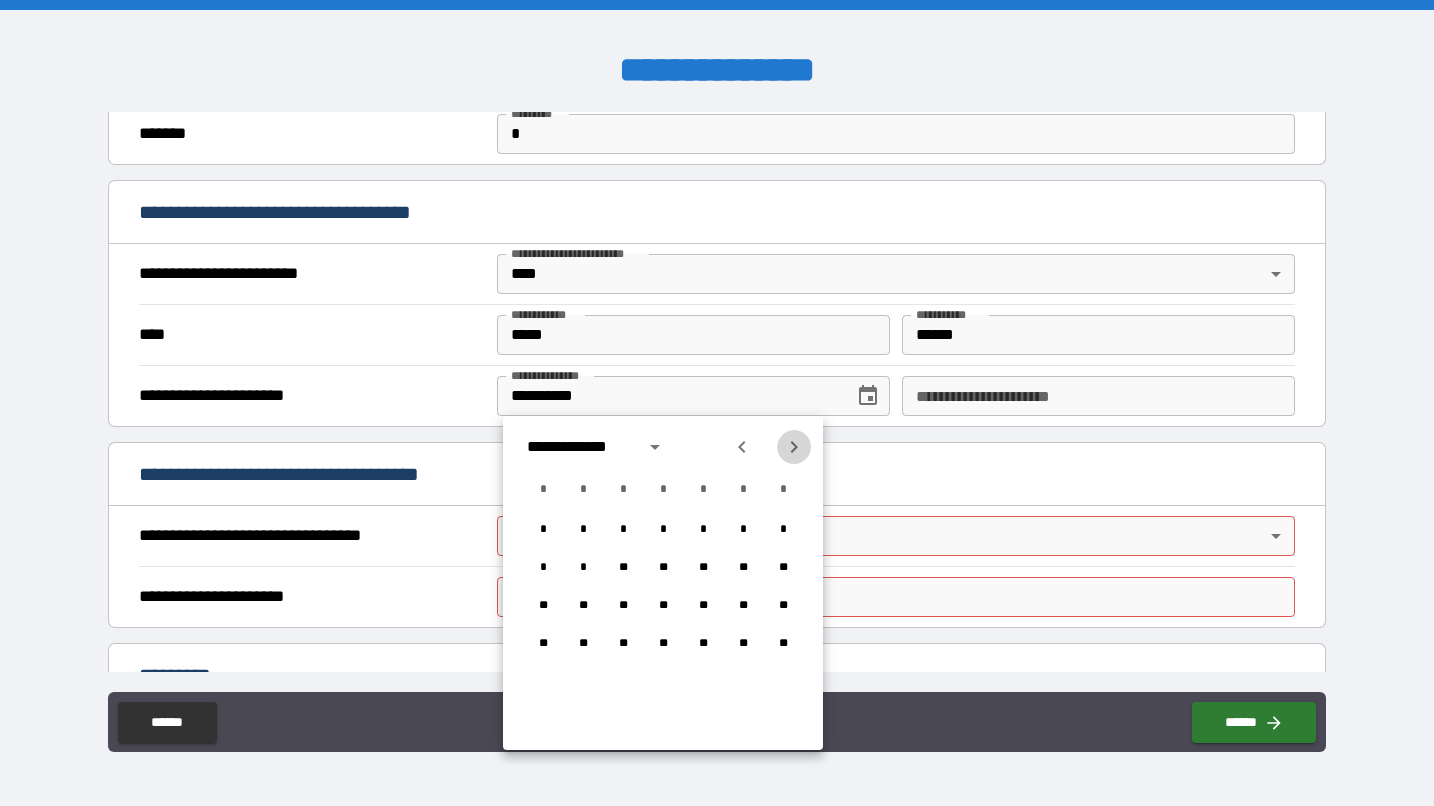 click 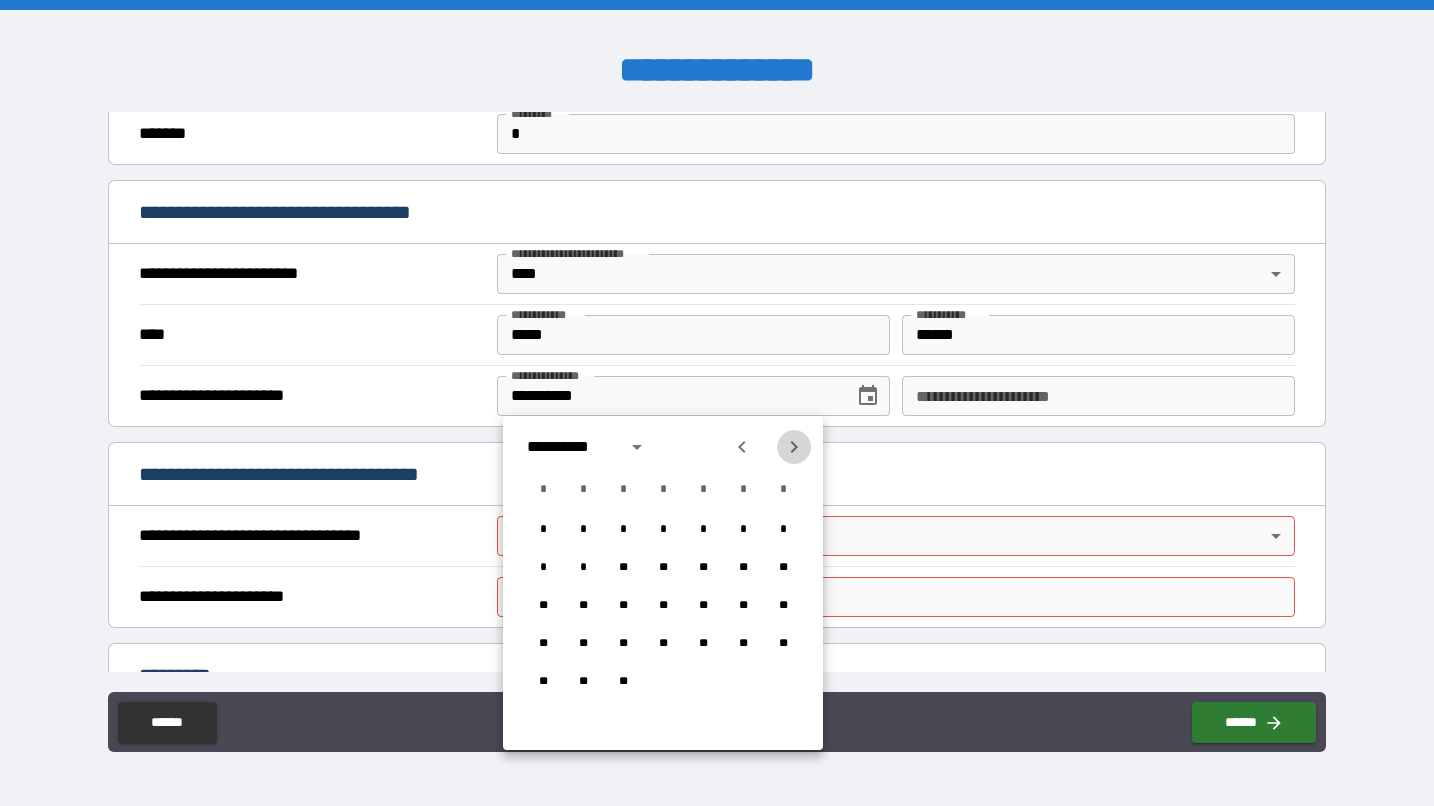 click 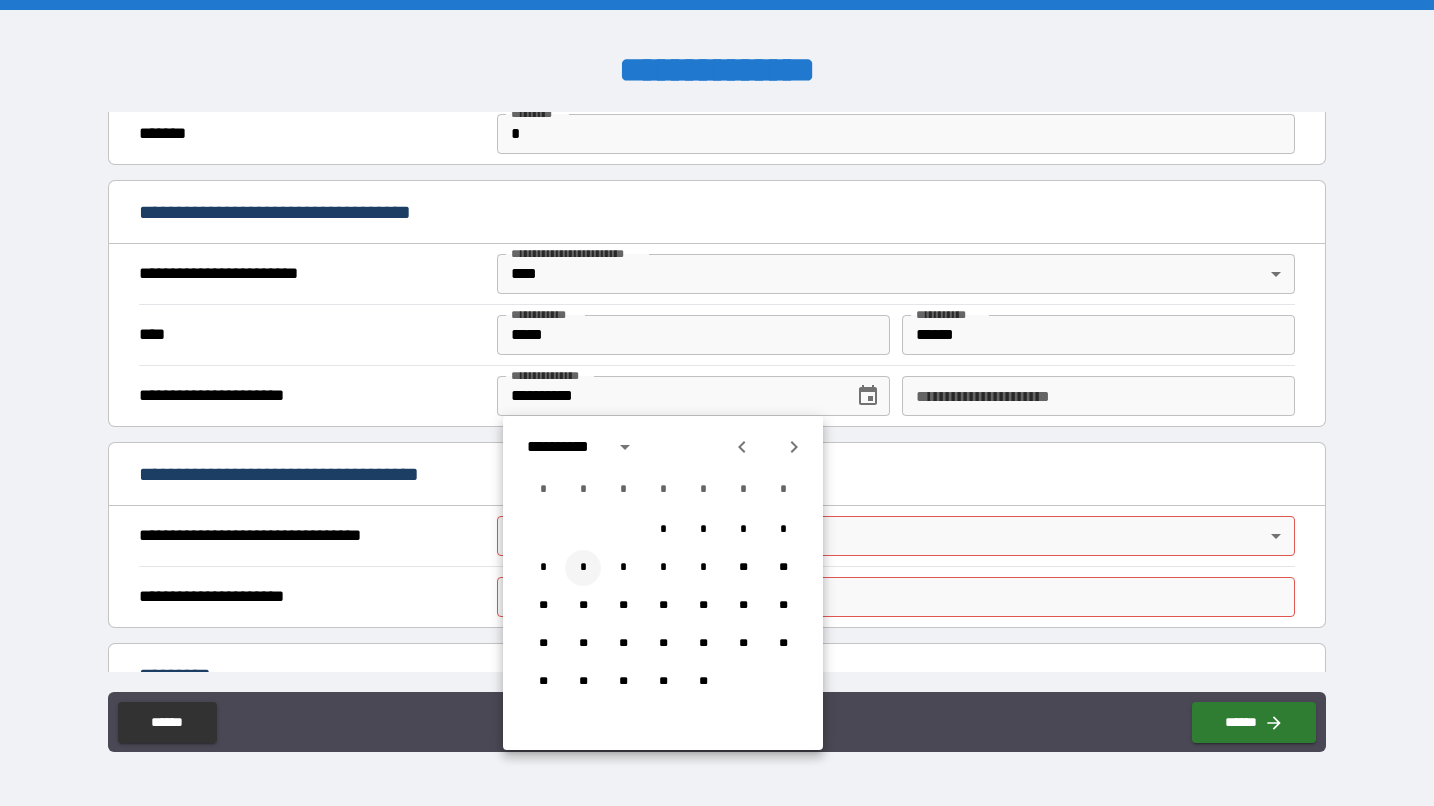 click on "*" at bounding box center (583, 568) 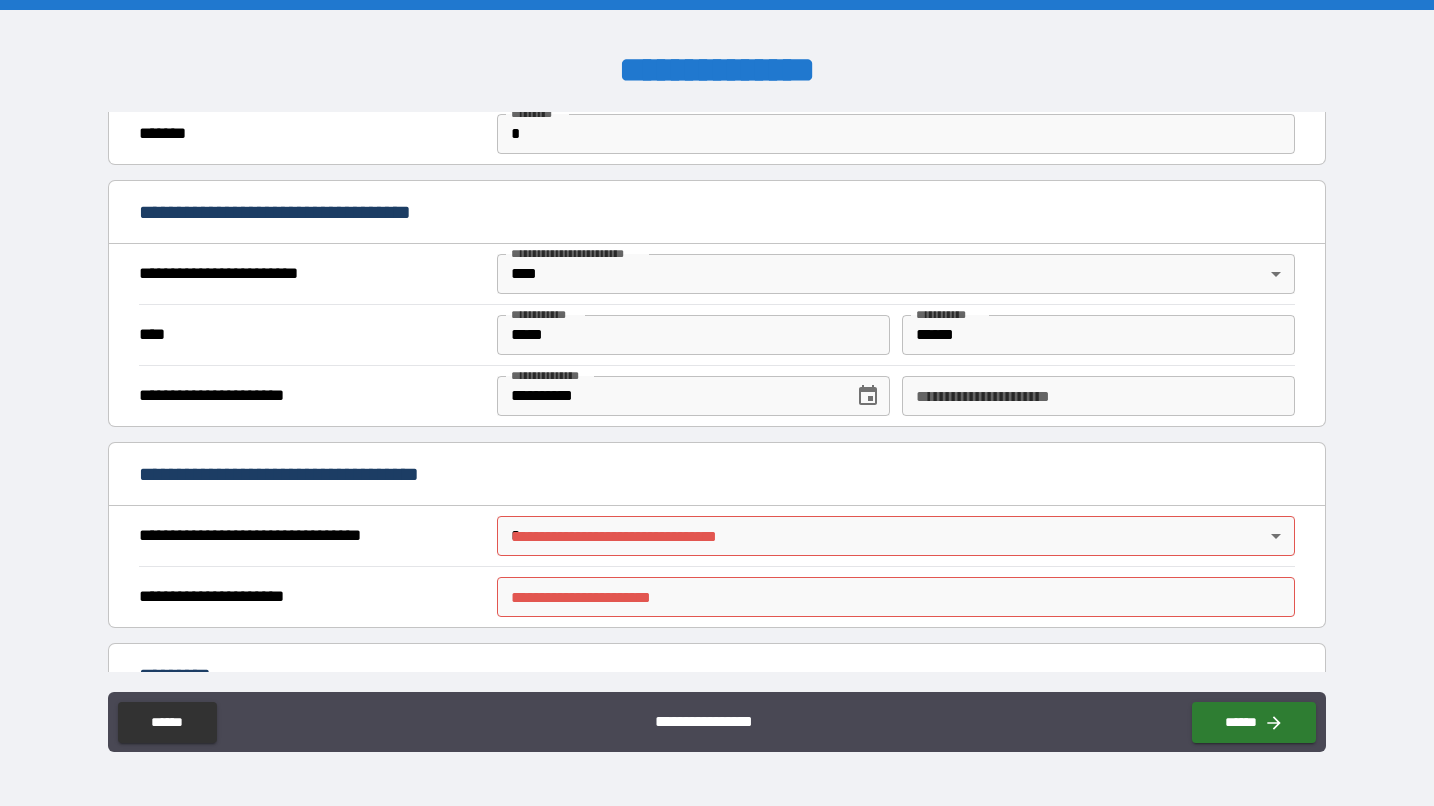 click on "**********" at bounding box center (1098, 396) 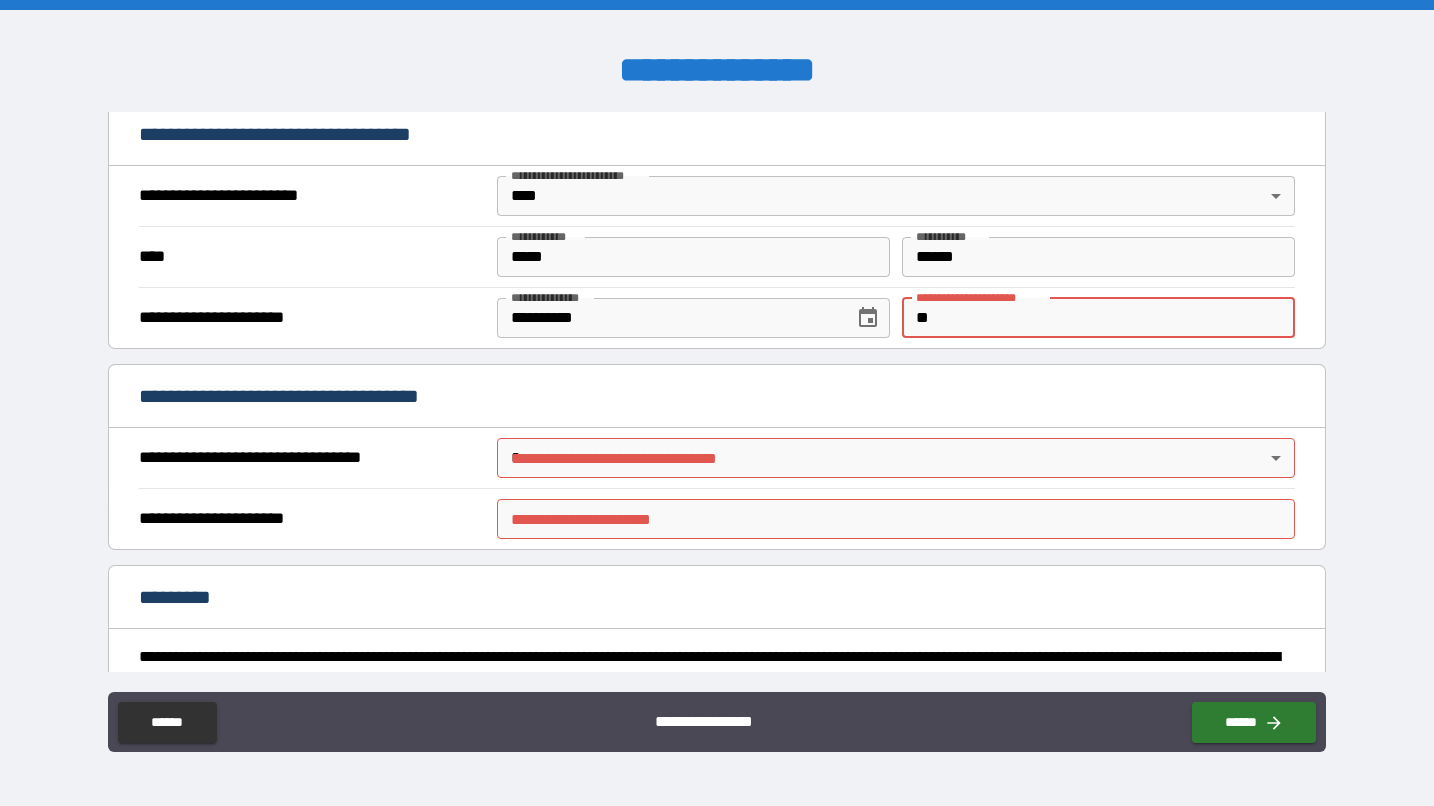 scroll, scrollTop: 741, scrollLeft: 0, axis: vertical 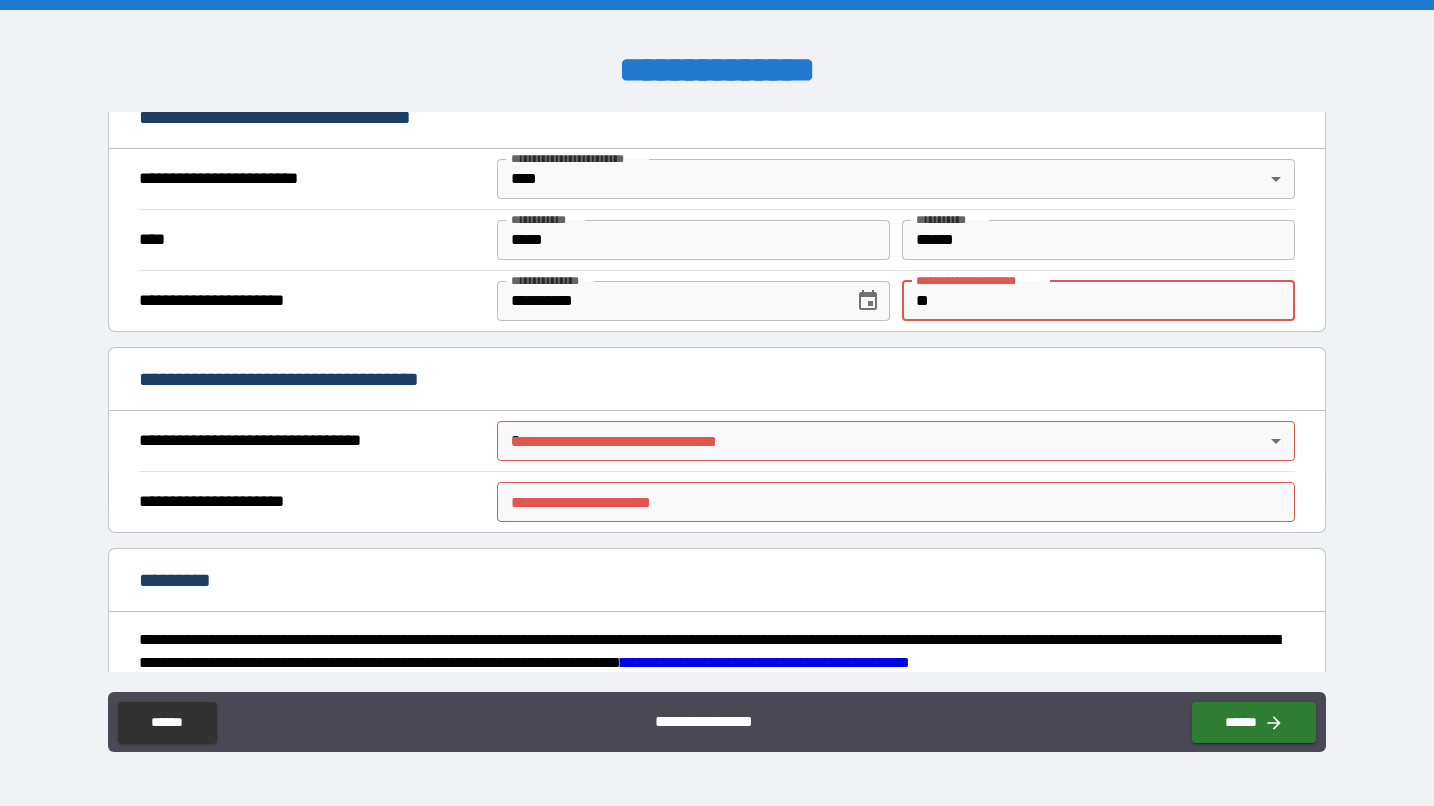 type on "**" 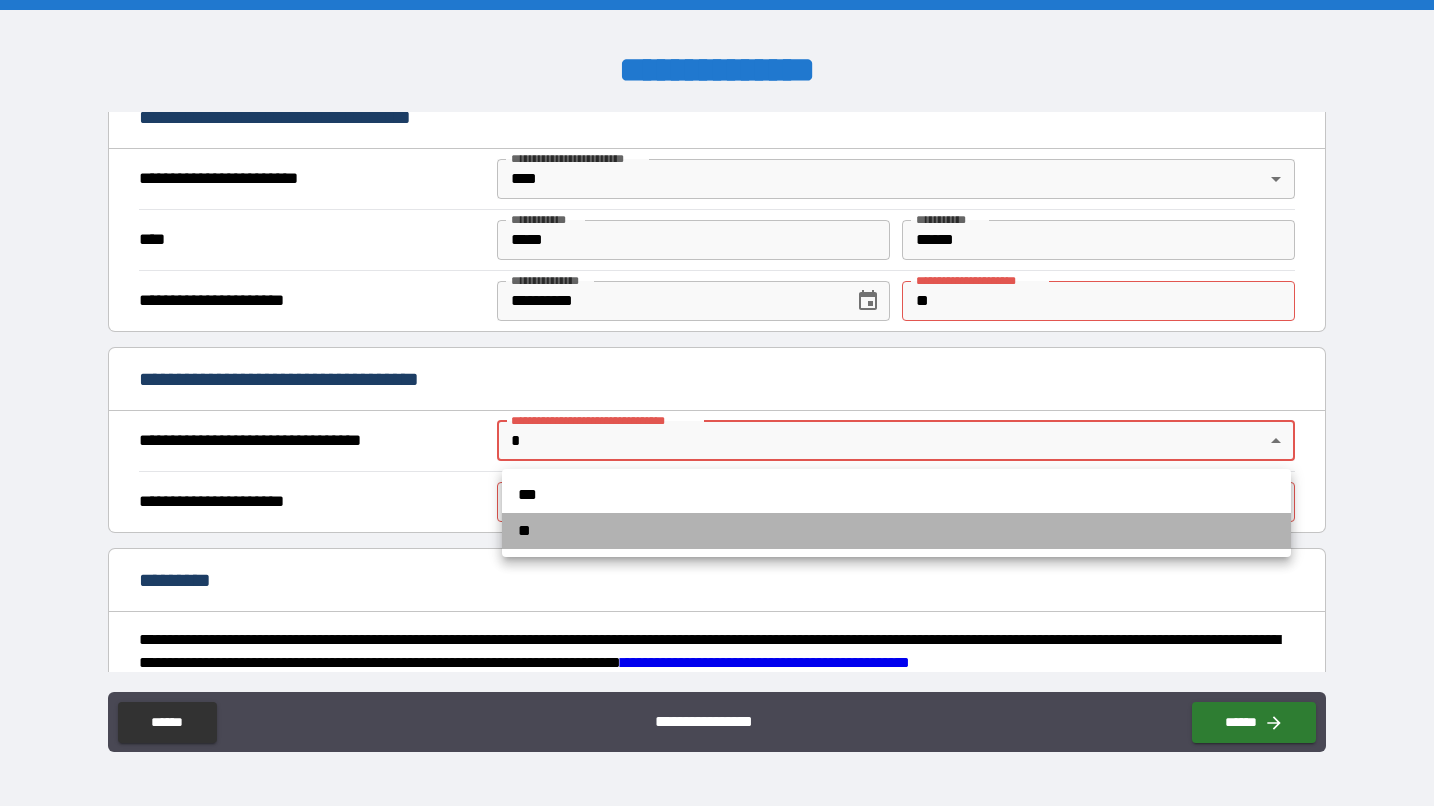 click on "**" at bounding box center (896, 531) 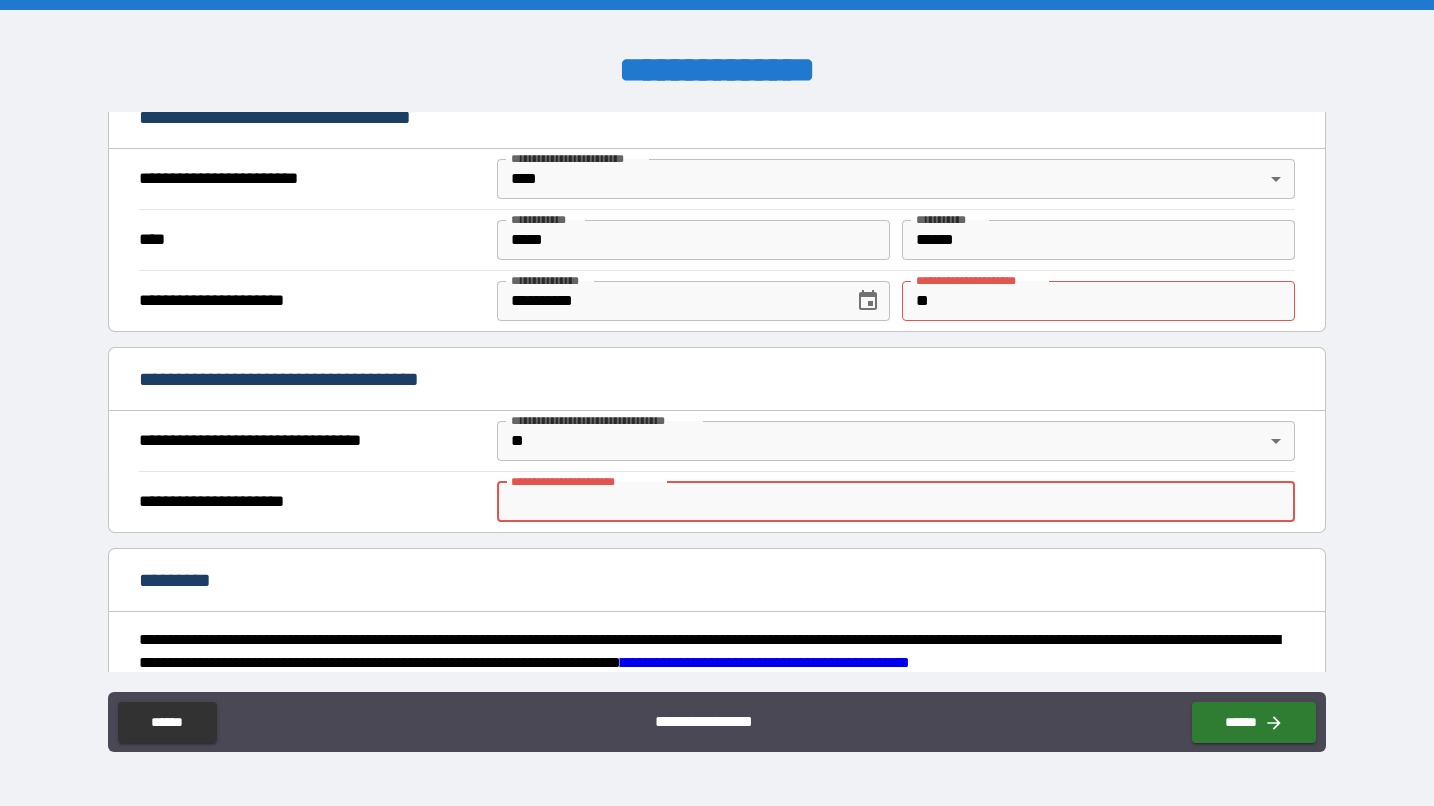 click on "**********" at bounding box center [896, 502] 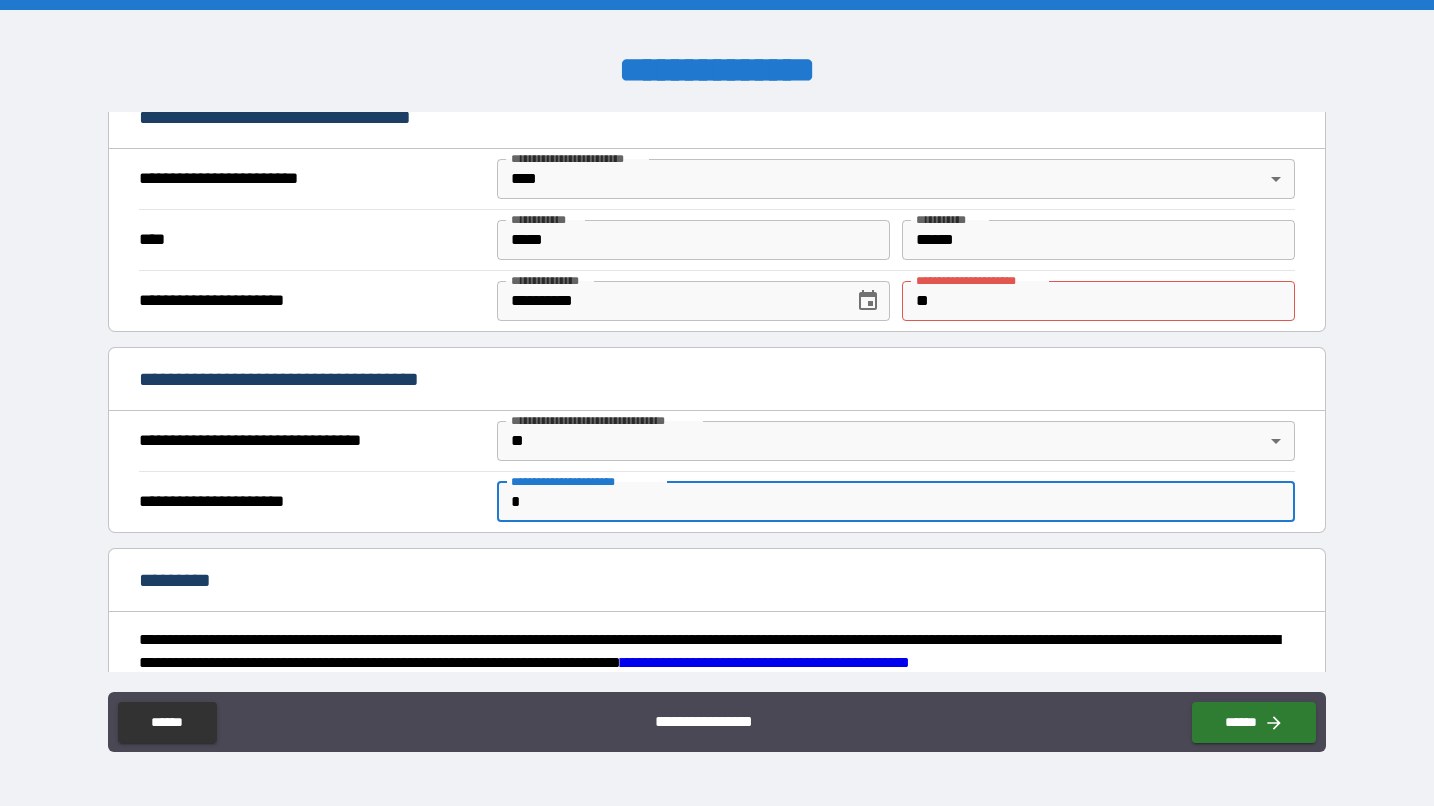 type on "*" 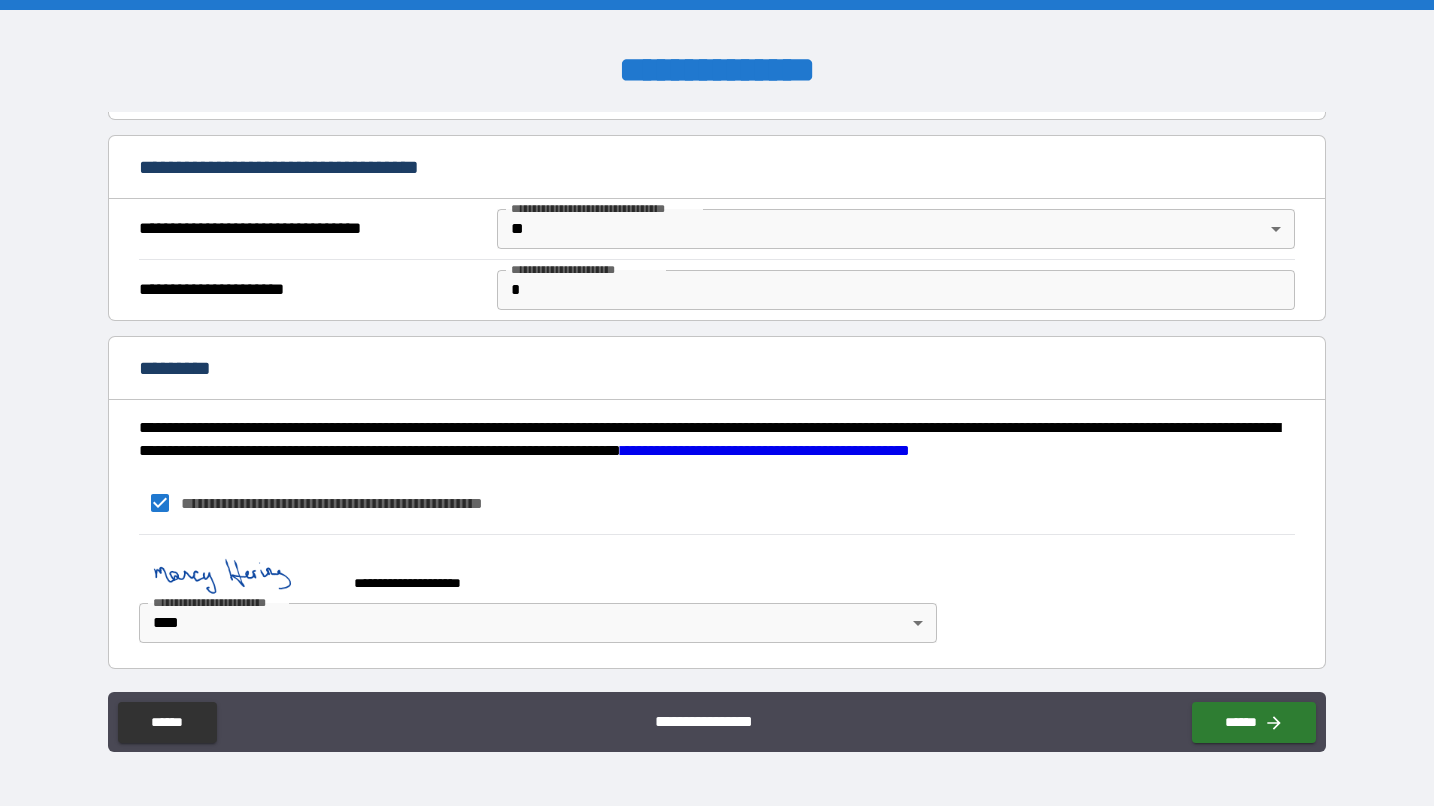 scroll, scrollTop: 954, scrollLeft: 0, axis: vertical 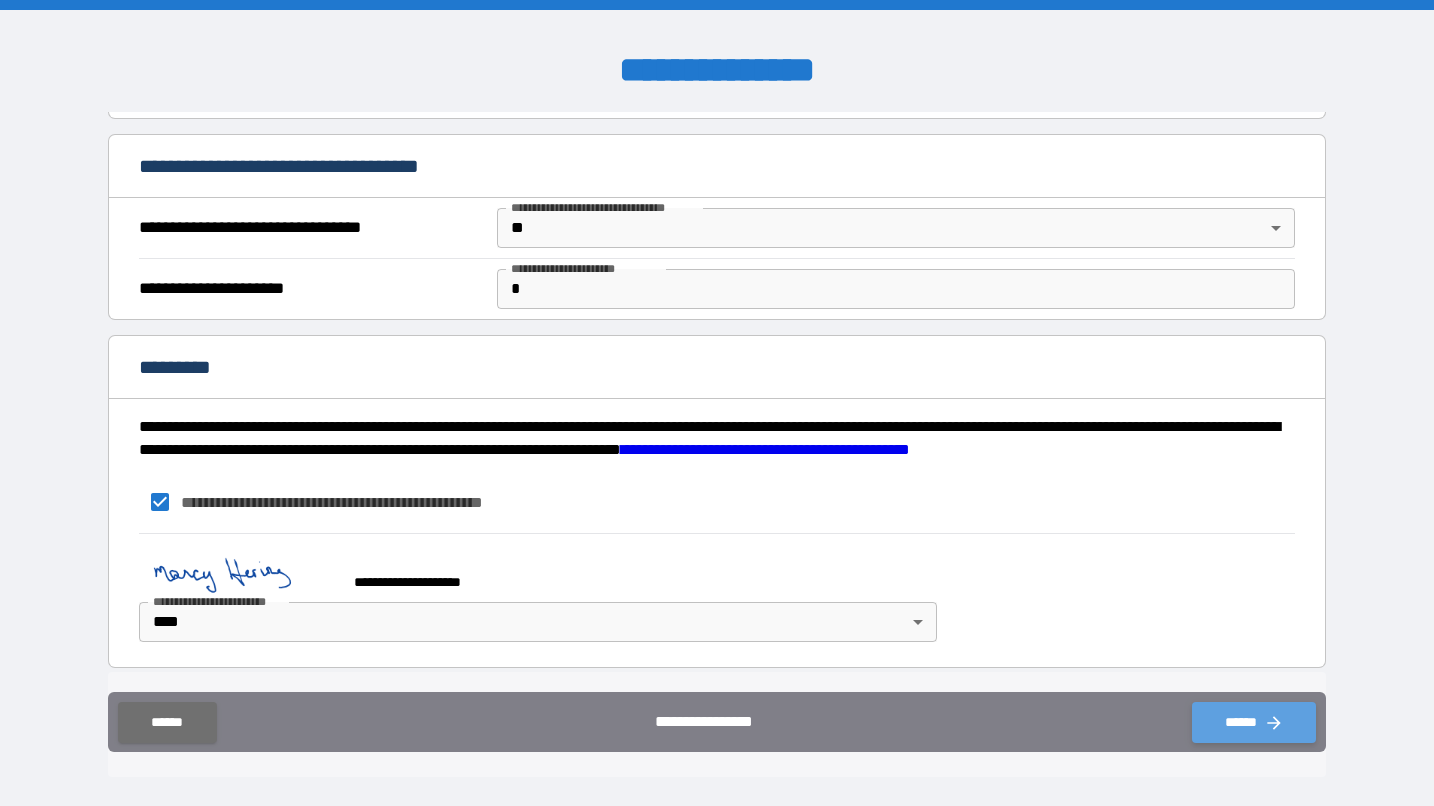 click on "******" at bounding box center (1254, 722) 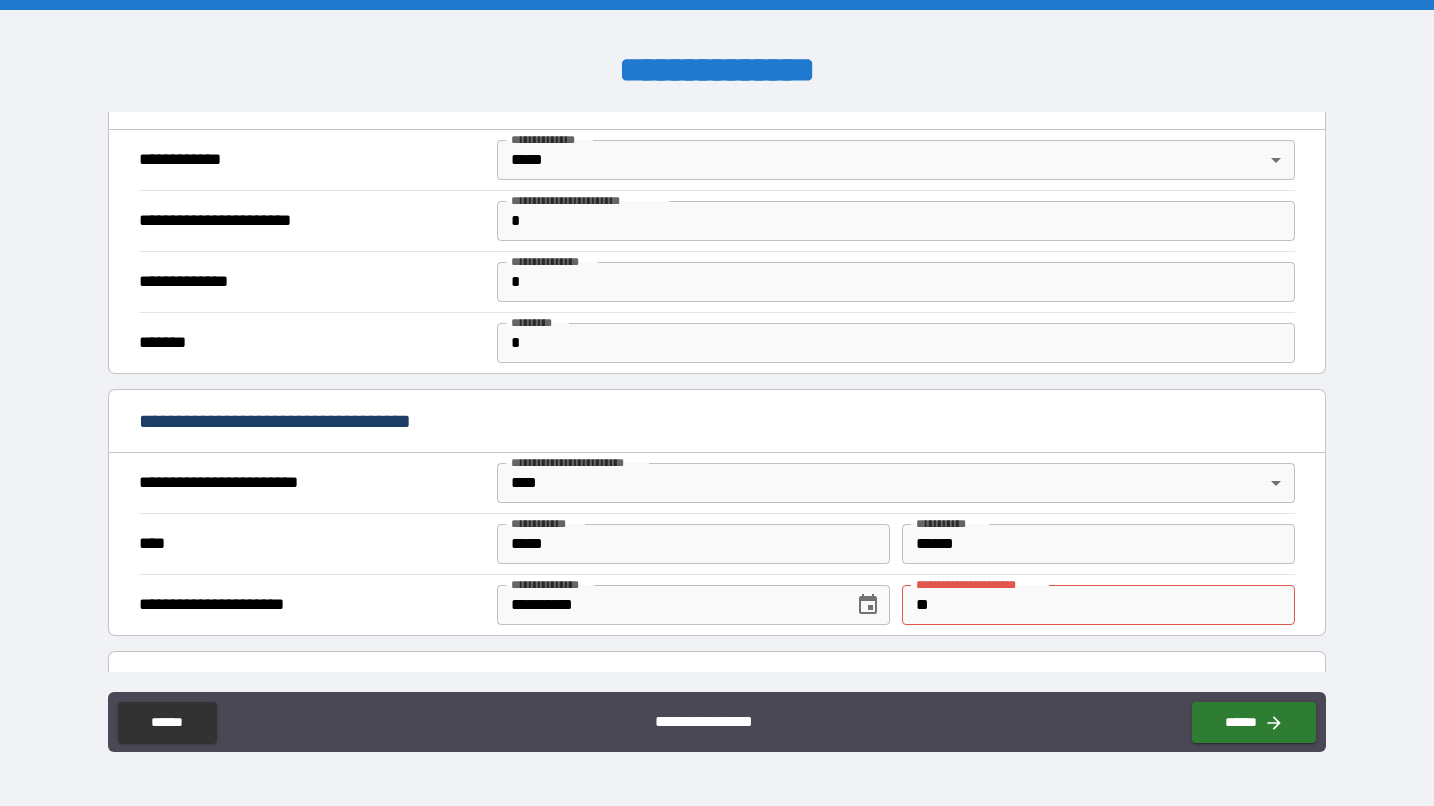 scroll, scrollTop: 578, scrollLeft: 0, axis: vertical 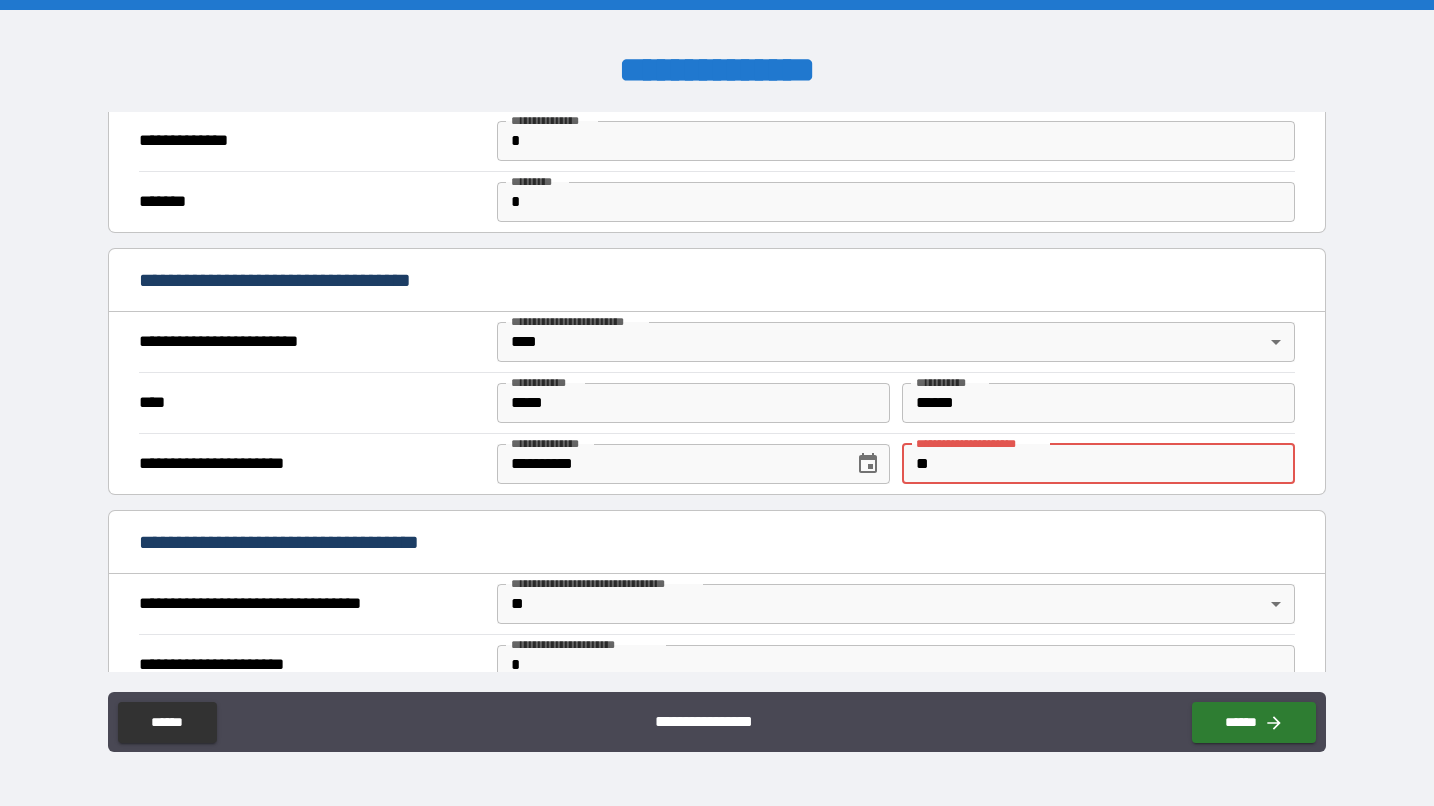 drag, startPoint x: 960, startPoint y: 466, endPoint x: 899, endPoint y: 468, distance: 61.03278 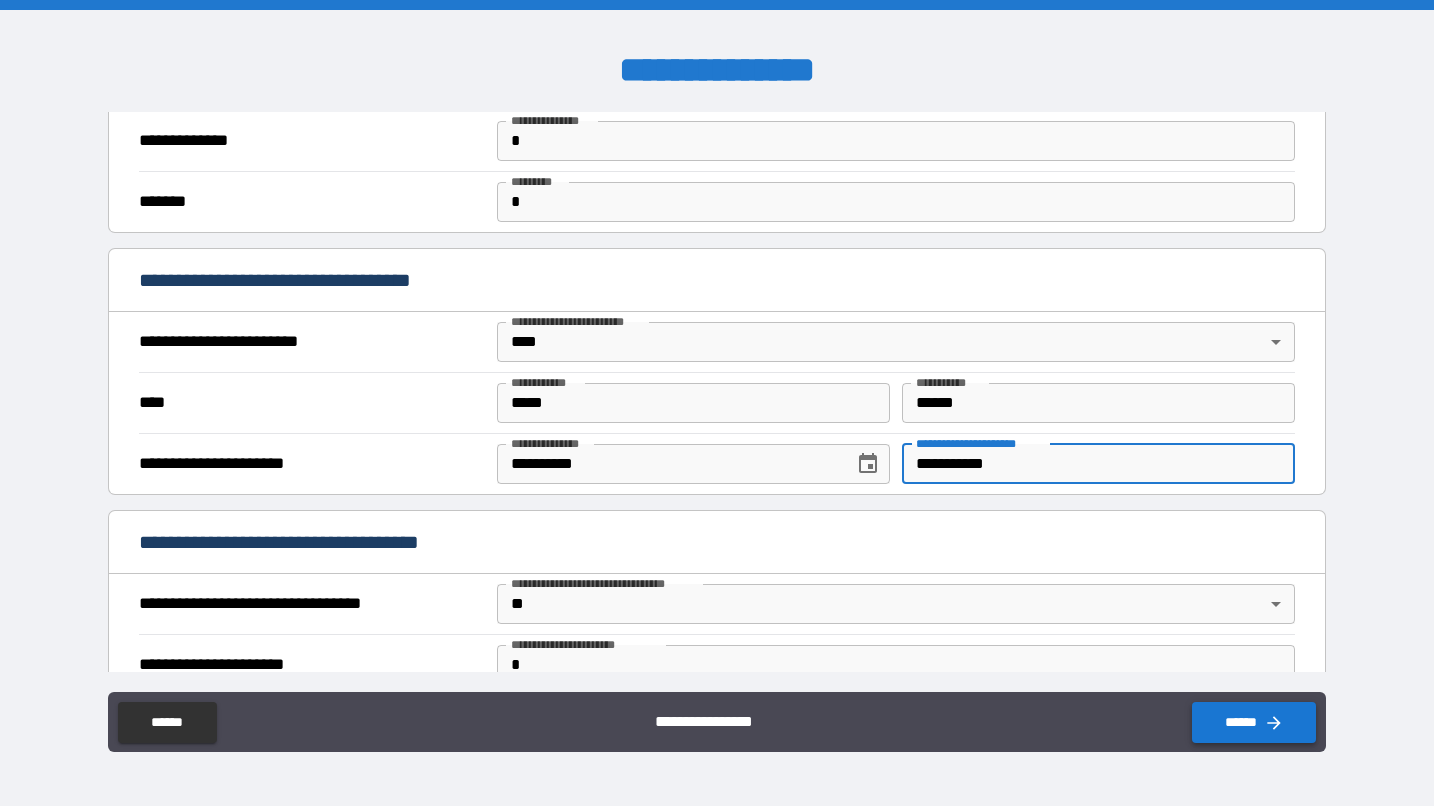 type on "**********" 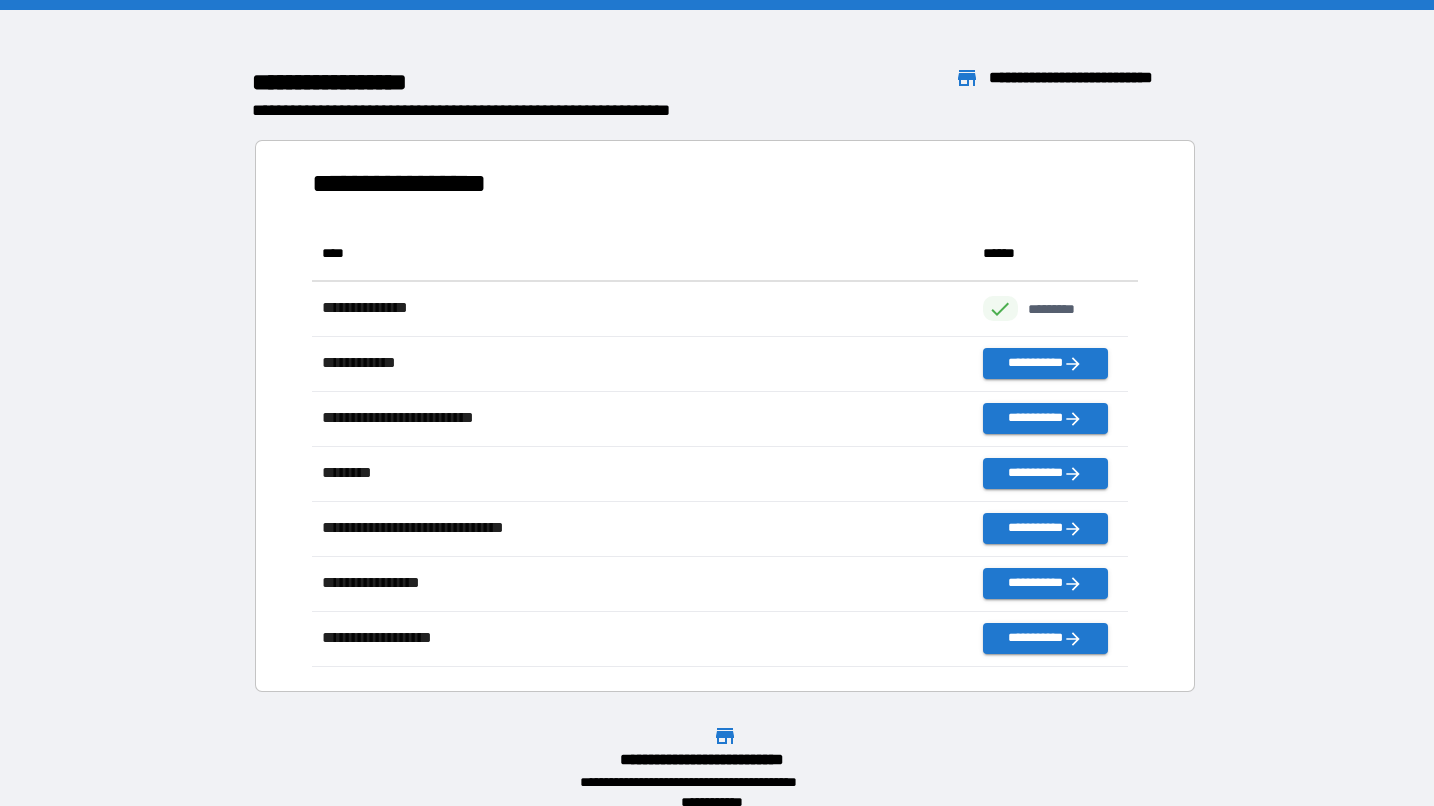 scroll, scrollTop: 16, scrollLeft: 16, axis: both 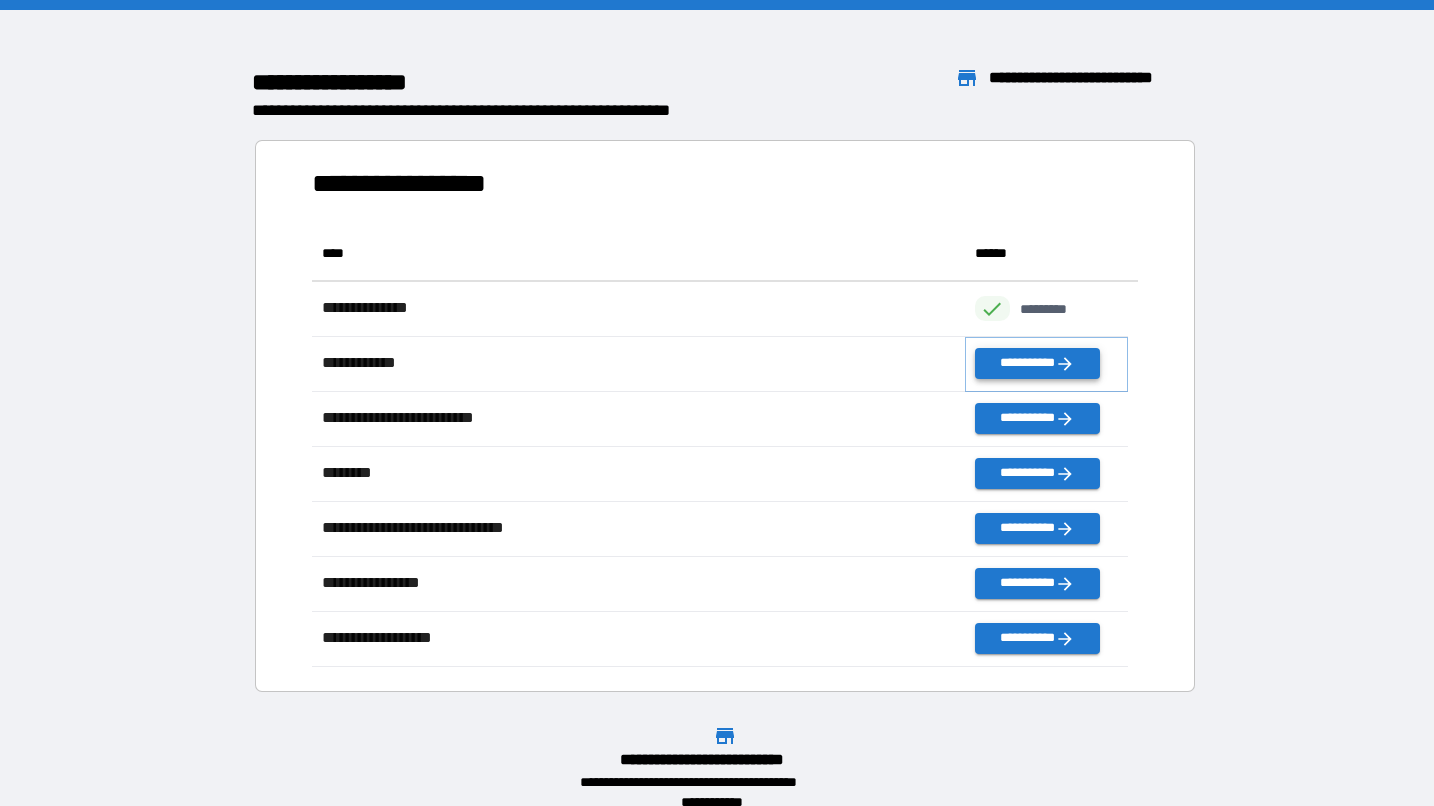 click on "**********" at bounding box center (1037, 363) 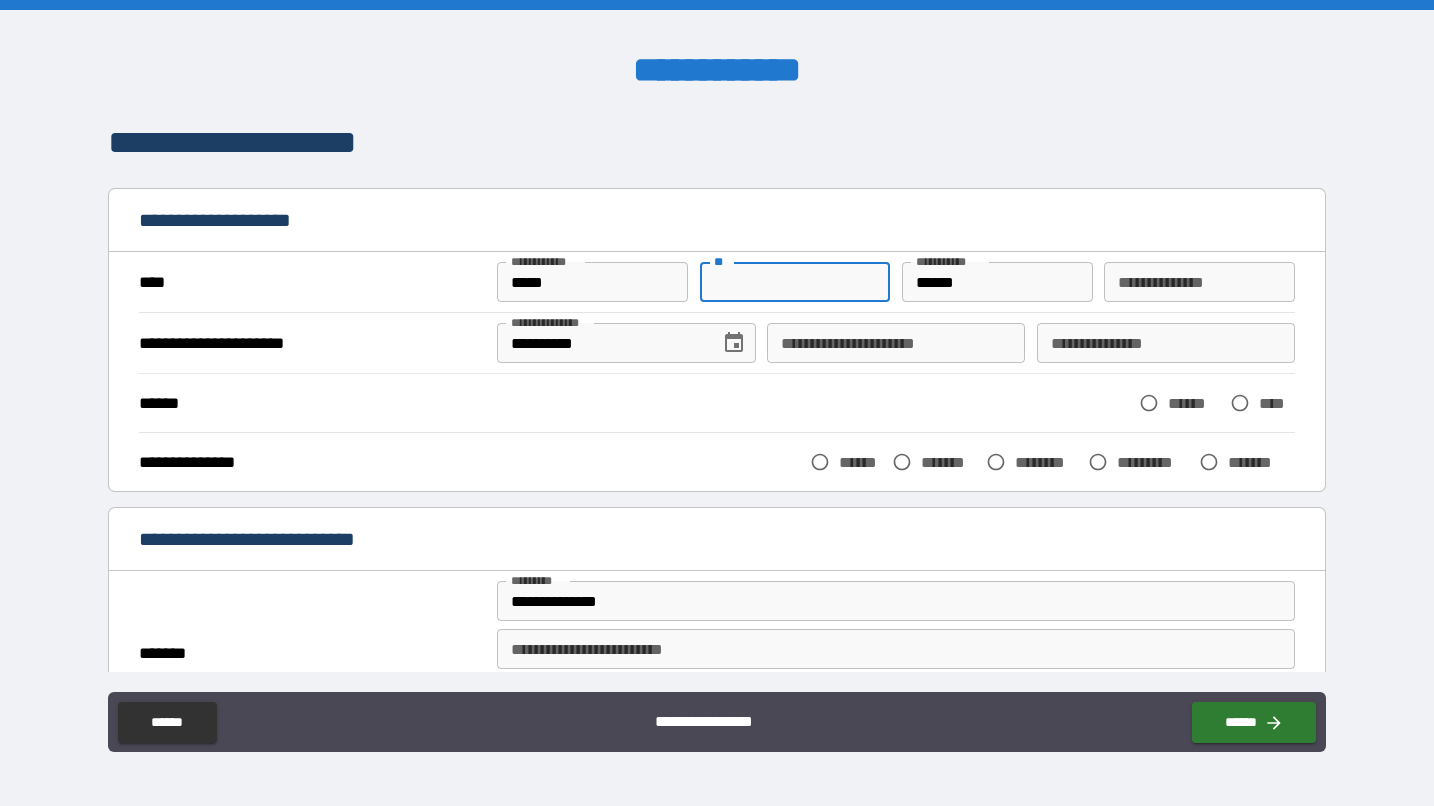 click on "**" at bounding box center [795, 282] 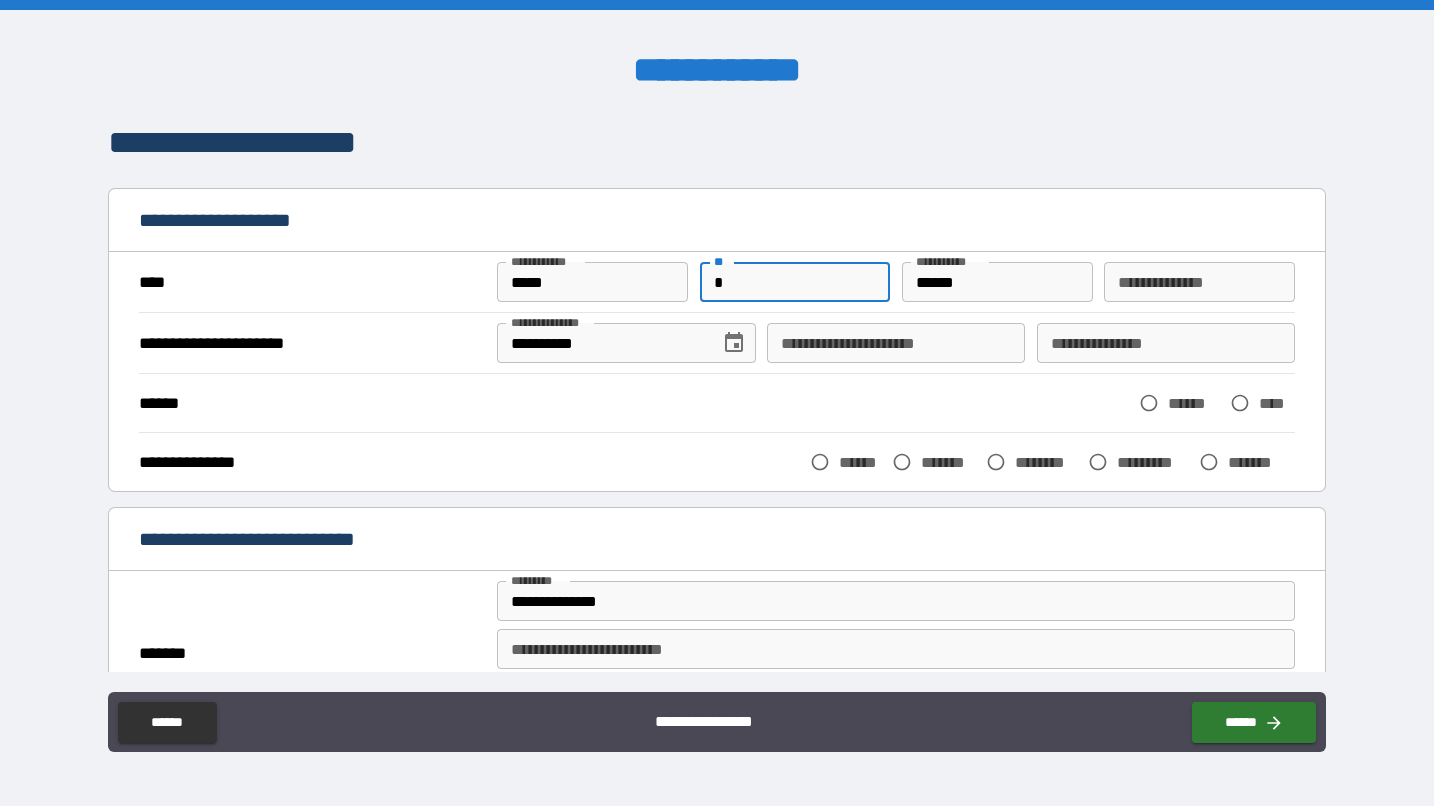 type on "*" 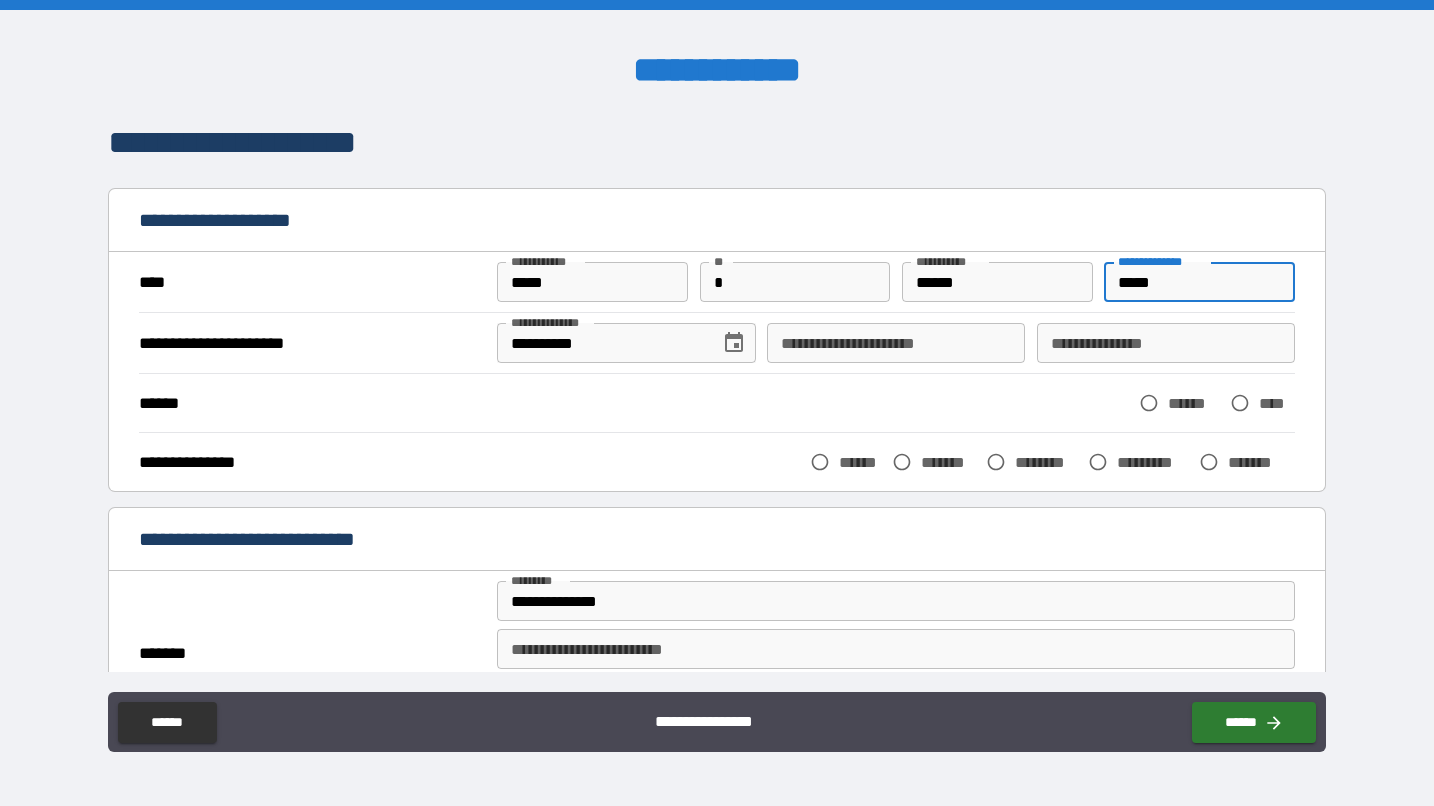 type on "*****" 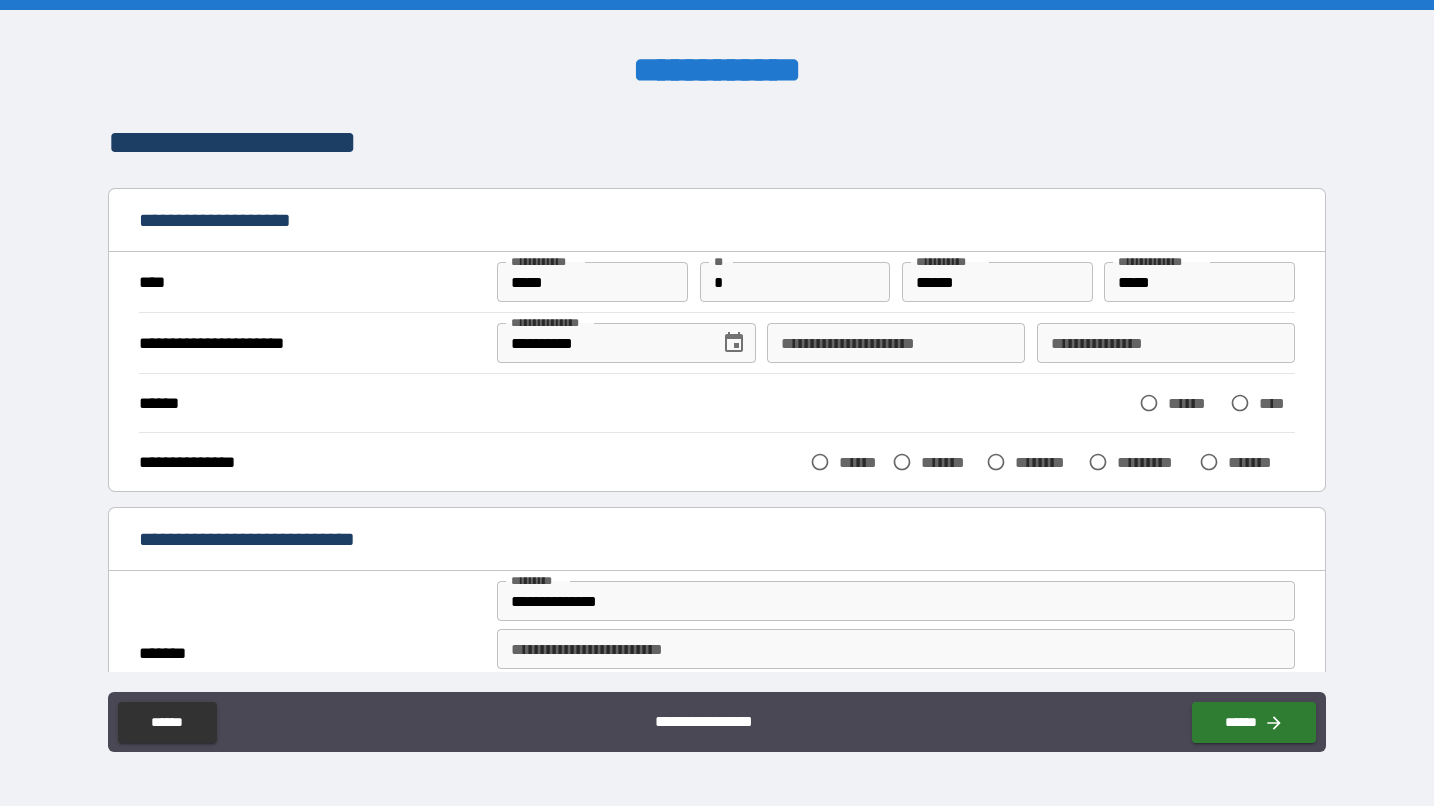 click on "****** ****** ****" at bounding box center [717, 403] 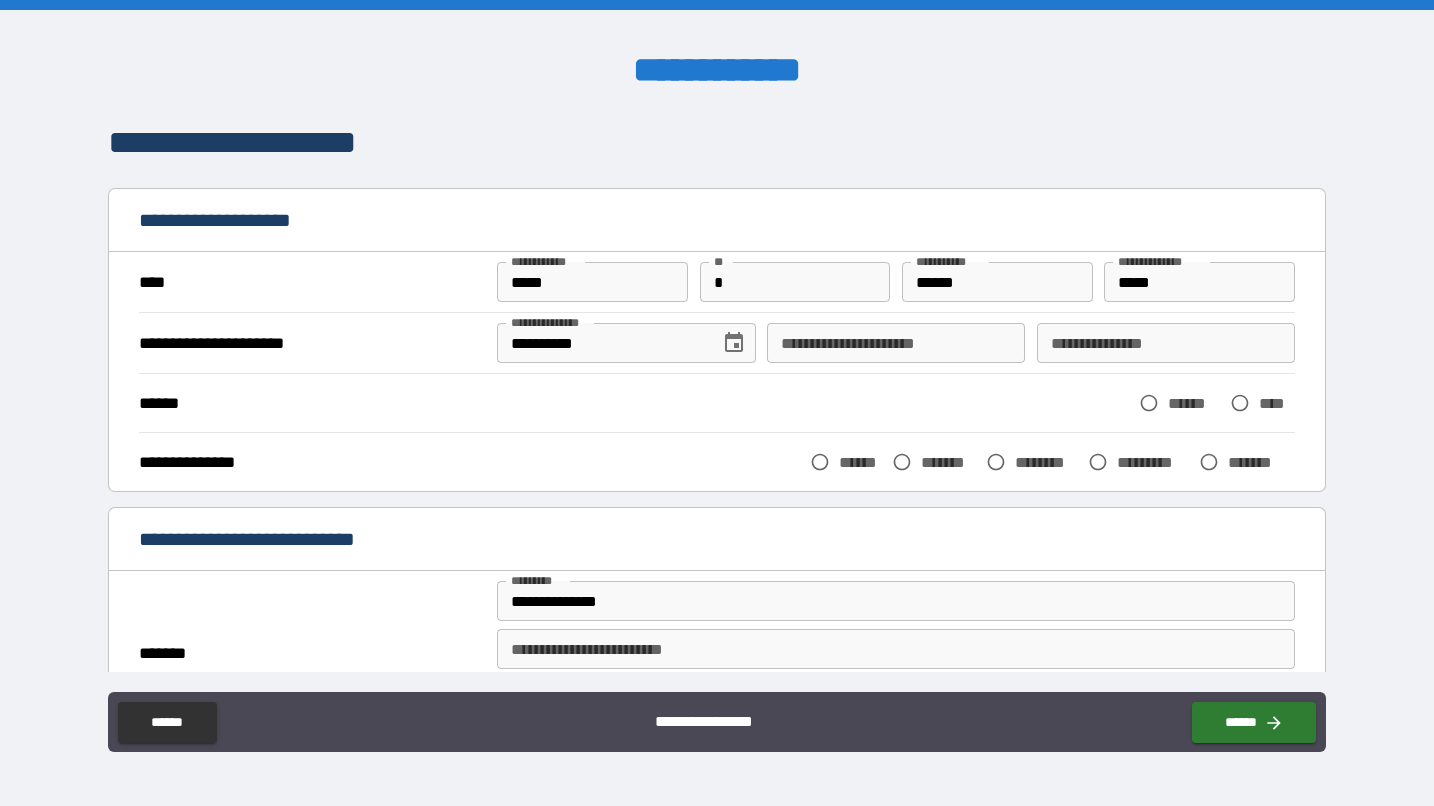click on "**********" at bounding box center (896, 343) 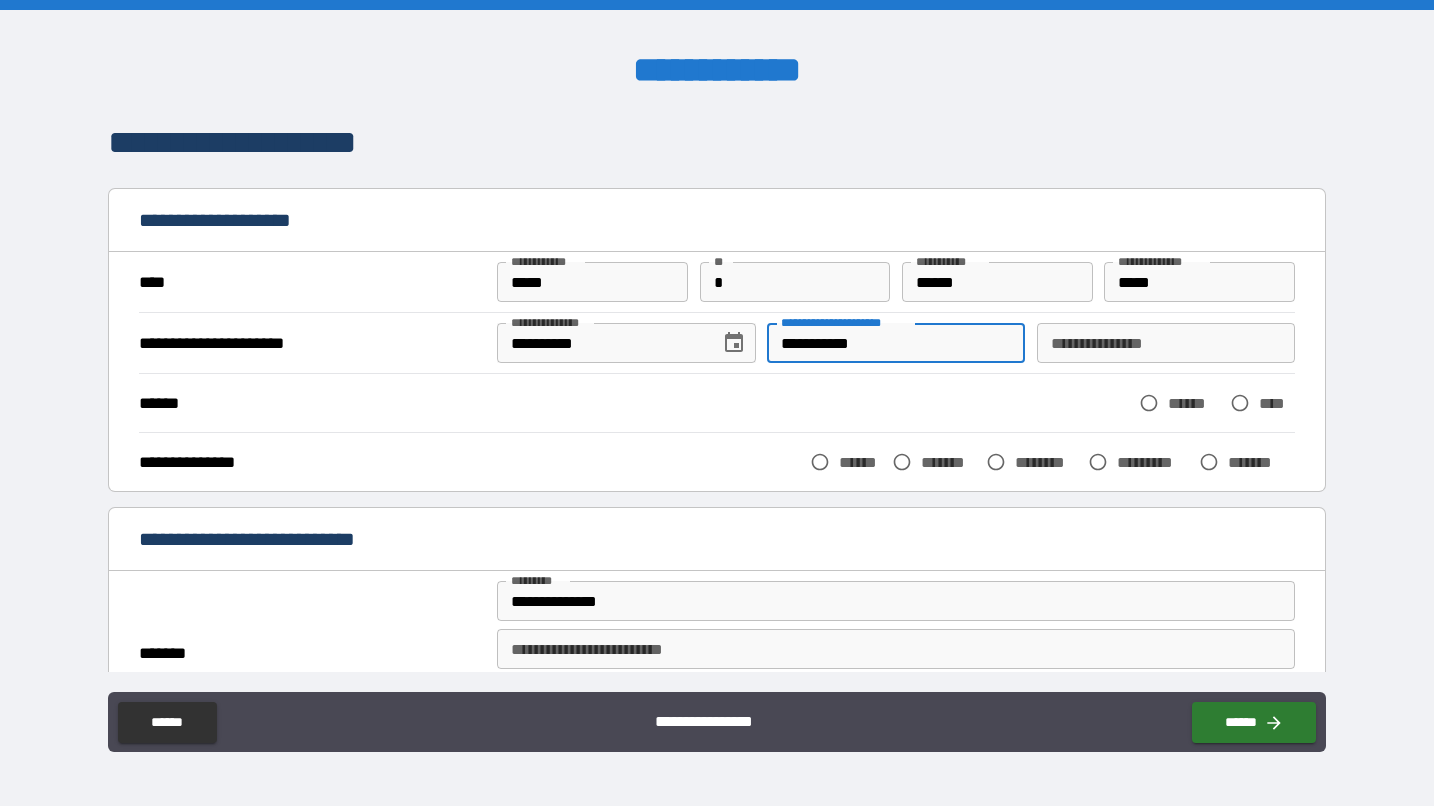 type on "**********" 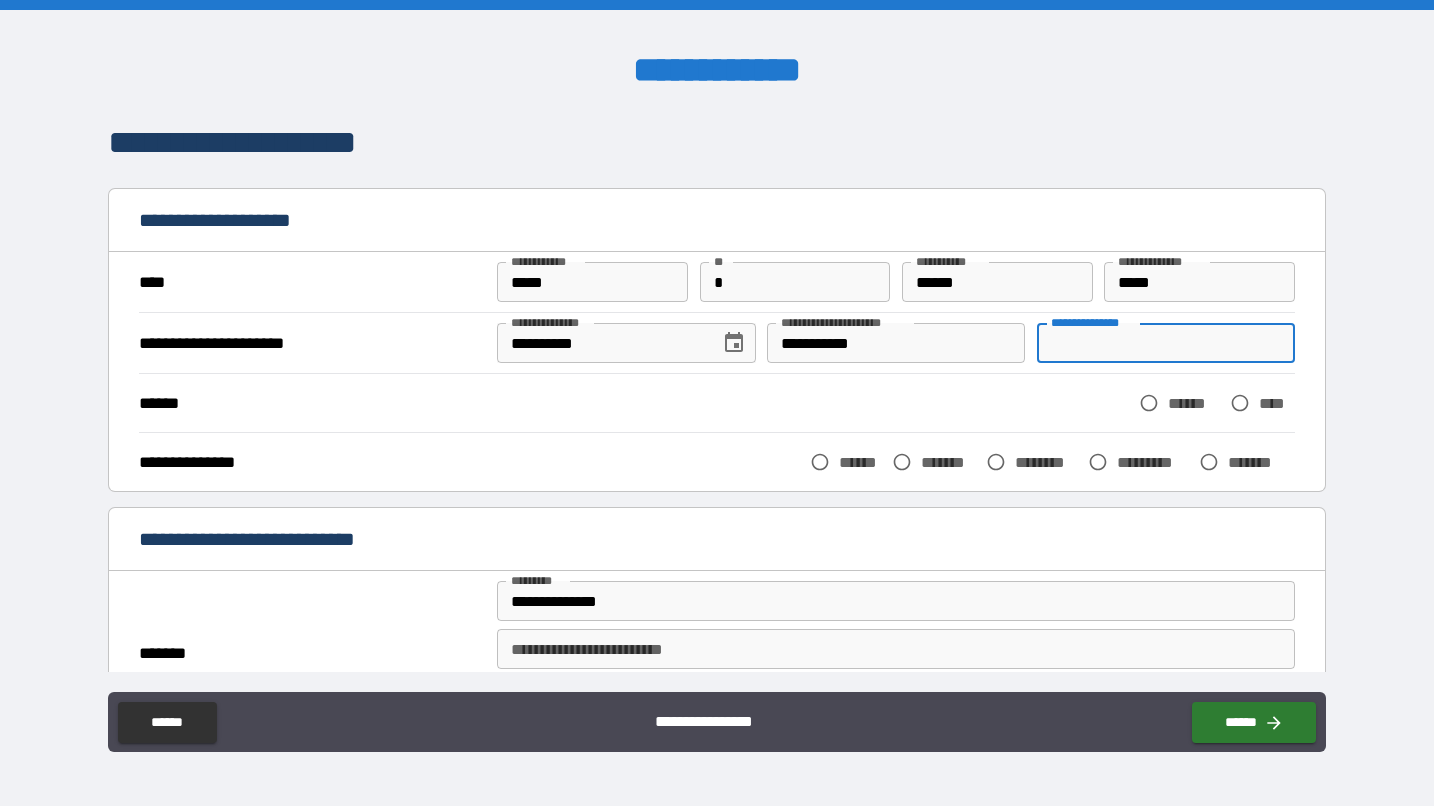 click on "**********" at bounding box center (1166, 343) 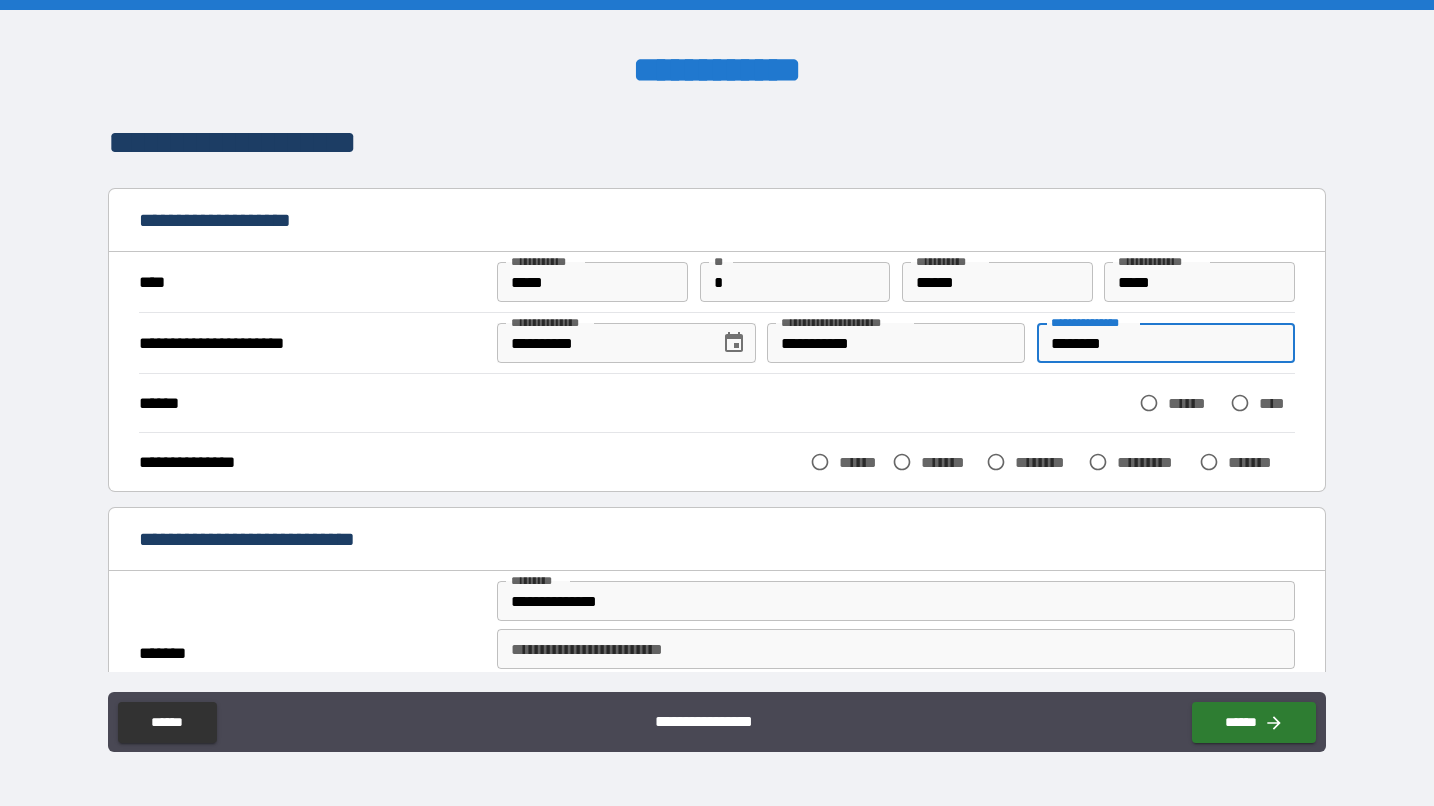 type on "********" 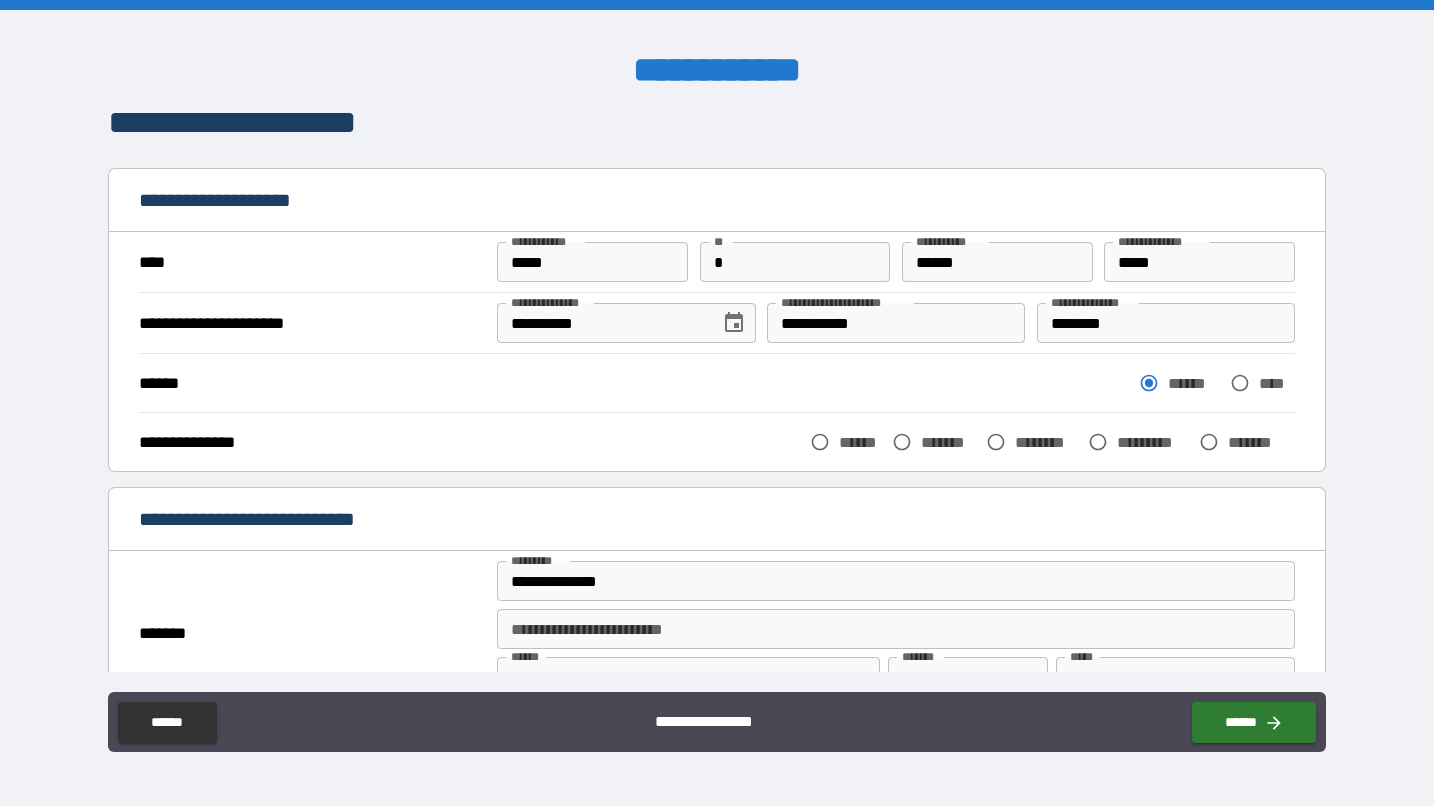 scroll, scrollTop: 25, scrollLeft: 0, axis: vertical 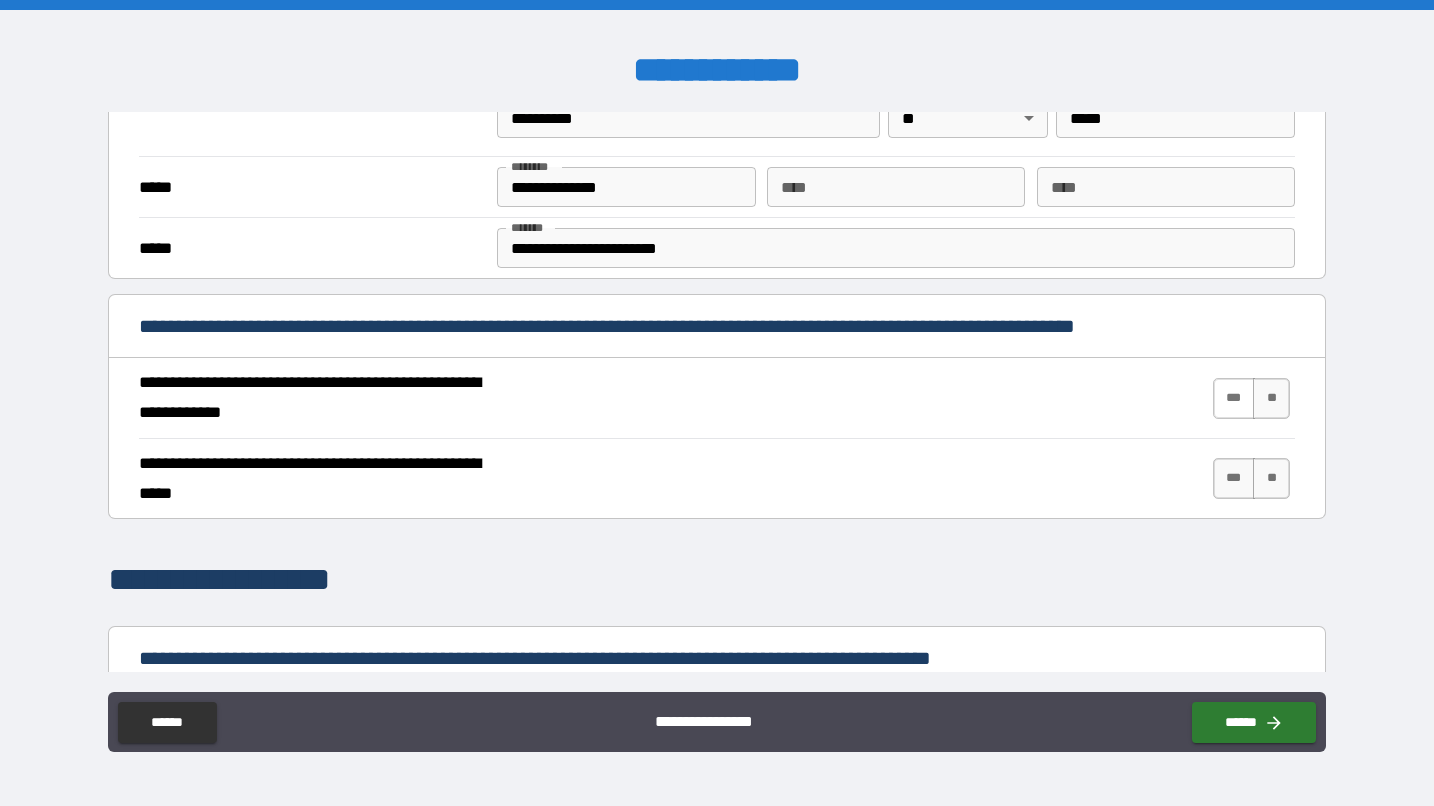 click on "***" at bounding box center [1234, 398] 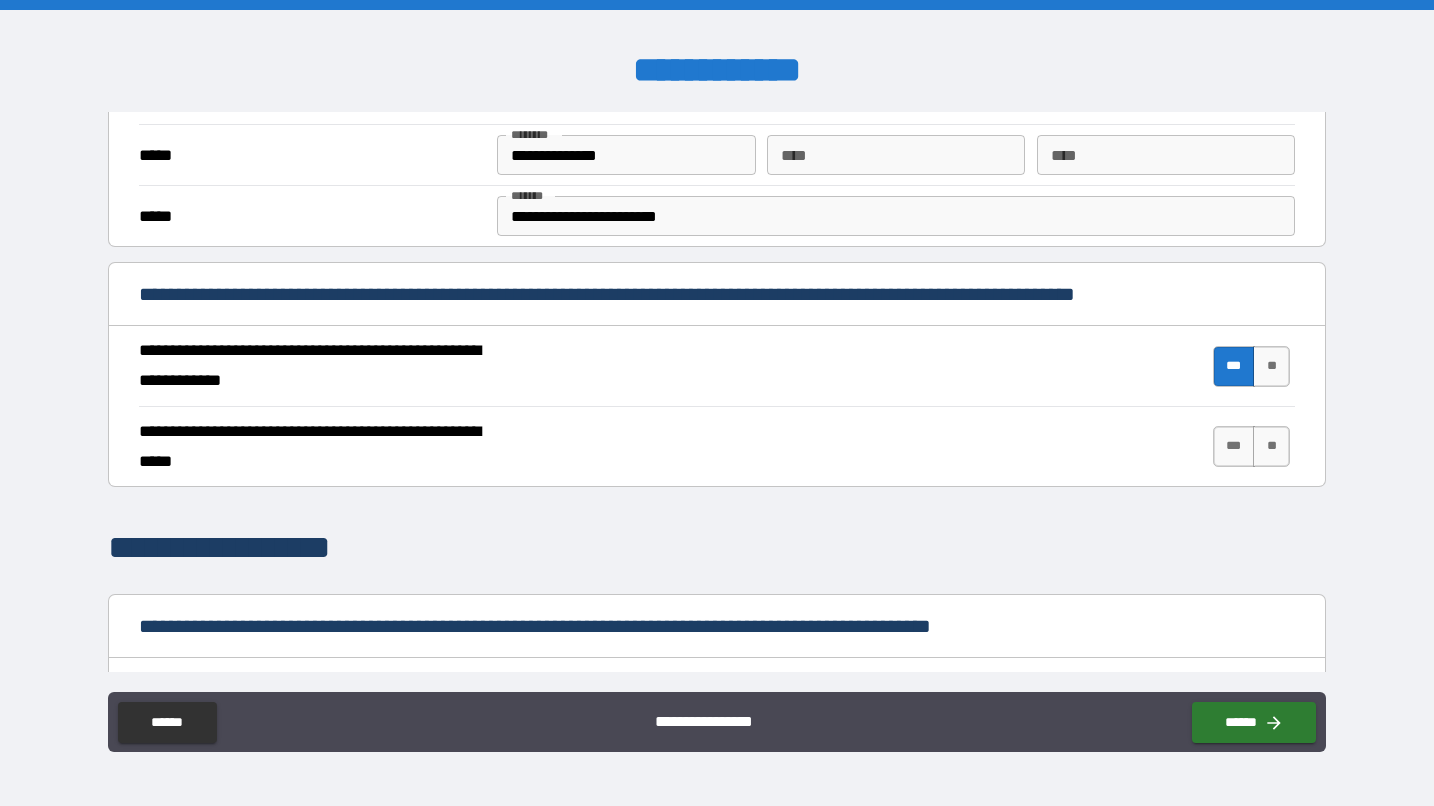 scroll, scrollTop: 612, scrollLeft: 0, axis: vertical 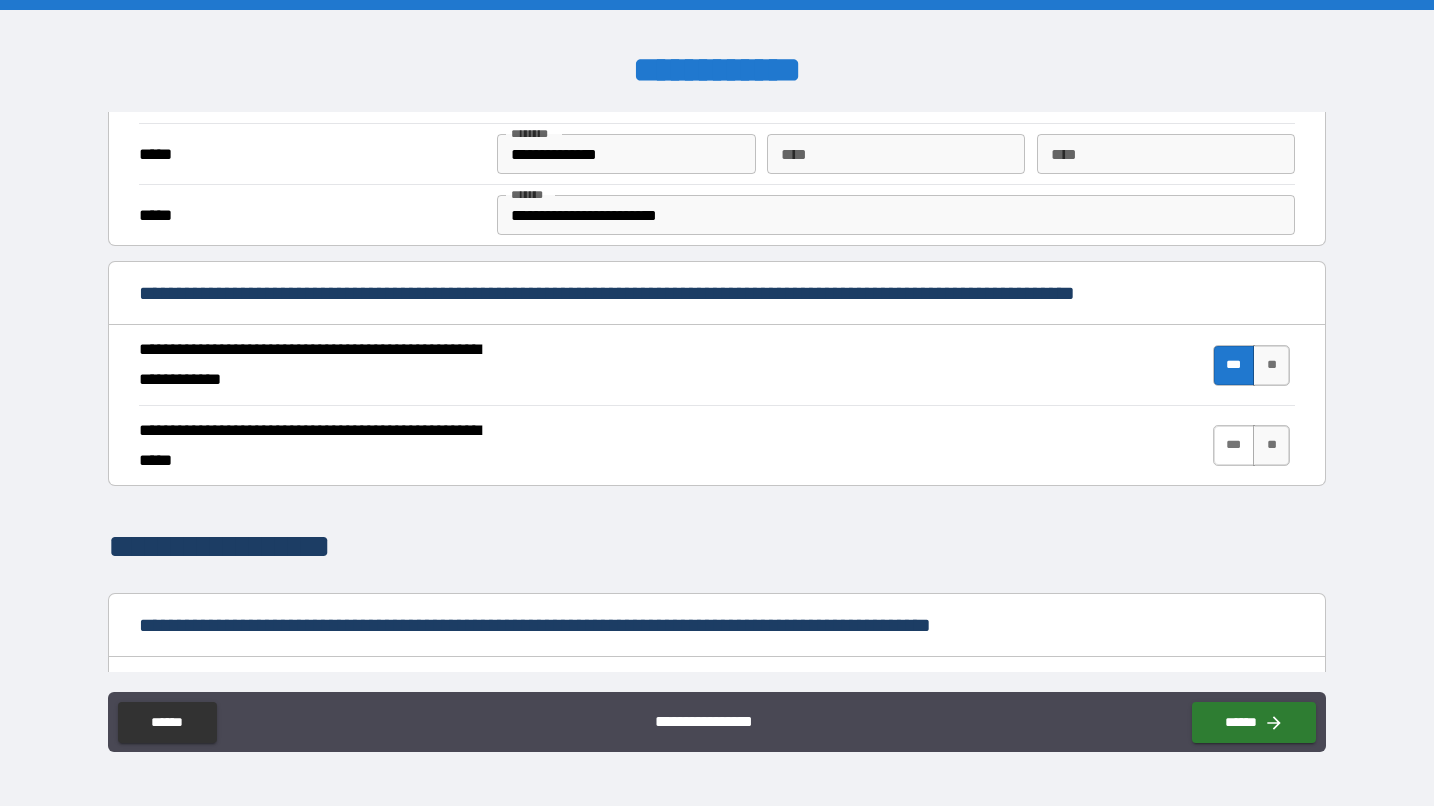 click on "***" at bounding box center (1234, 445) 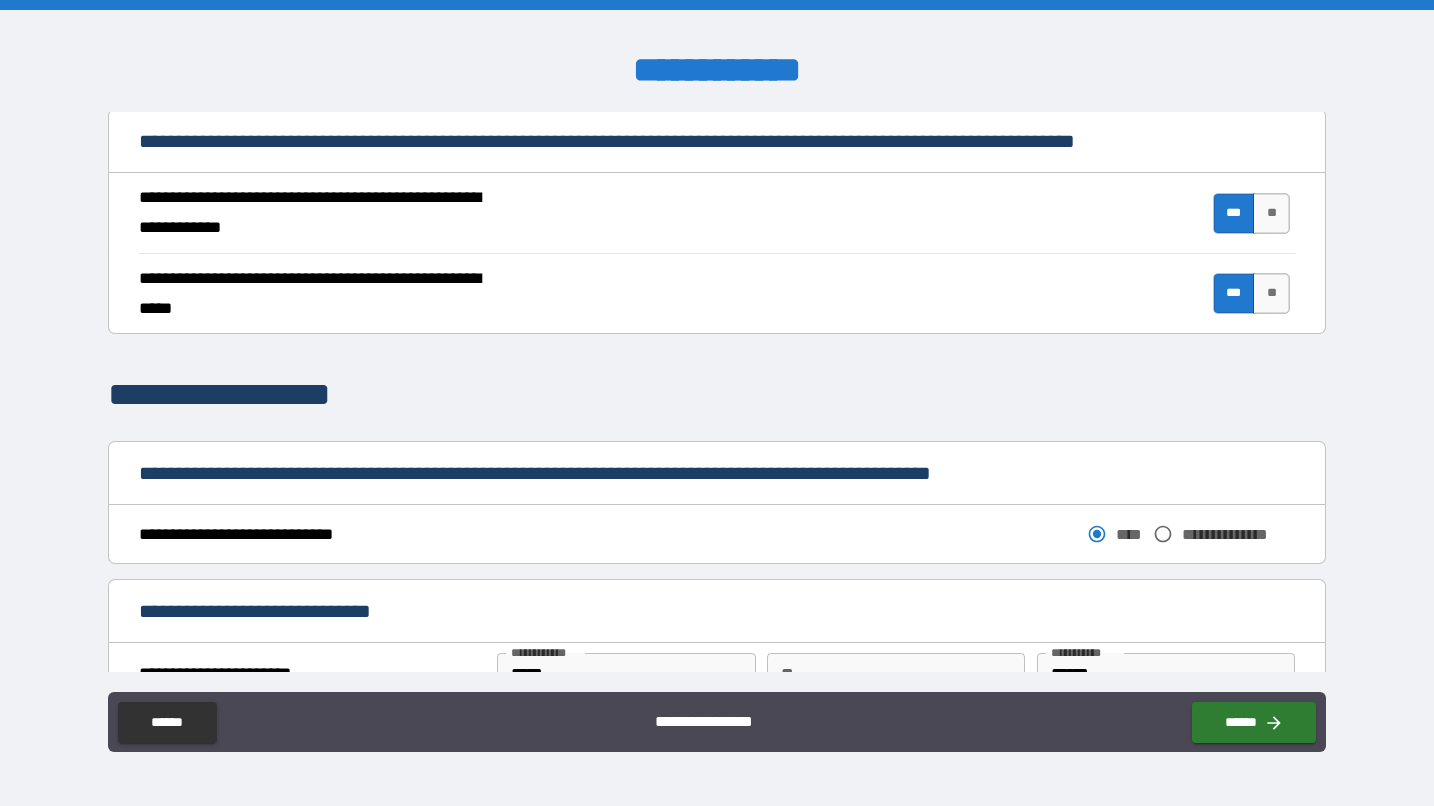 scroll, scrollTop: 1097, scrollLeft: 0, axis: vertical 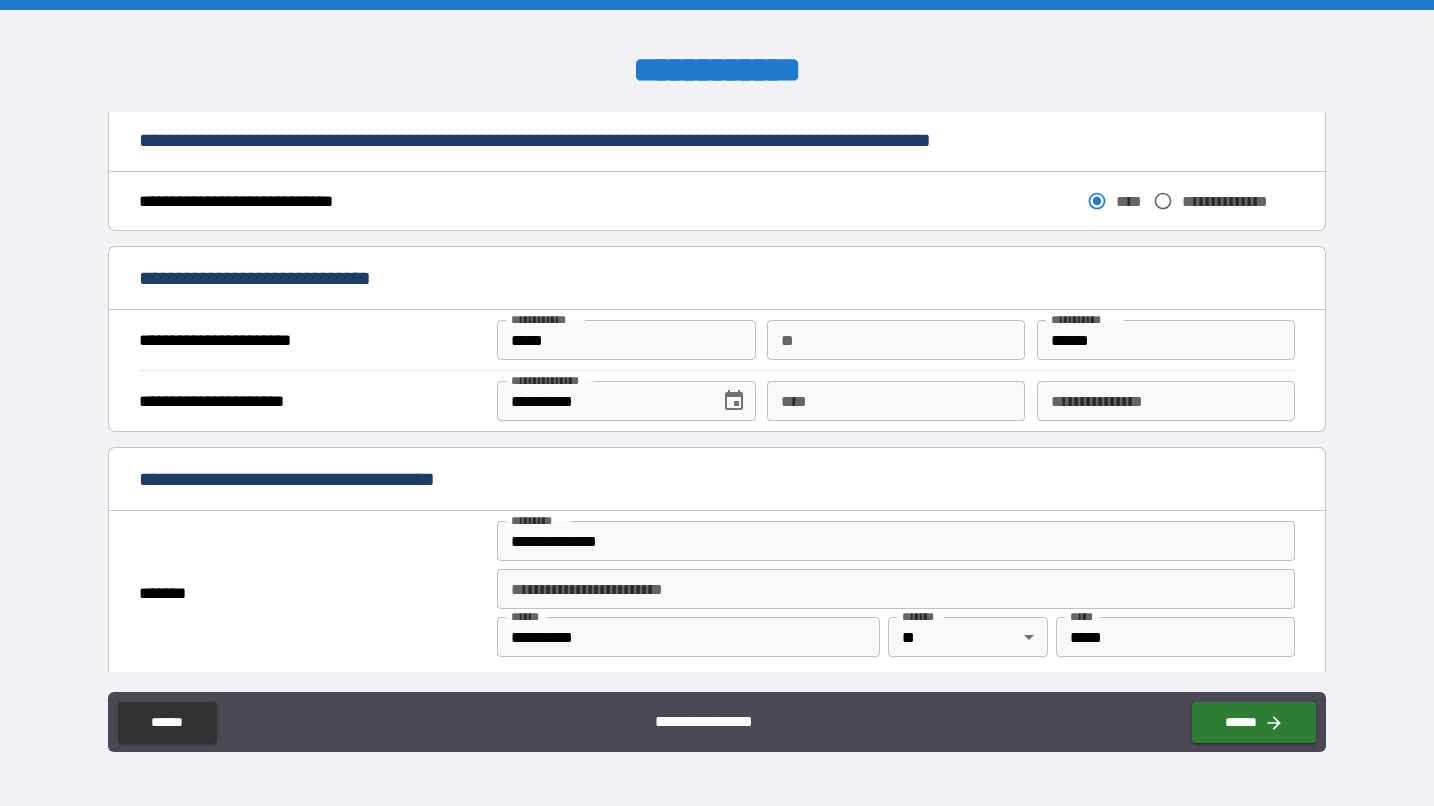 click on "**" at bounding box center [896, 340] 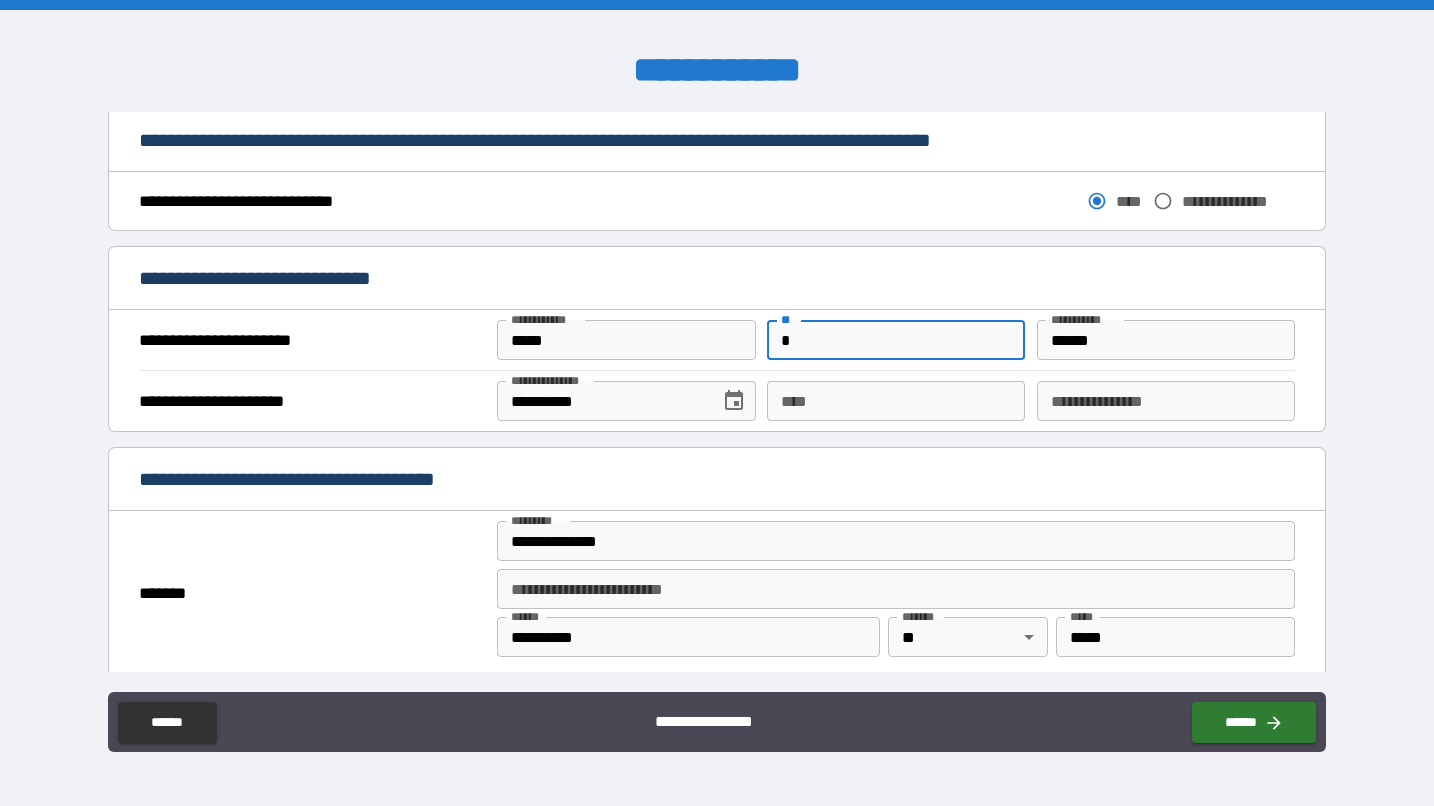 type on "*" 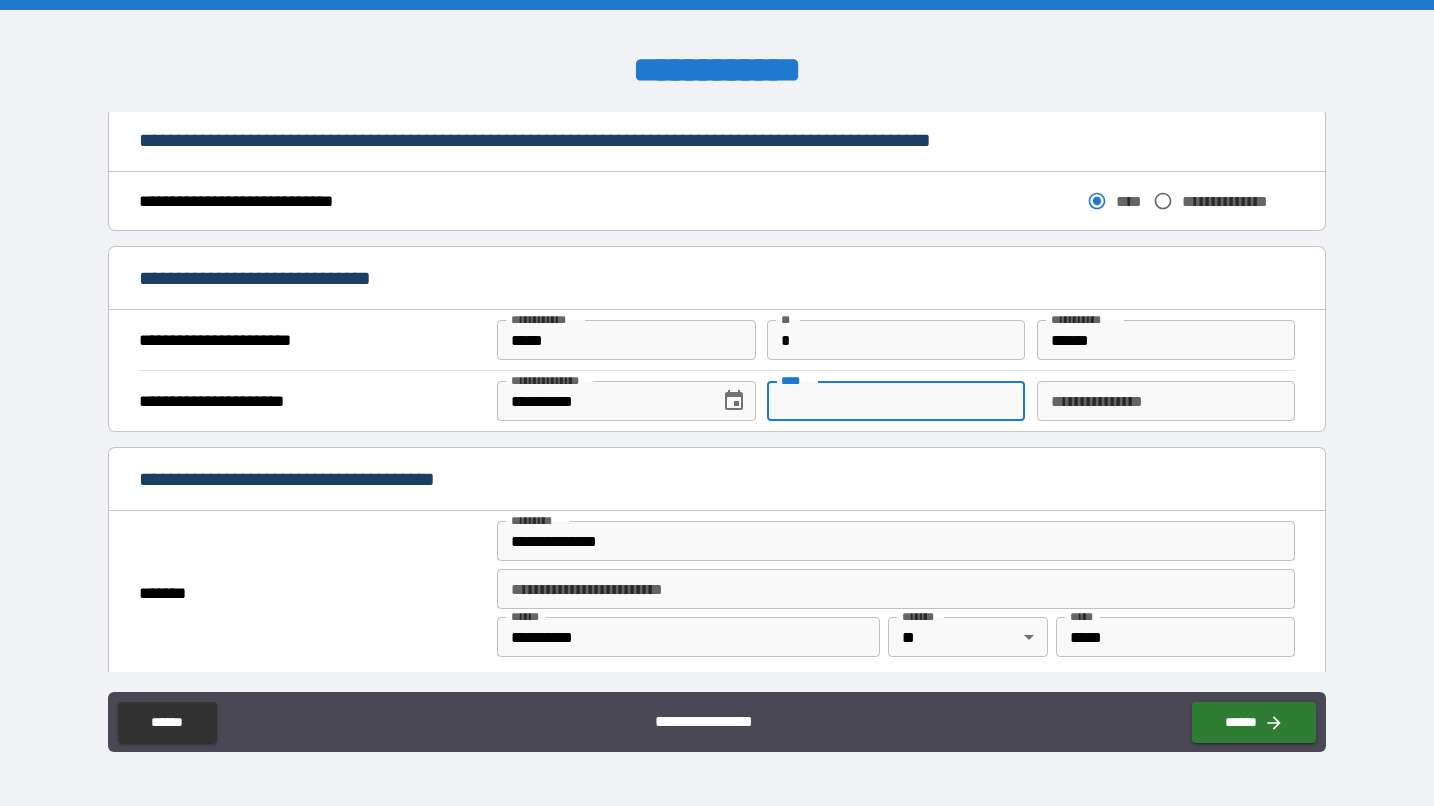 click on "****" at bounding box center (896, 401) 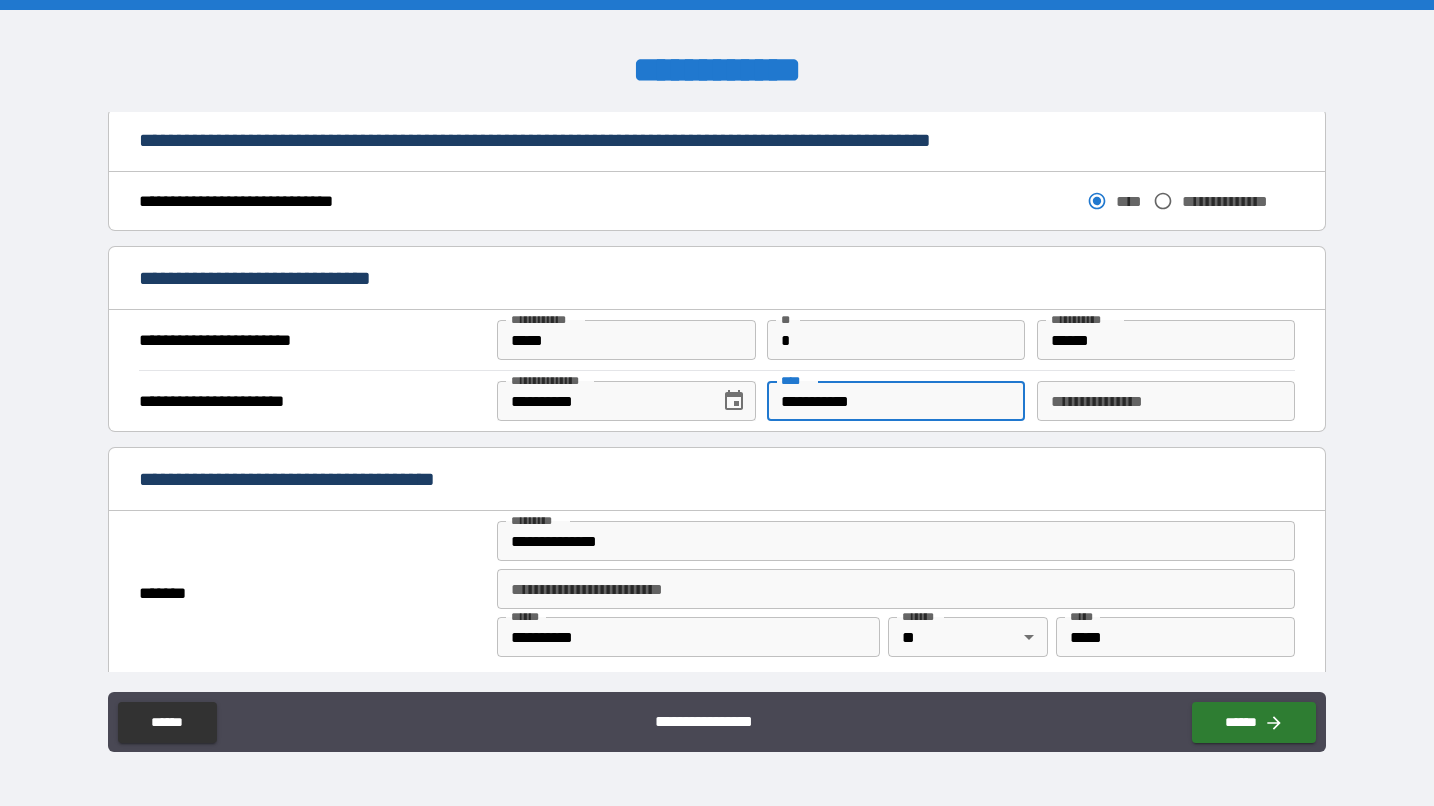 type on "**********" 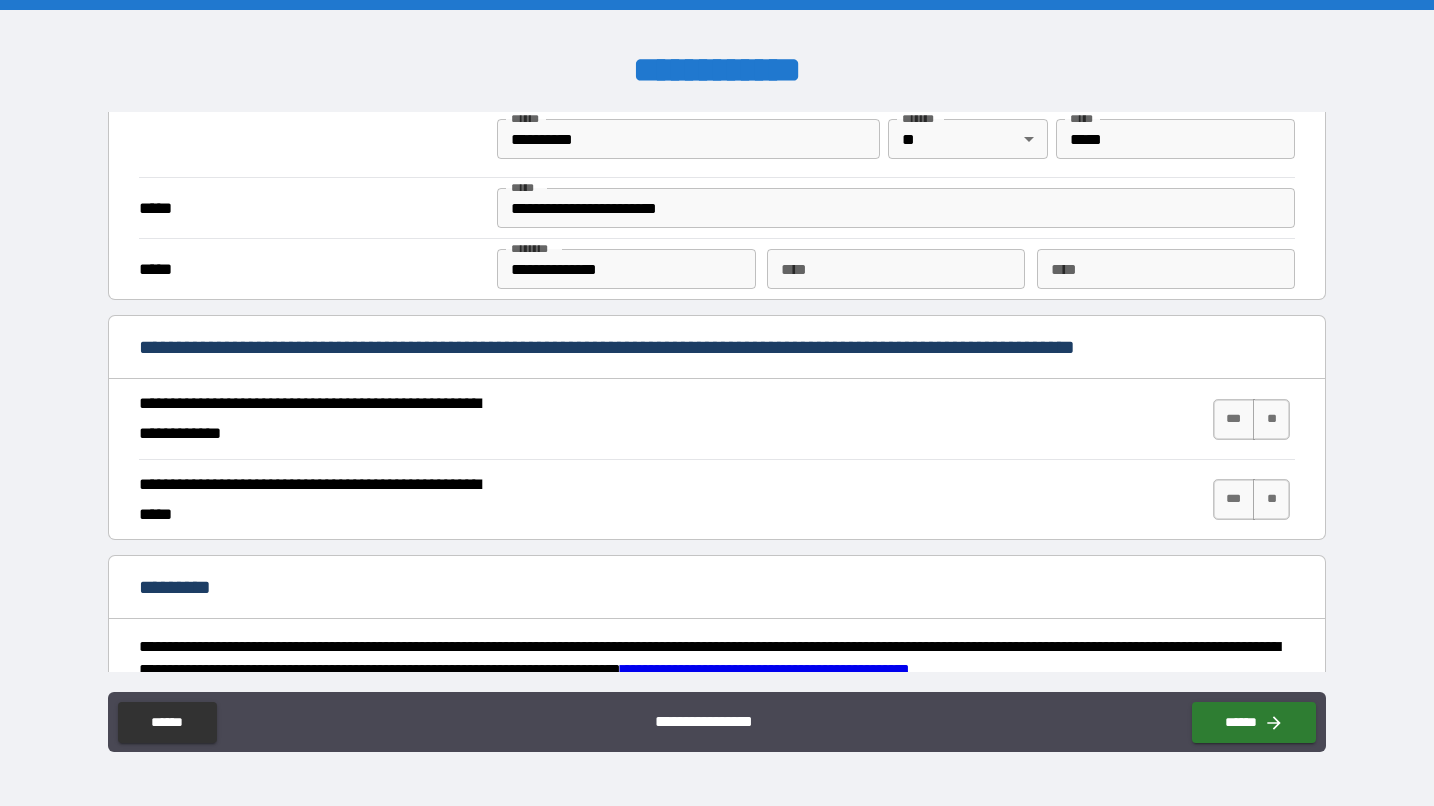 scroll, scrollTop: 1596, scrollLeft: 0, axis: vertical 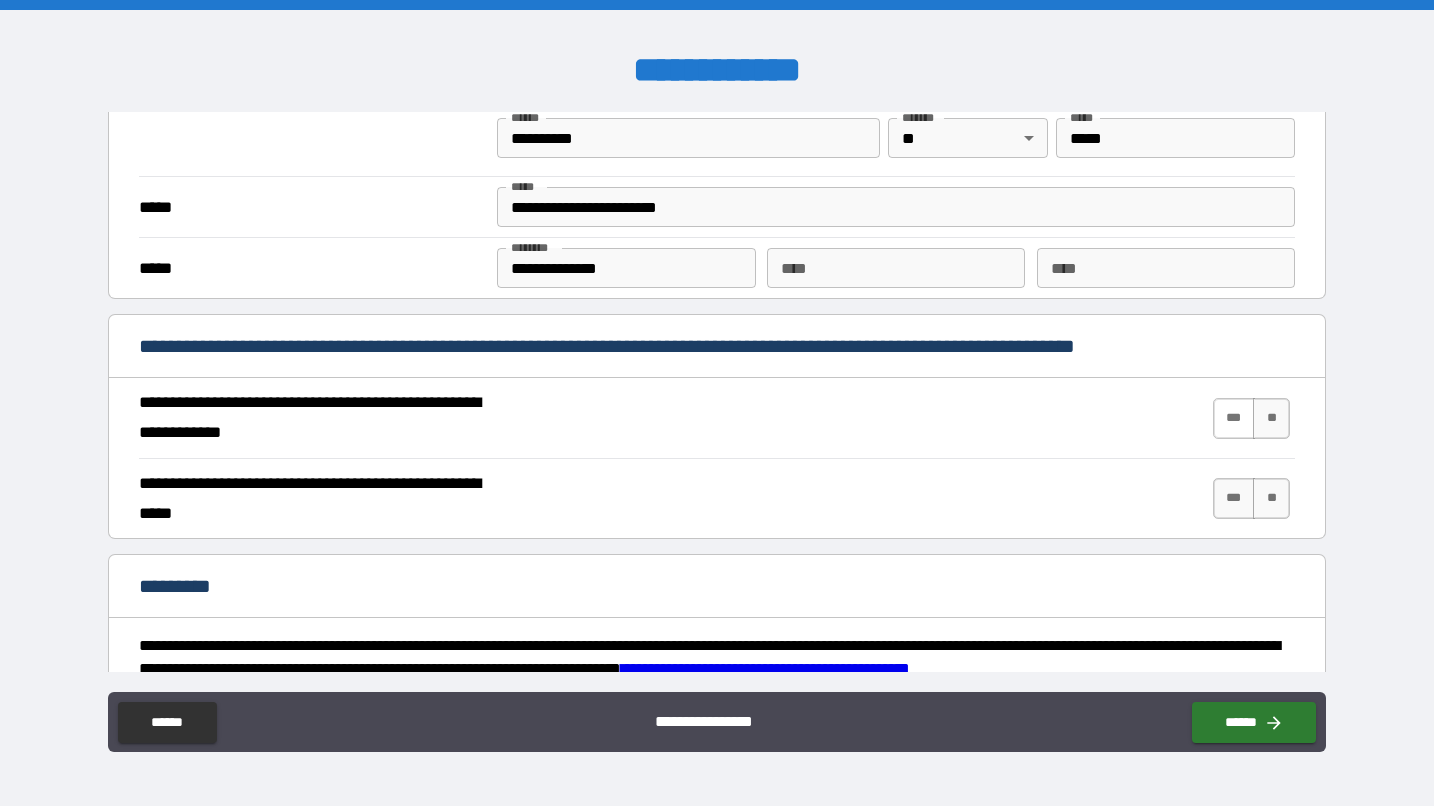 type on "********" 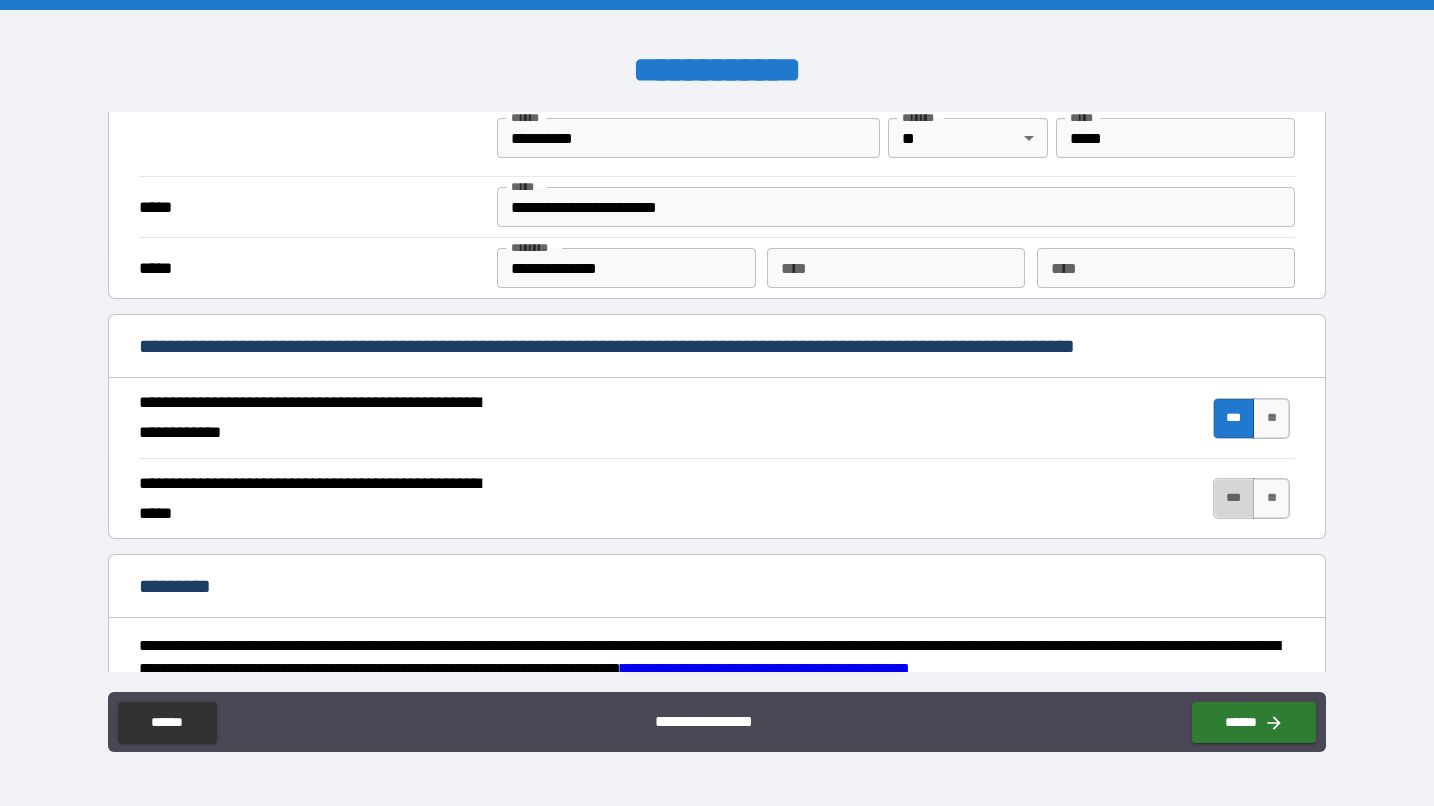 click on "***" at bounding box center [1234, 498] 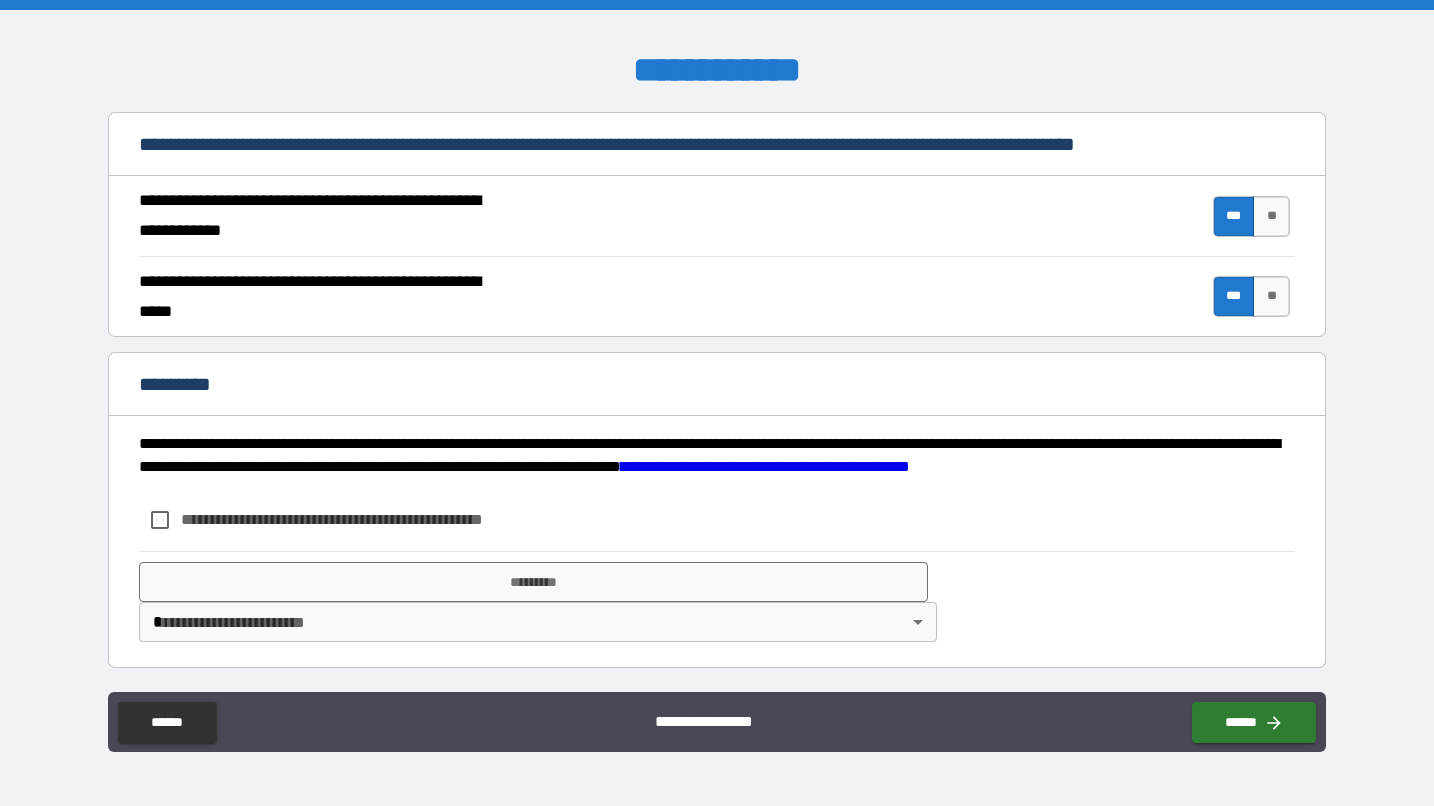 scroll, scrollTop: 1798, scrollLeft: 0, axis: vertical 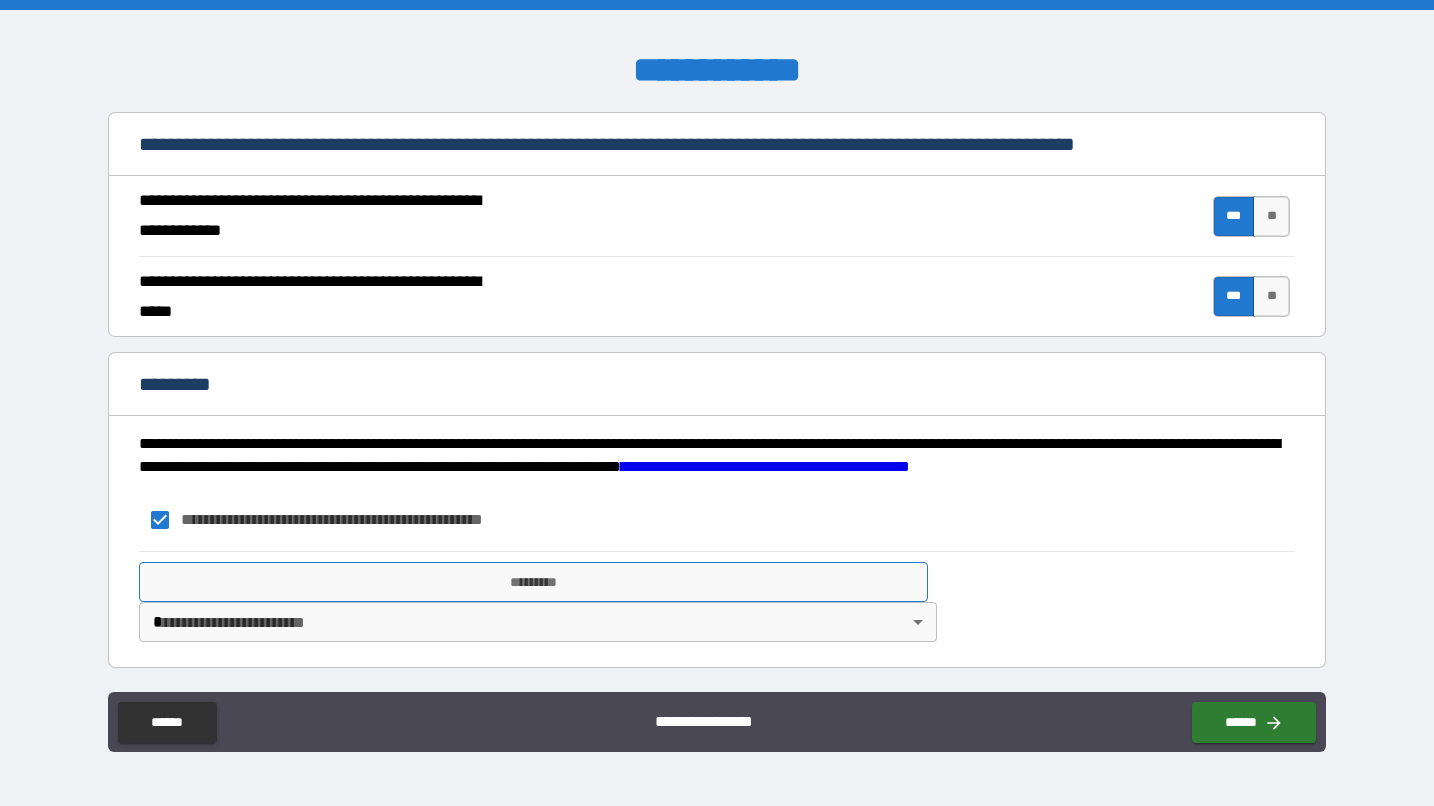 click on "*********" at bounding box center (533, 582) 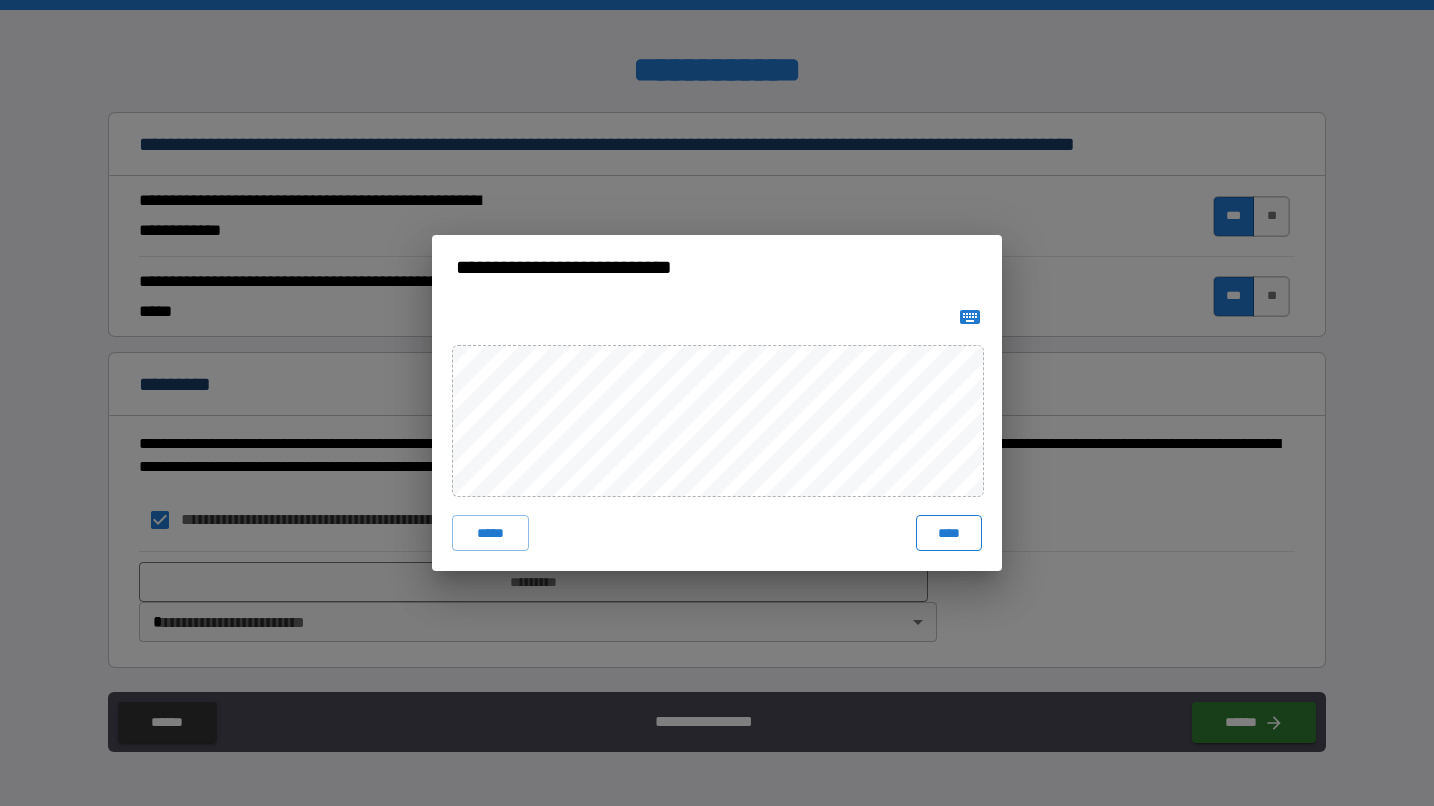 click on "****" at bounding box center [949, 533] 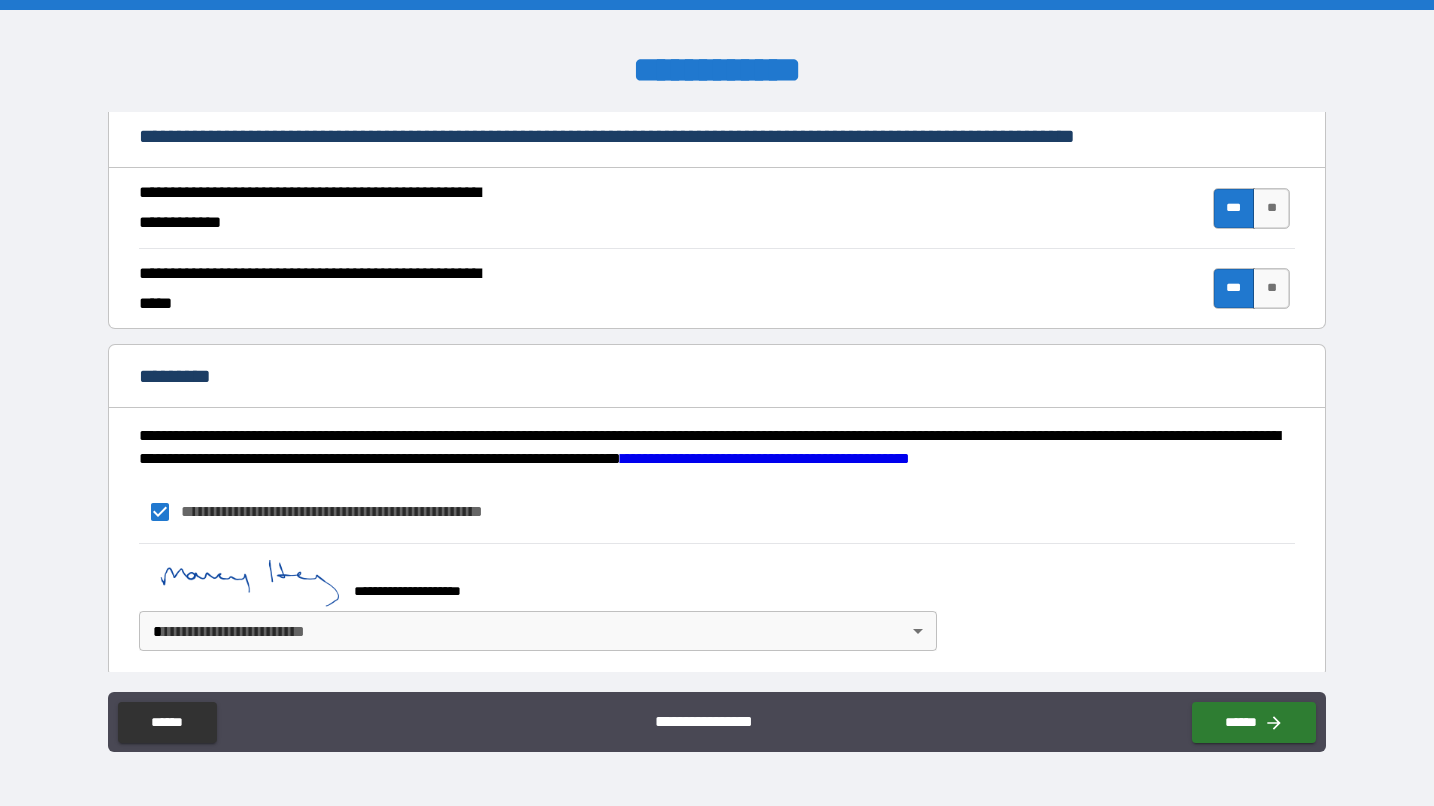 scroll, scrollTop: 1815, scrollLeft: 0, axis: vertical 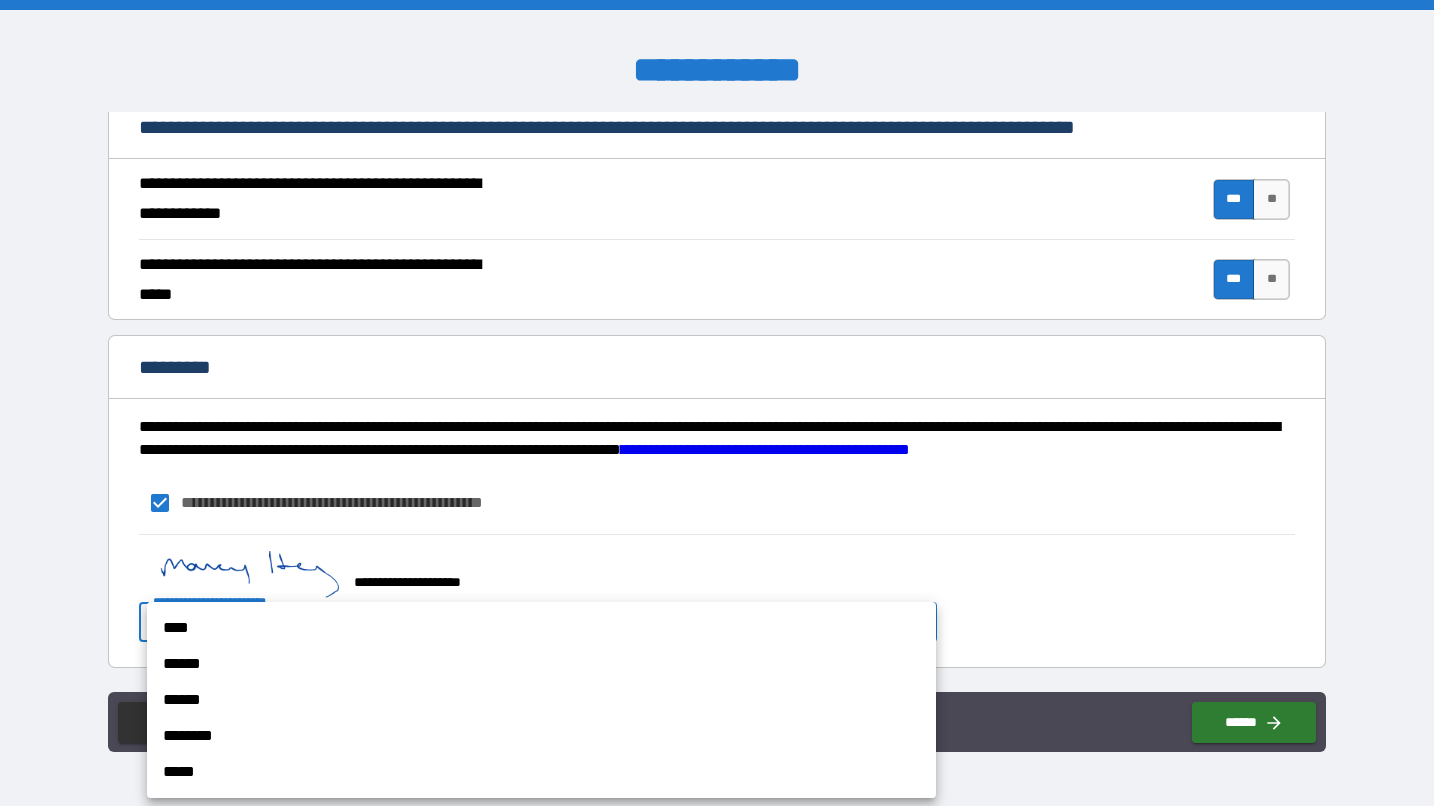 click on "**********" at bounding box center [717, 403] 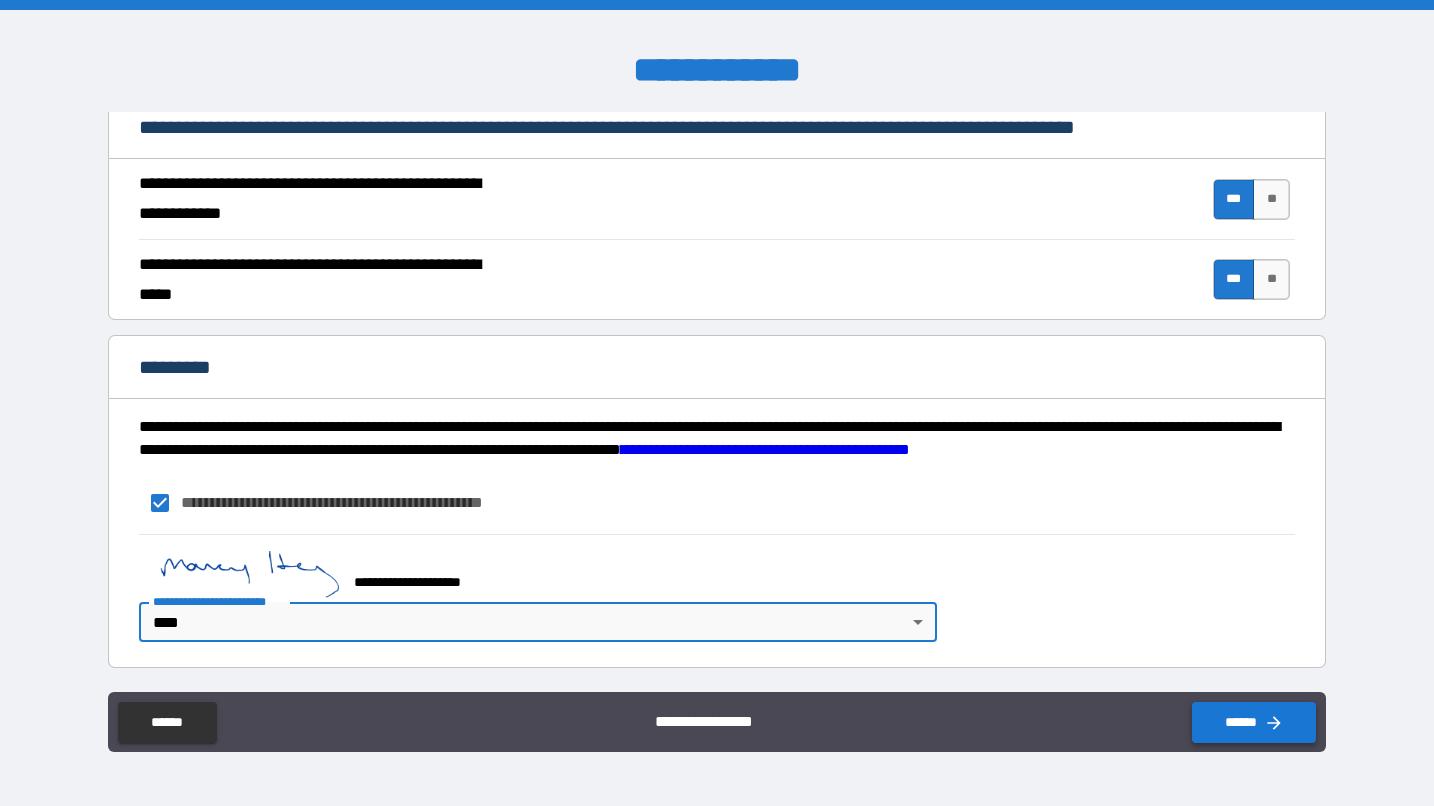 click on "******" at bounding box center (1254, 722) 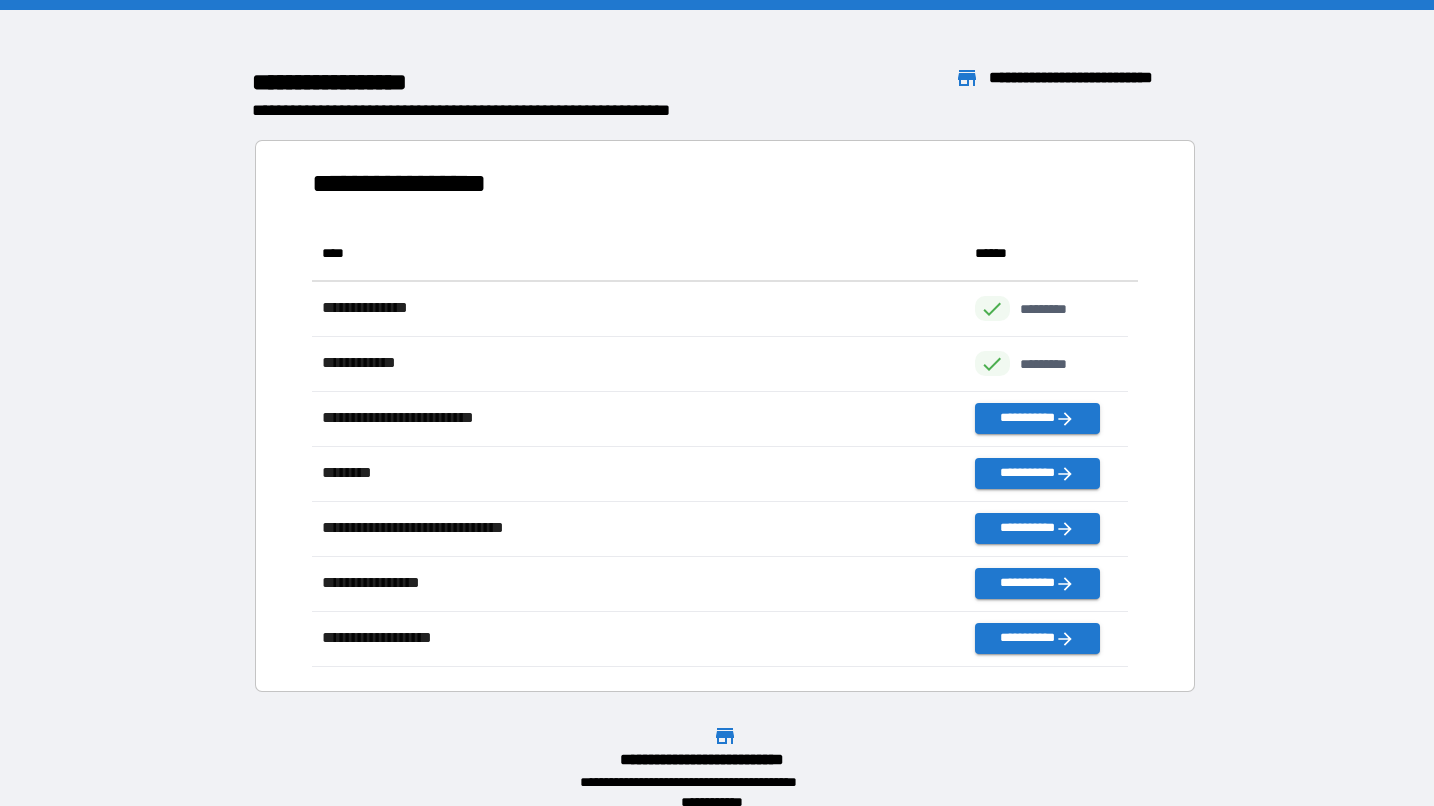 scroll, scrollTop: 16, scrollLeft: 16, axis: both 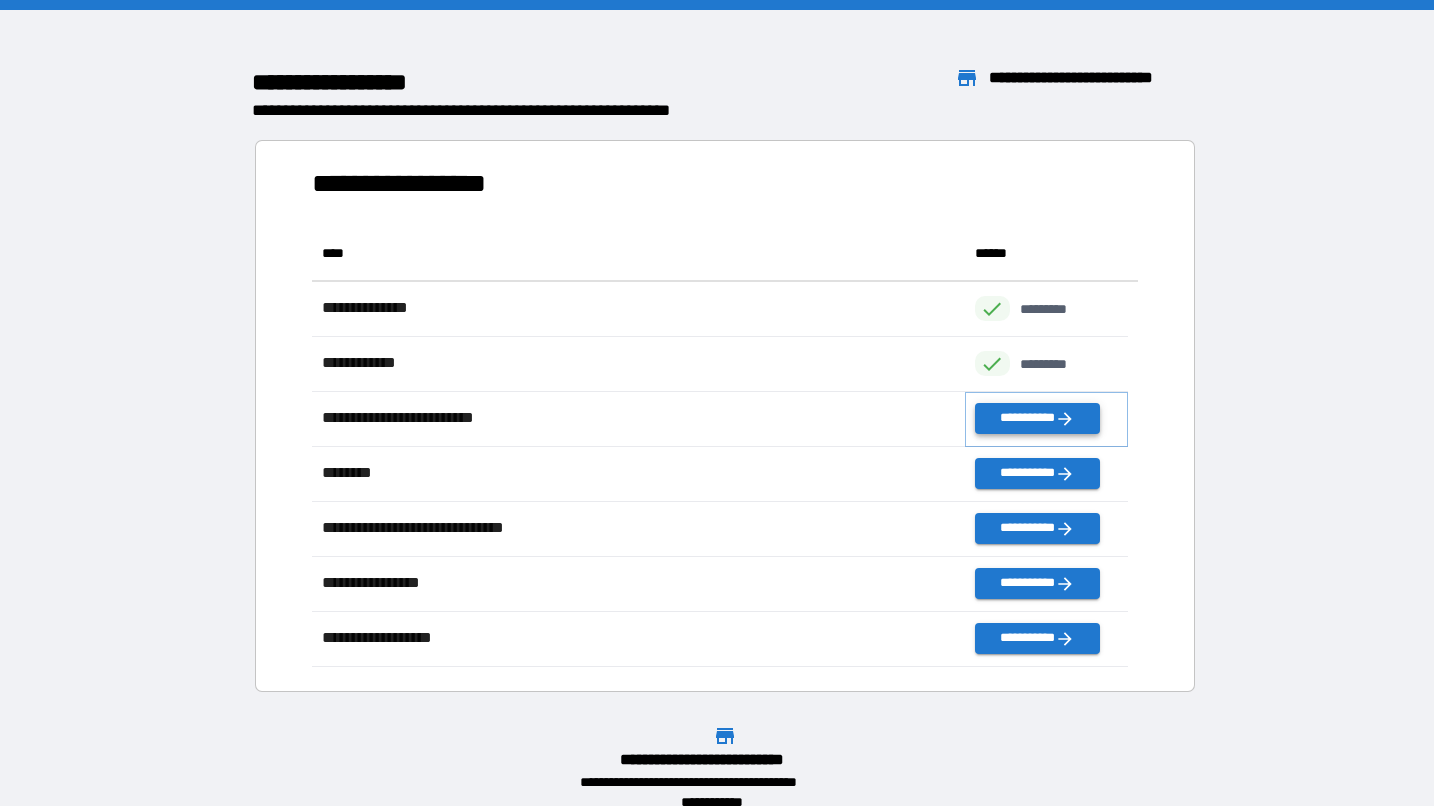 click on "**********" at bounding box center [1037, 418] 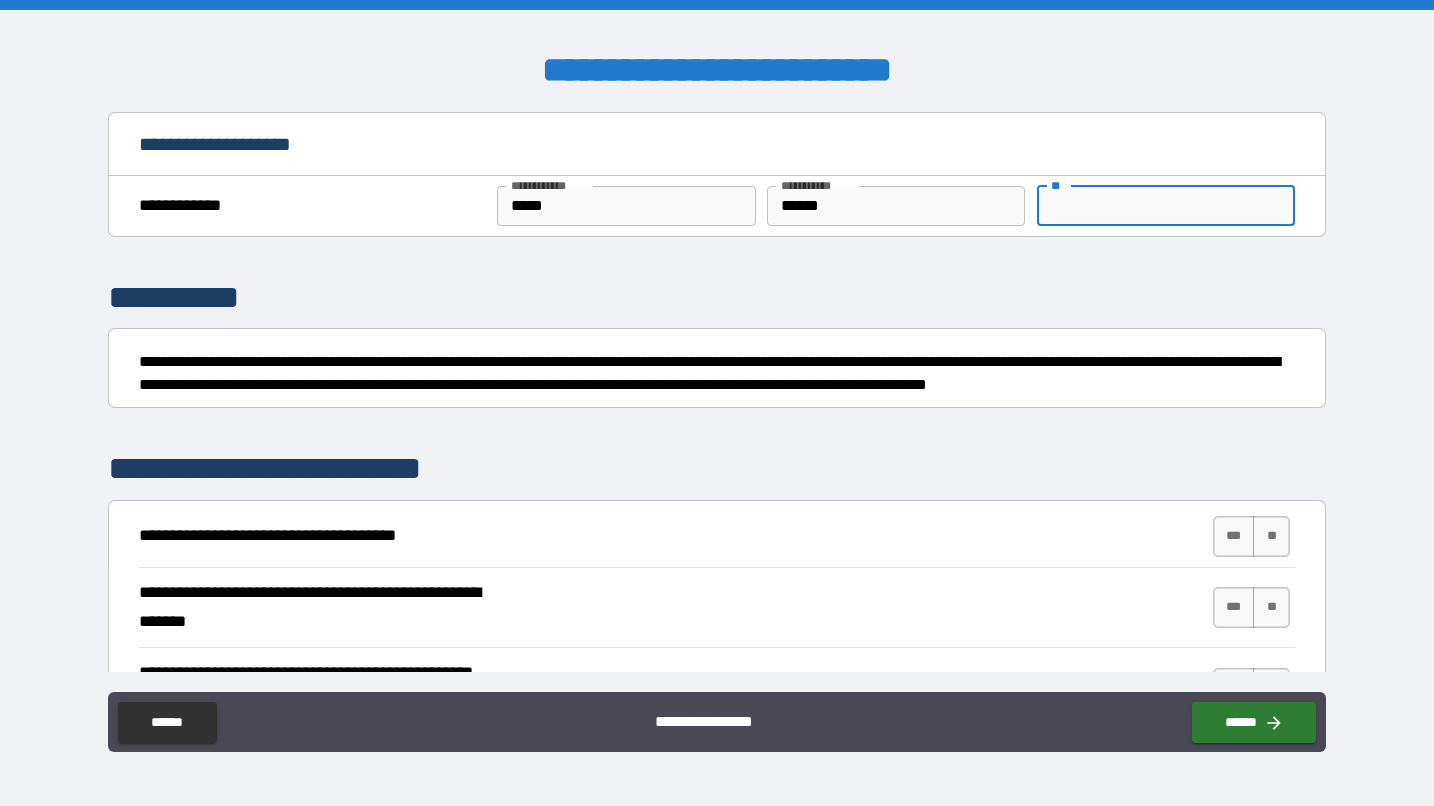 click on "**" at bounding box center [1166, 206] 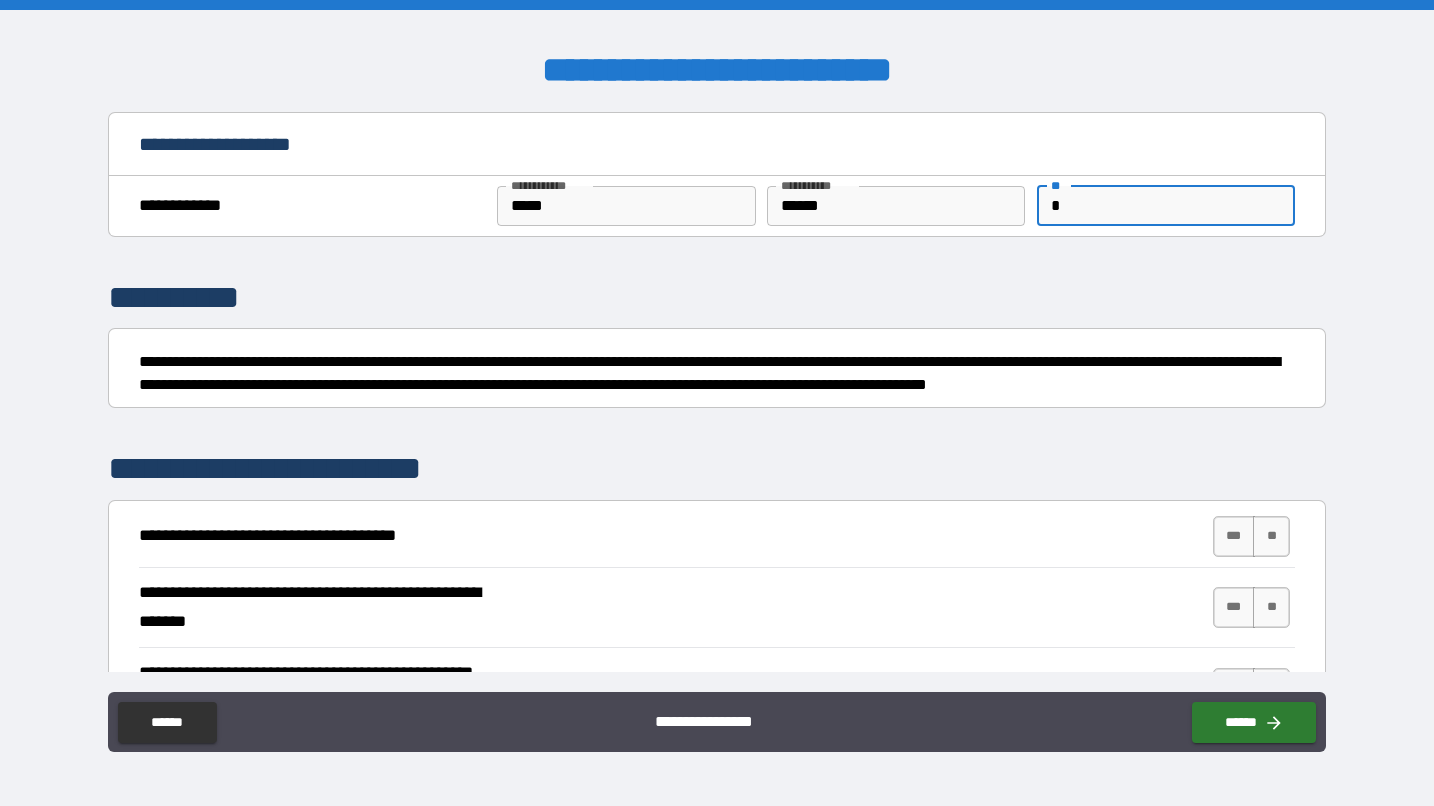 type on "*" 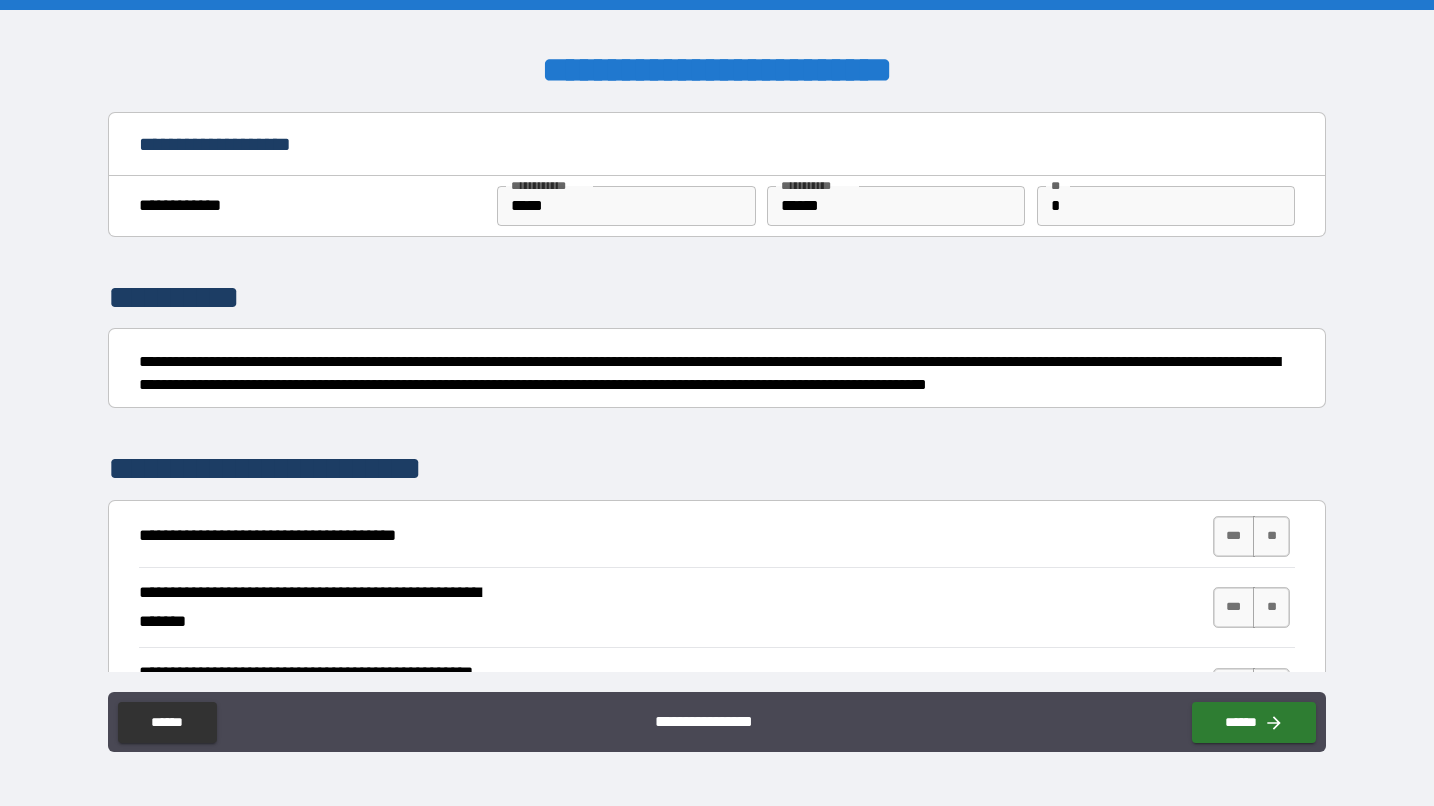 click on "**********" at bounding box center (717, 392) 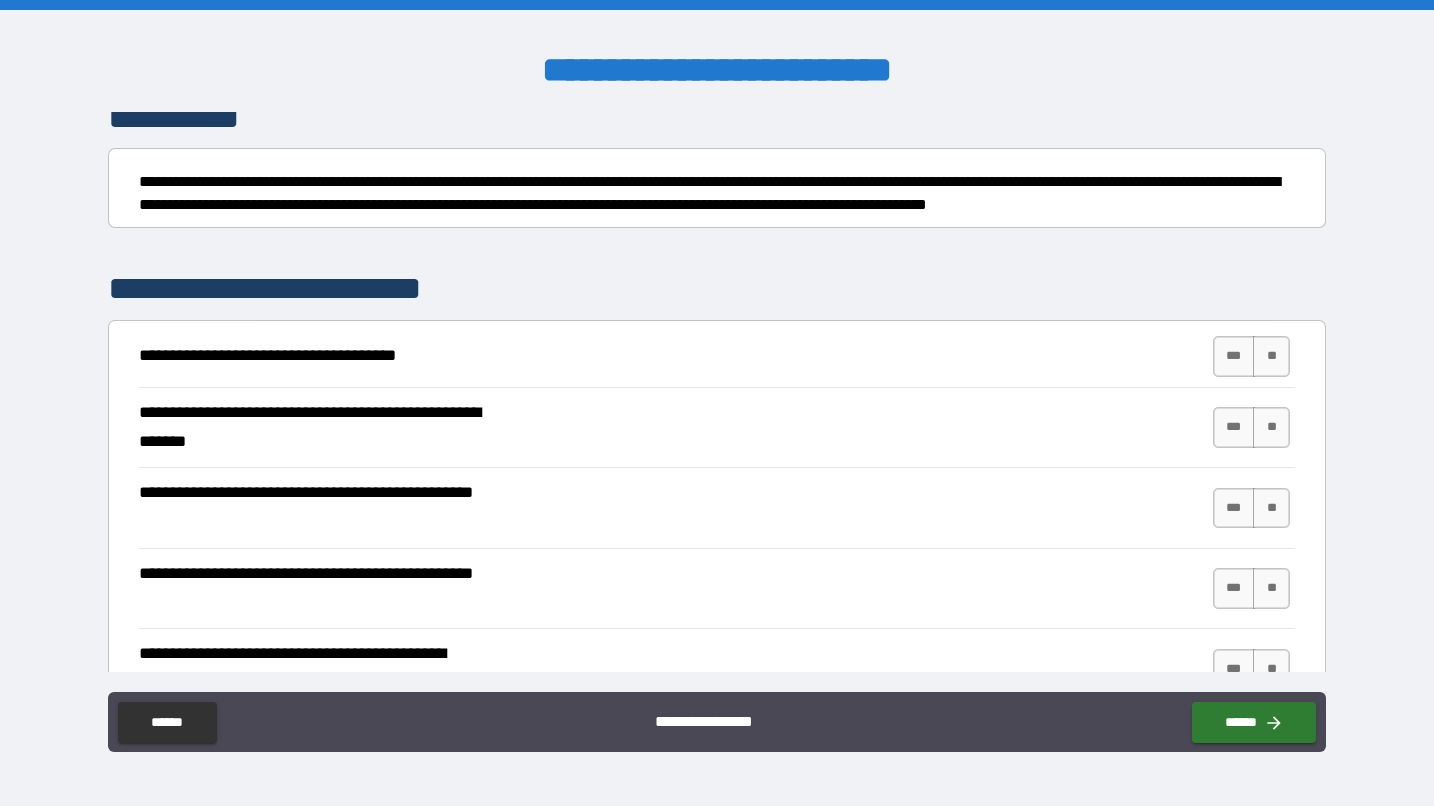 scroll, scrollTop: 182, scrollLeft: 0, axis: vertical 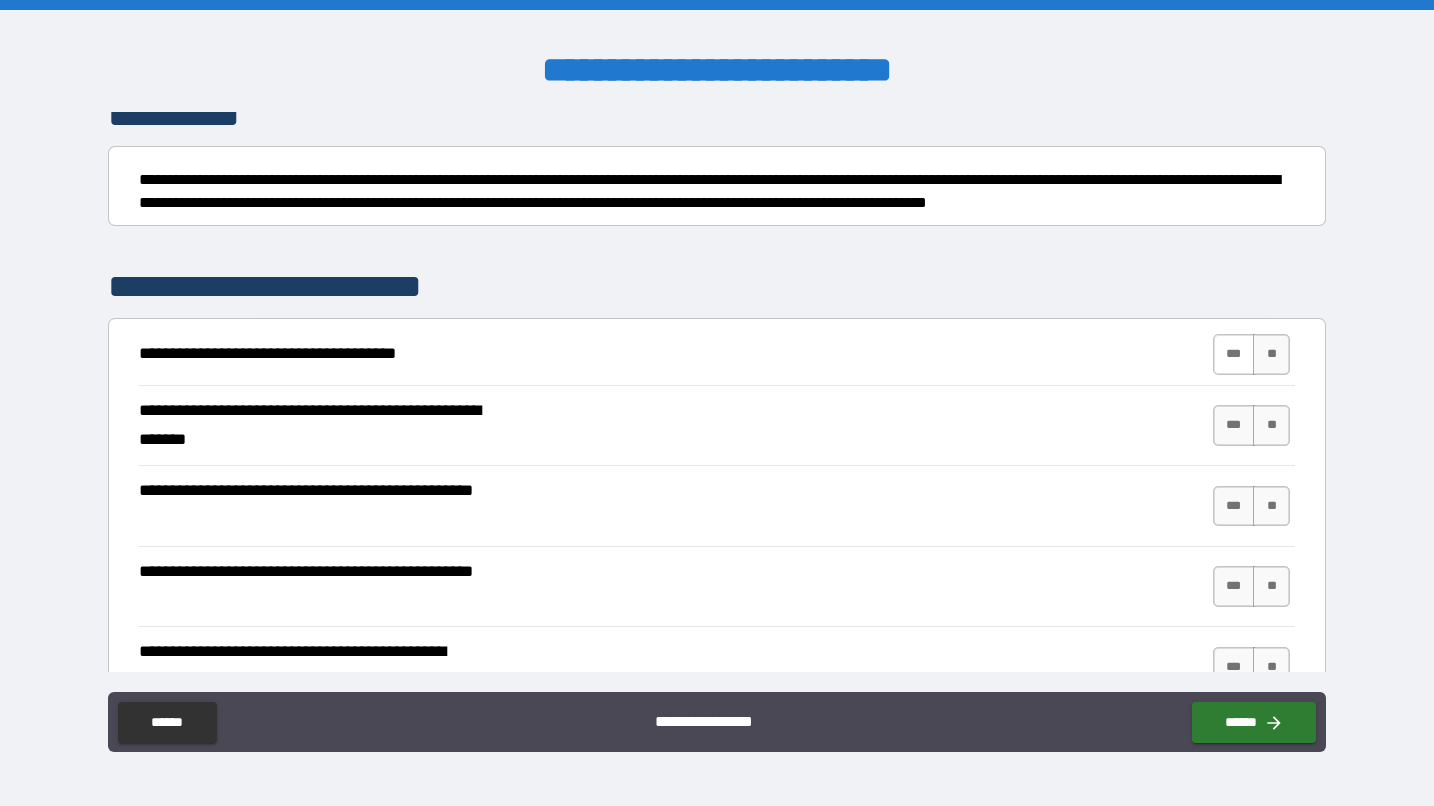 click on "***" at bounding box center (1234, 354) 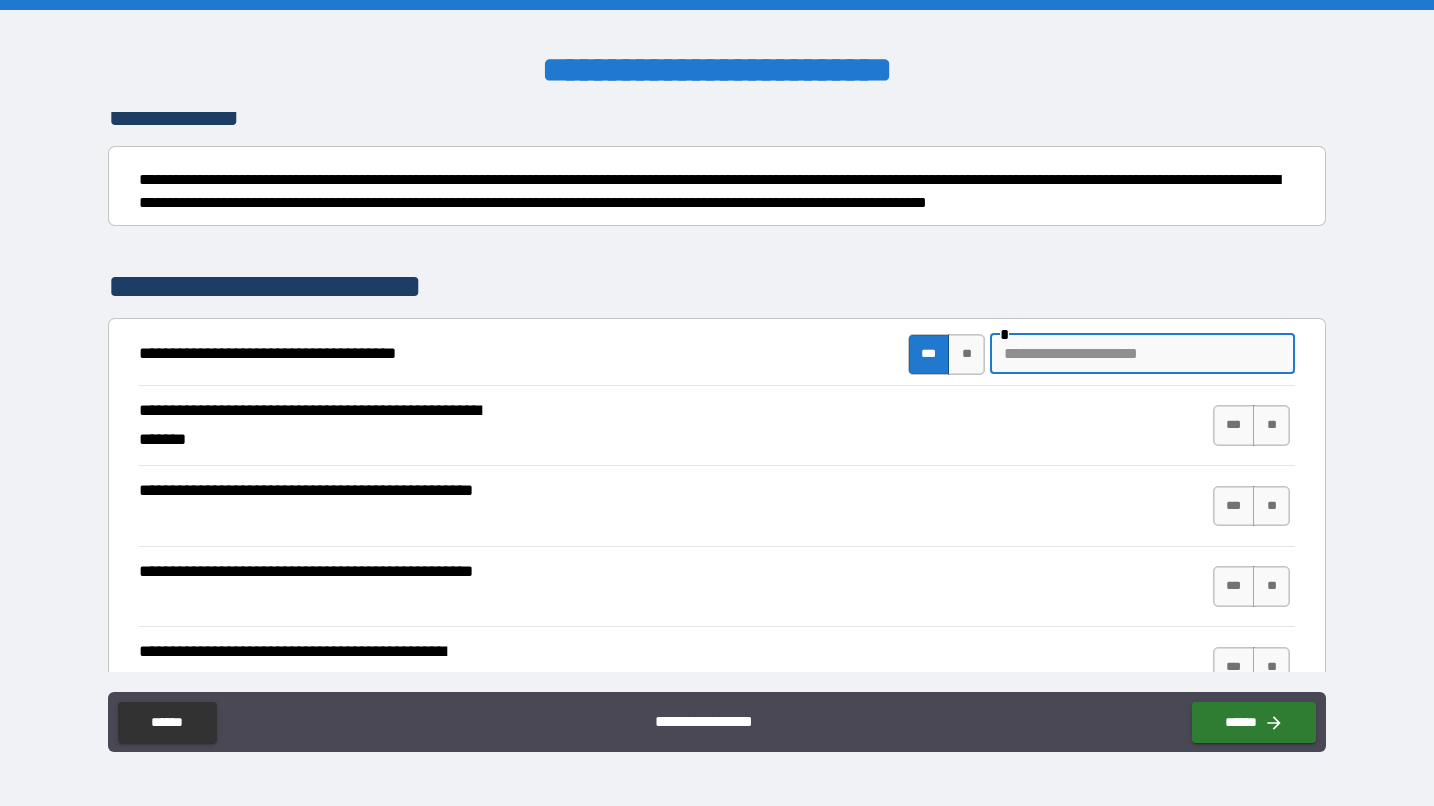 click at bounding box center [1142, 354] 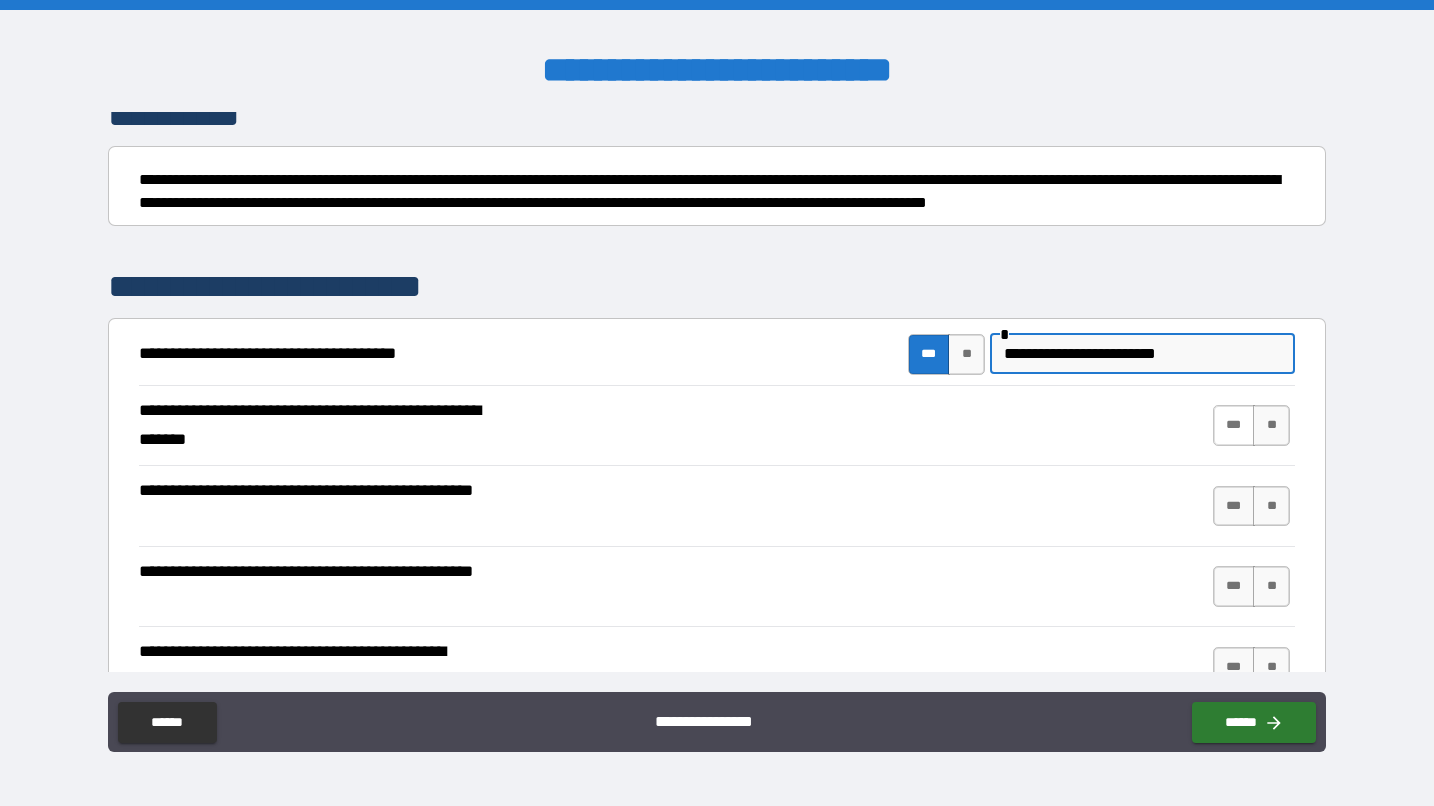 type on "**********" 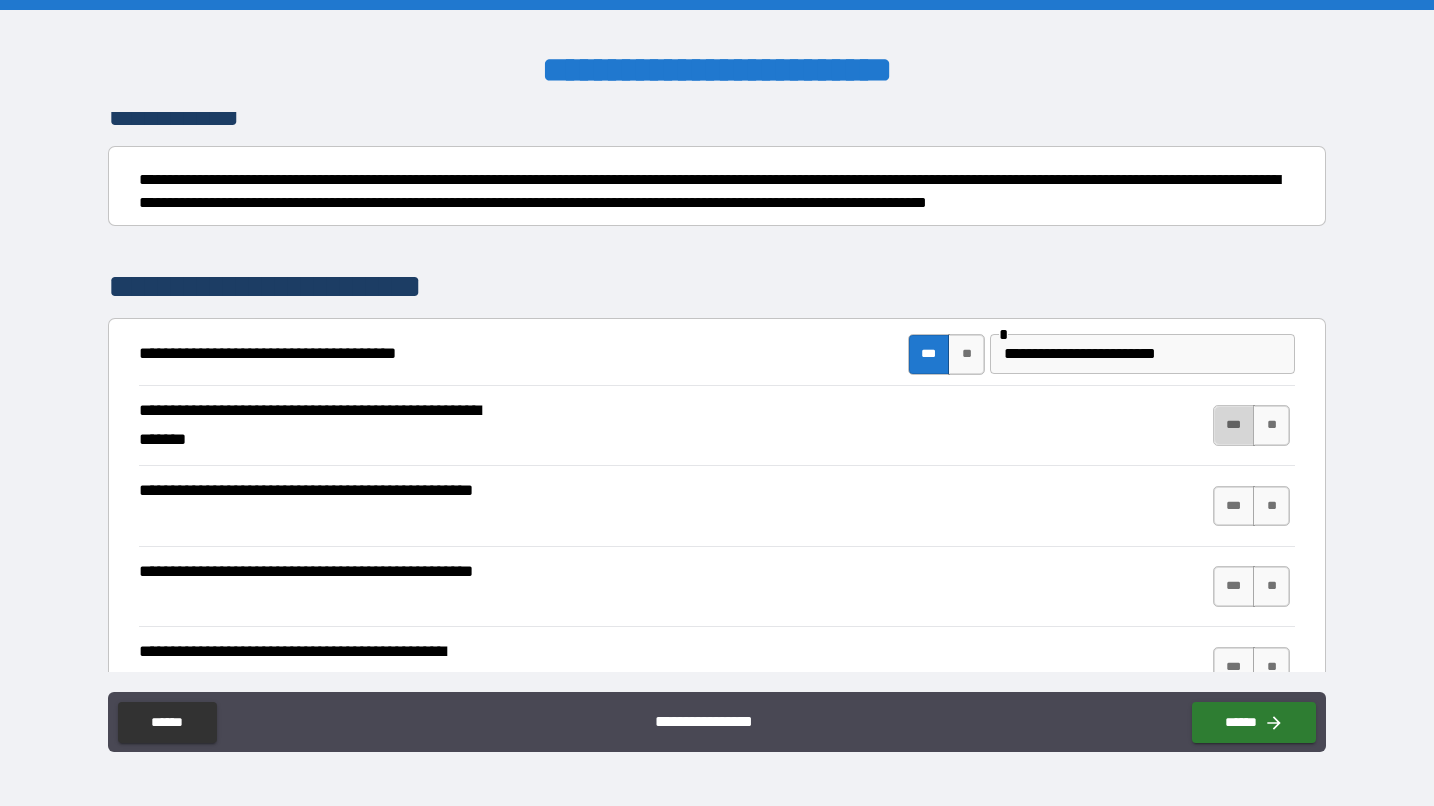 click on "***" at bounding box center (1234, 425) 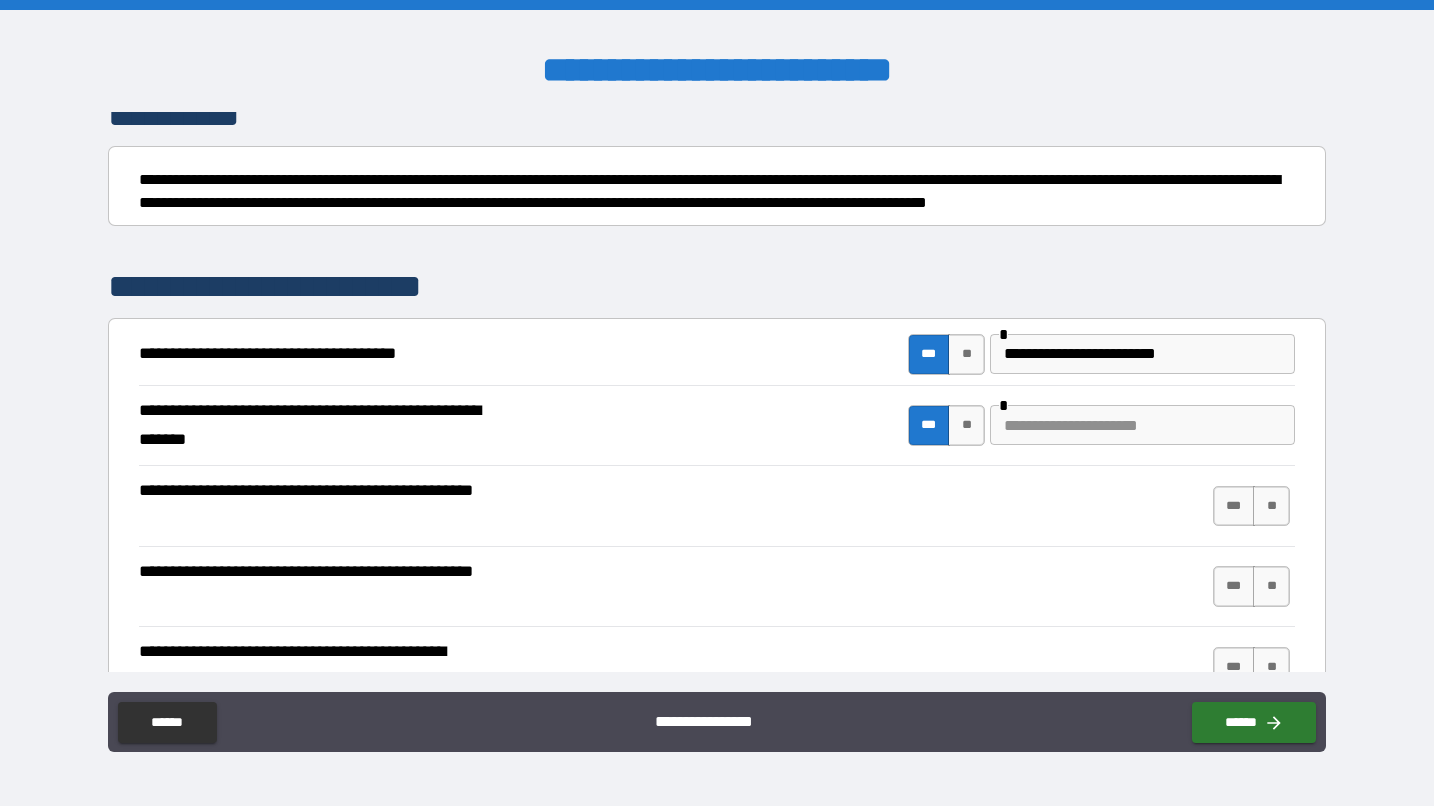 click at bounding box center (1142, 425) 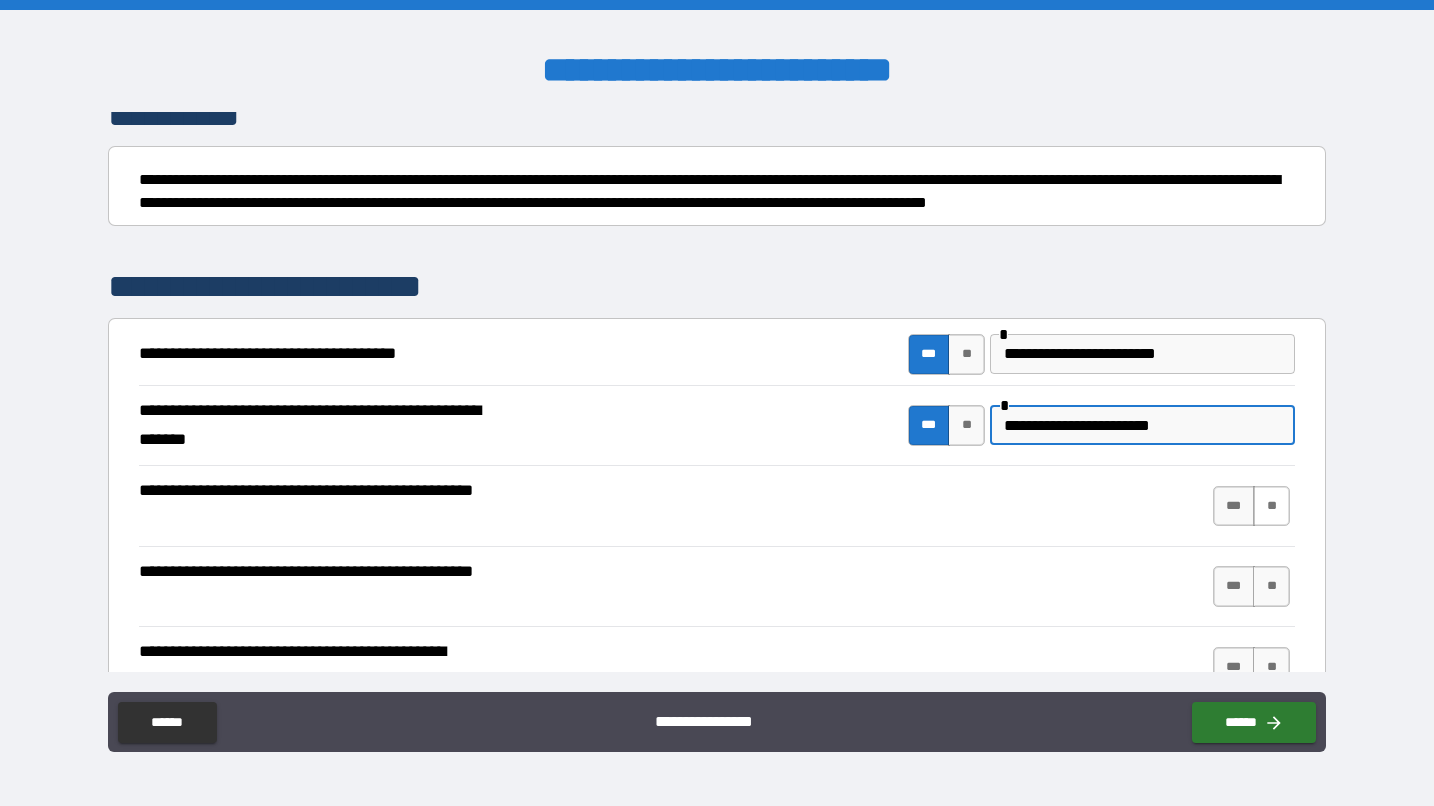 type on "**********" 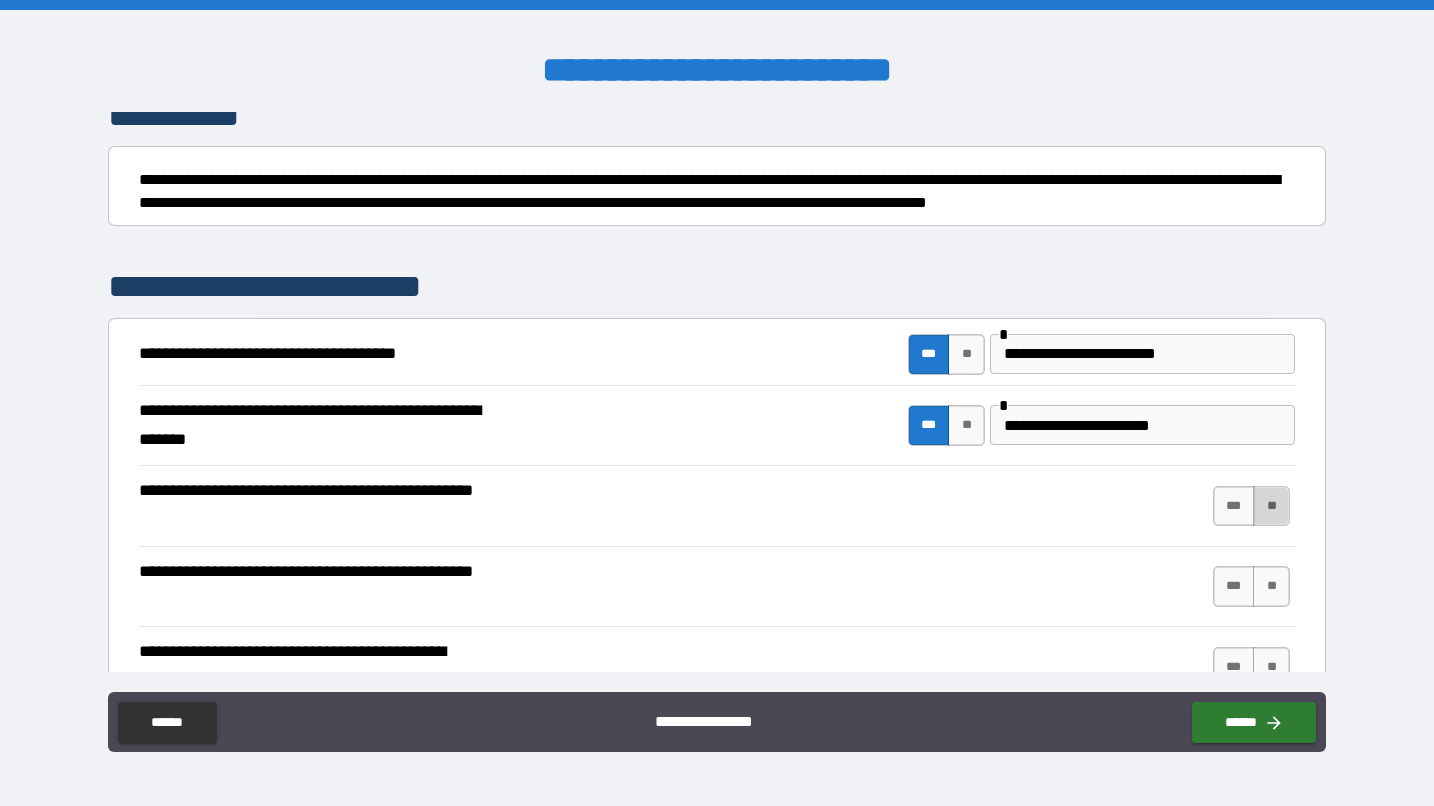 click on "**" at bounding box center [1271, 506] 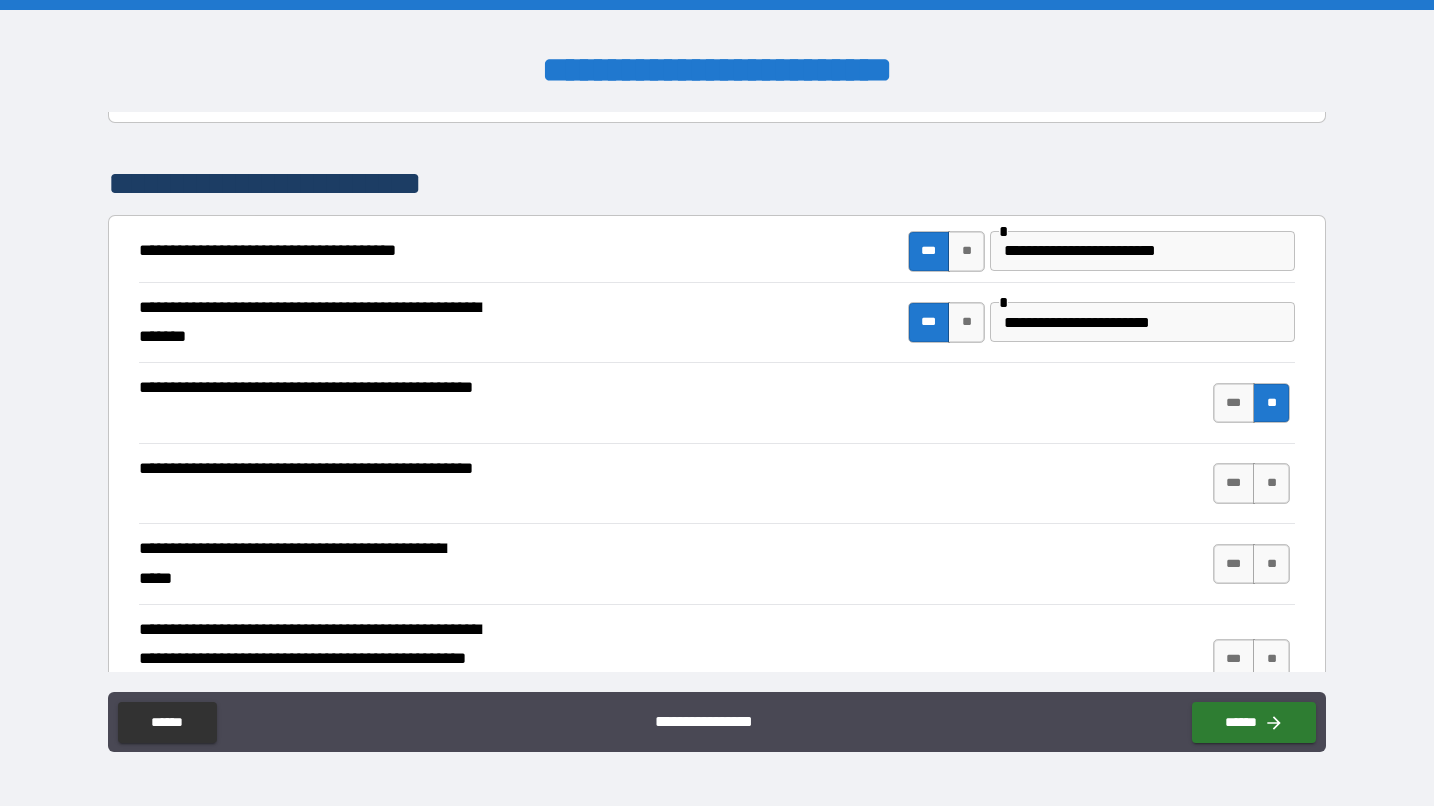scroll, scrollTop: 380, scrollLeft: 0, axis: vertical 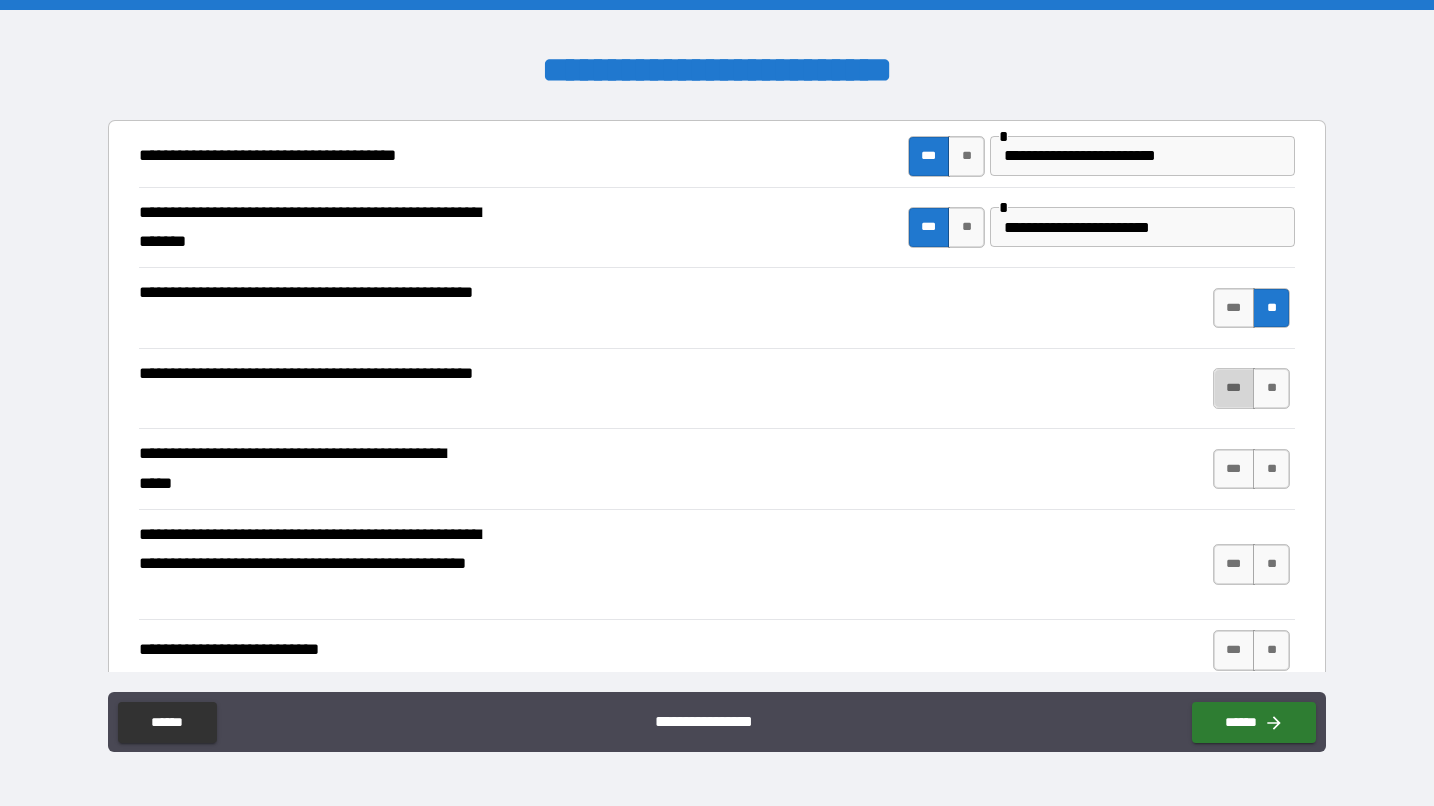 click on "***" at bounding box center [1234, 388] 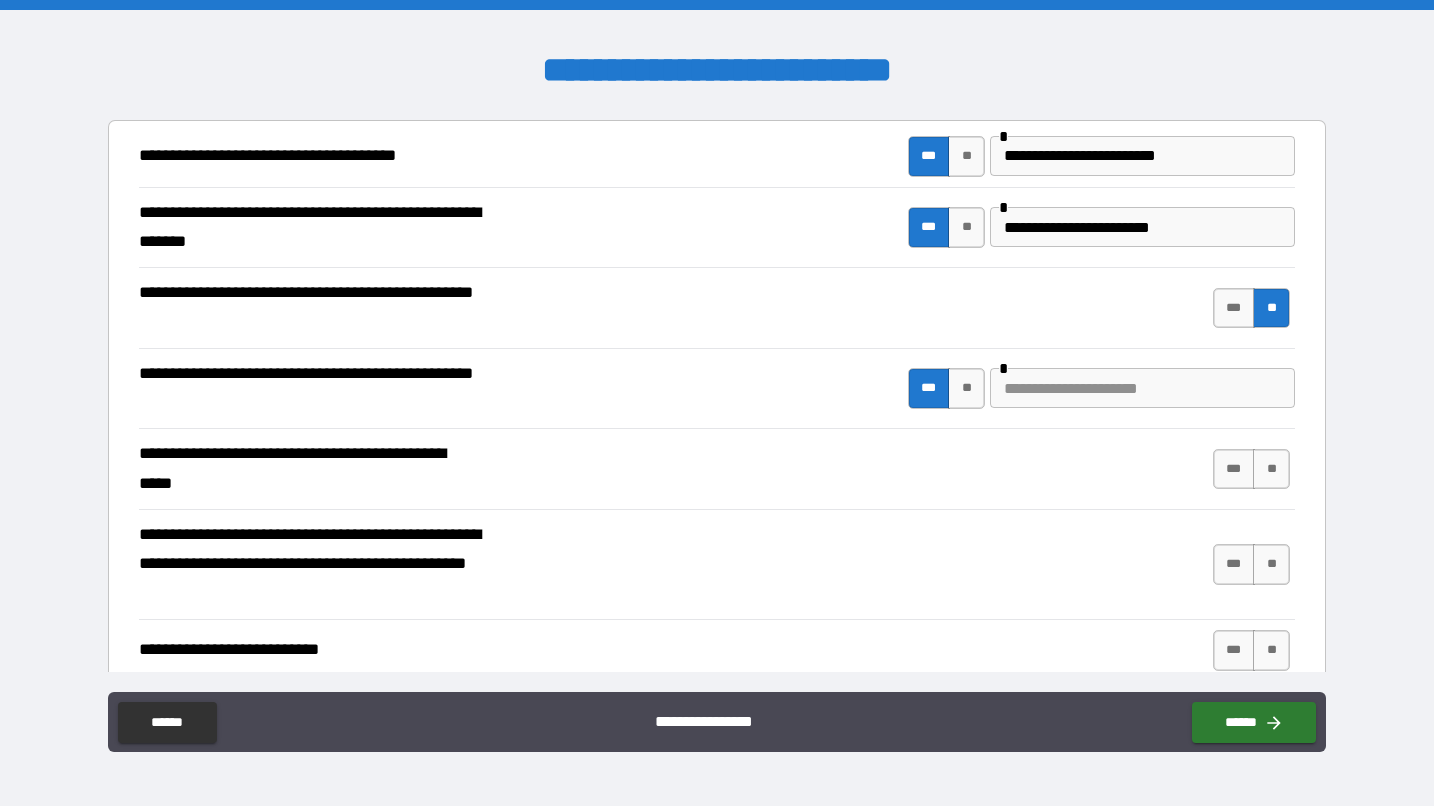 click at bounding box center (1142, 388) 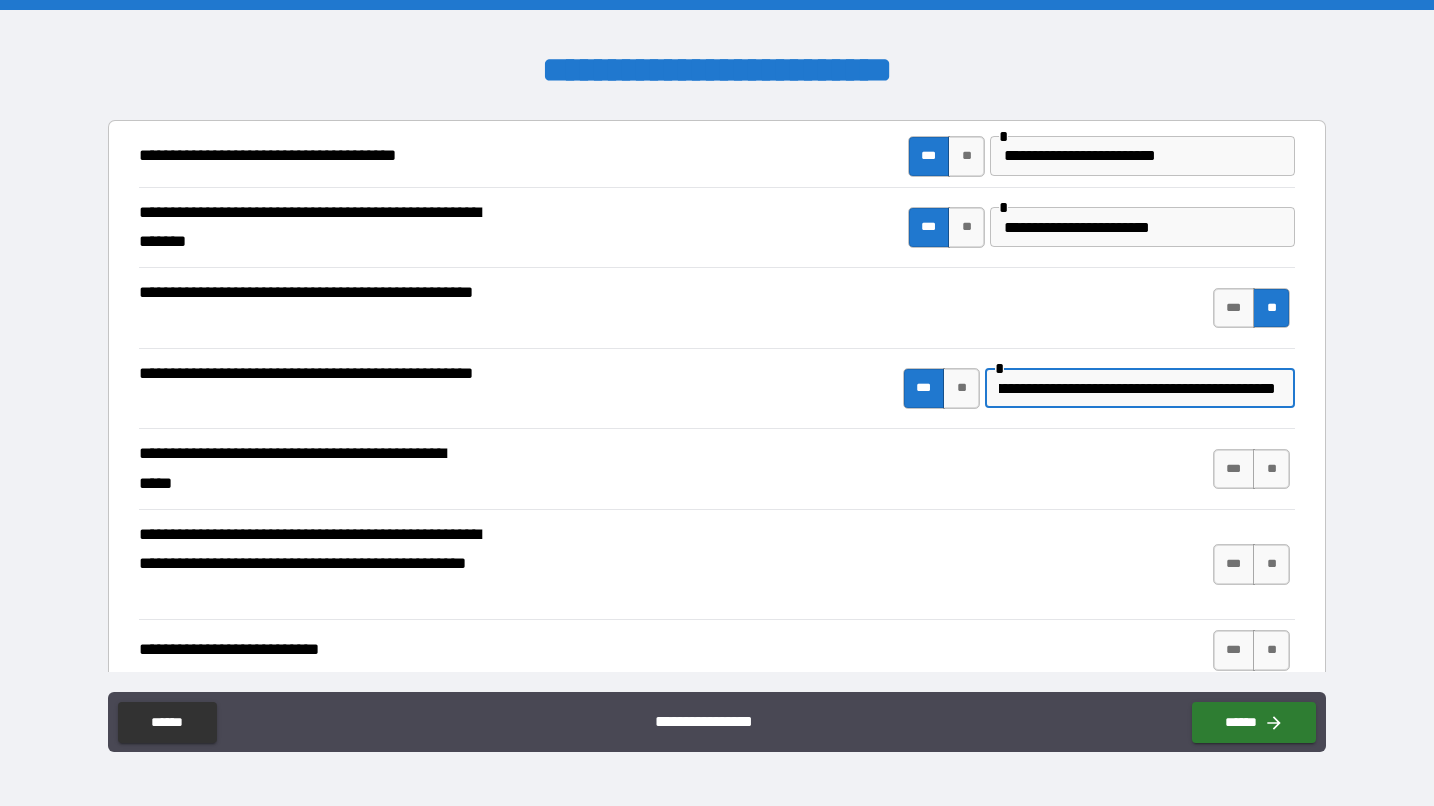 scroll, scrollTop: 0, scrollLeft: 95, axis: horizontal 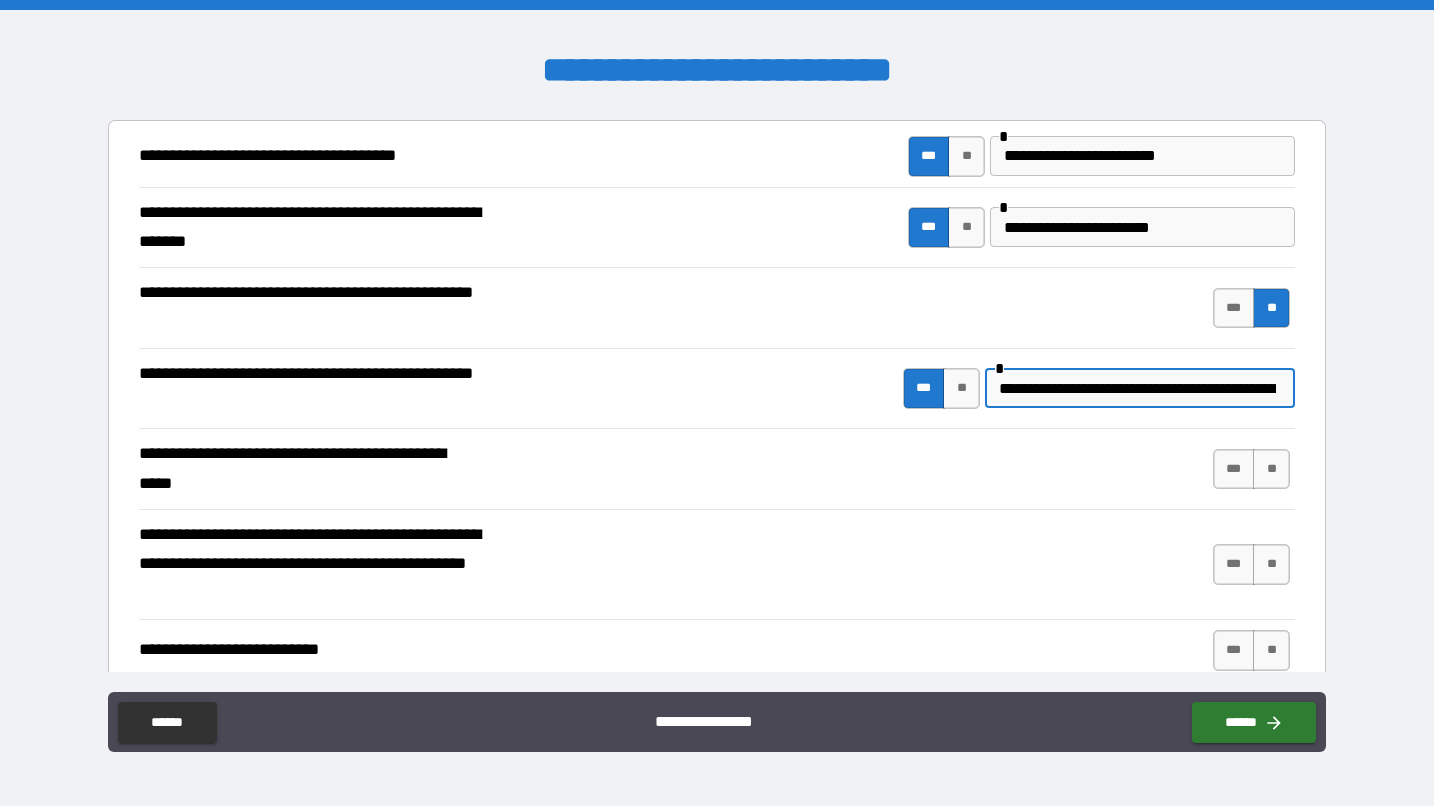 click on "**********" at bounding box center [1137, 388] 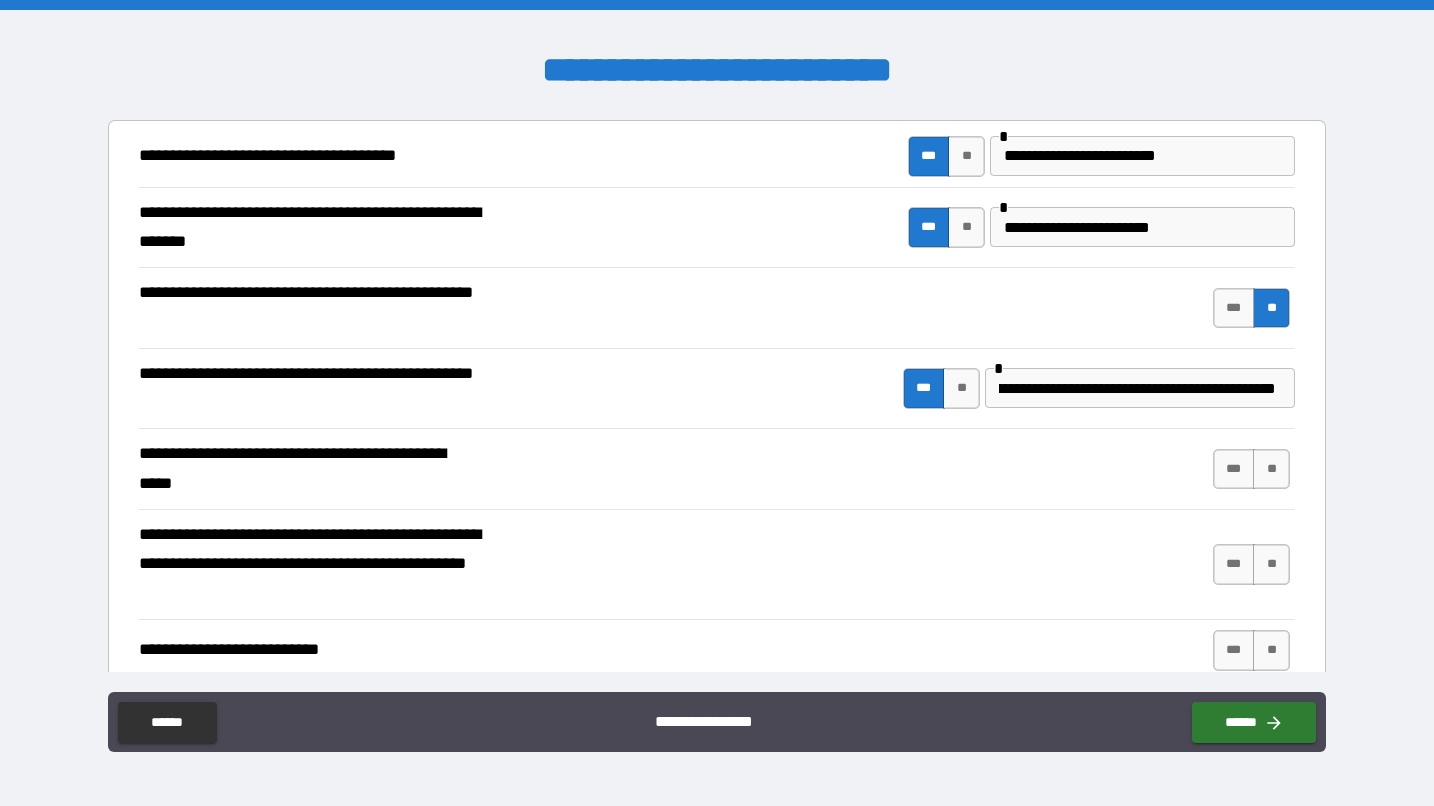 scroll, scrollTop: 0, scrollLeft: 0, axis: both 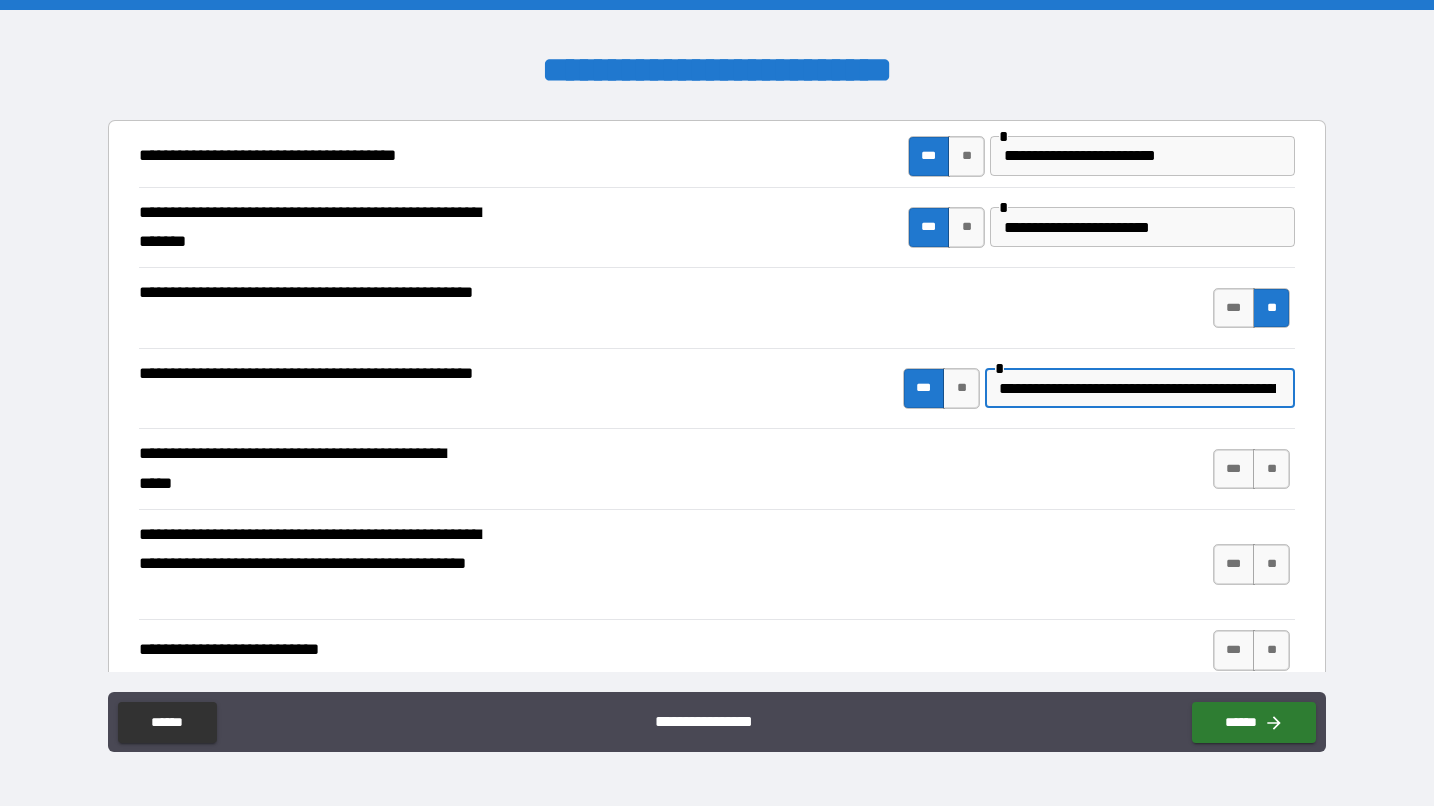 click on "**********" at bounding box center [1137, 388] 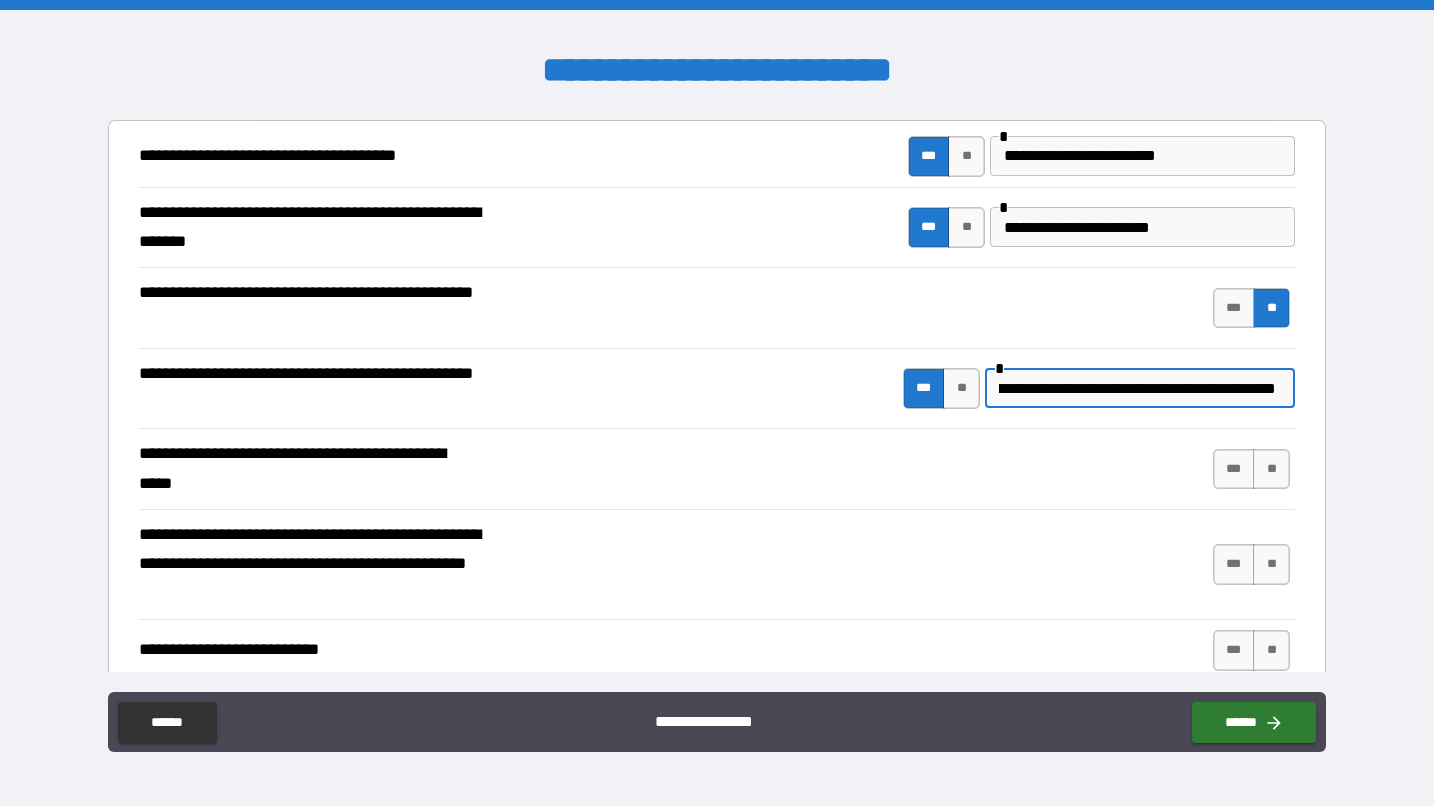 scroll, scrollTop: 0, scrollLeft: 164, axis: horizontal 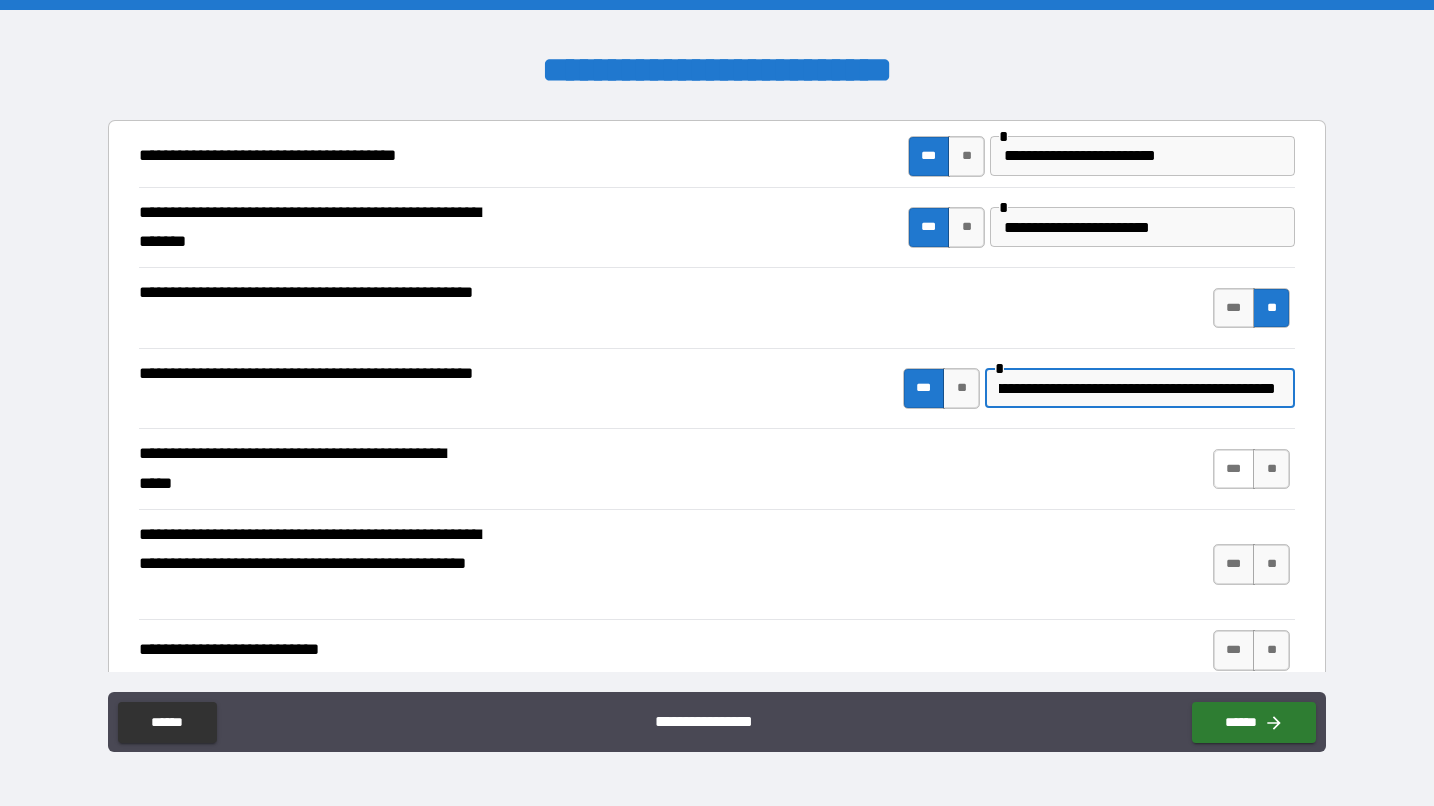 type on "**********" 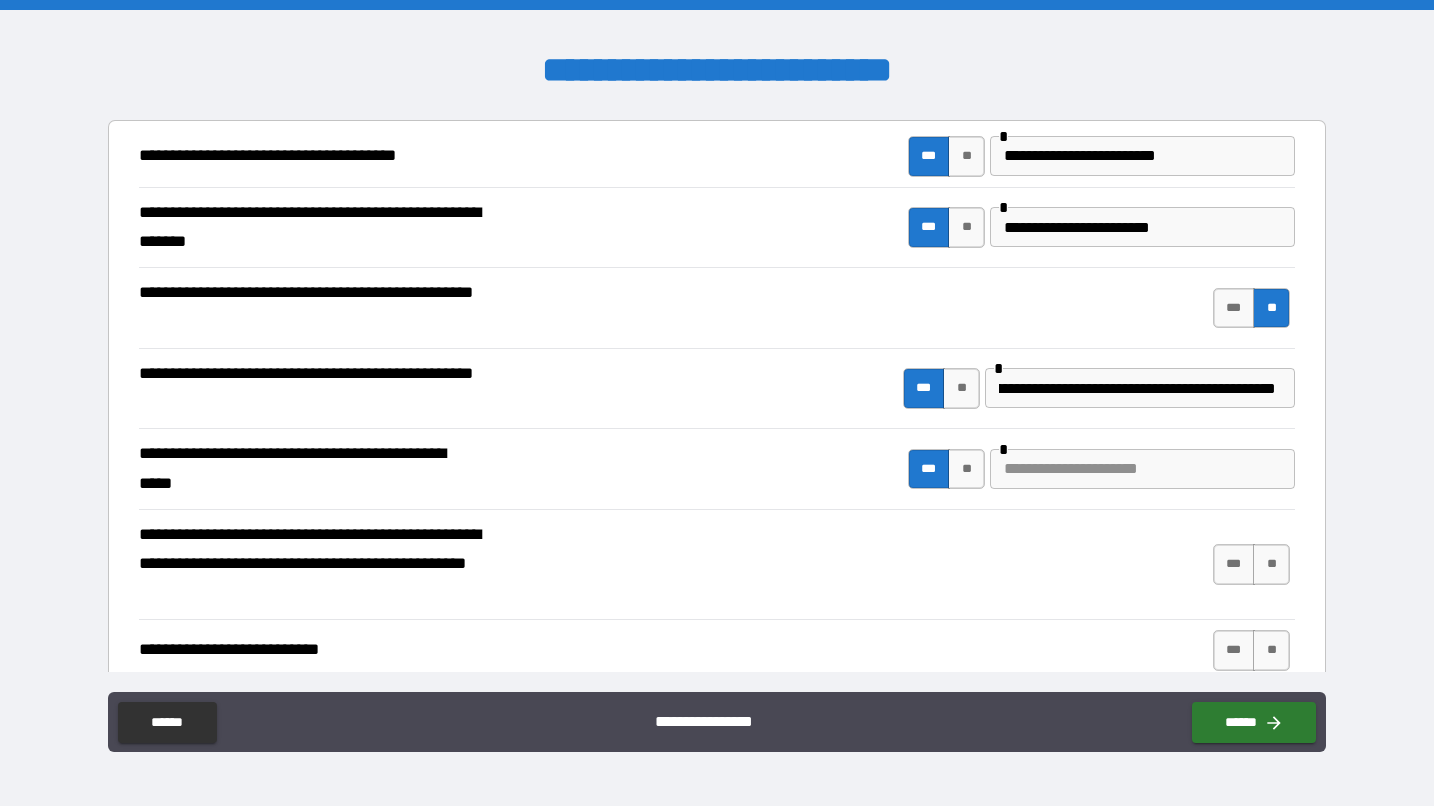 scroll, scrollTop: 0, scrollLeft: 0, axis: both 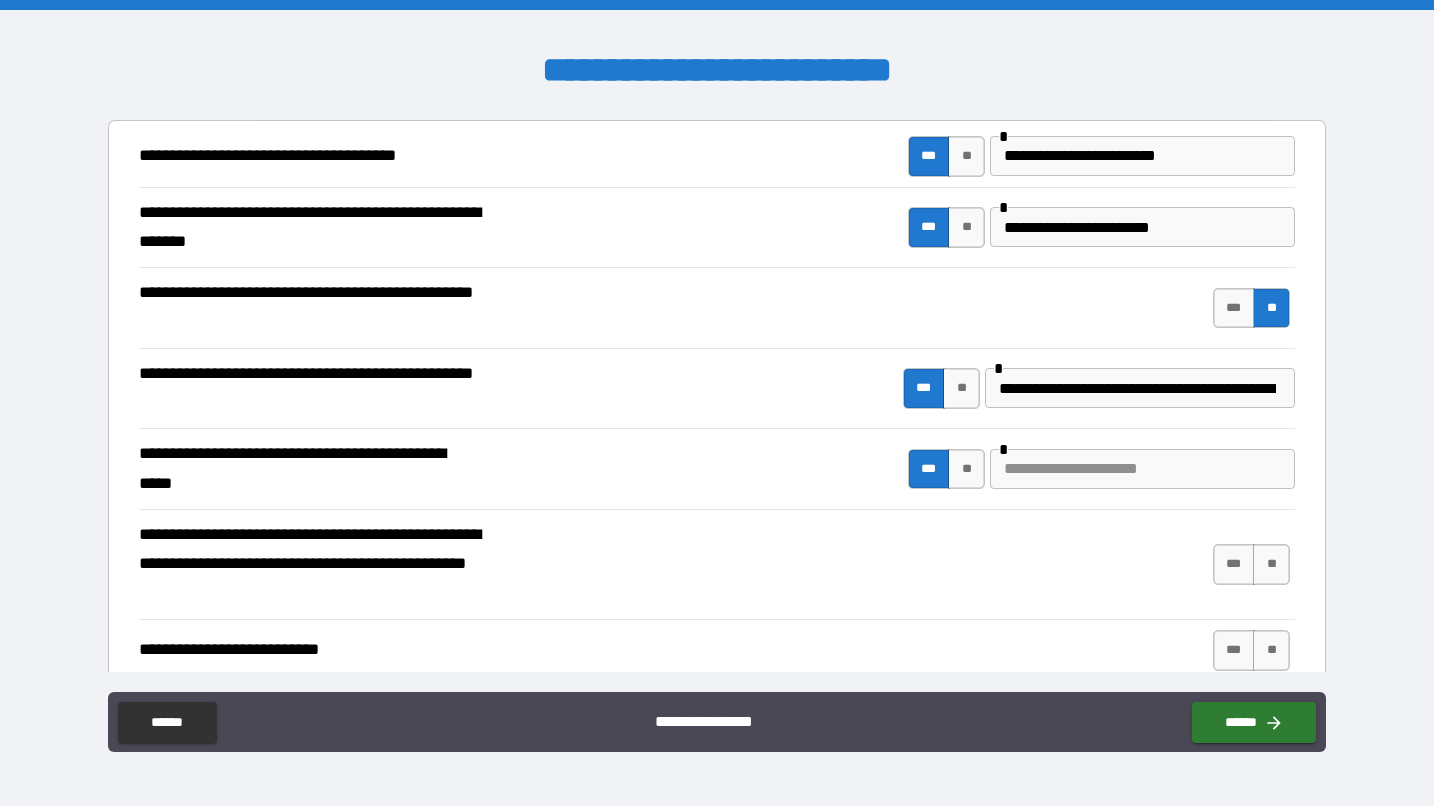 click at bounding box center [1142, 469] 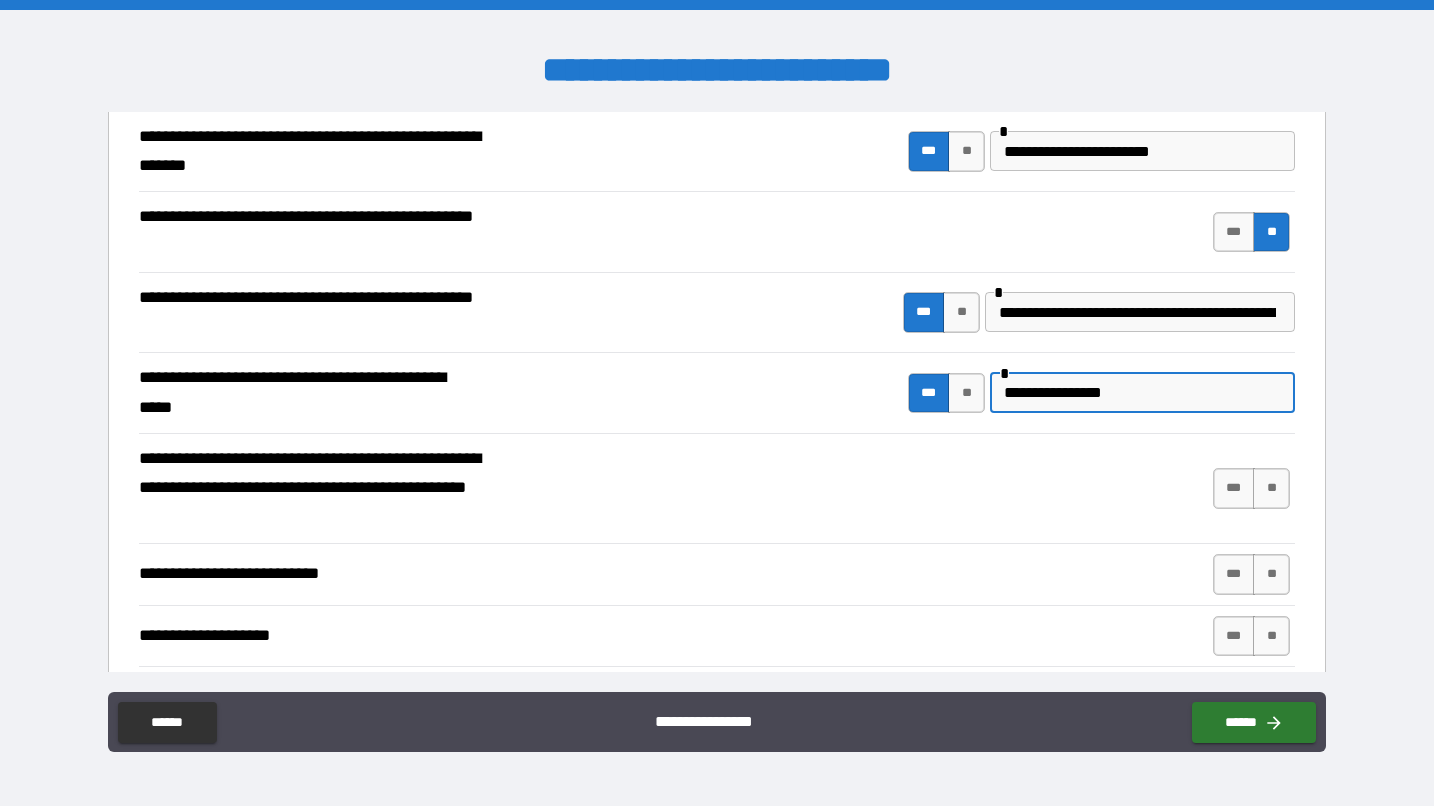 scroll, scrollTop: 456, scrollLeft: 0, axis: vertical 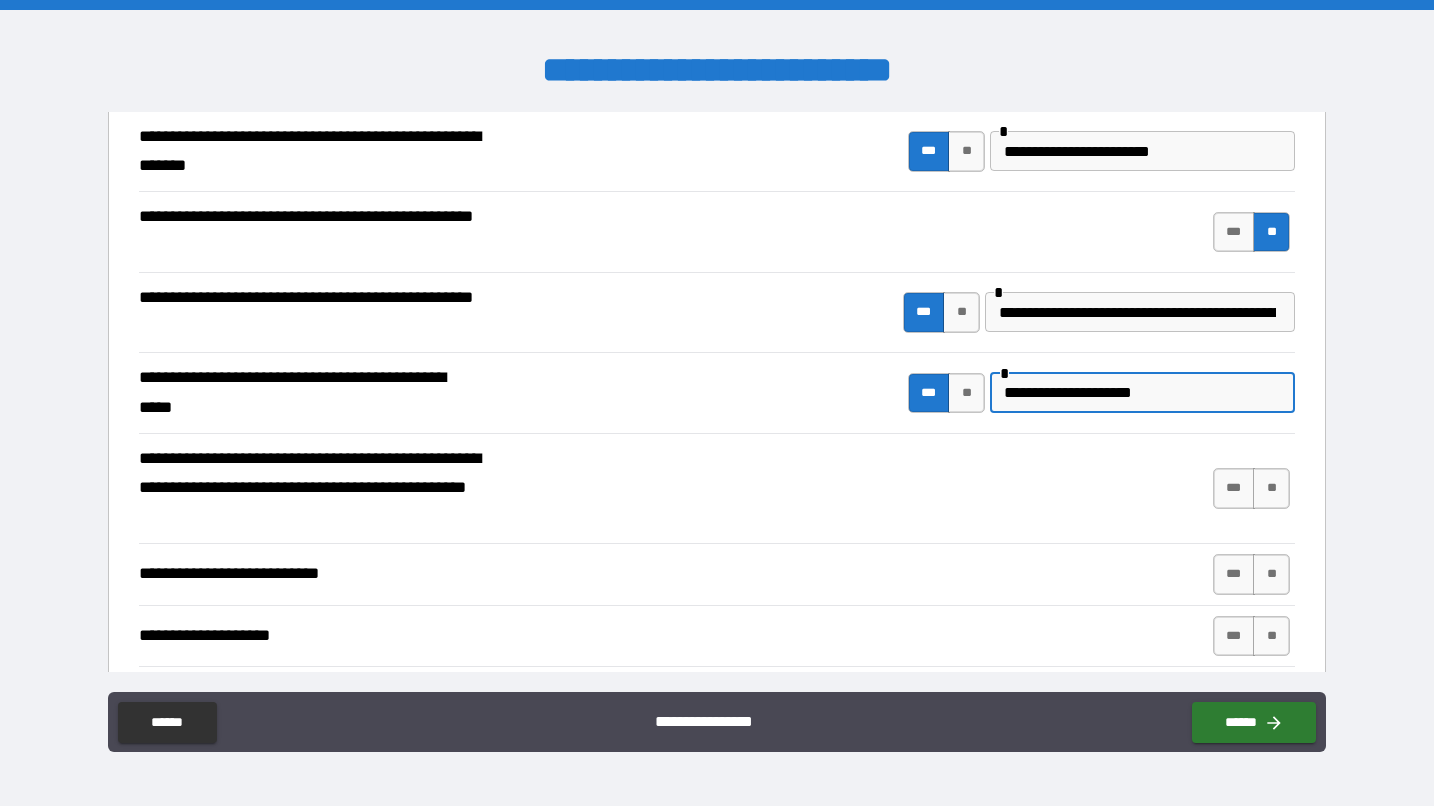 click on "**********" at bounding box center (1142, 393) 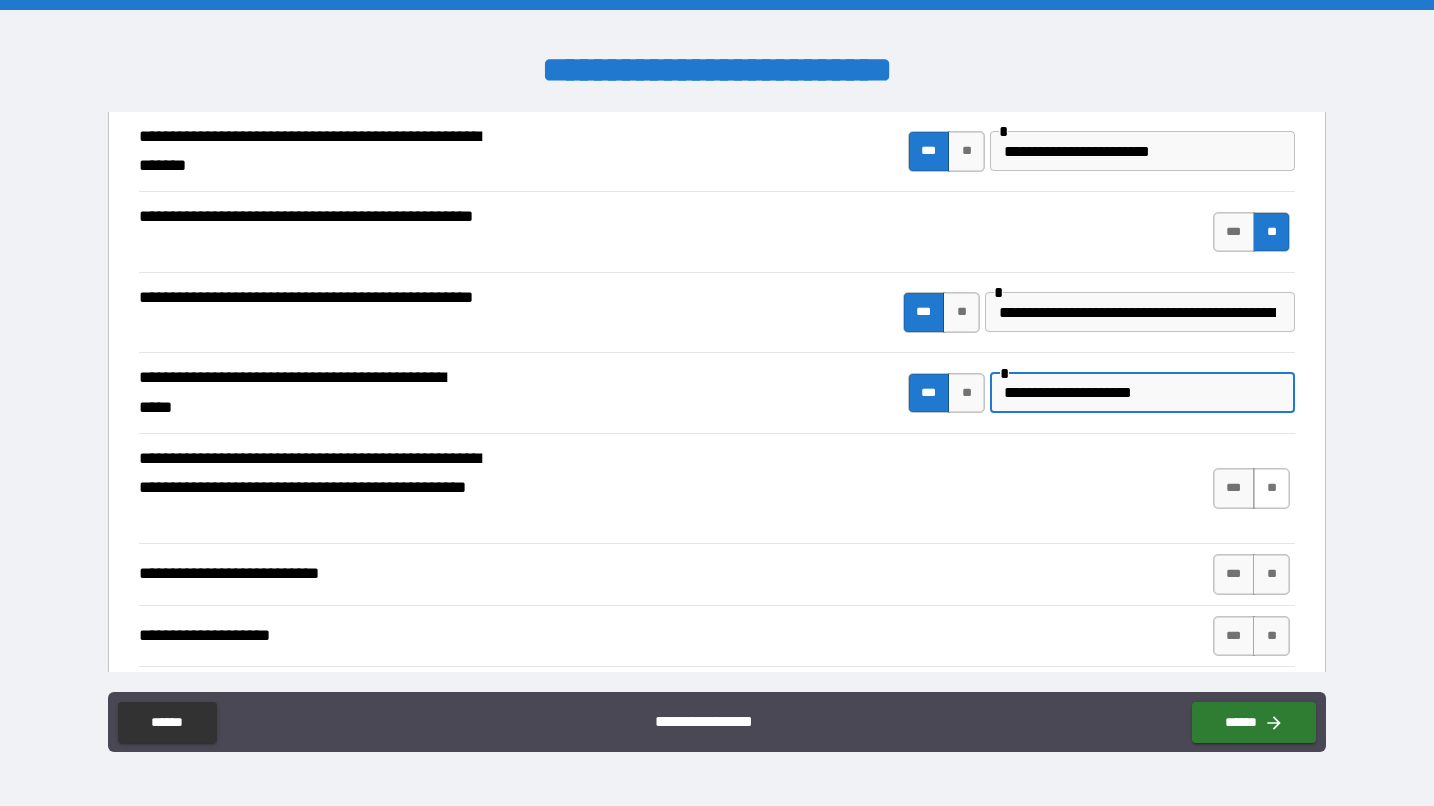 type on "**********" 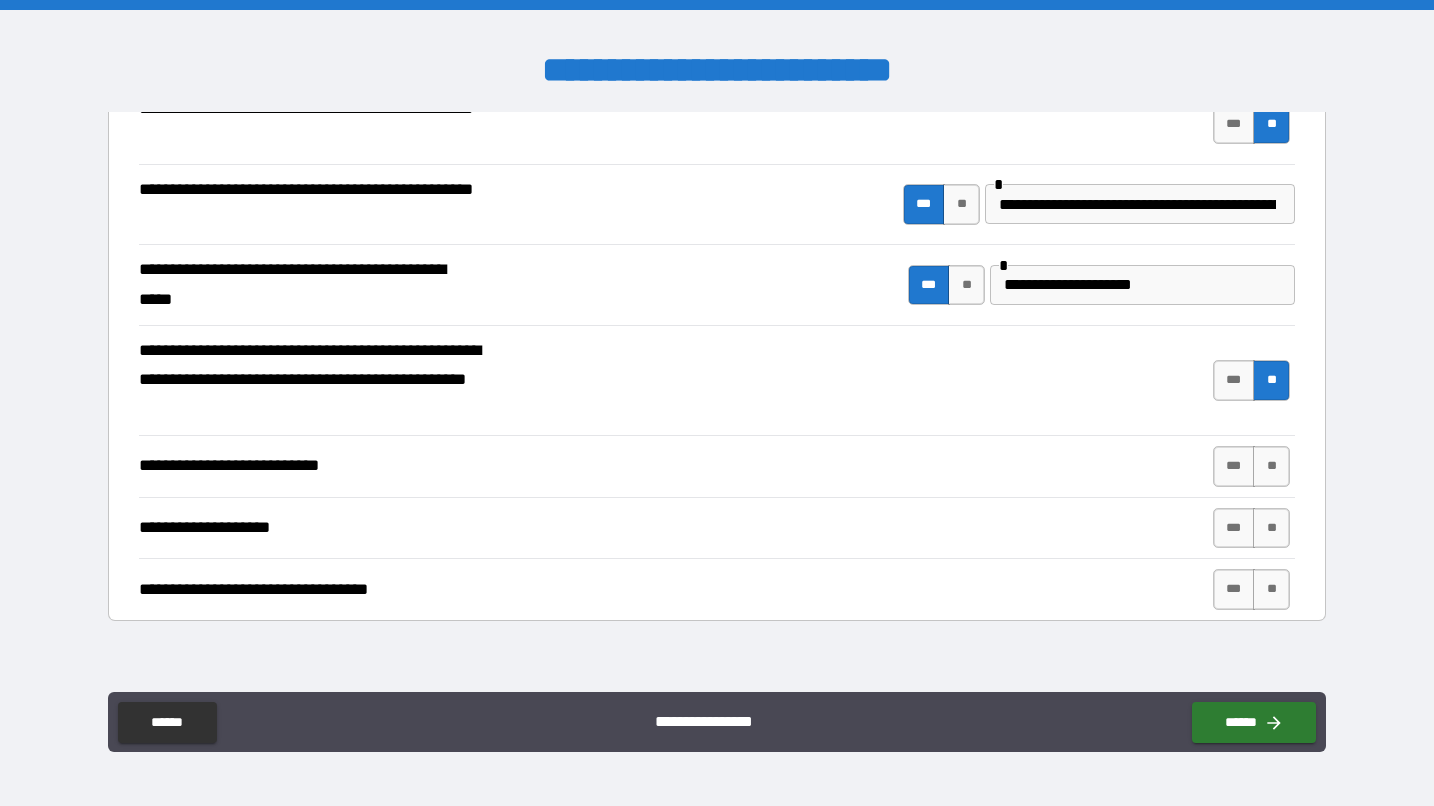 scroll, scrollTop: 578, scrollLeft: 0, axis: vertical 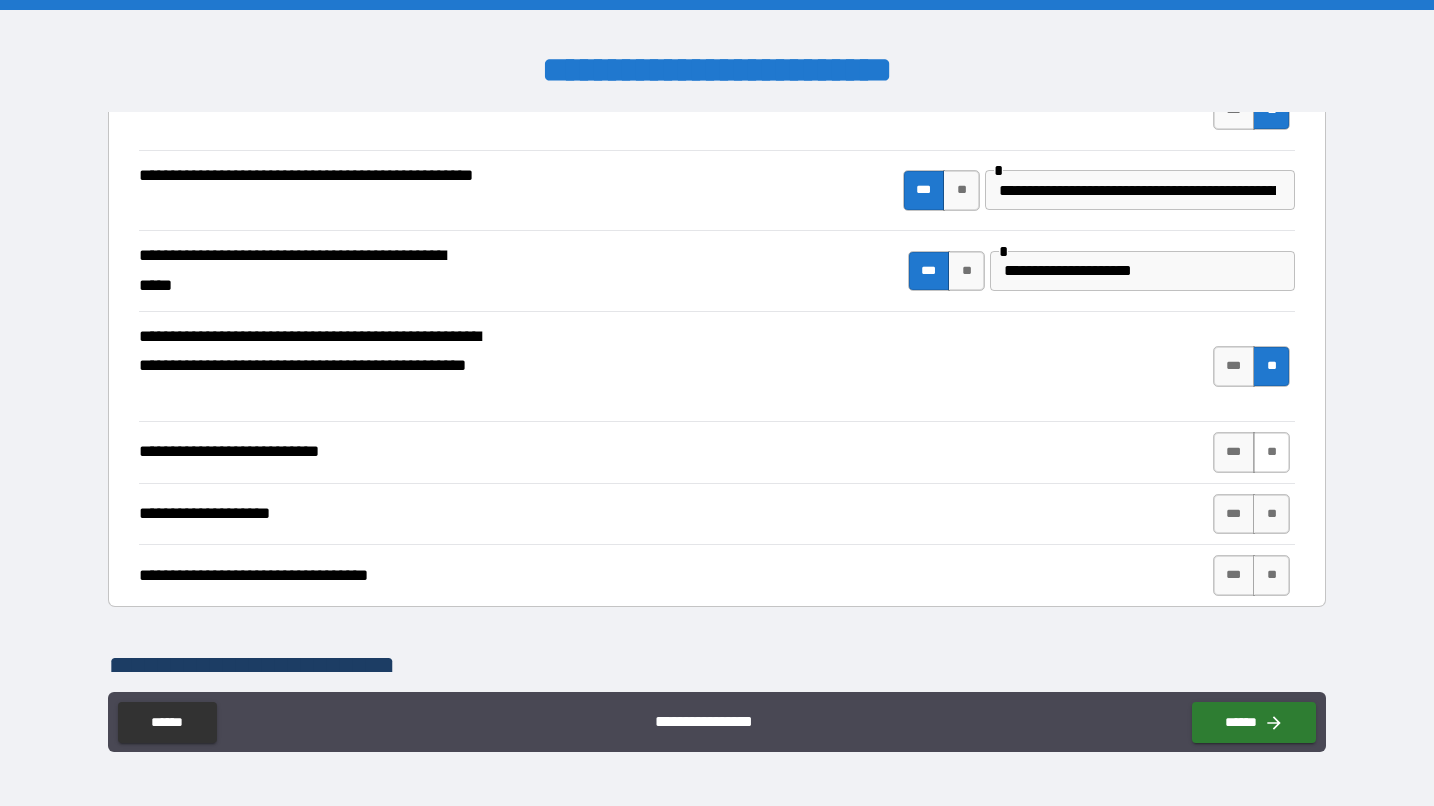 click on "**" at bounding box center (1271, 452) 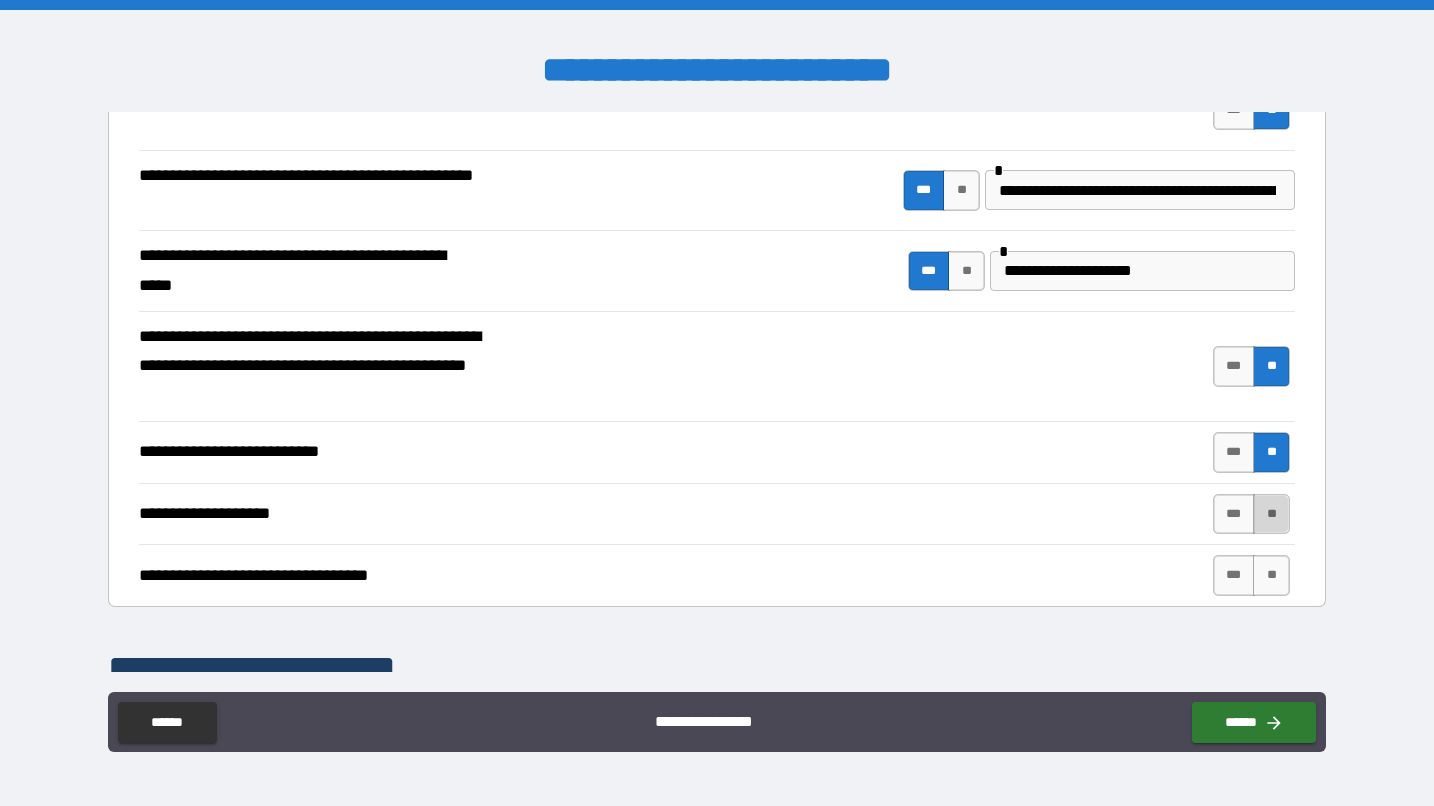 click on "**" at bounding box center (1271, 514) 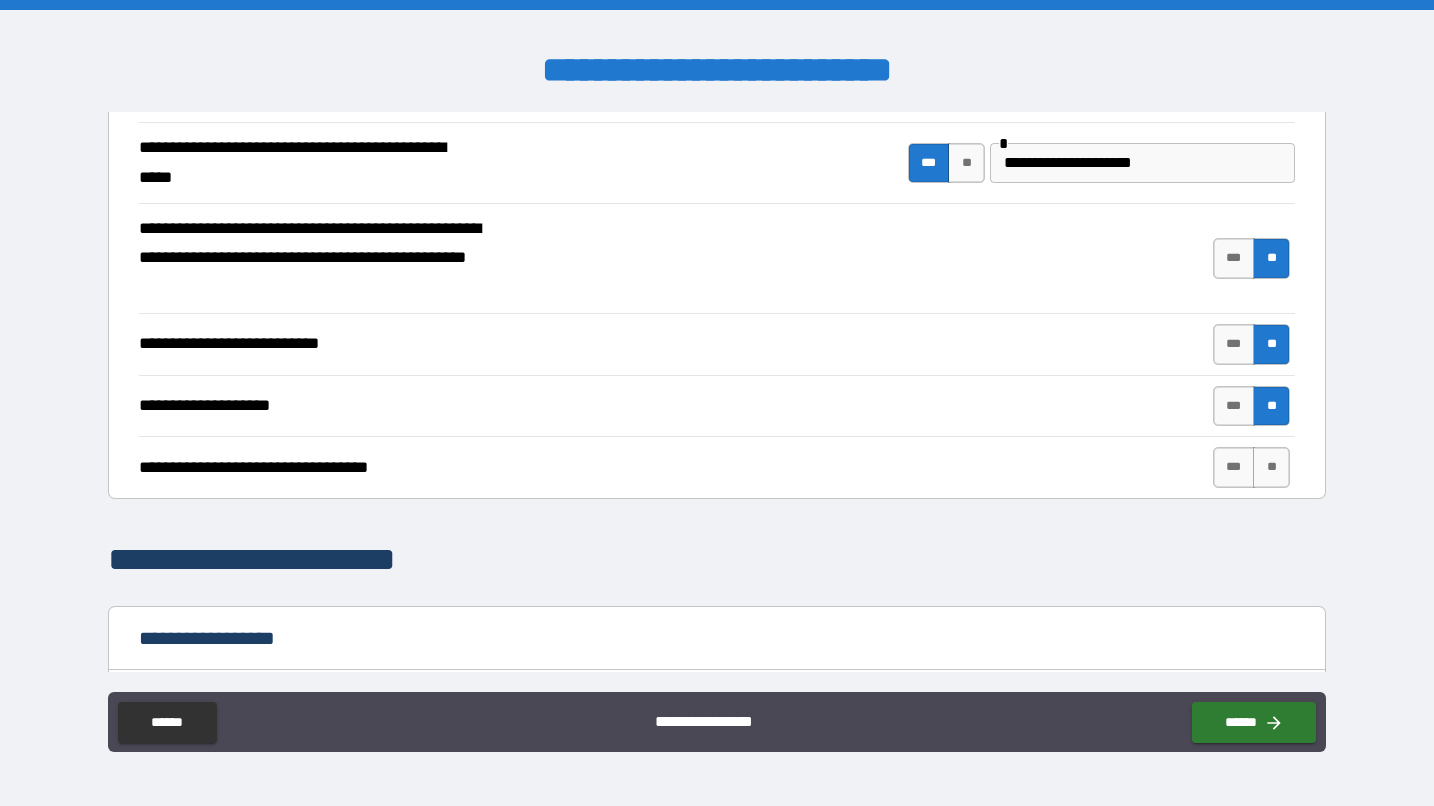 scroll, scrollTop: 695, scrollLeft: 0, axis: vertical 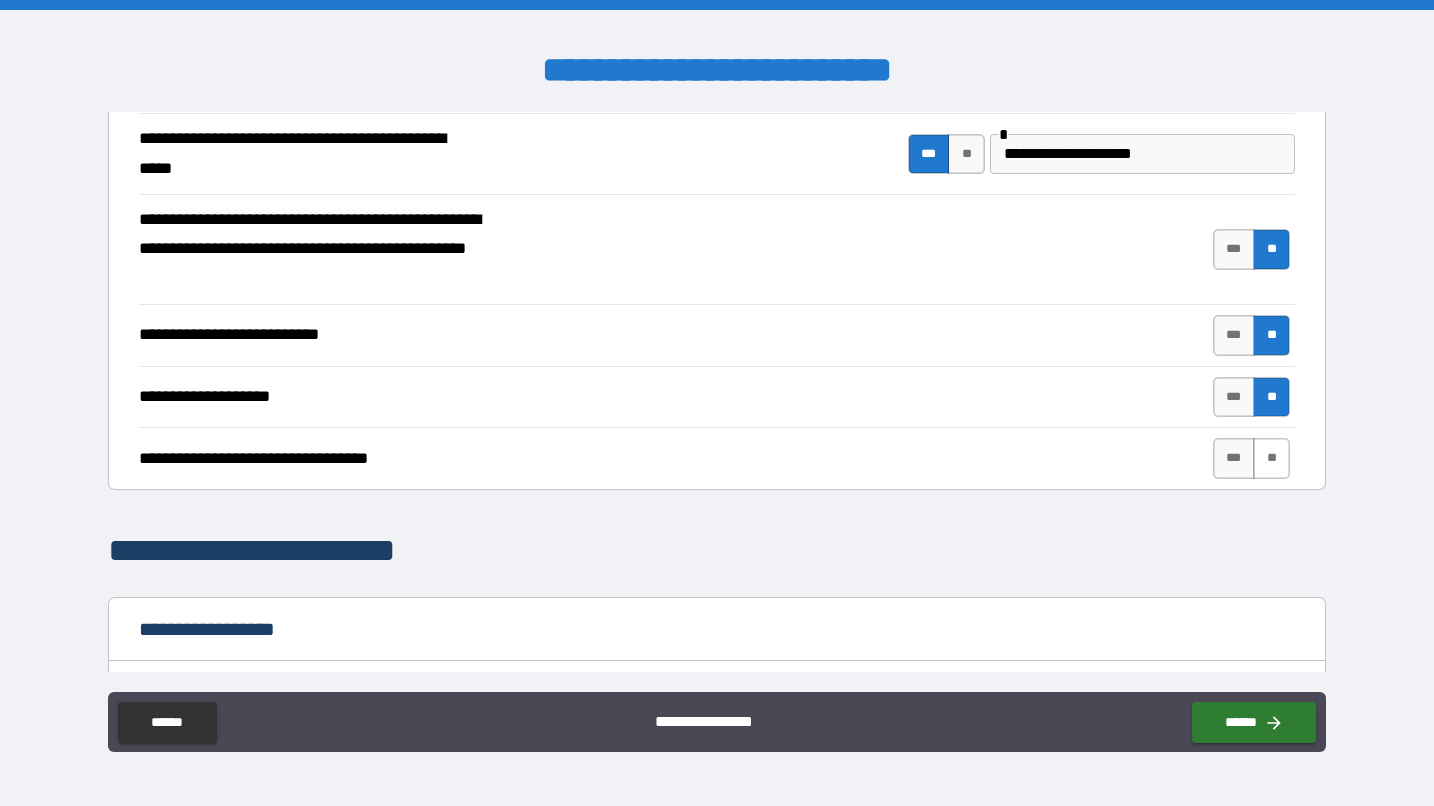 click on "**" at bounding box center [1271, 458] 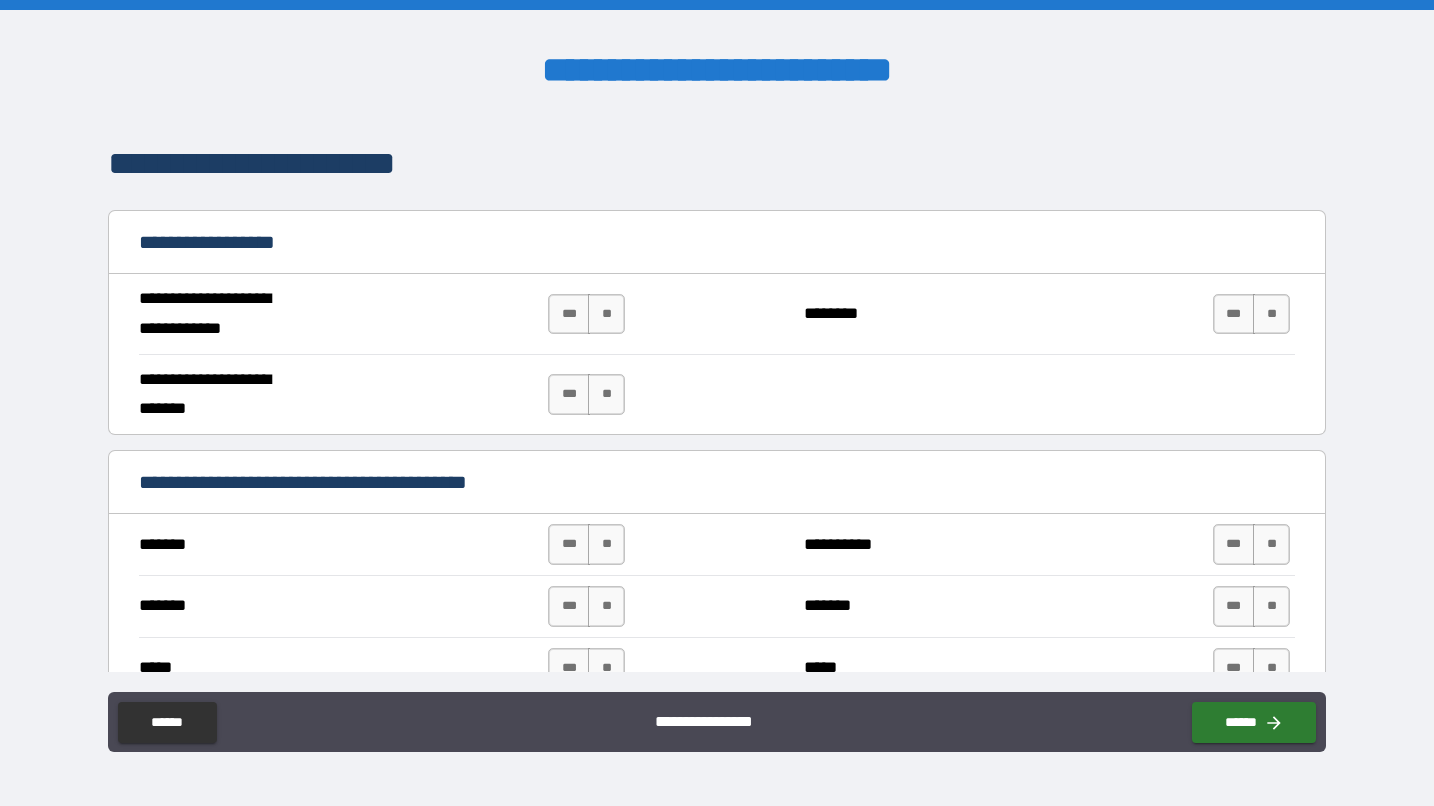 scroll, scrollTop: 1095, scrollLeft: 0, axis: vertical 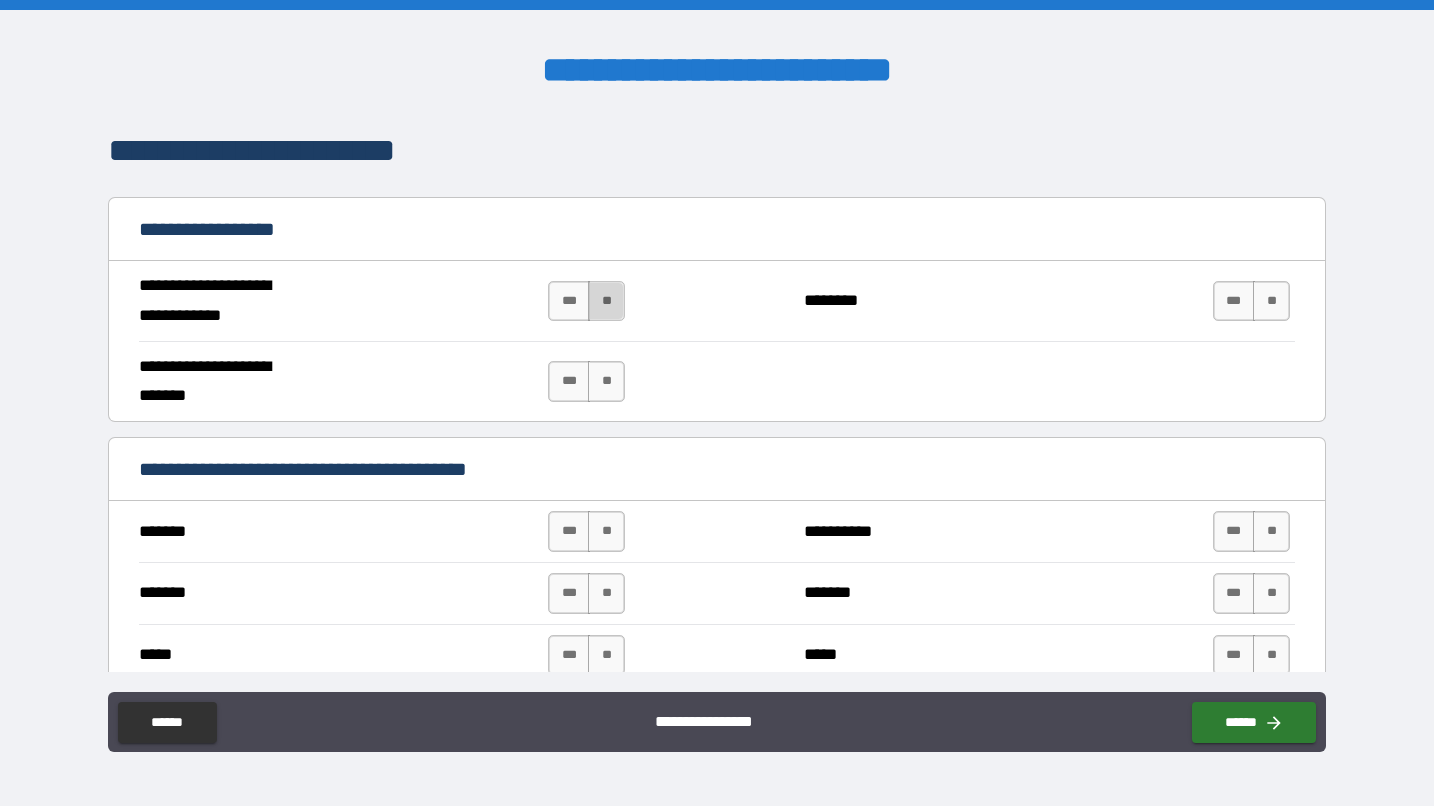 click on "**" at bounding box center (606, 301) 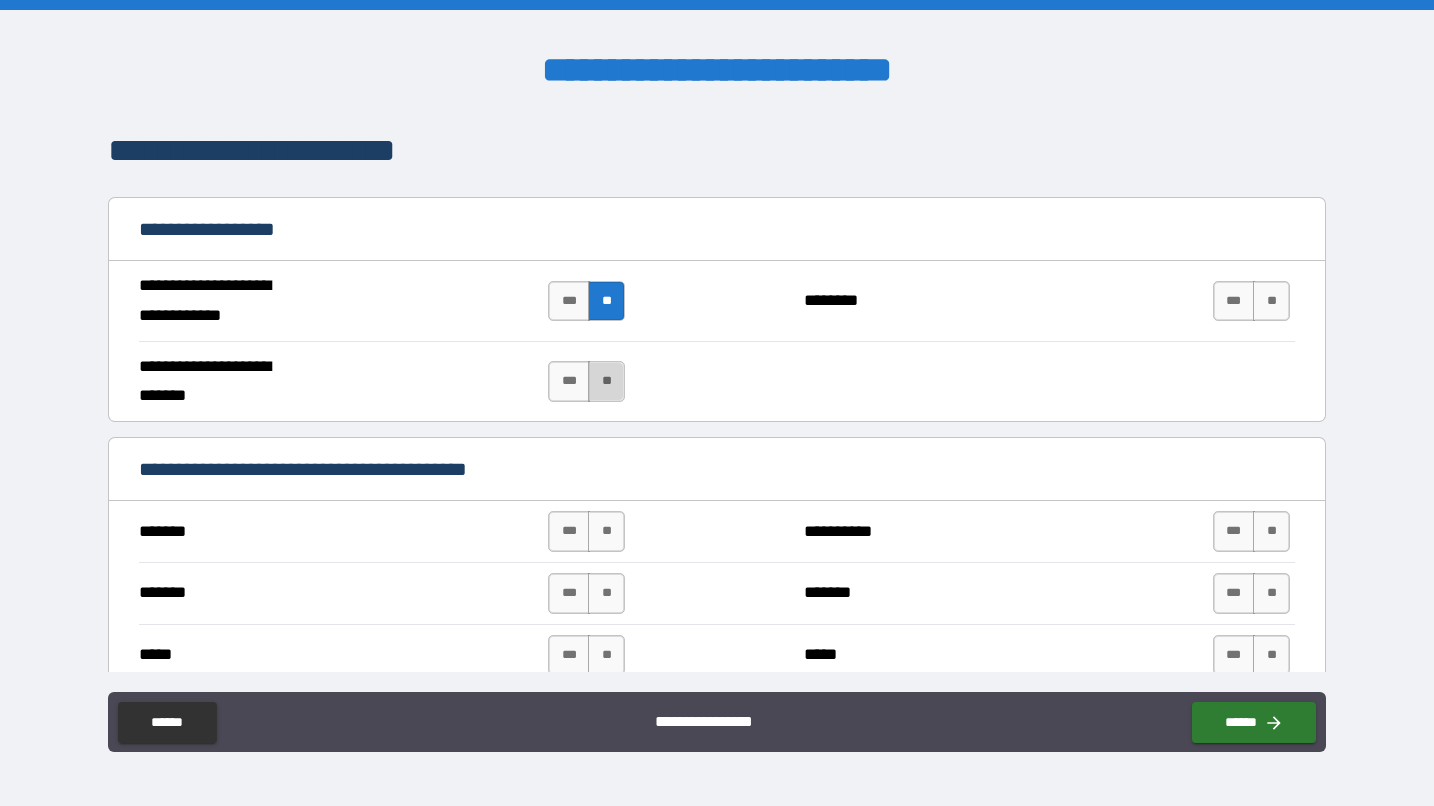 click on "**" at bounding box center (606, 381) 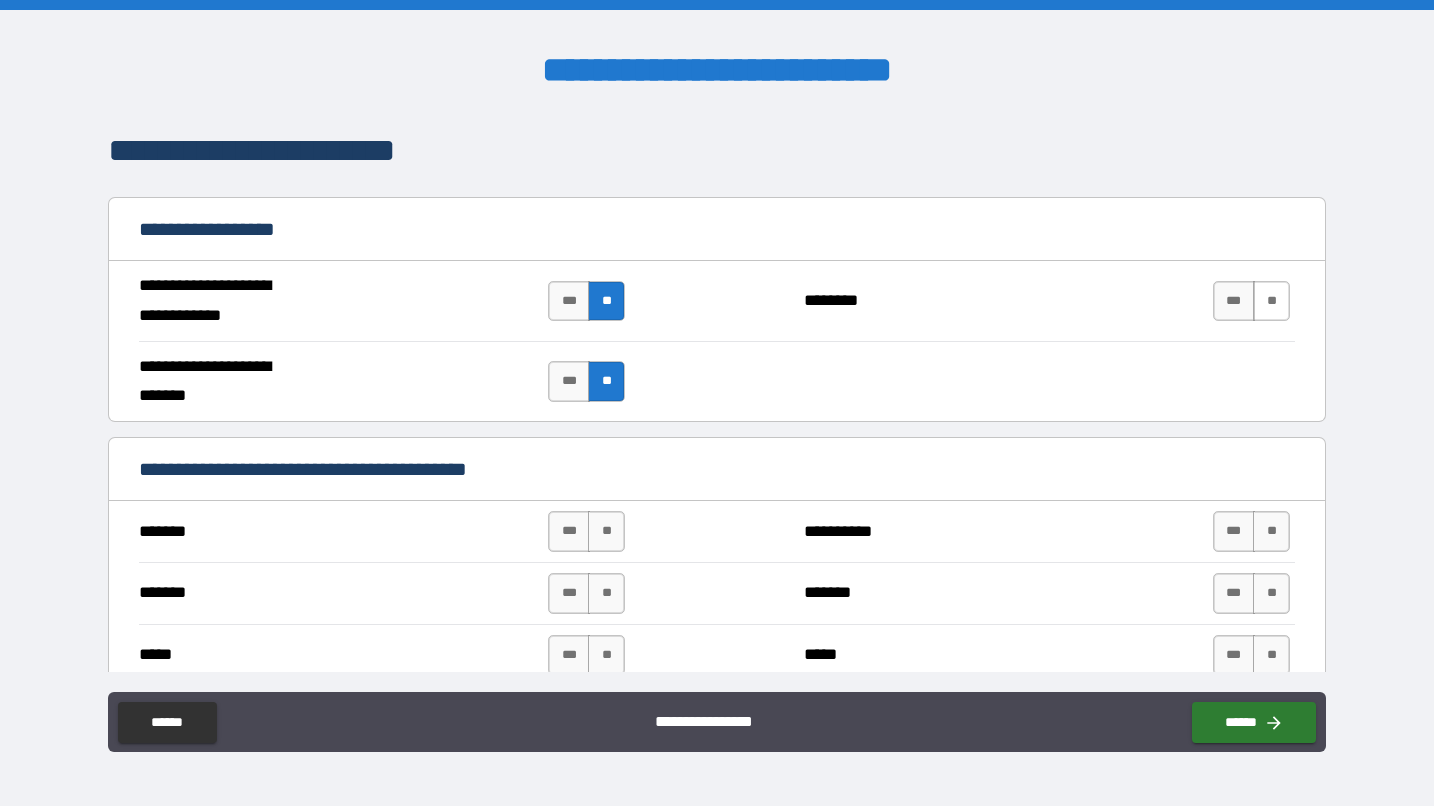 click on "**" at bounding box center (1271, 301) 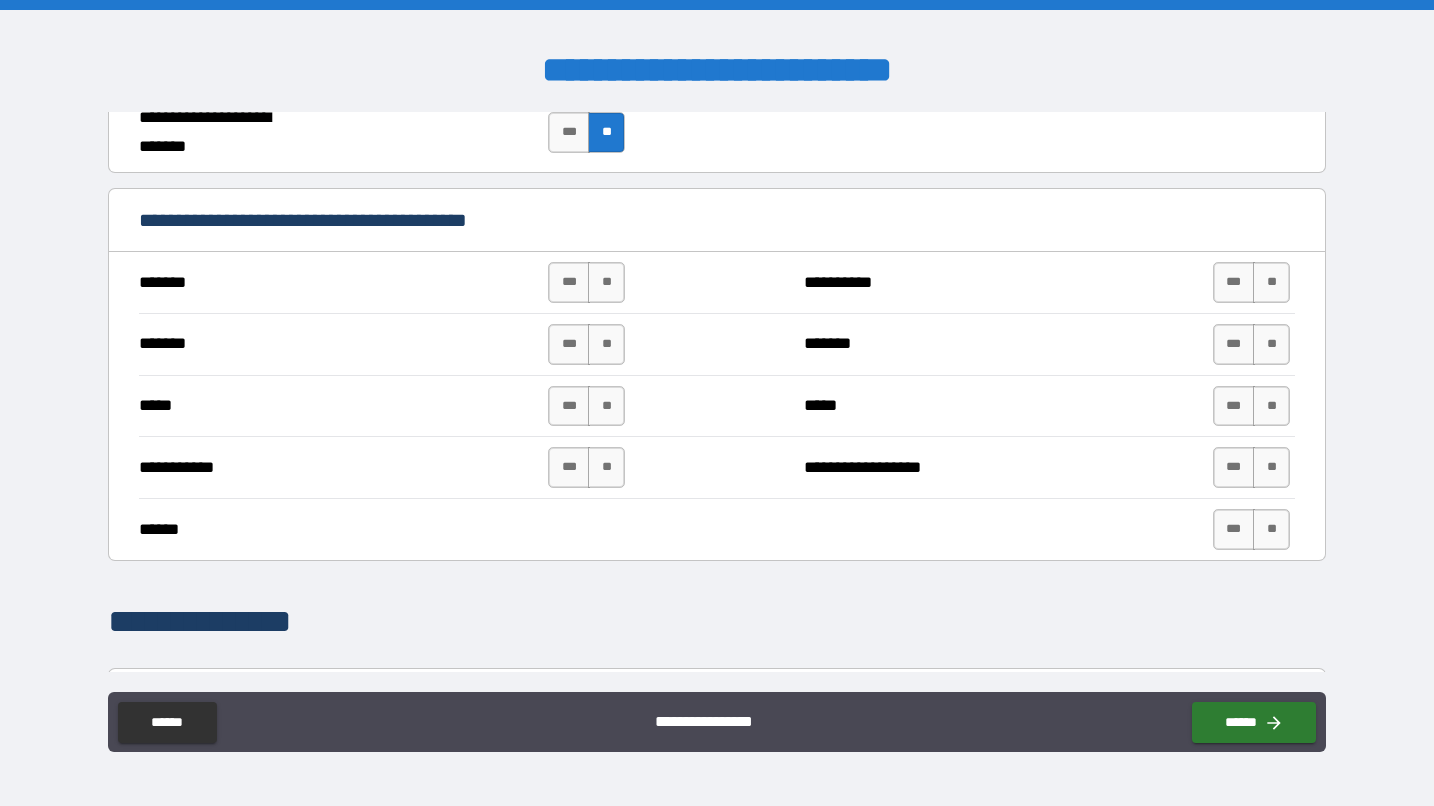 scroll, scrollTop: 1382, scrollLeft: 0, axis: vertical 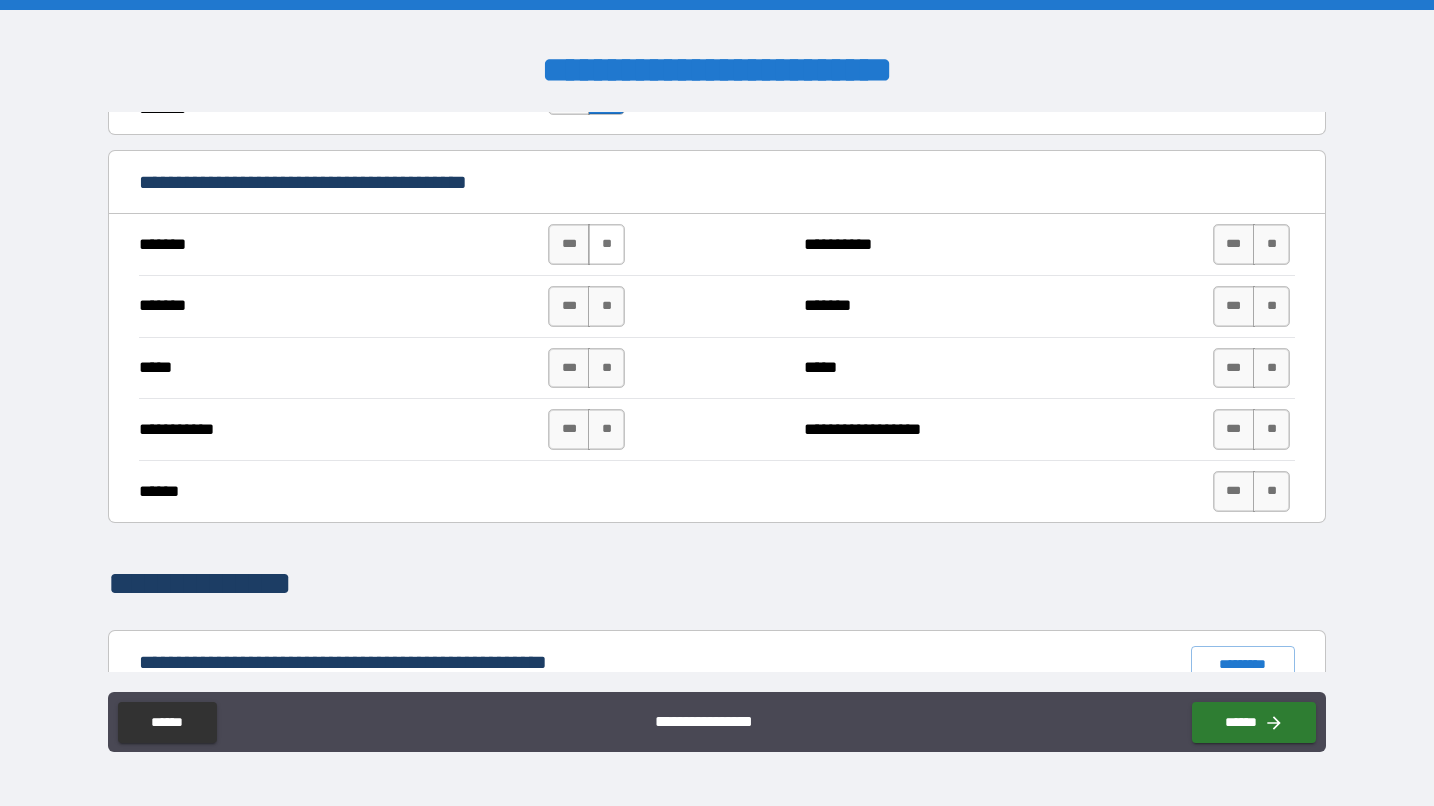 click on "**" at bounding box center (606, 244) 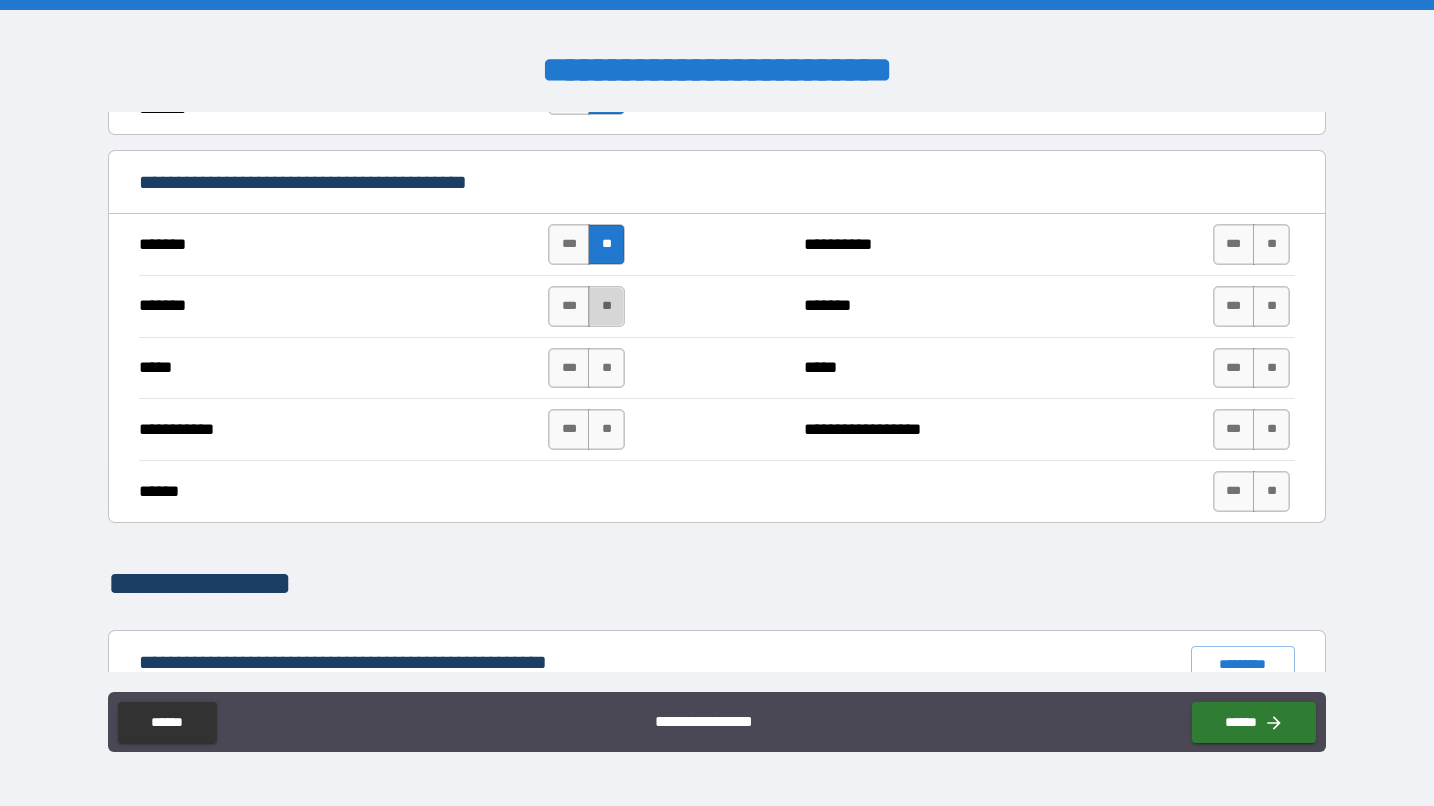 click on "**" at bounding box center [606, 306] 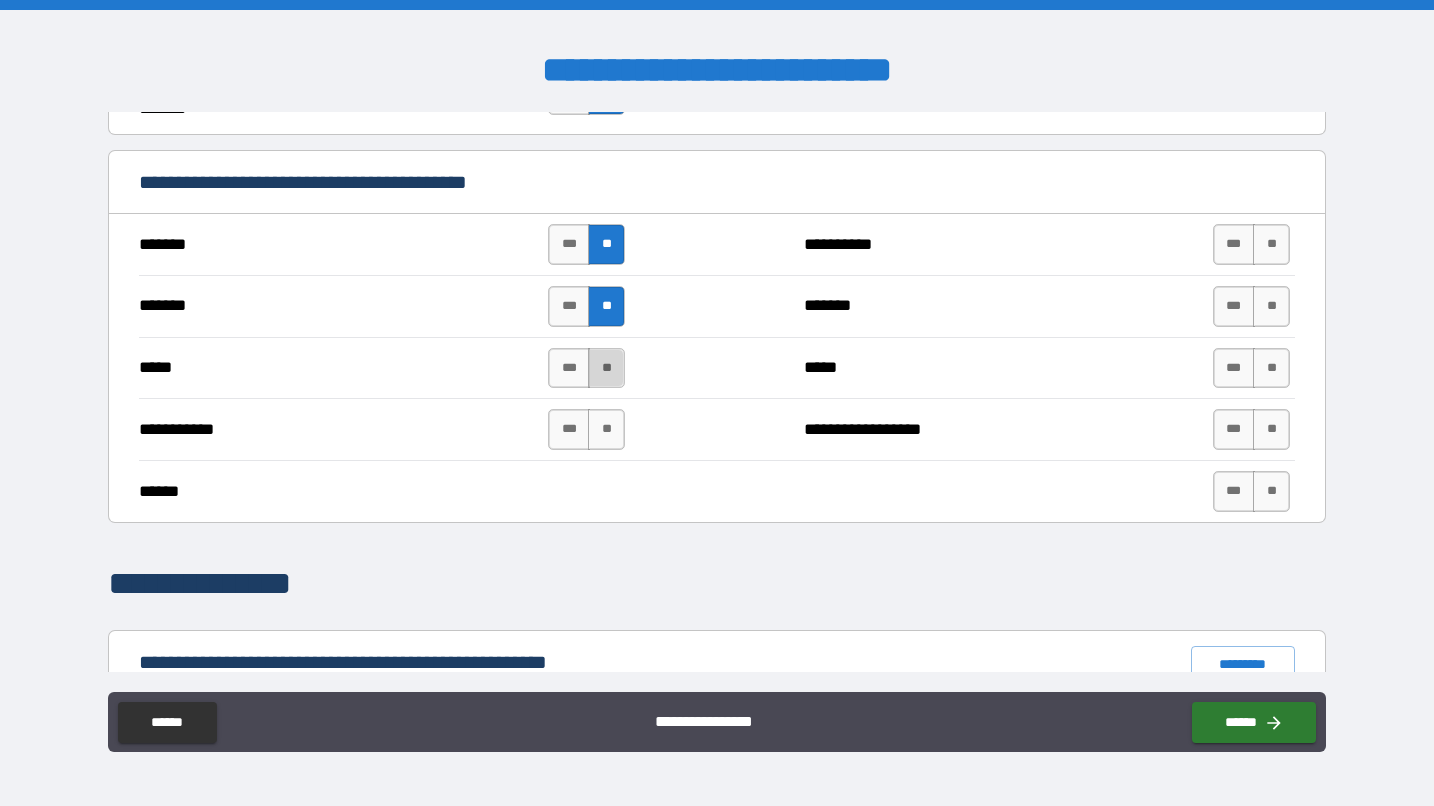 click on "**" at bounding box center [606, 368] 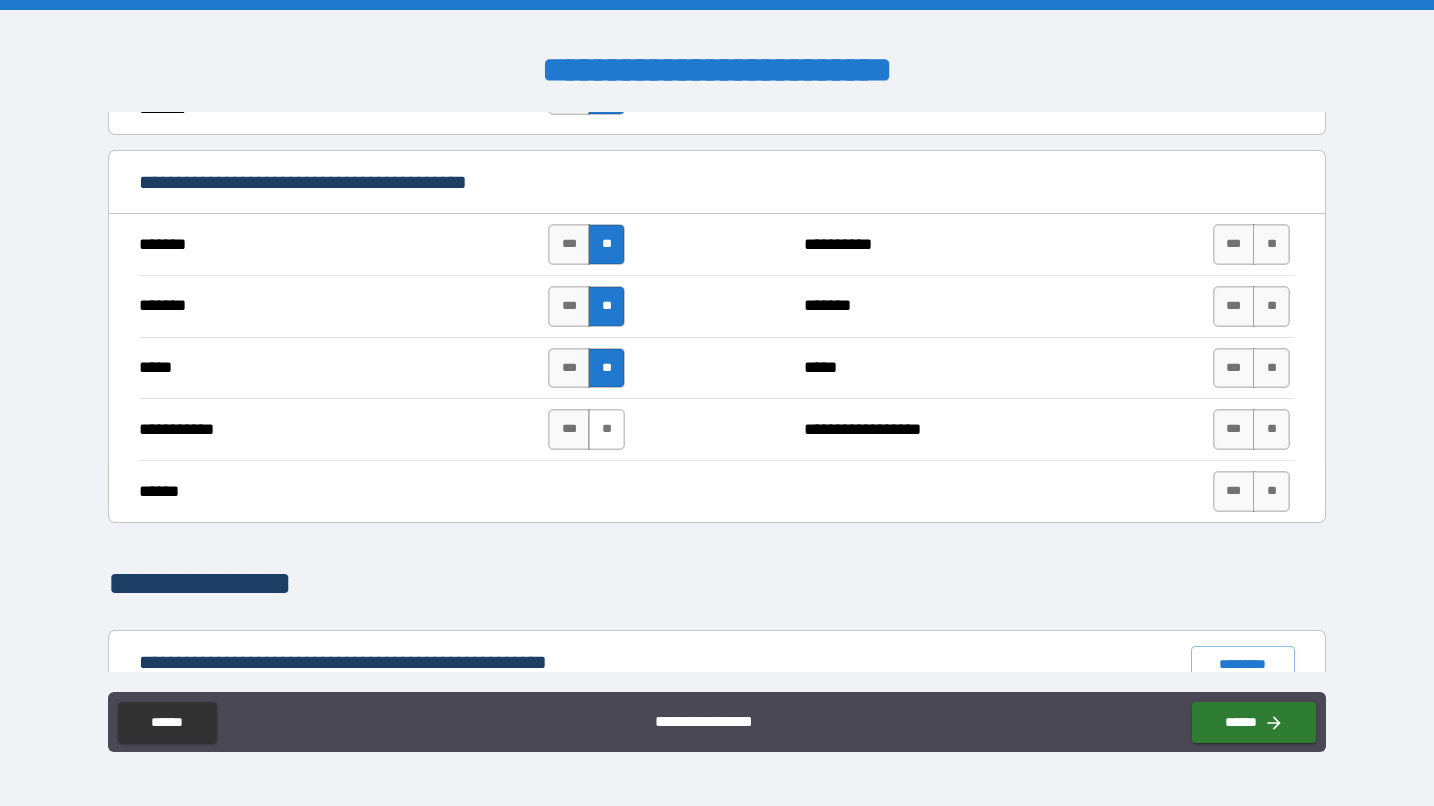 click on "**" at bounding box center [606, 429] 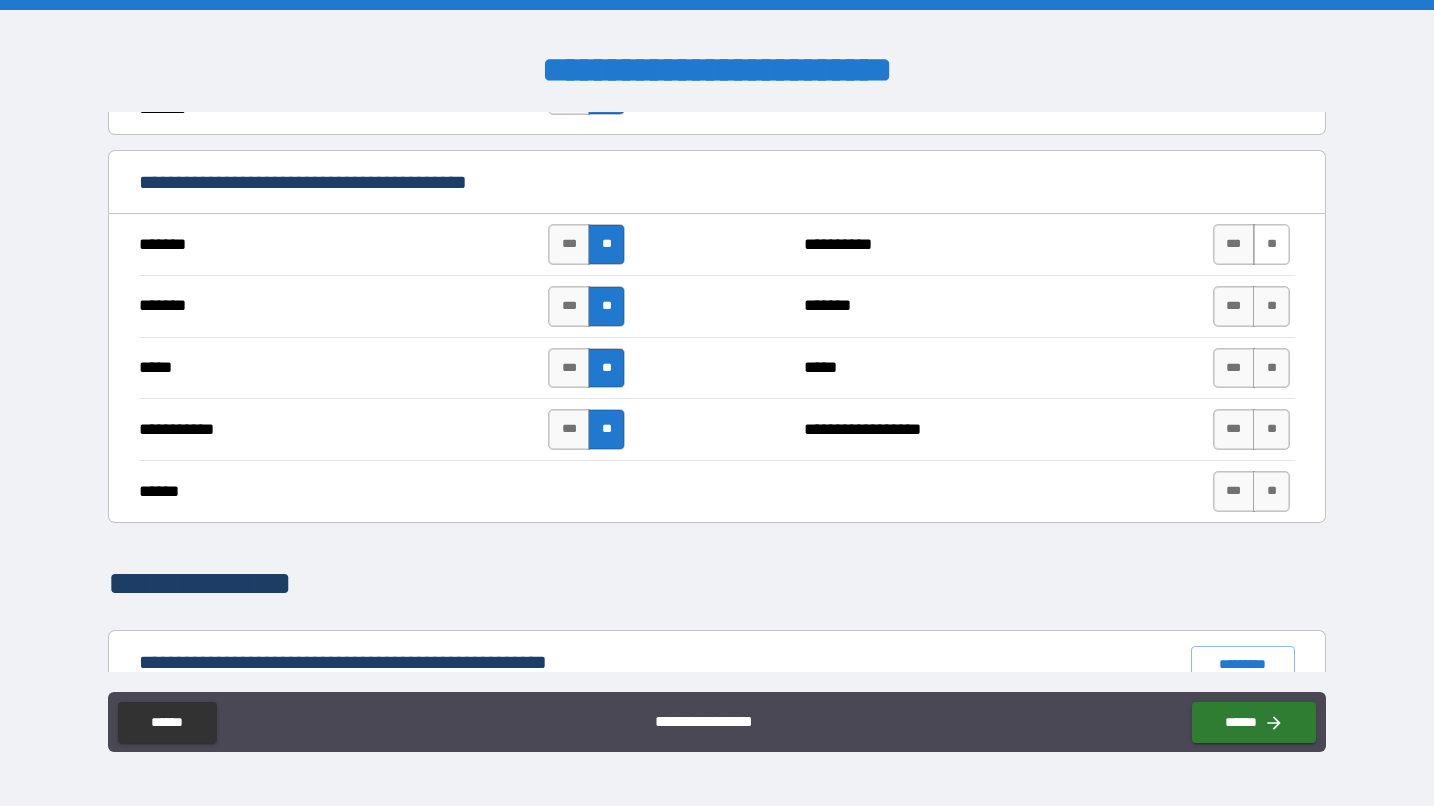 click on "**" at bounding box center (1271, 244) 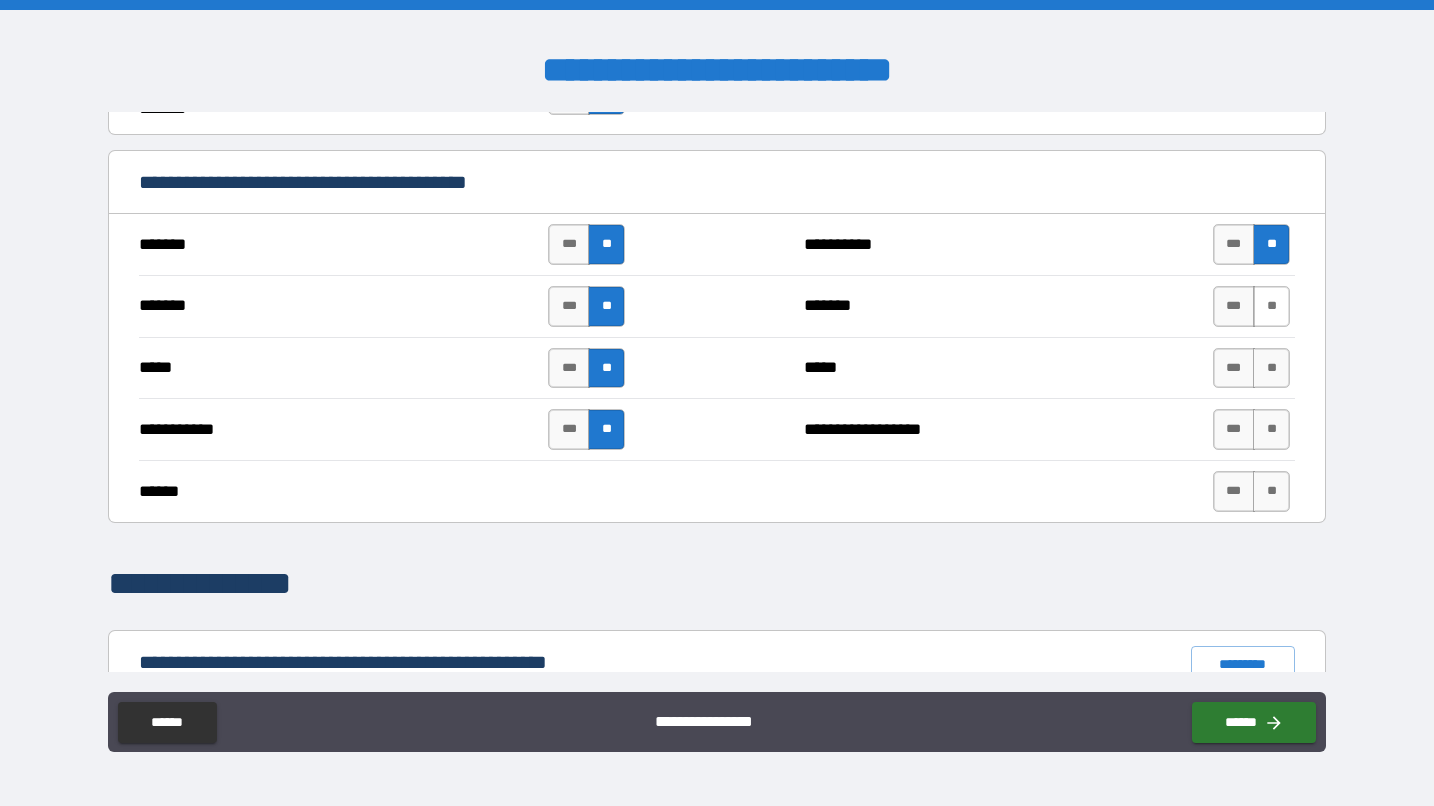click on "**" at bounding box center (1271, 306) 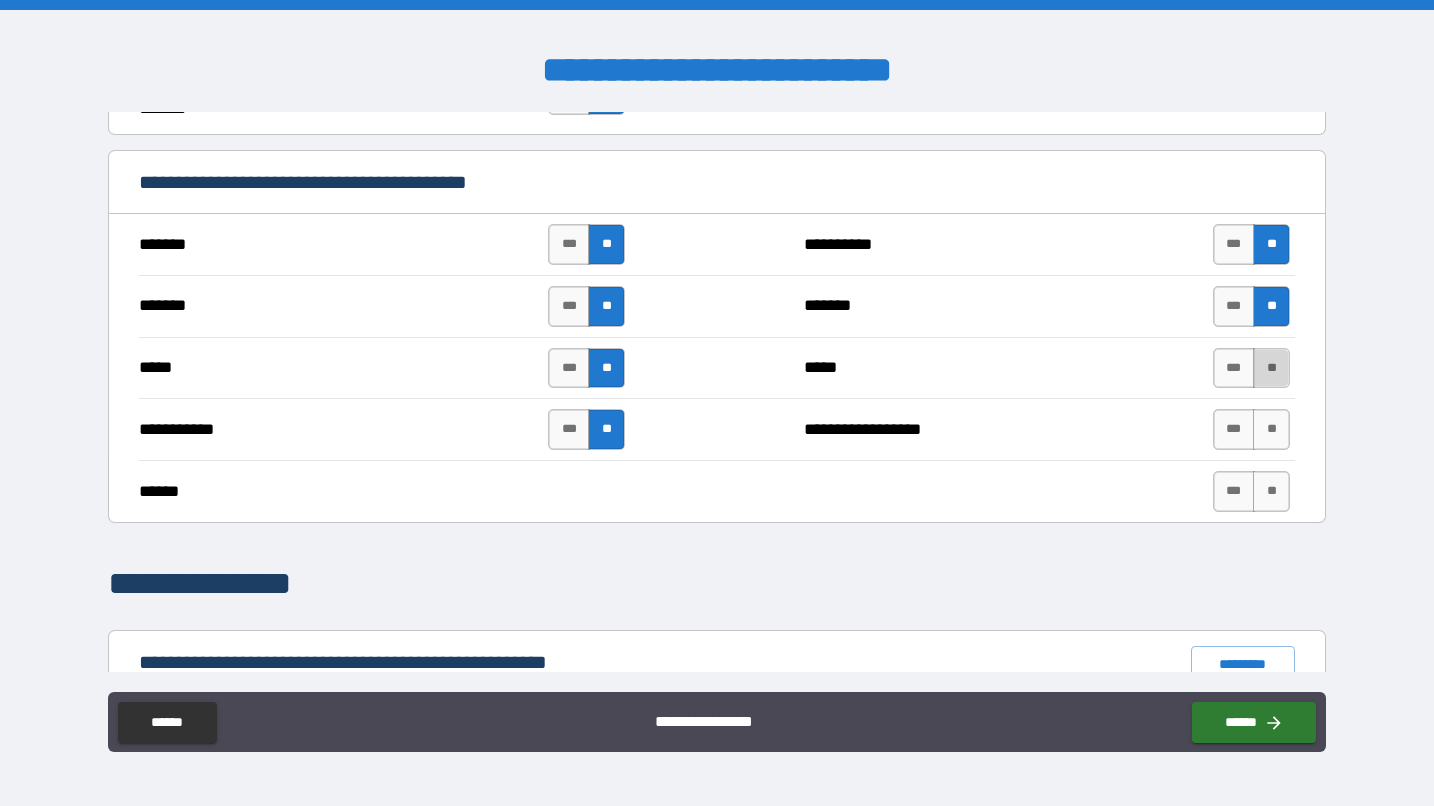 click on "**" at bounding box center [1271, 368] 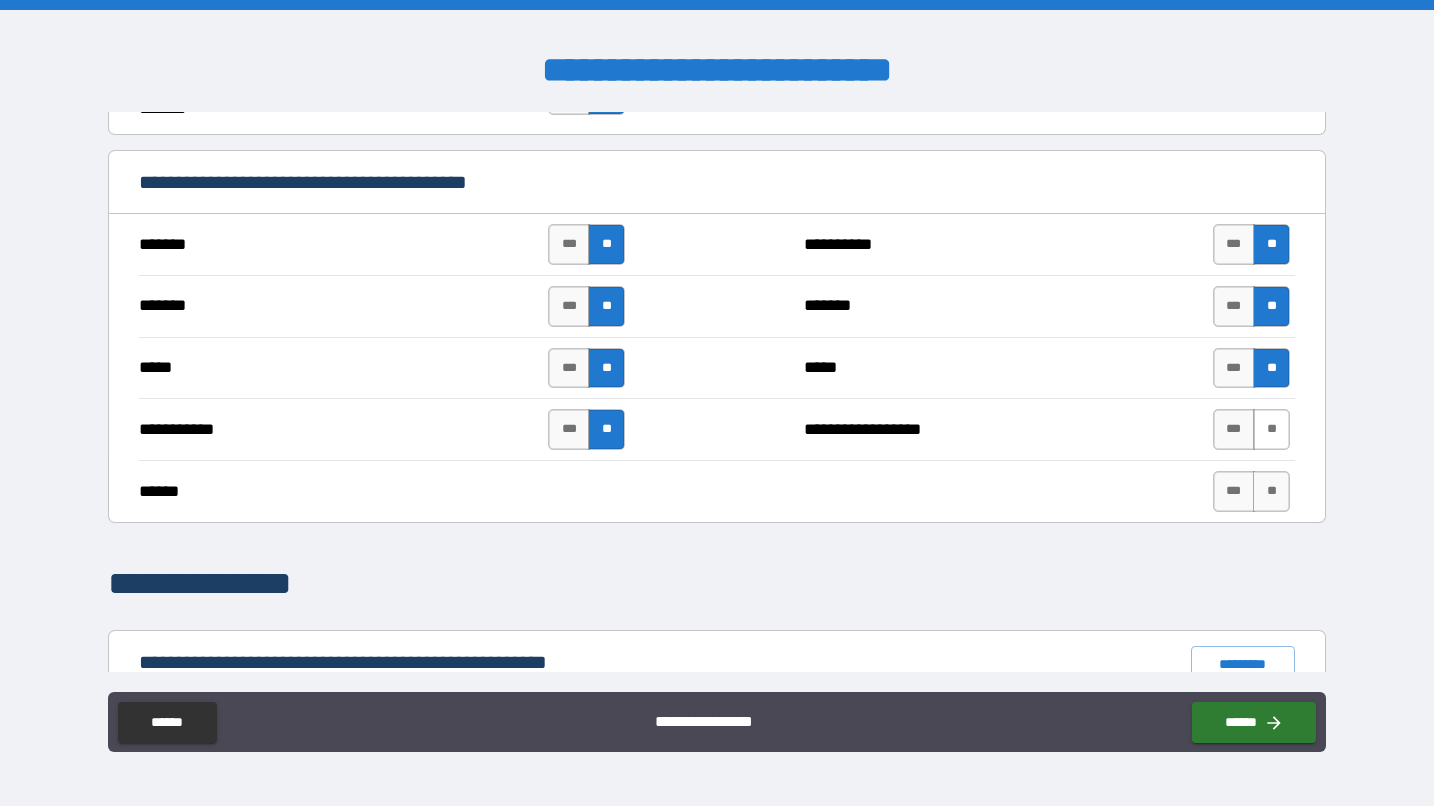 click on "**" at bounding box center [1271, 429] 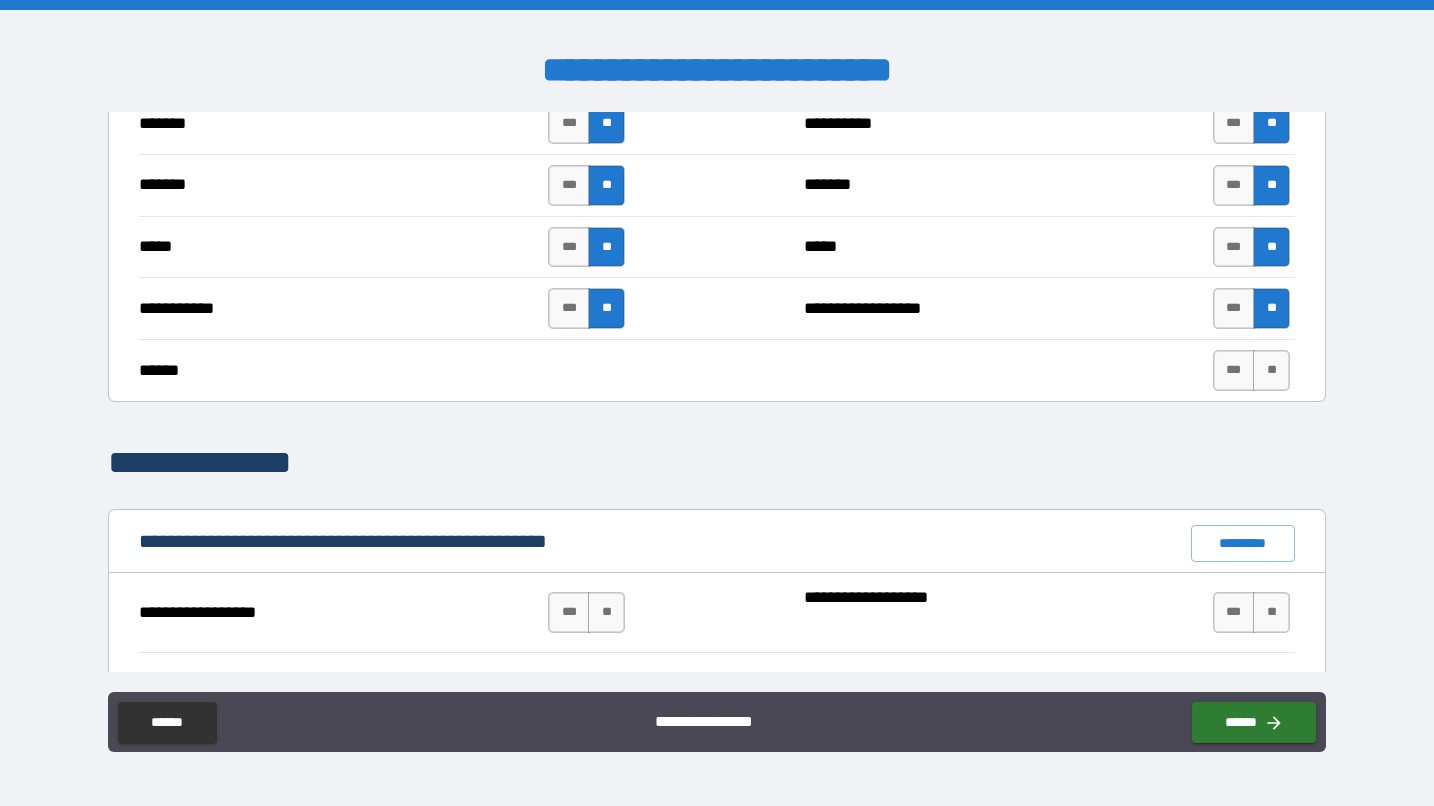 scroll, scrollTop: 1509, scrollLeft: 0, axis: vertical 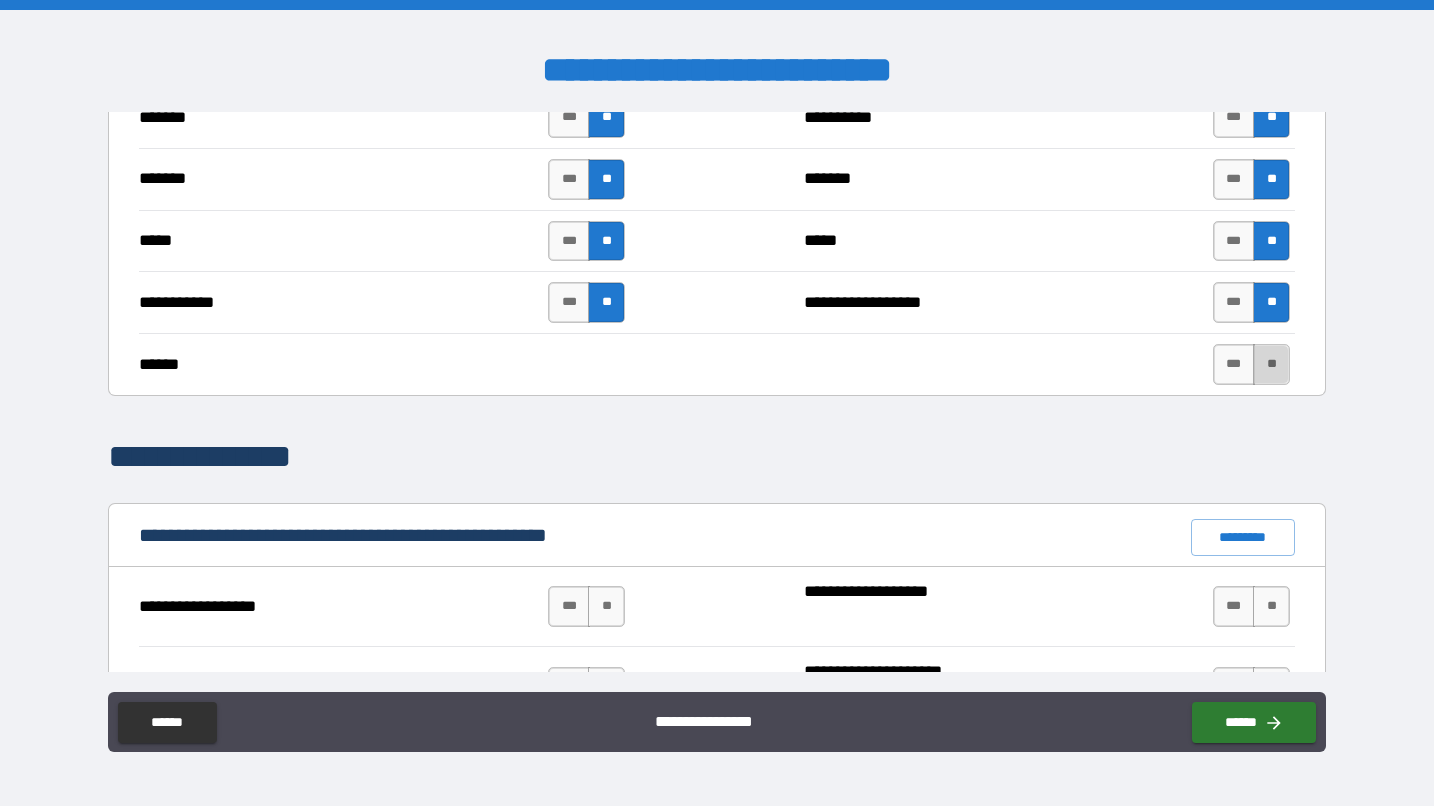 click on "**" at bounding box center (1271, 364) 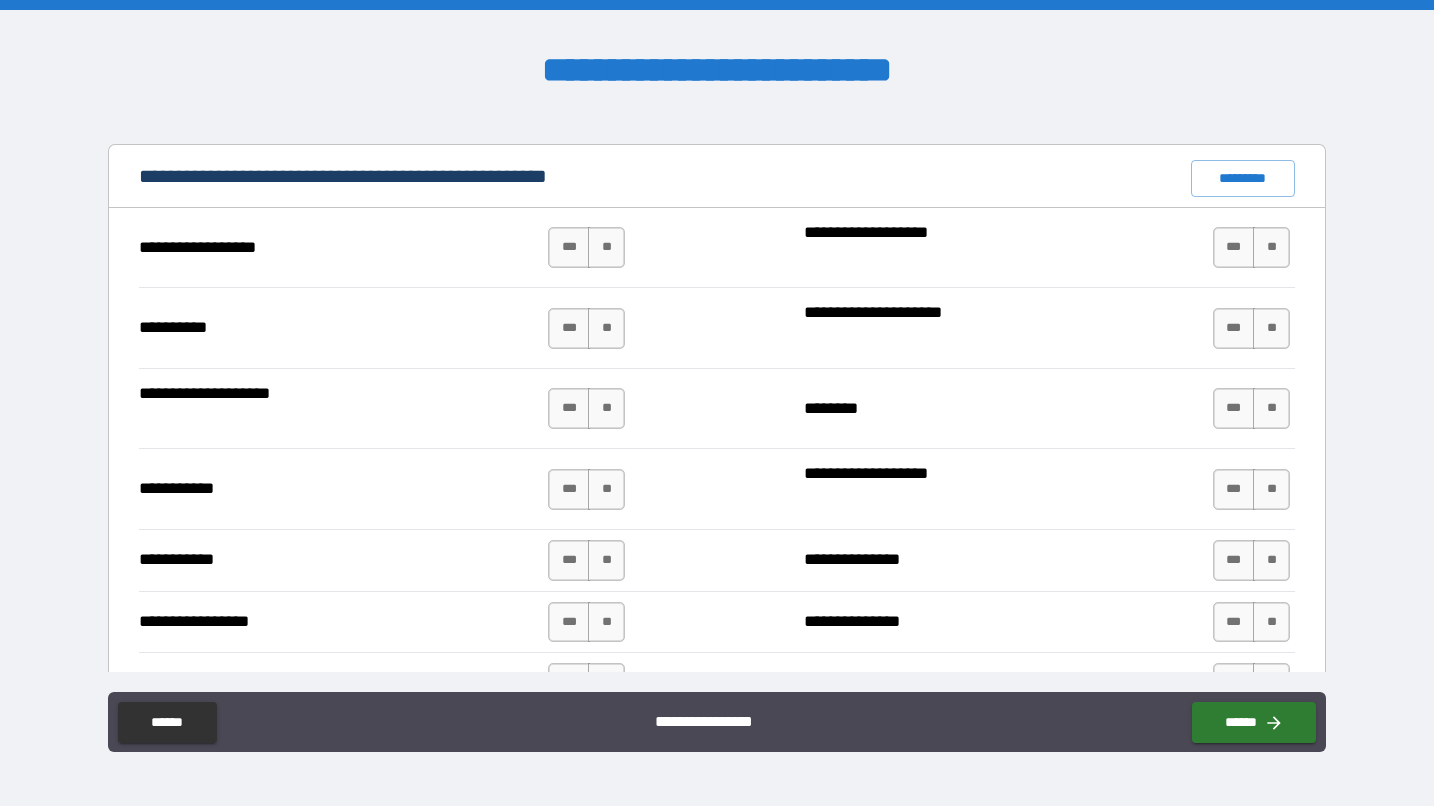 scroll, scrollTop: 1872, scrollLeft: 0, axis: vertical 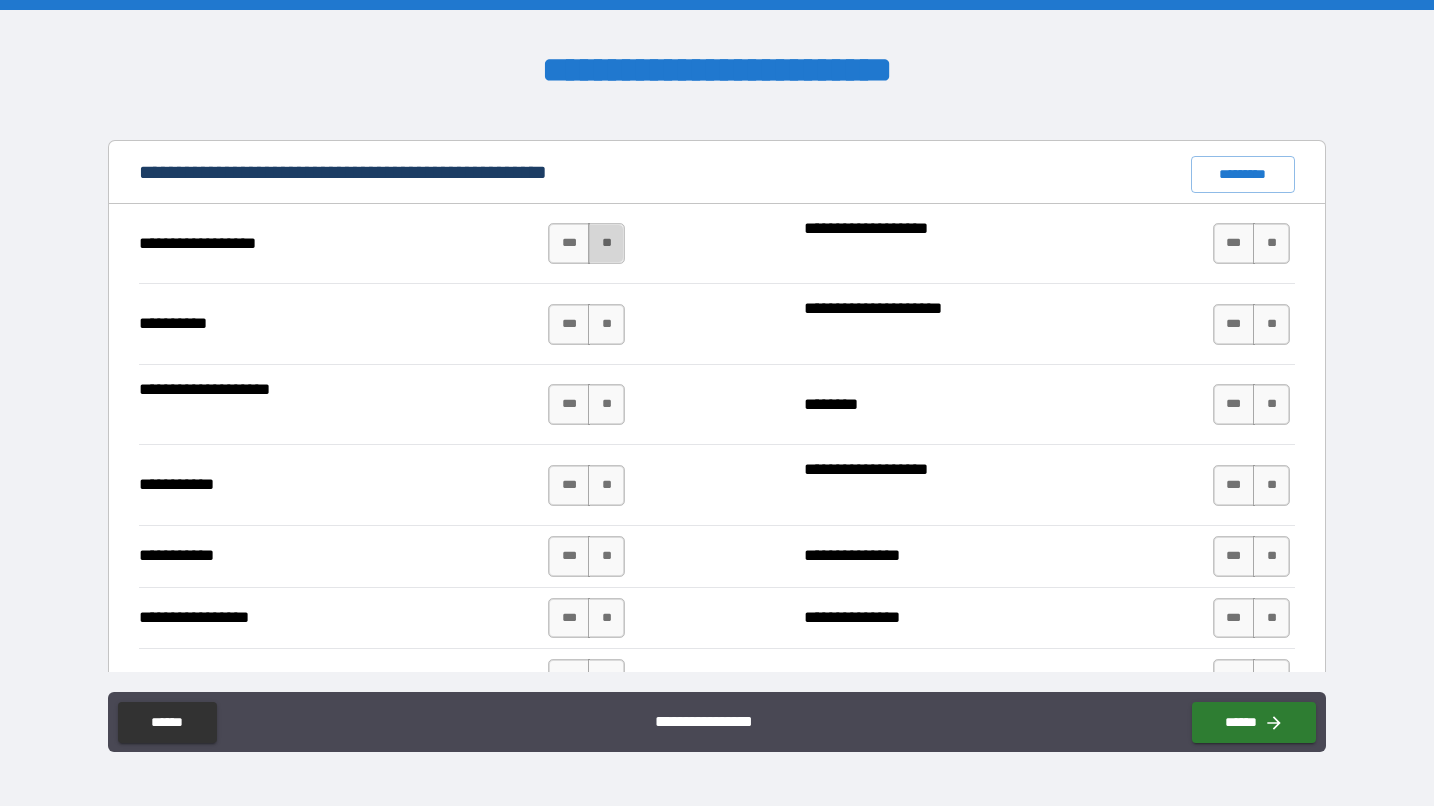 click on "**" at bounding box center [606, 243] 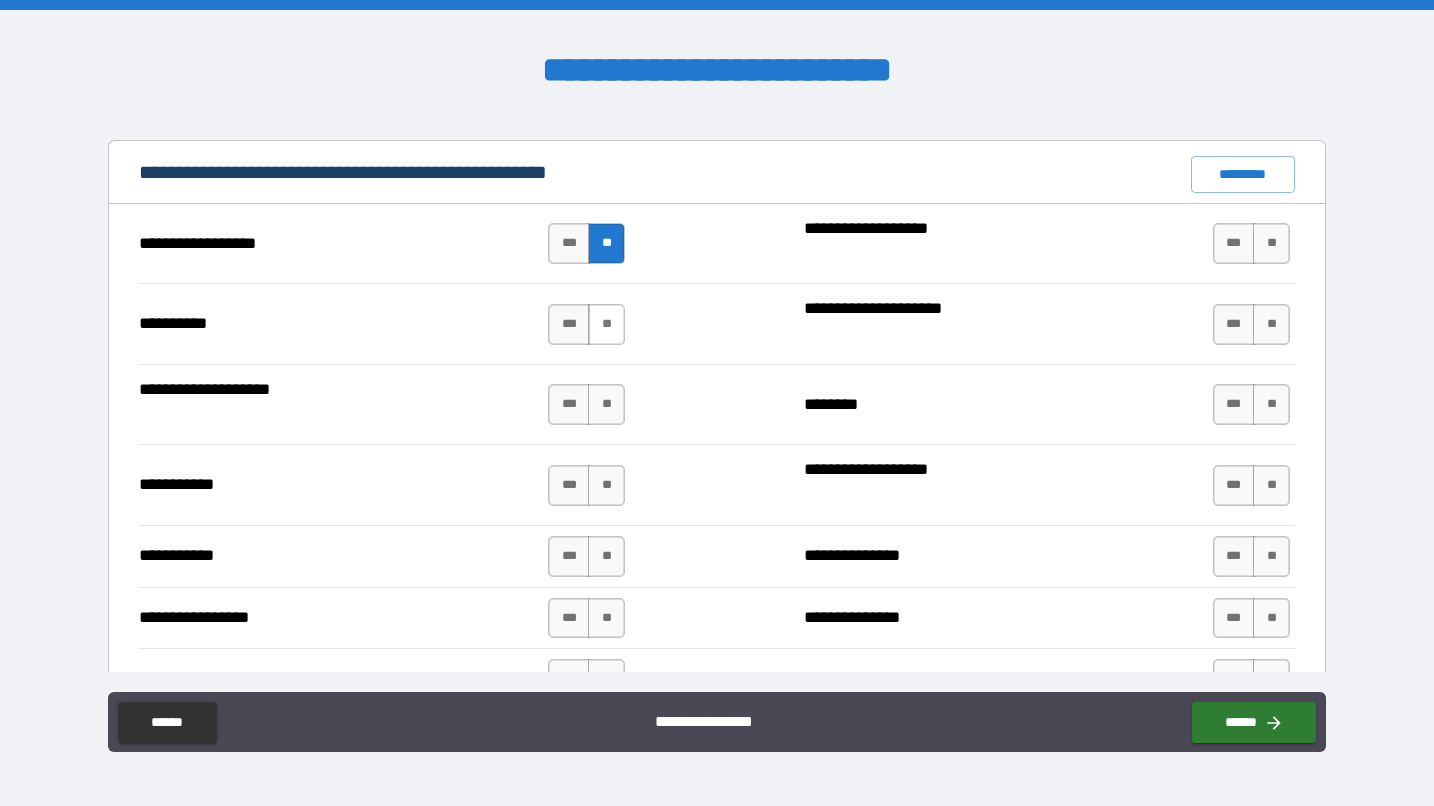 click on "**" at bounding box center (606, 324) 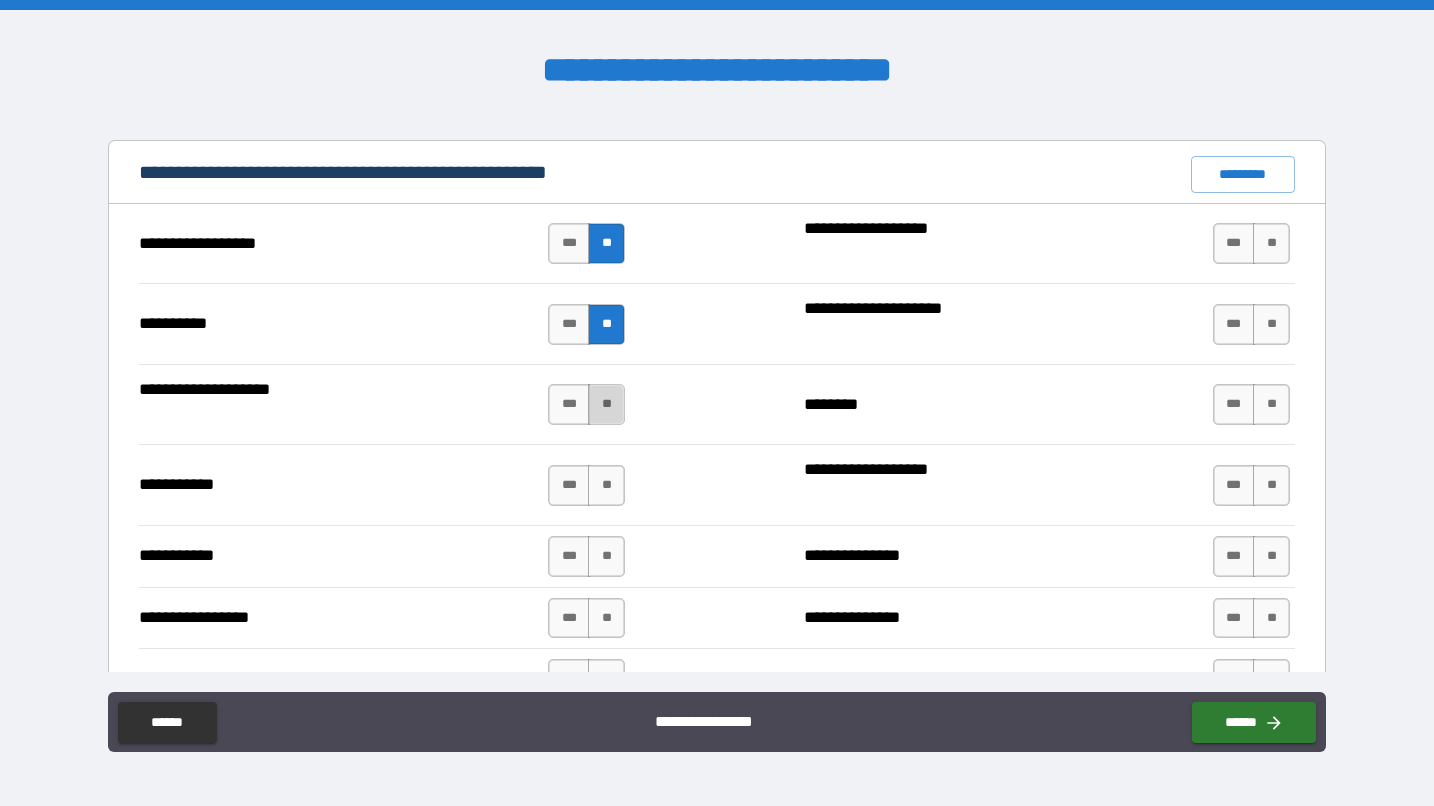 click on "**" at bounding box center (606, 404) 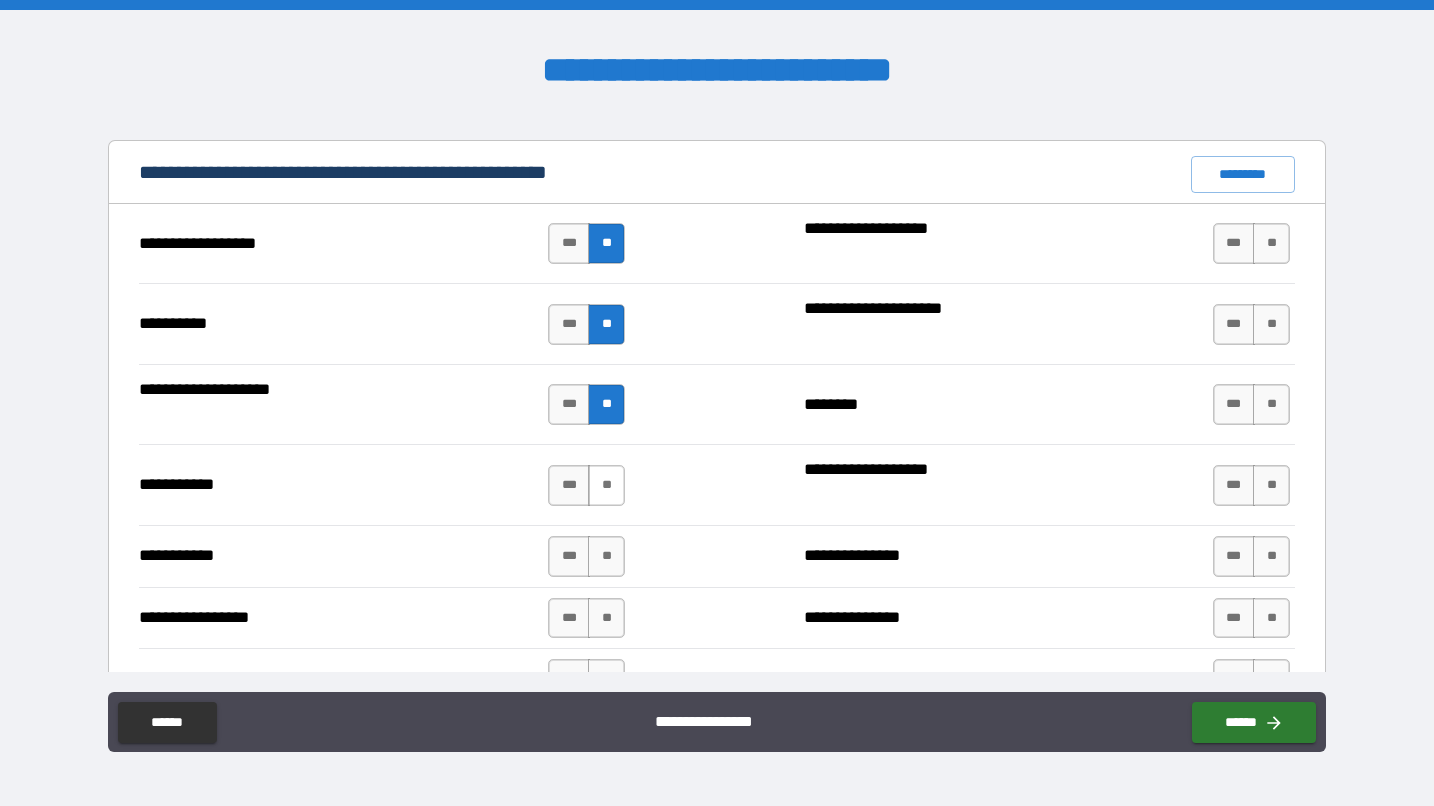 click on "**" at bounding box center (606, 485) 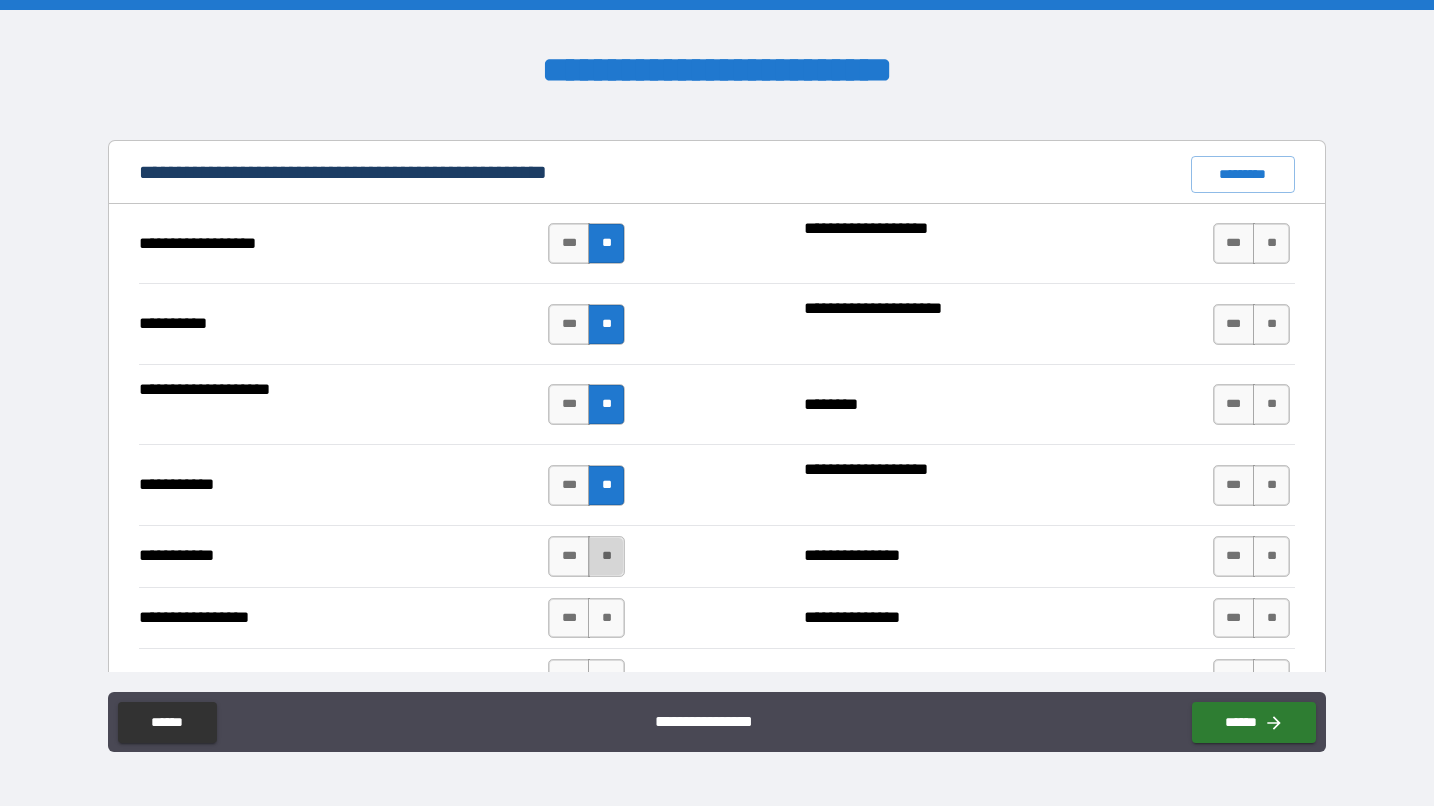 drag, startPoint x: 602, startPoint y: 540, endPoint x: 601, endPoint y: 556, distance: 16.03122 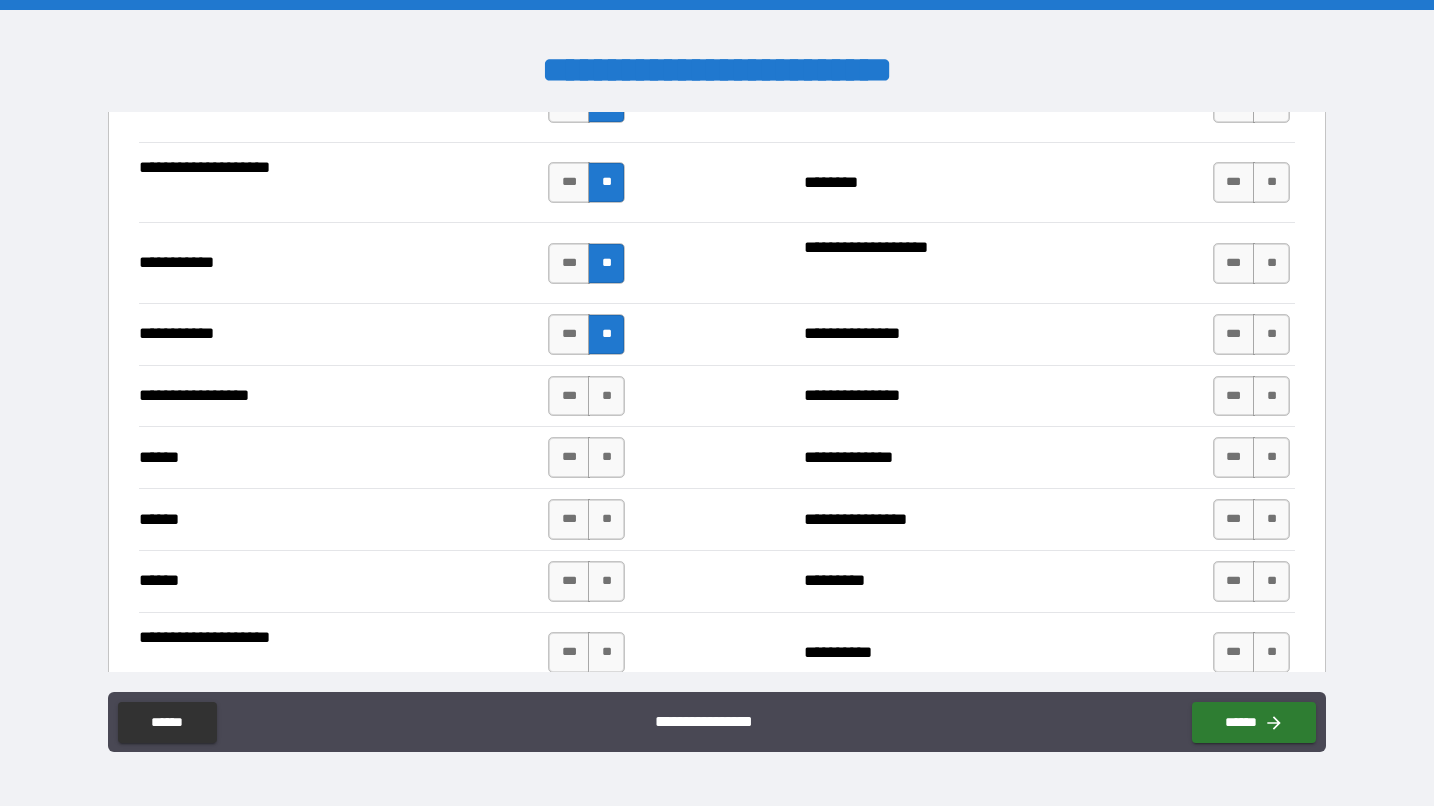 scroll, scrollTop: 2203, scrollLeft: 0, axis: vertical 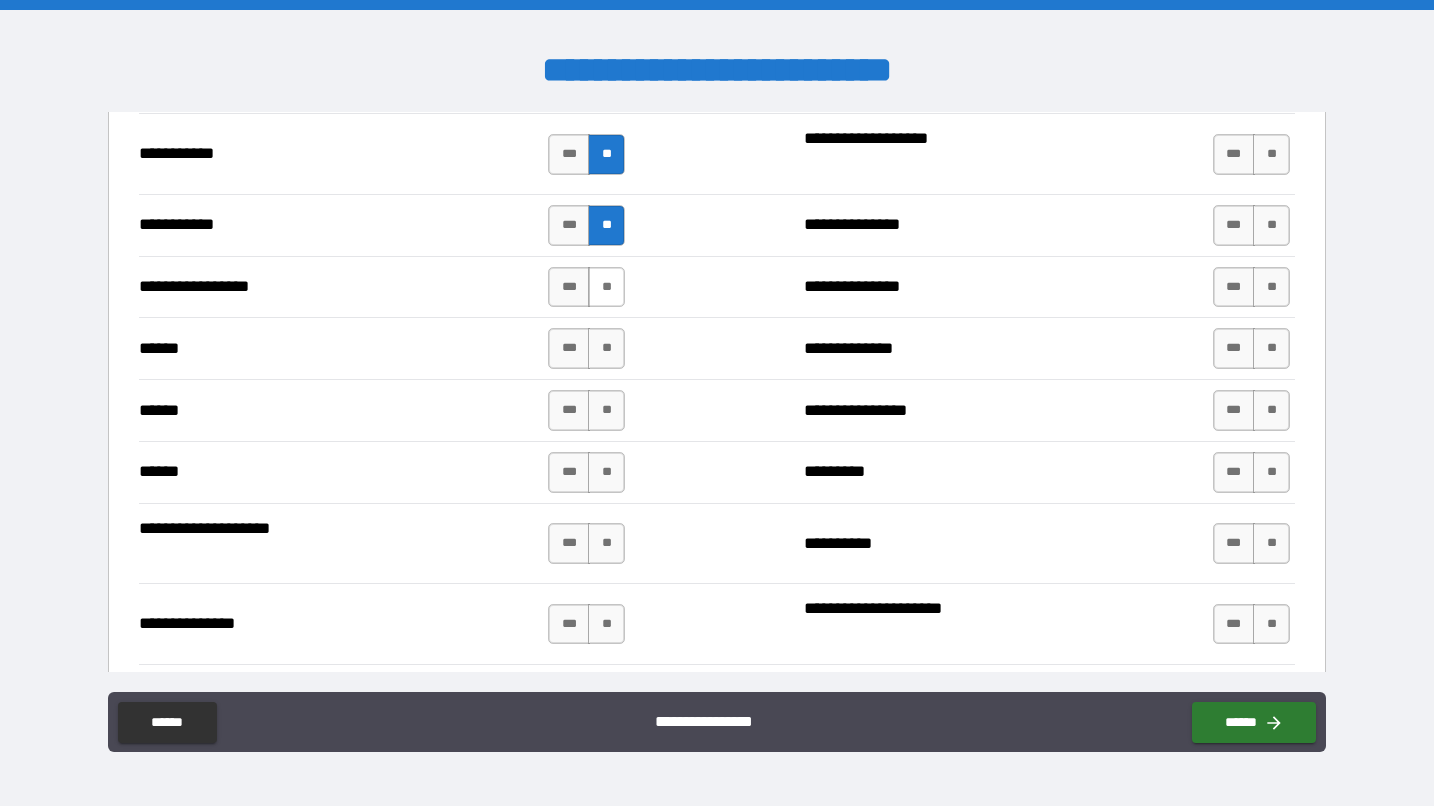 click on "**" at bounding box center [606, 287] 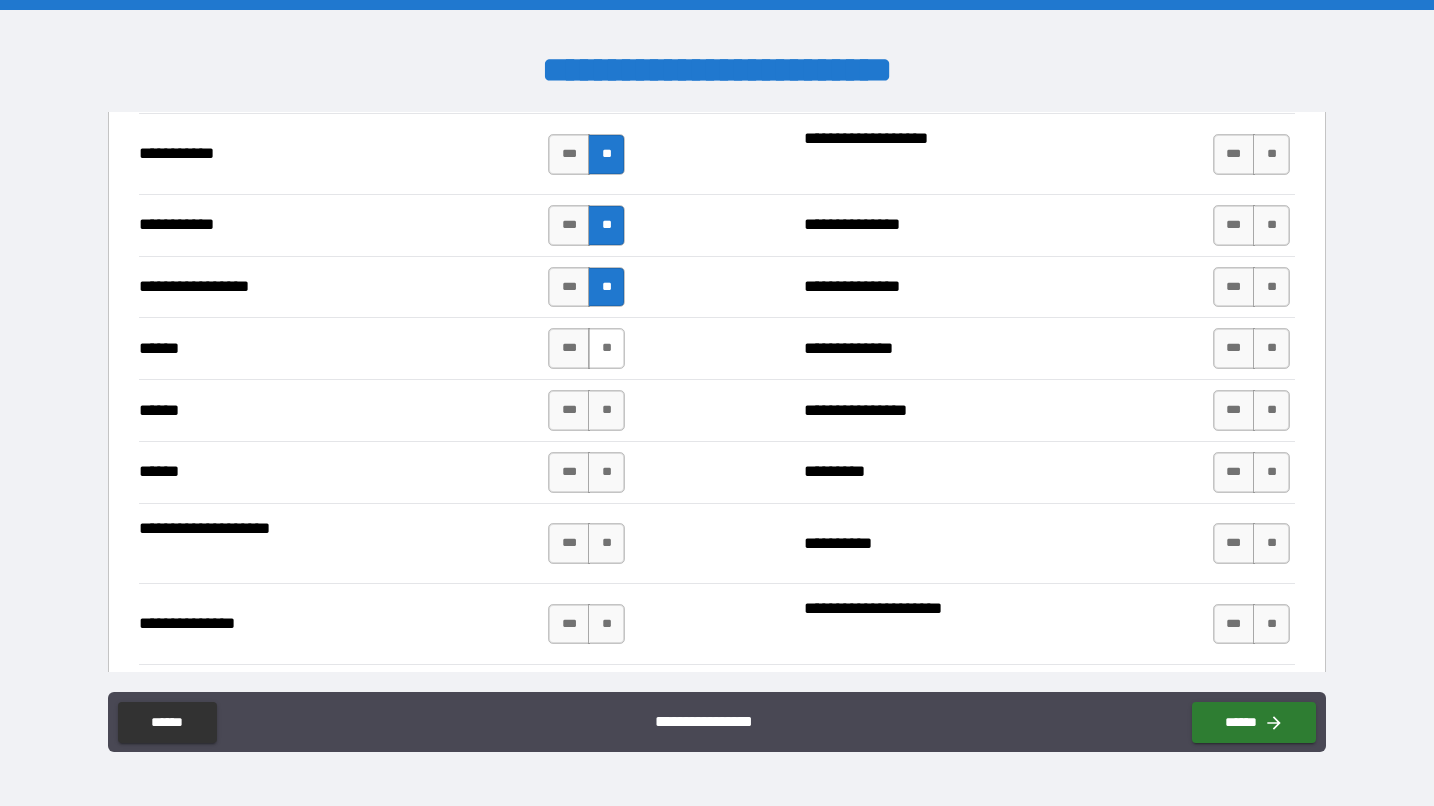 click on "**" at bounding box center (606, 348) 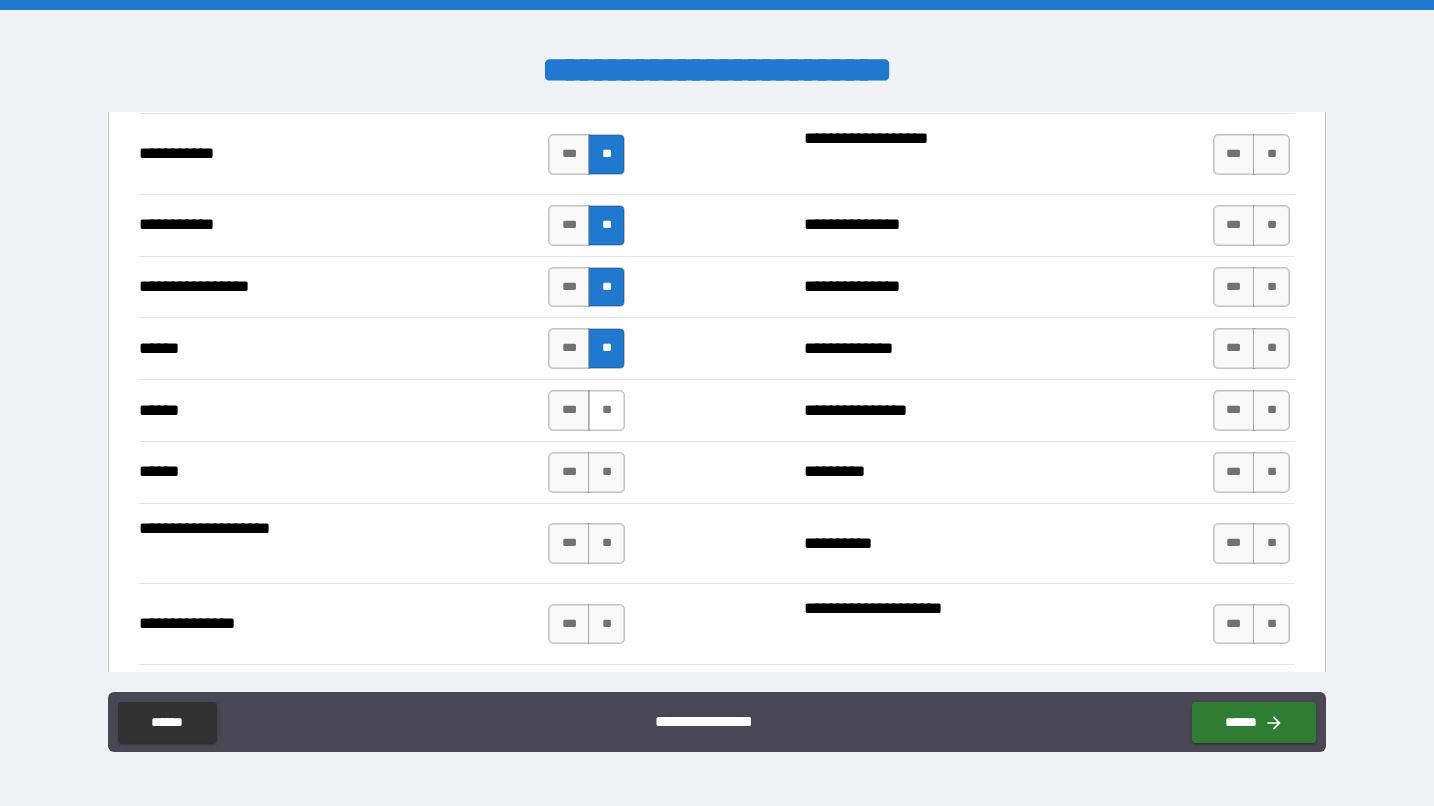 click on "**" at bounding box center (606, 410) 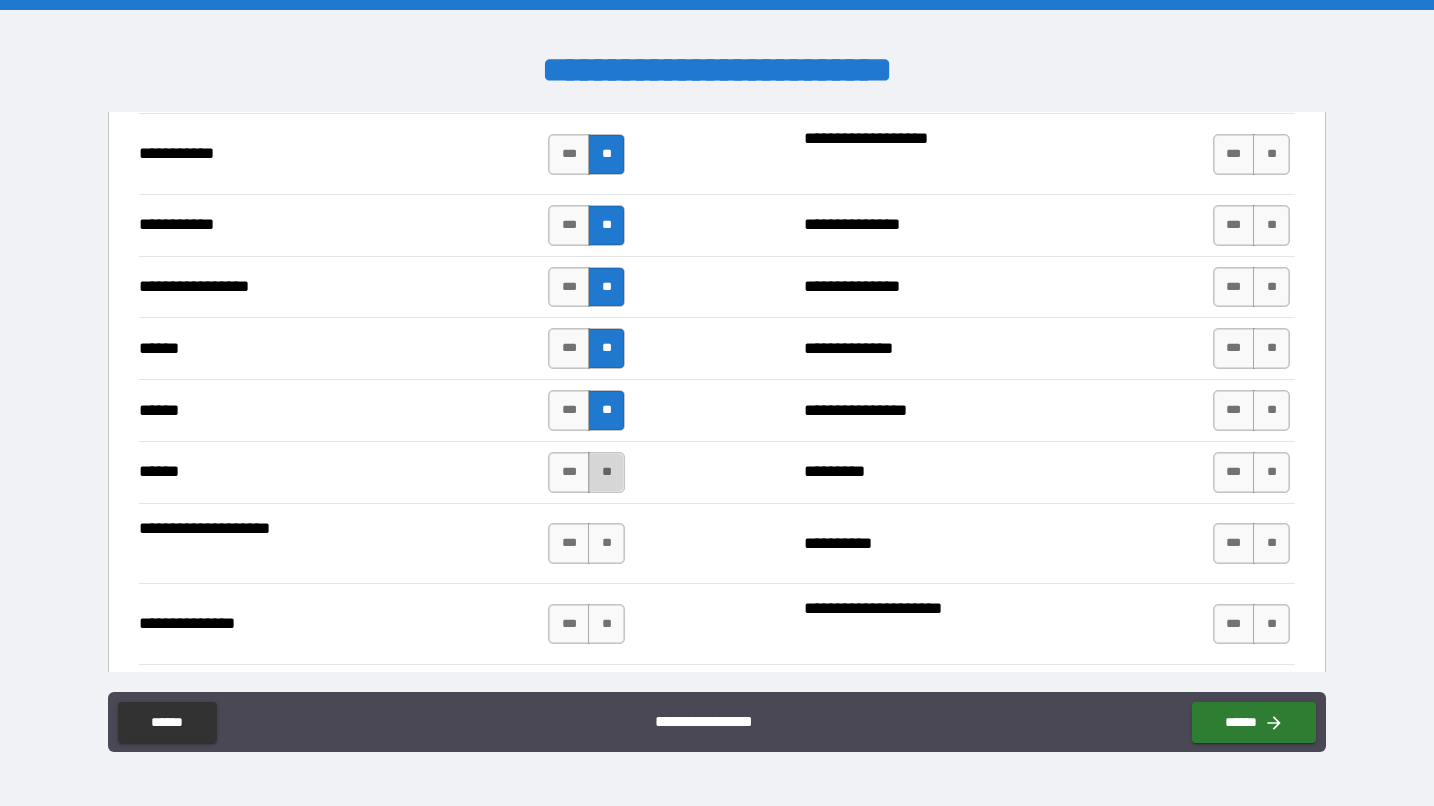 click on "**" at bounding box center (606, 472) 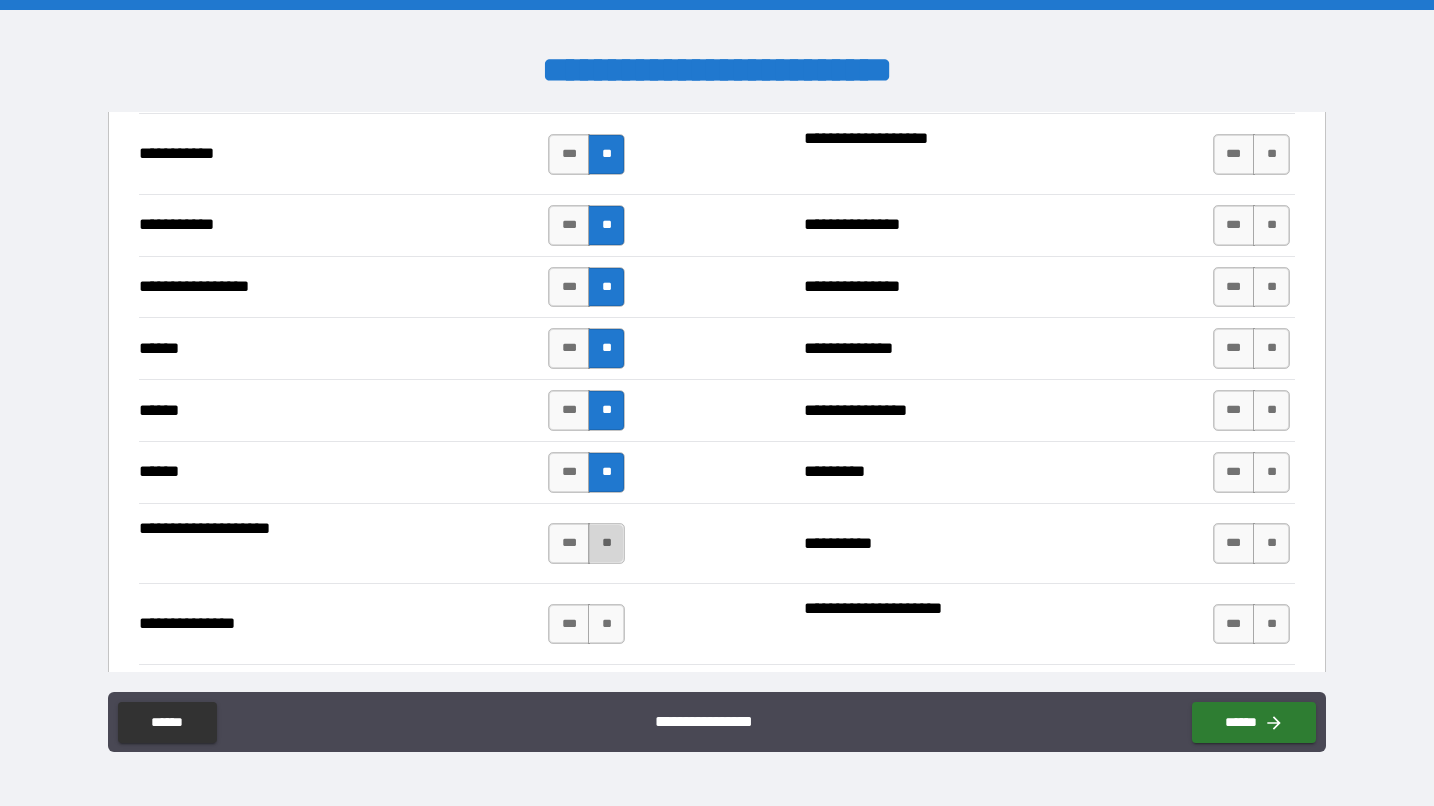 click on "**" at bounding box center (606, 543) 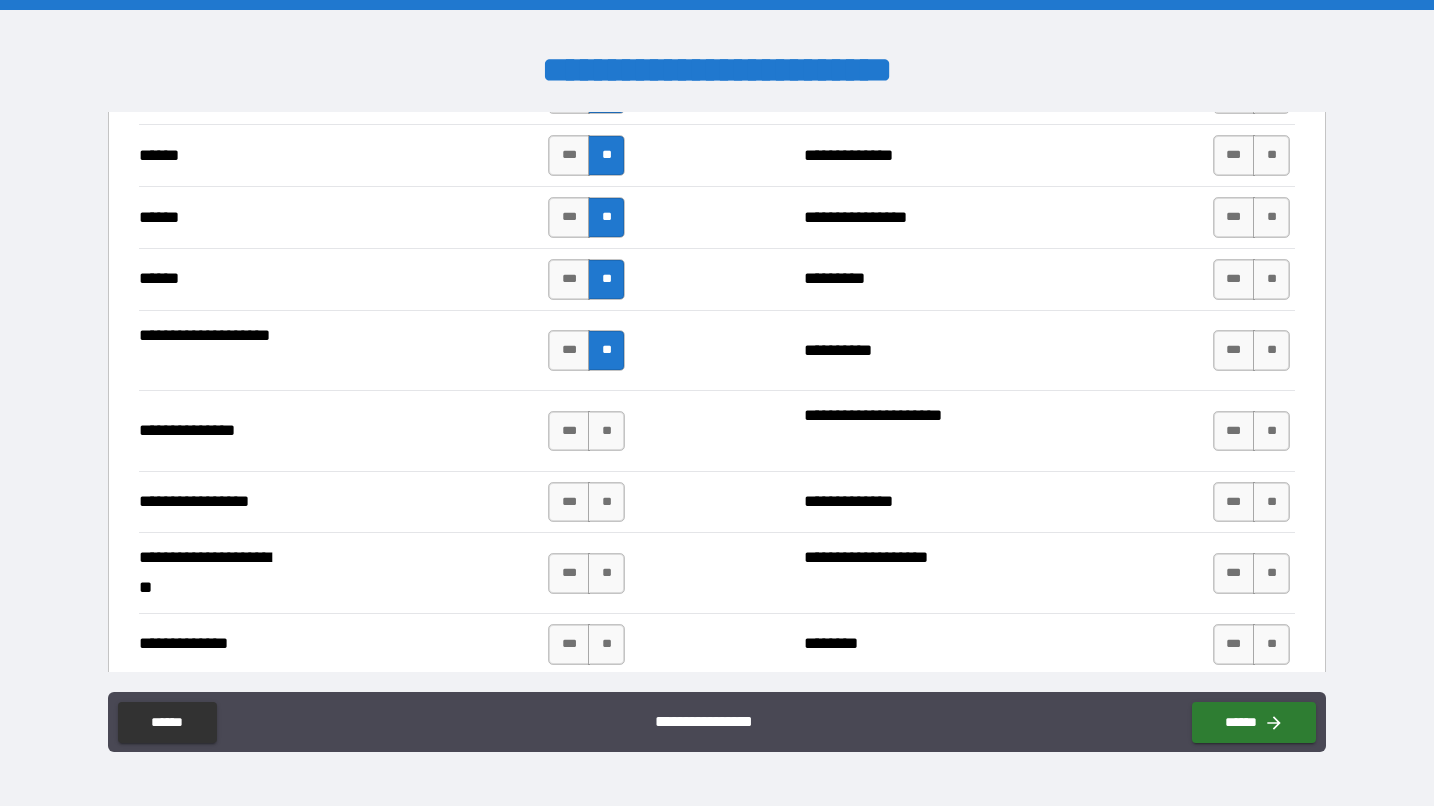 scroll, scrollTop: 2466, scrollLeft: 0, axis: vertical 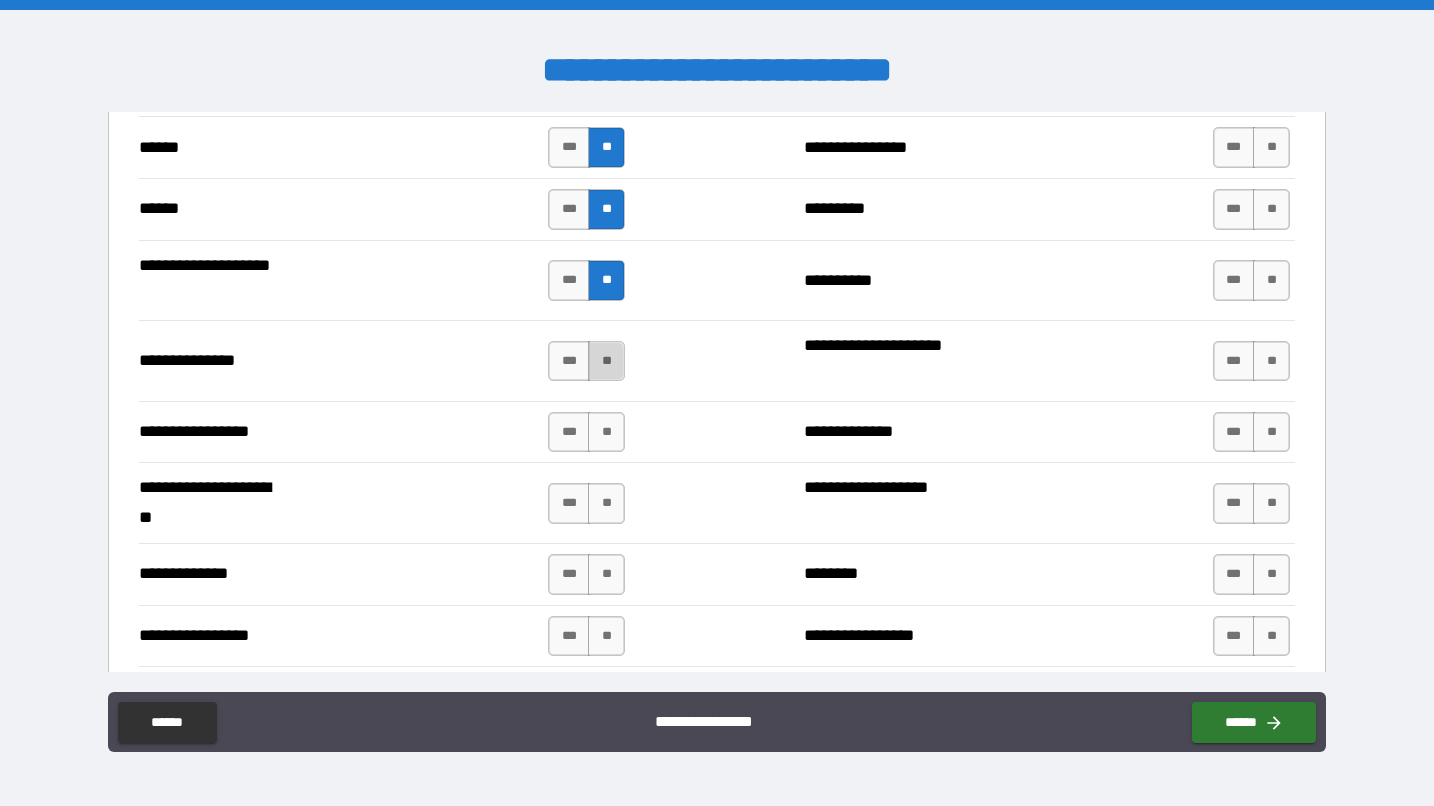 click on "**" at bounding box center [606, 361] 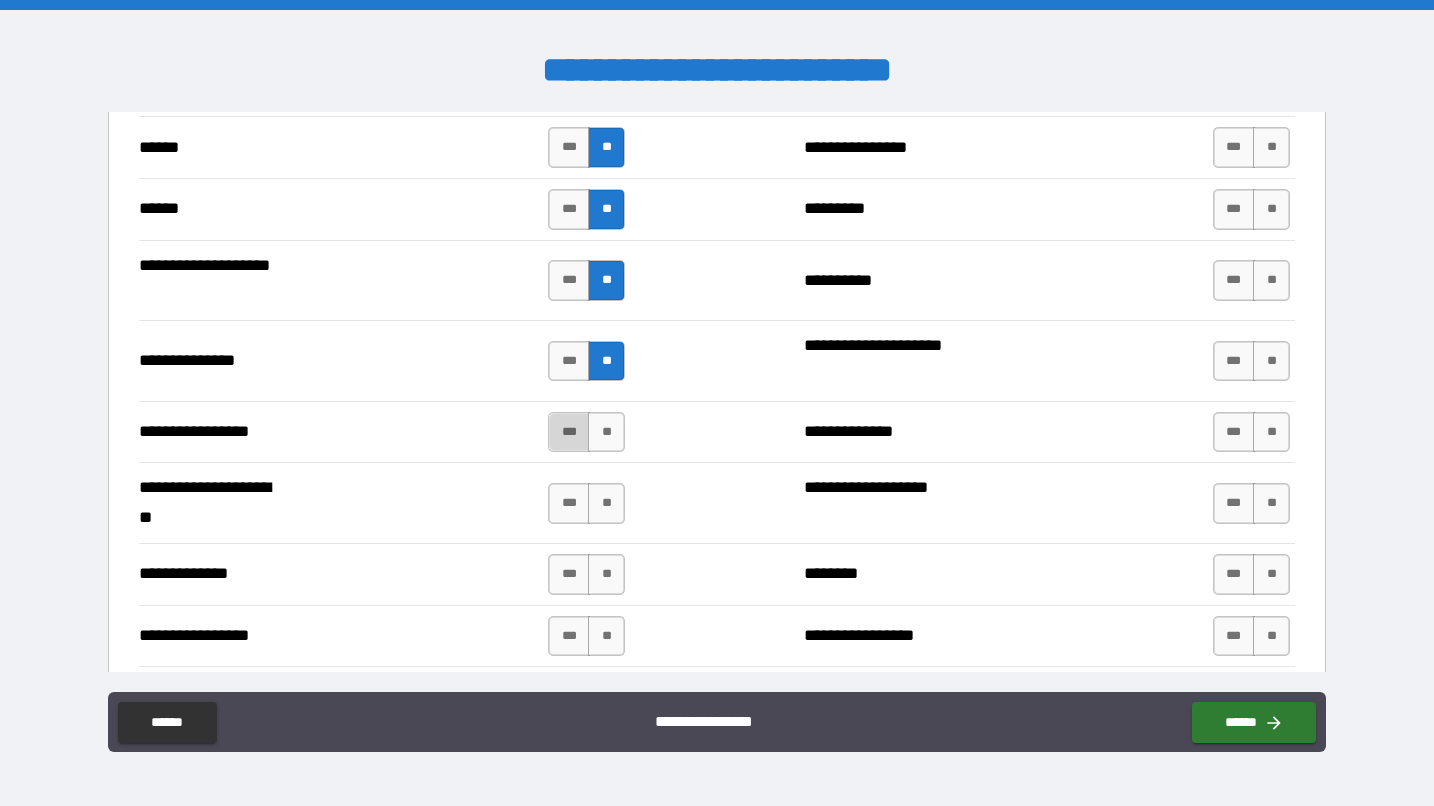click on "***" at bounding box center [569, 432] 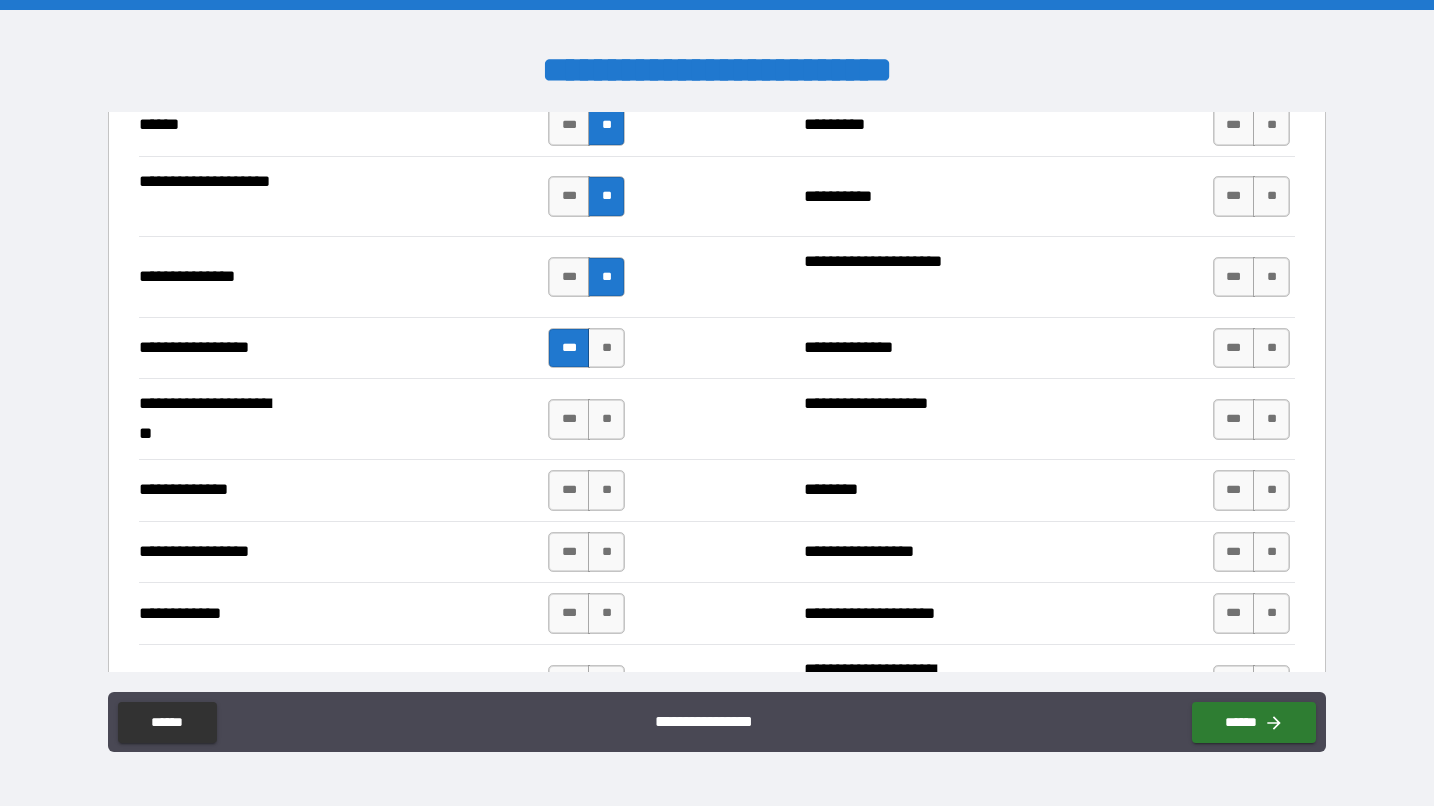 scroll, scrollTop: 2567, scrollLeft: 0, axis: vertical 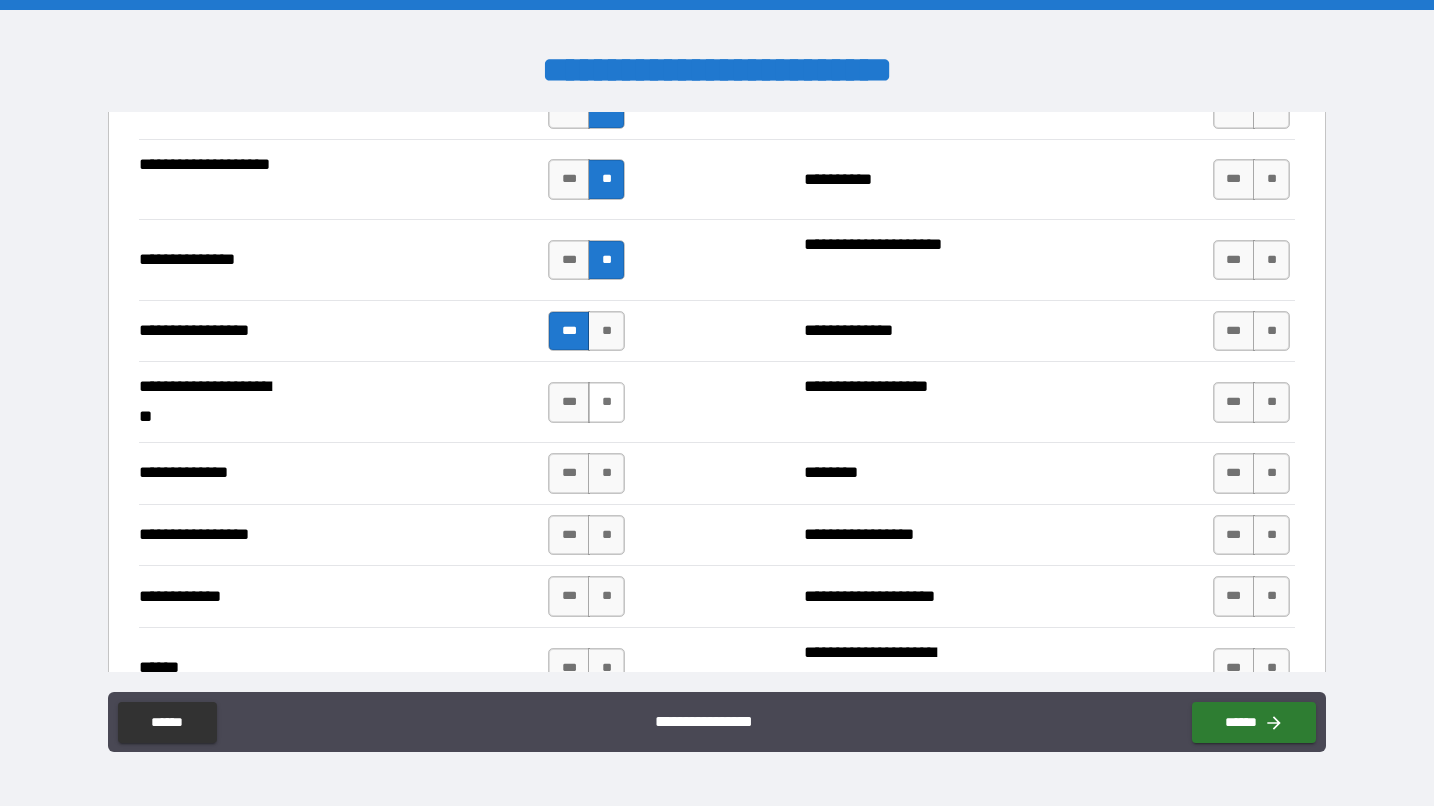 click on "**" at bounding box center (606, 402) 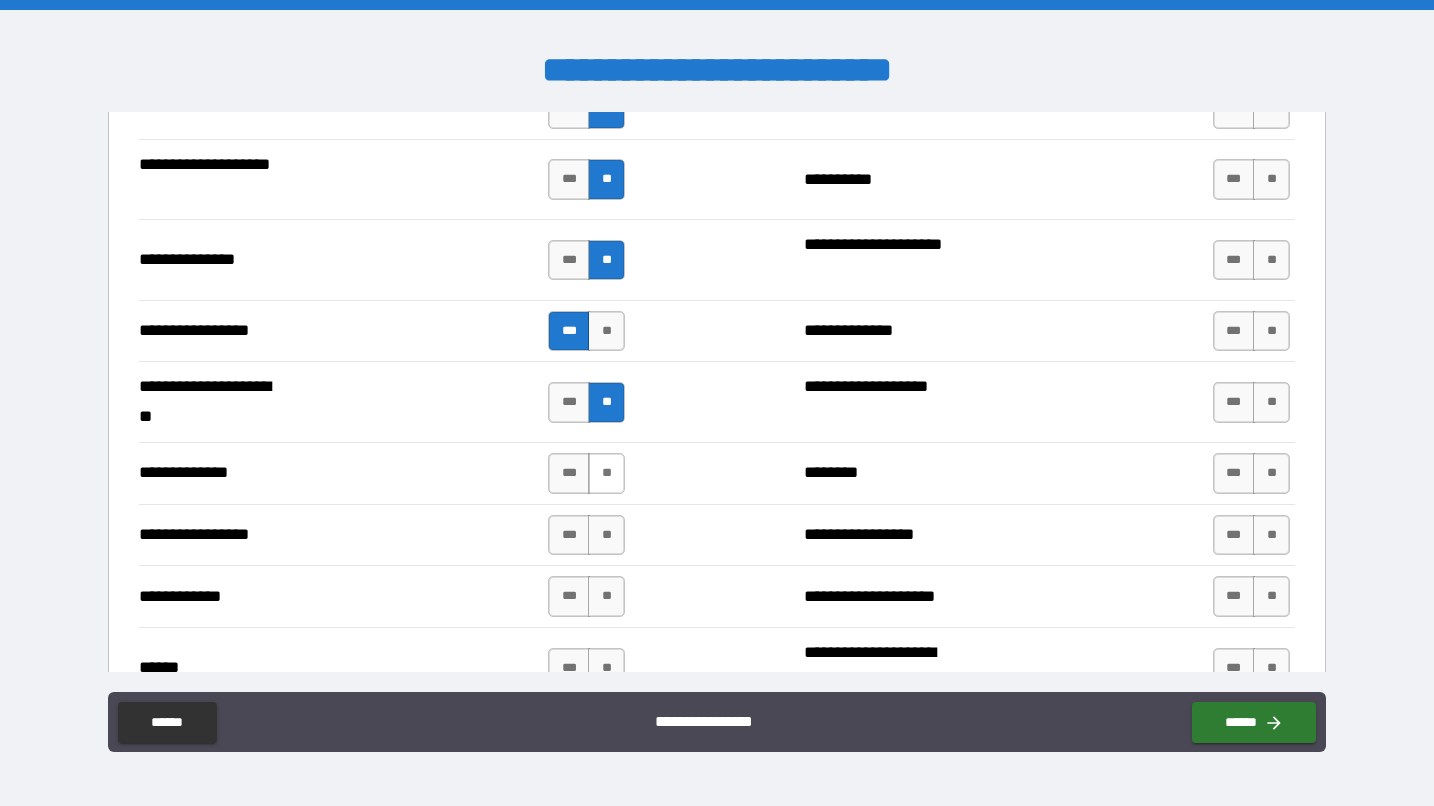 click on "**" at bounding box center [606, 473] 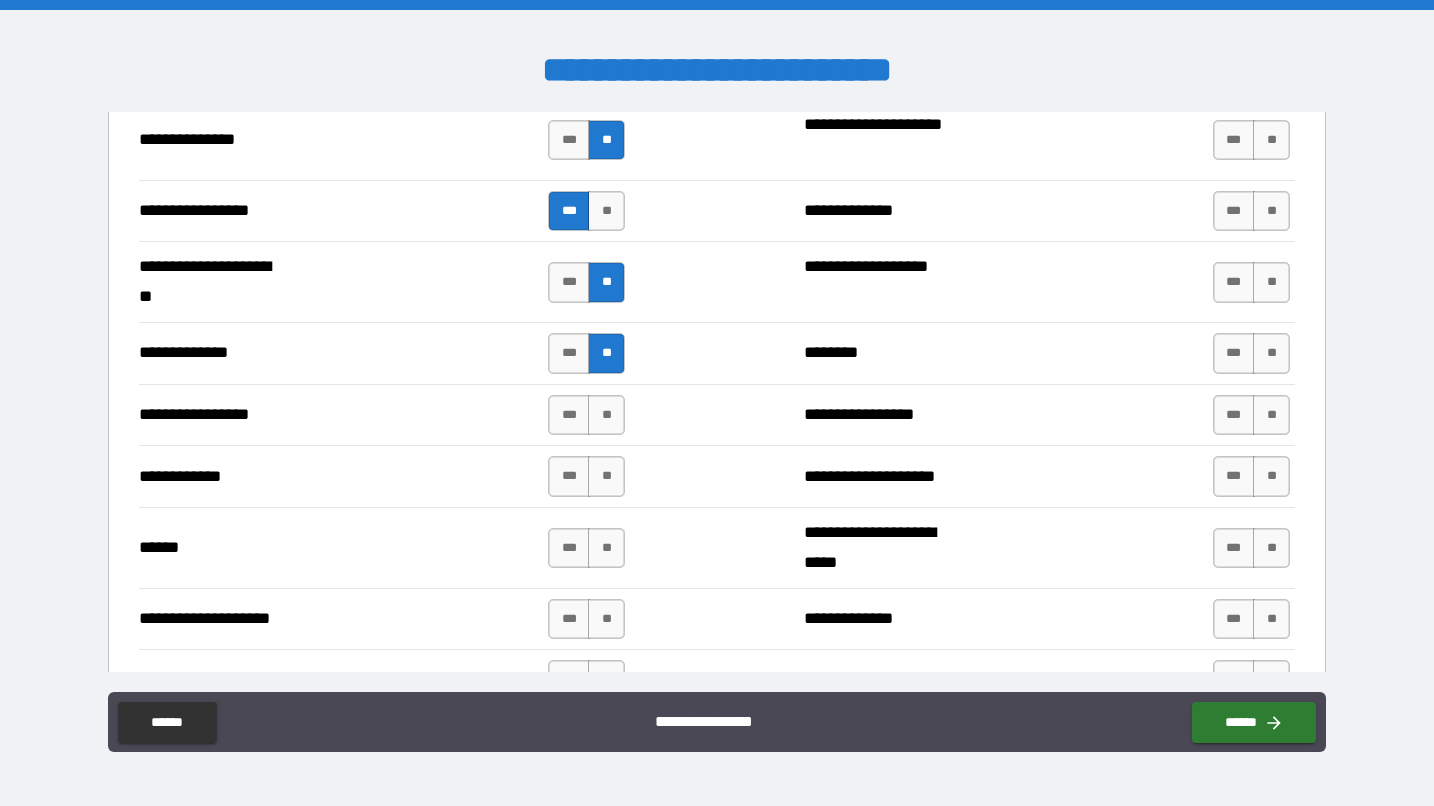 scroll, scrollTop: 2719, scrollLeft: 0, axis: vertical 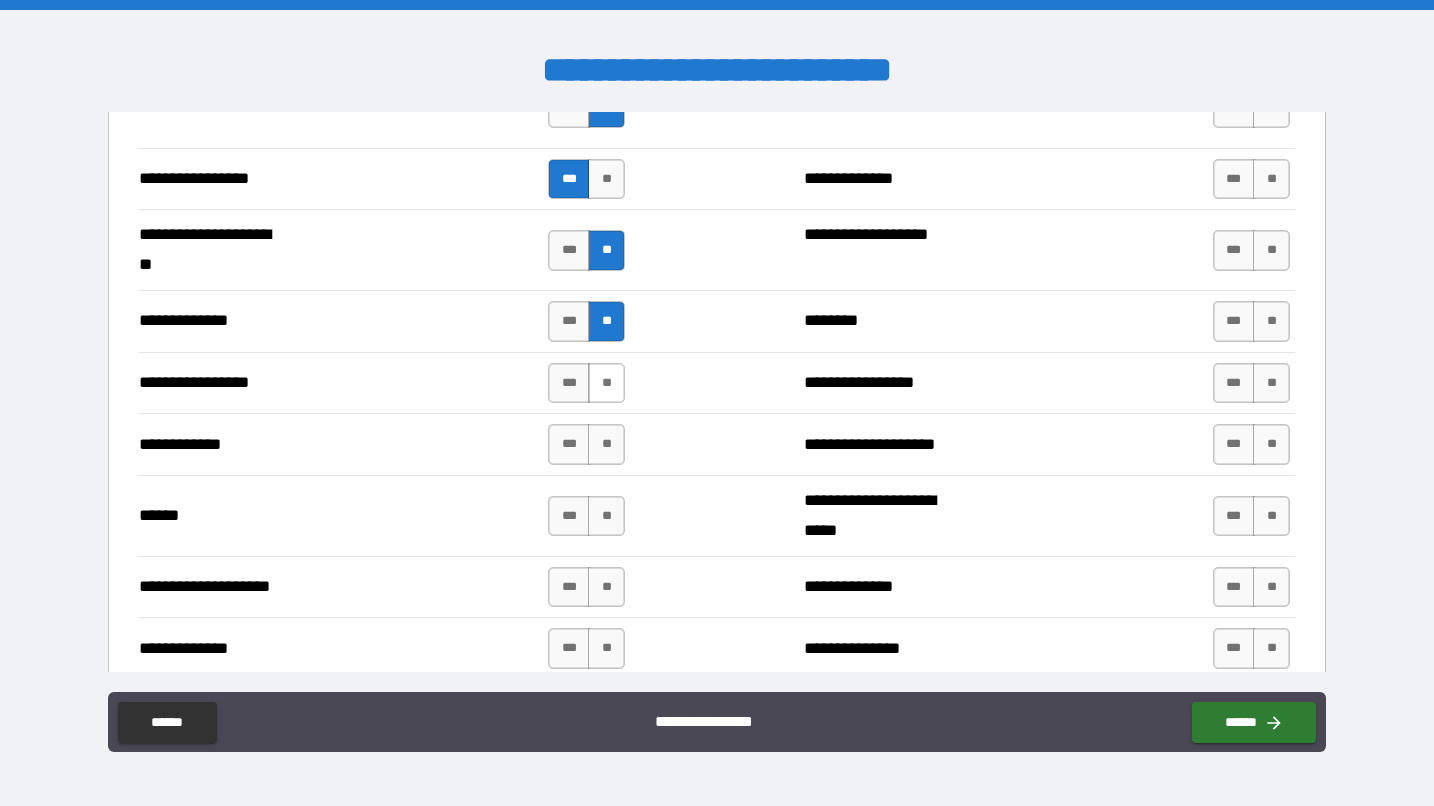 click on "**" at bounding box center (606, 383) 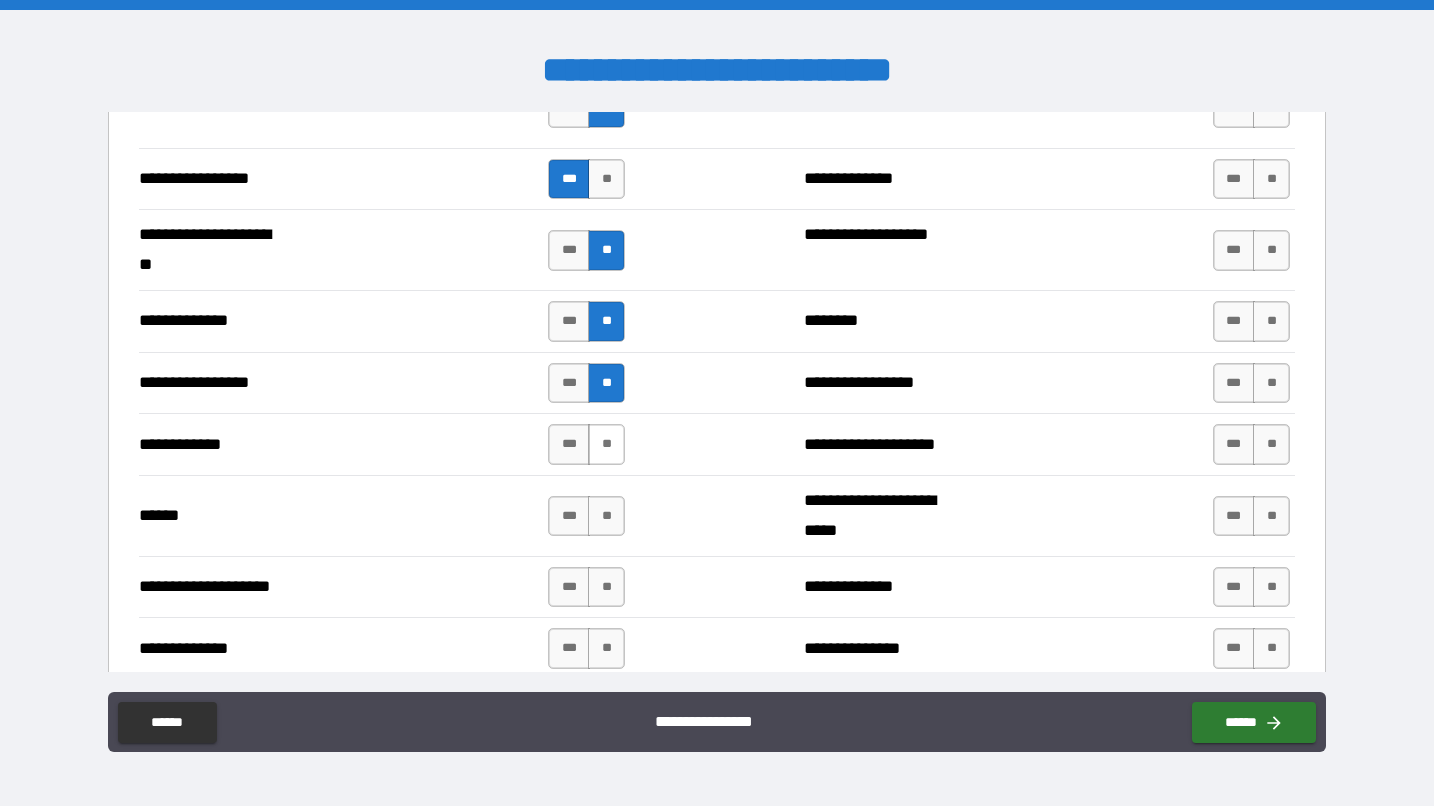 click on "**" at bounding box center (606, 444) 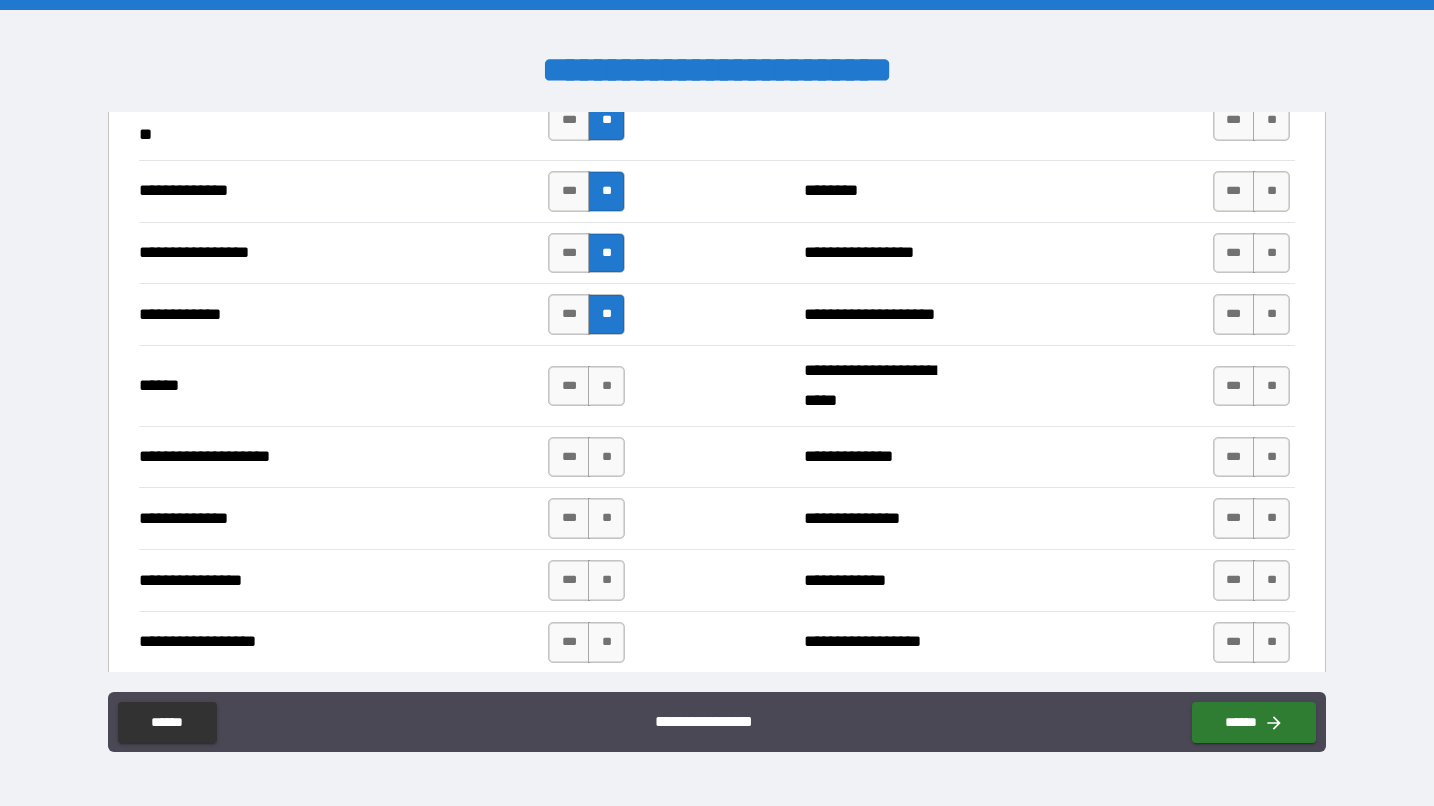 scroll, scrollTop: 2849, scrollLeft: 0, axis: vertical 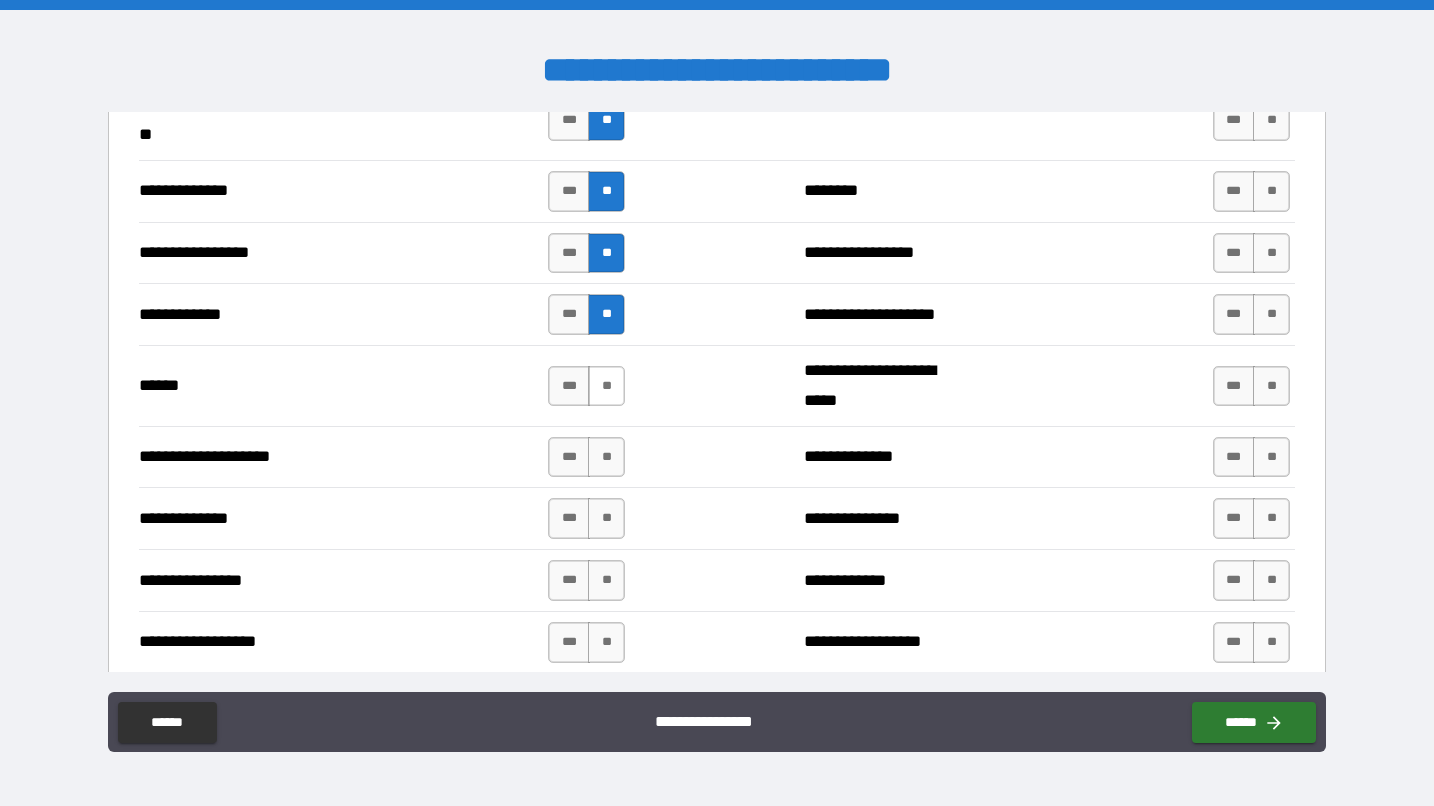 click on "**" at bounding box center (606, 386) 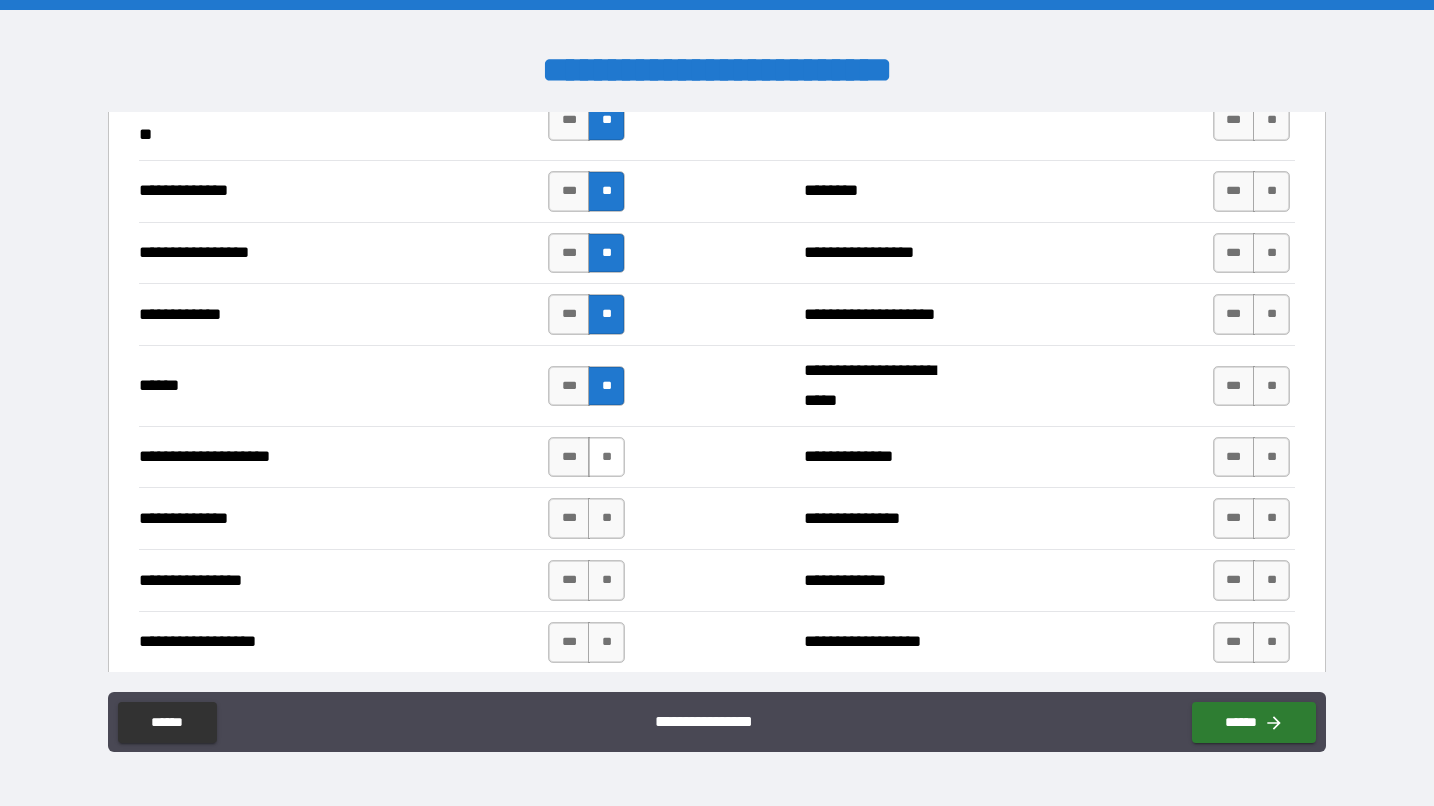 click on "**" at bounding box center (606, 457) 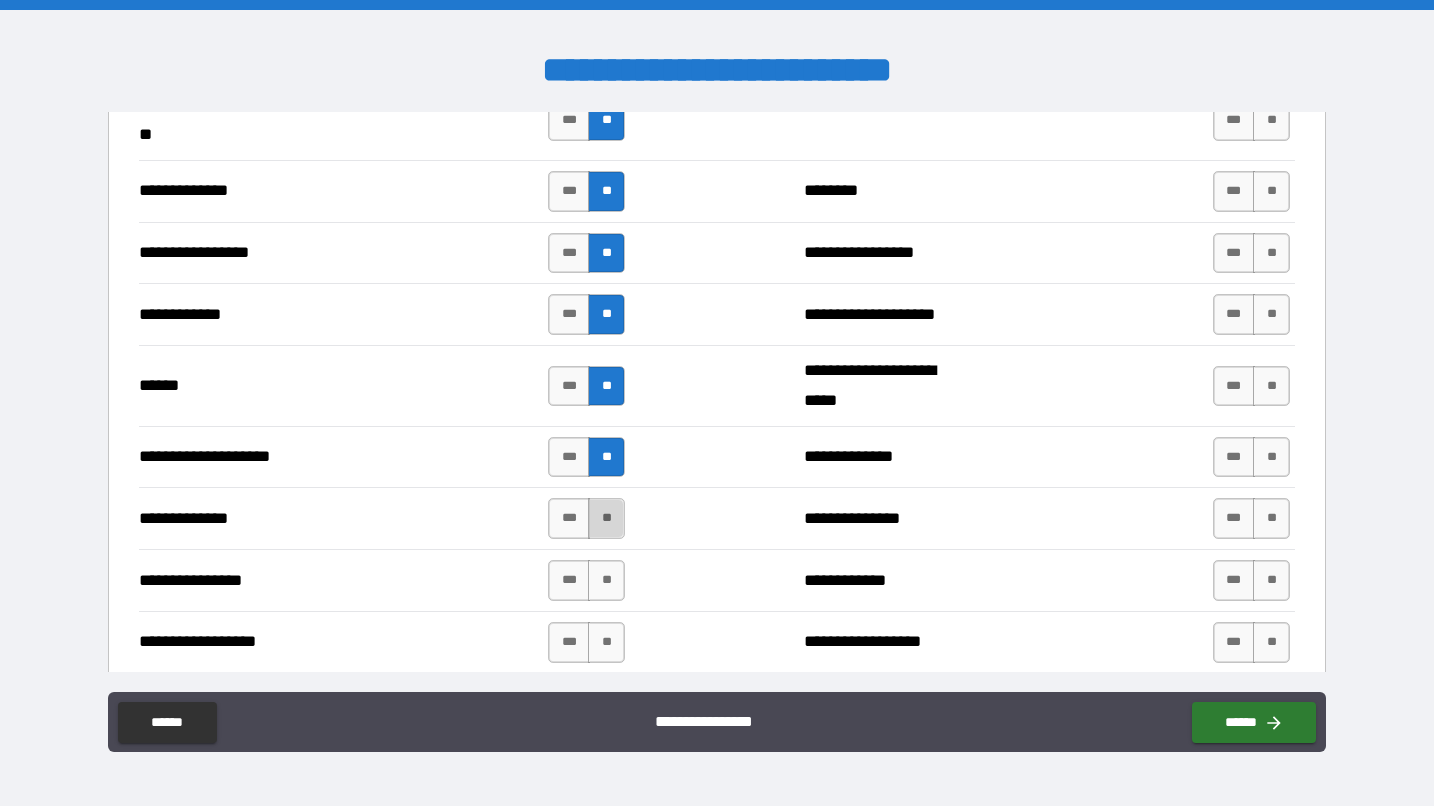 click on "**" at bounding box center (606, 518) 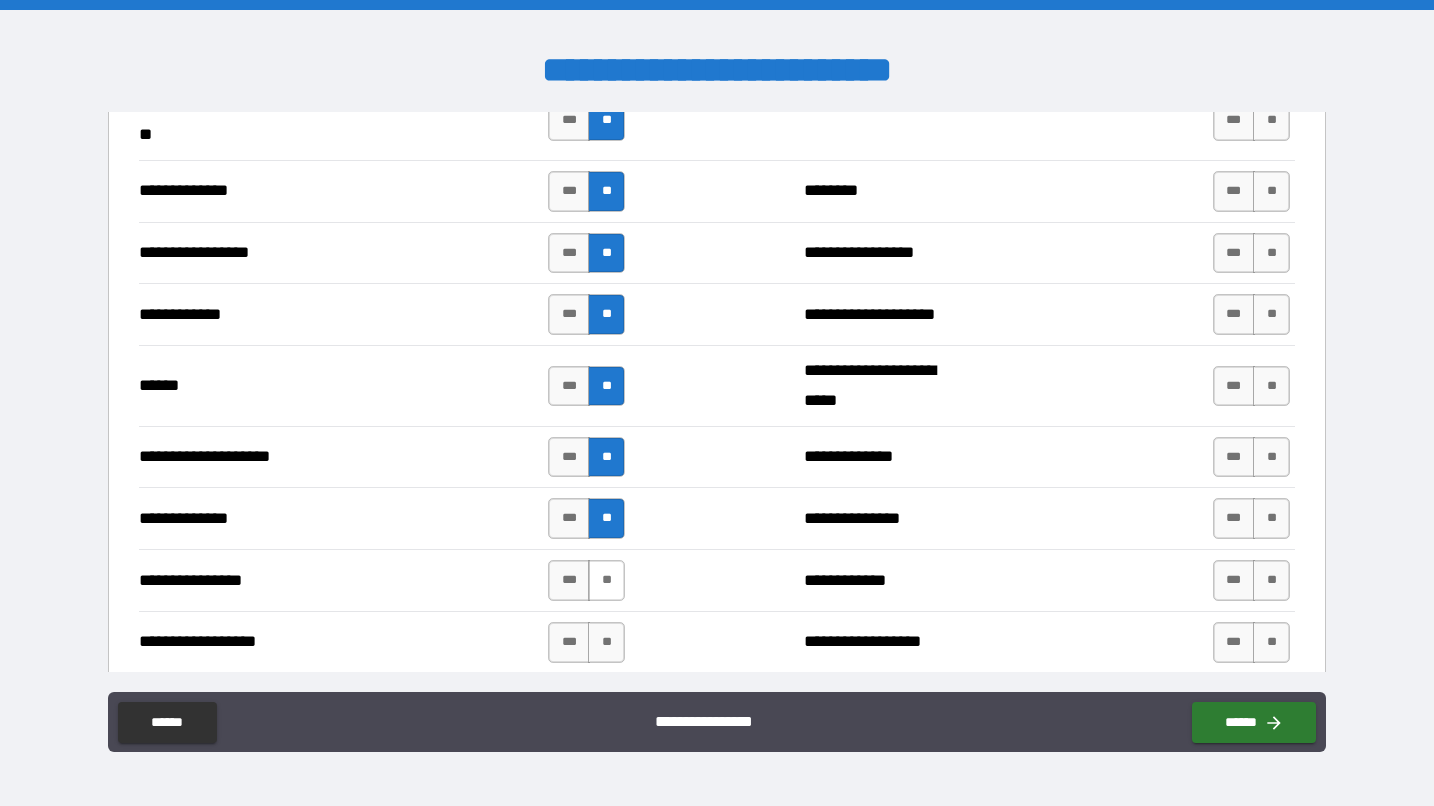 click on "**" at bounding box center [606, 580] 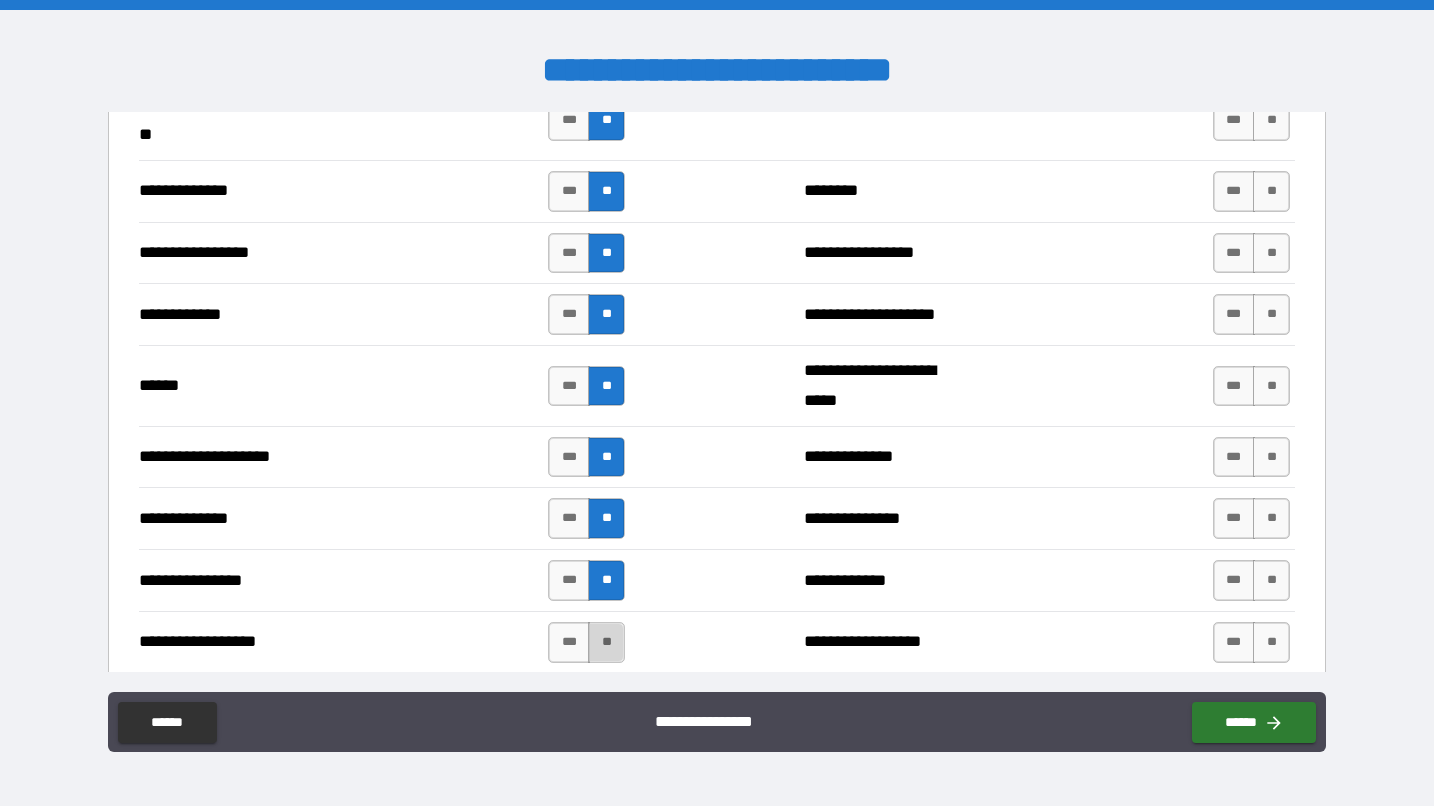 click on "**" at bounding box center [606, 642] 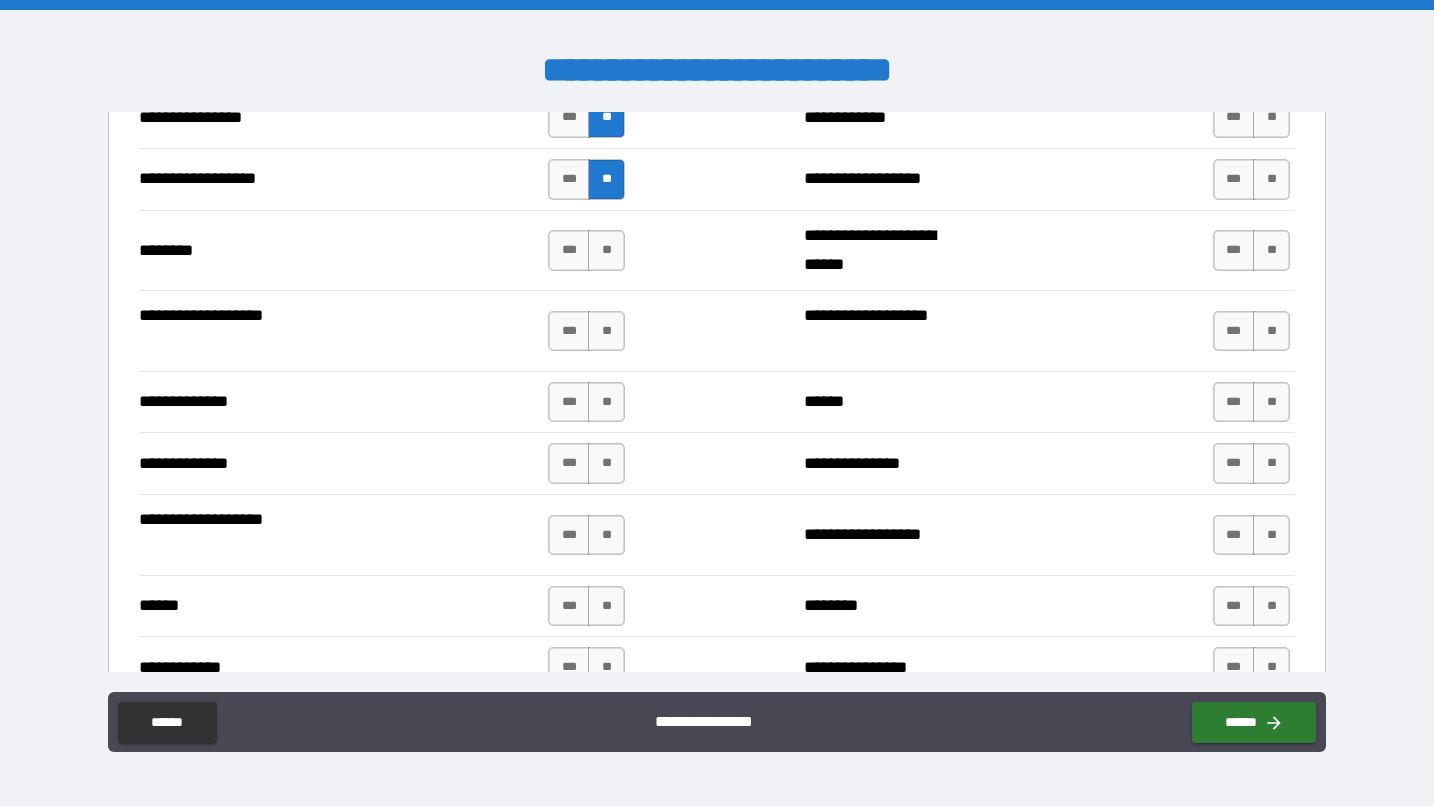 scroll, scrollTop: 3314, scrollLeft: 0, axis: vertical 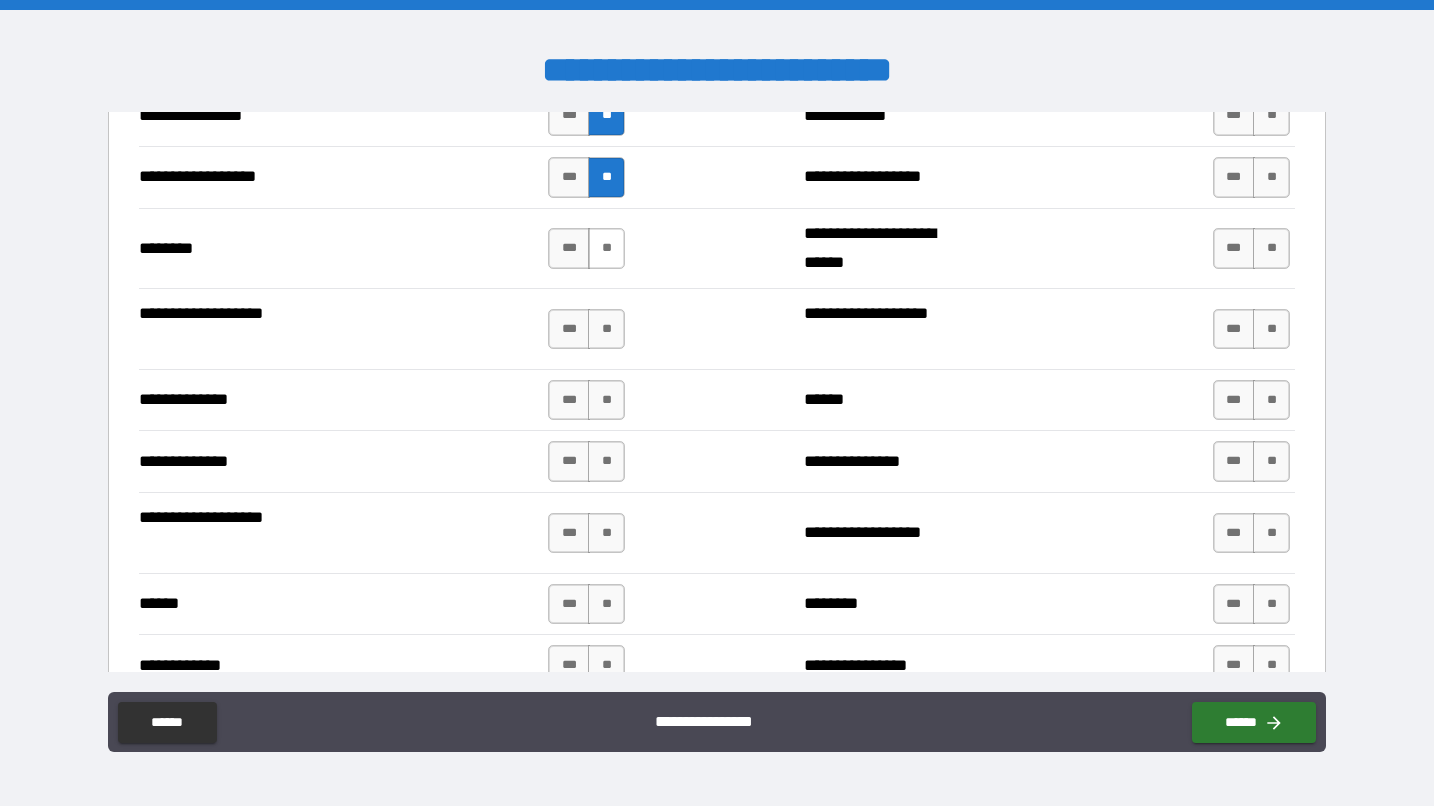 click on "**" at bounding box center (606, 248) 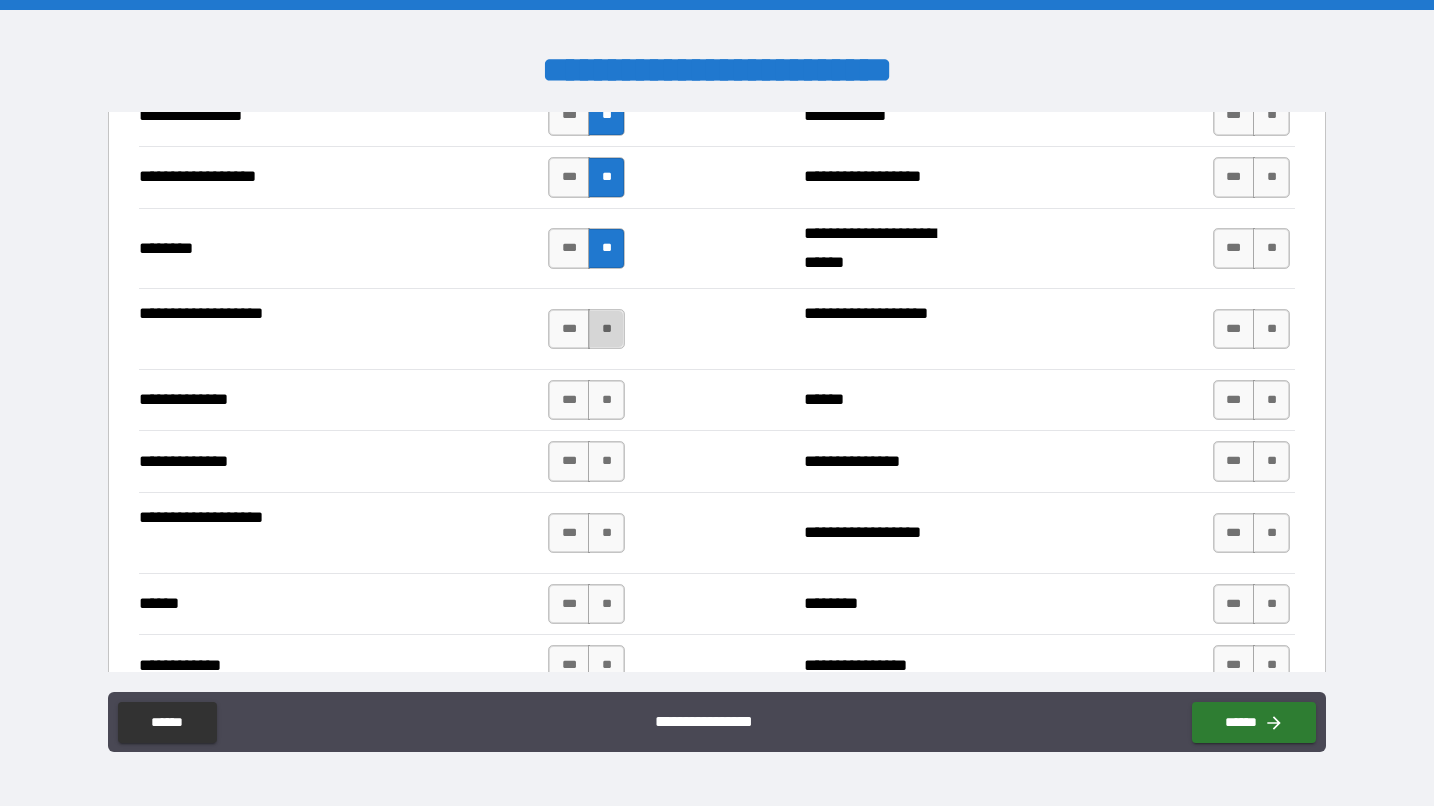 click on "**" at bounding box center [606, 329] 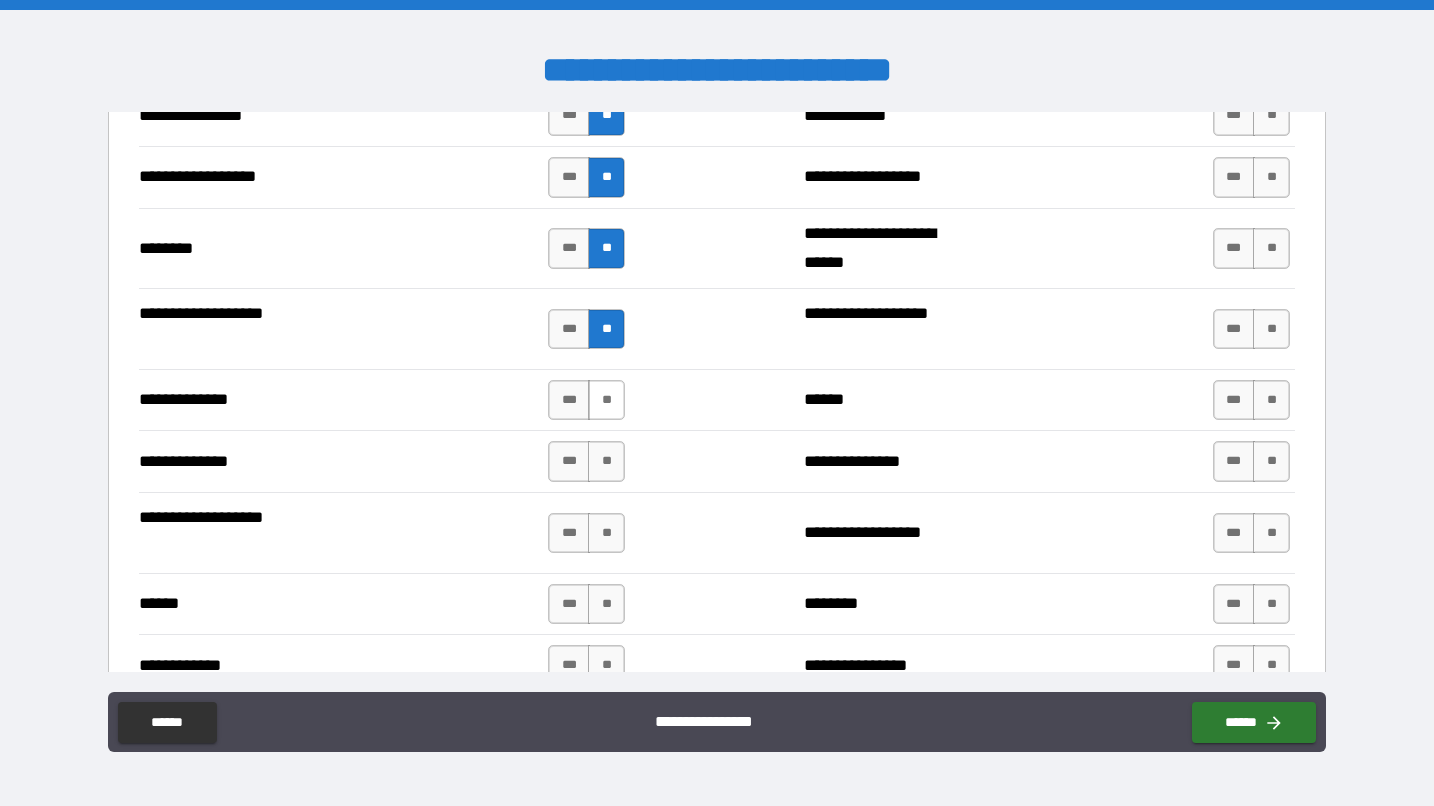 click on "**" at bounding box center (606, 400) 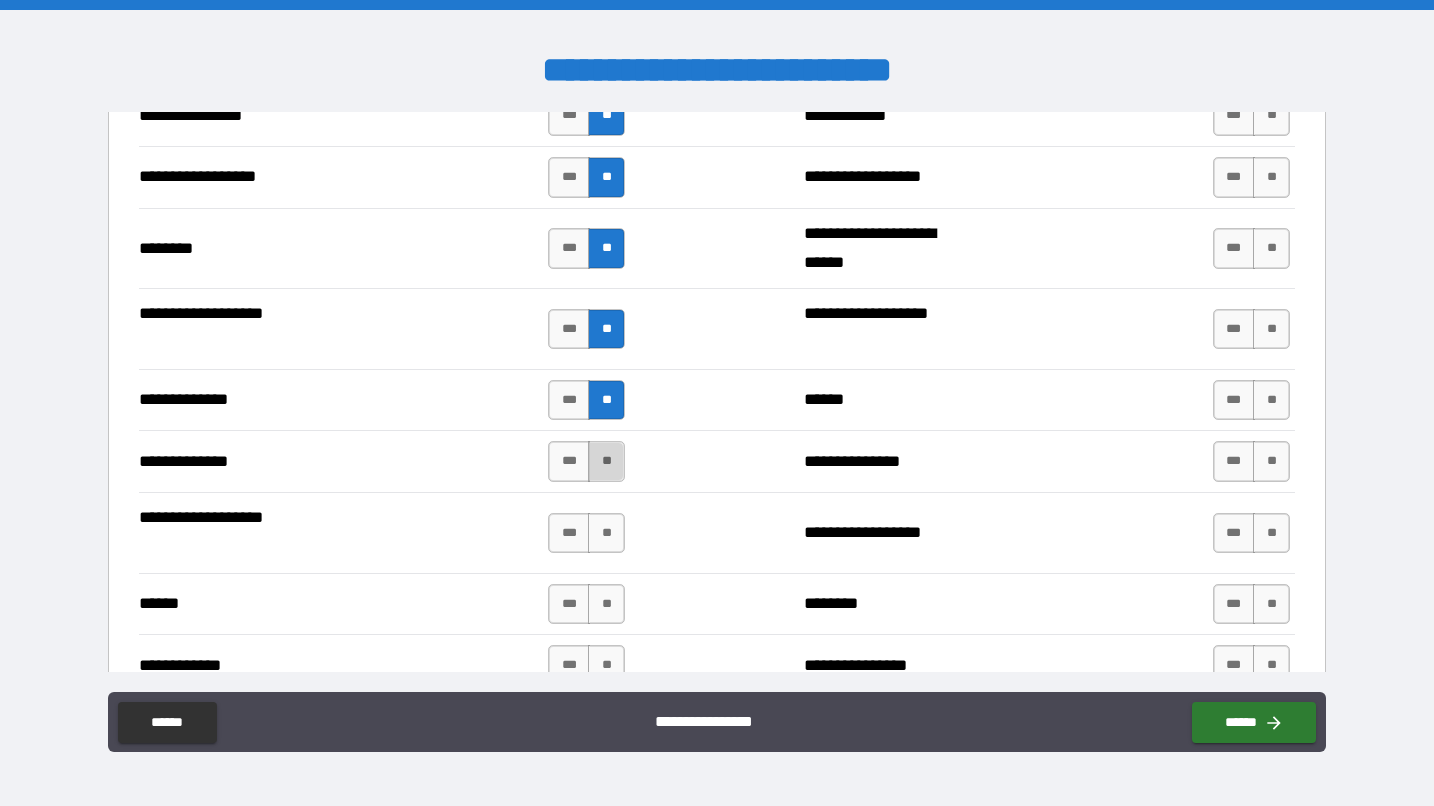 click on "**" at bounding box center [606, 461] 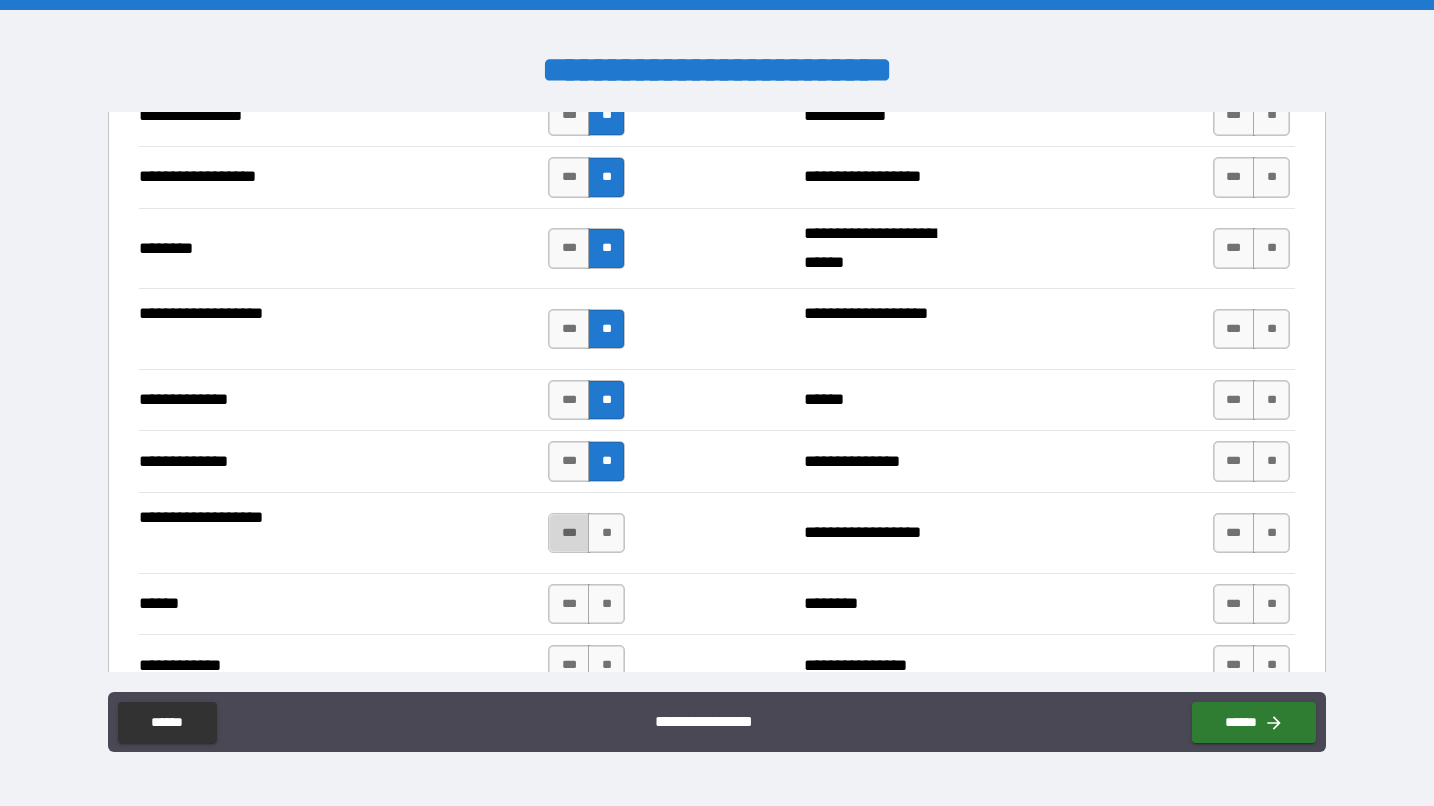 click on "***" at bounding box center (569, 533) 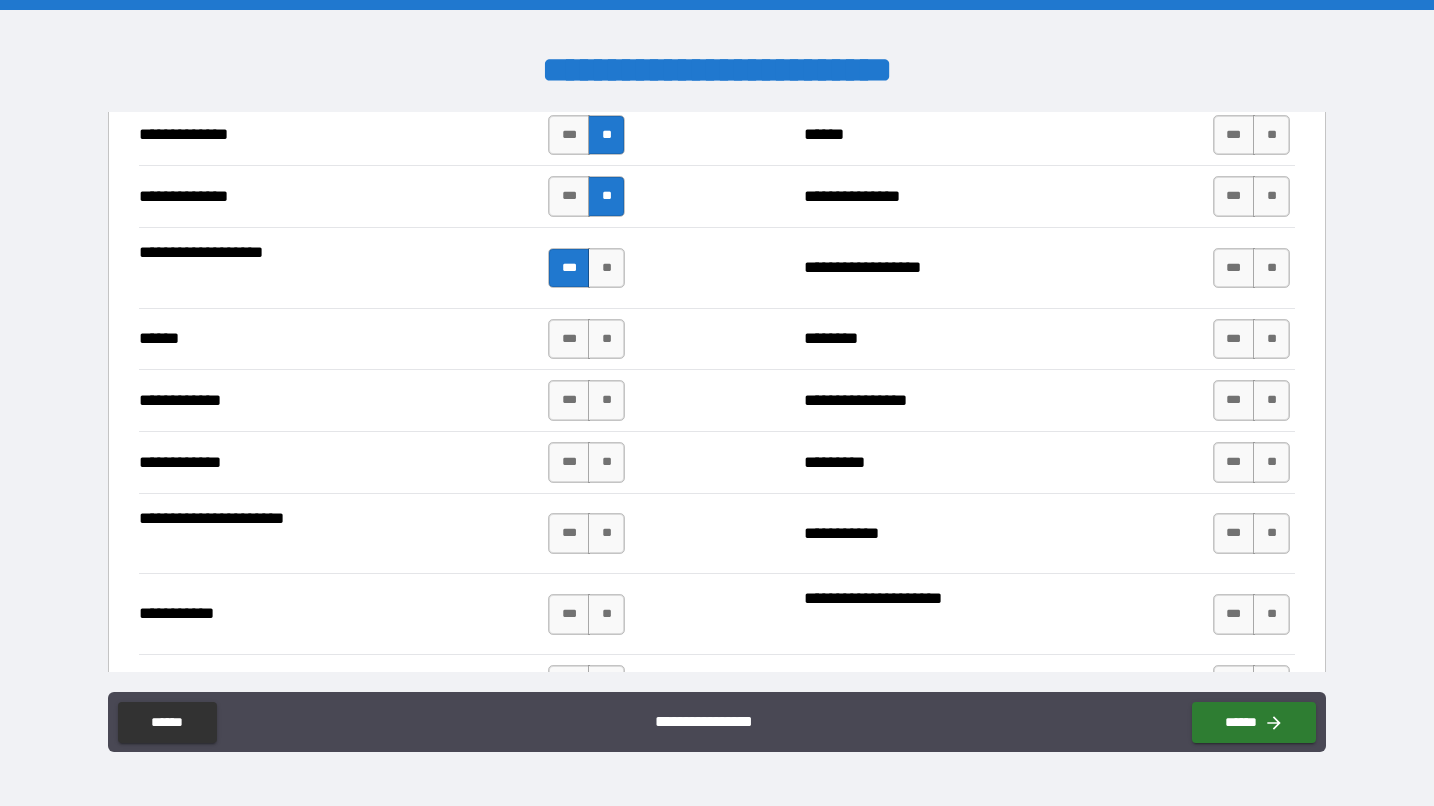 scroll, scrollTop: 3581, scrollLeft: 0, axis: vertical 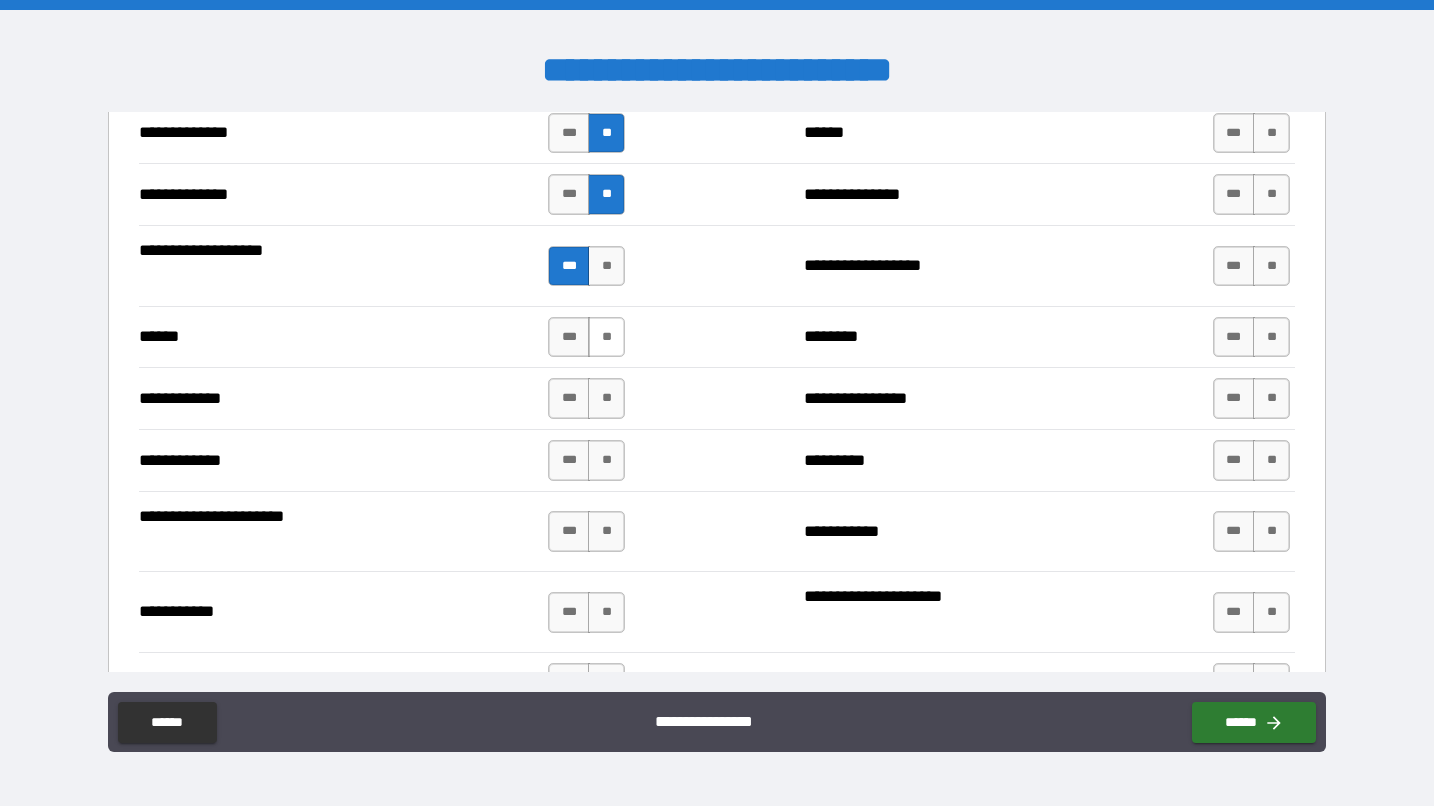 click on "**" at bounding box center (606, 337) 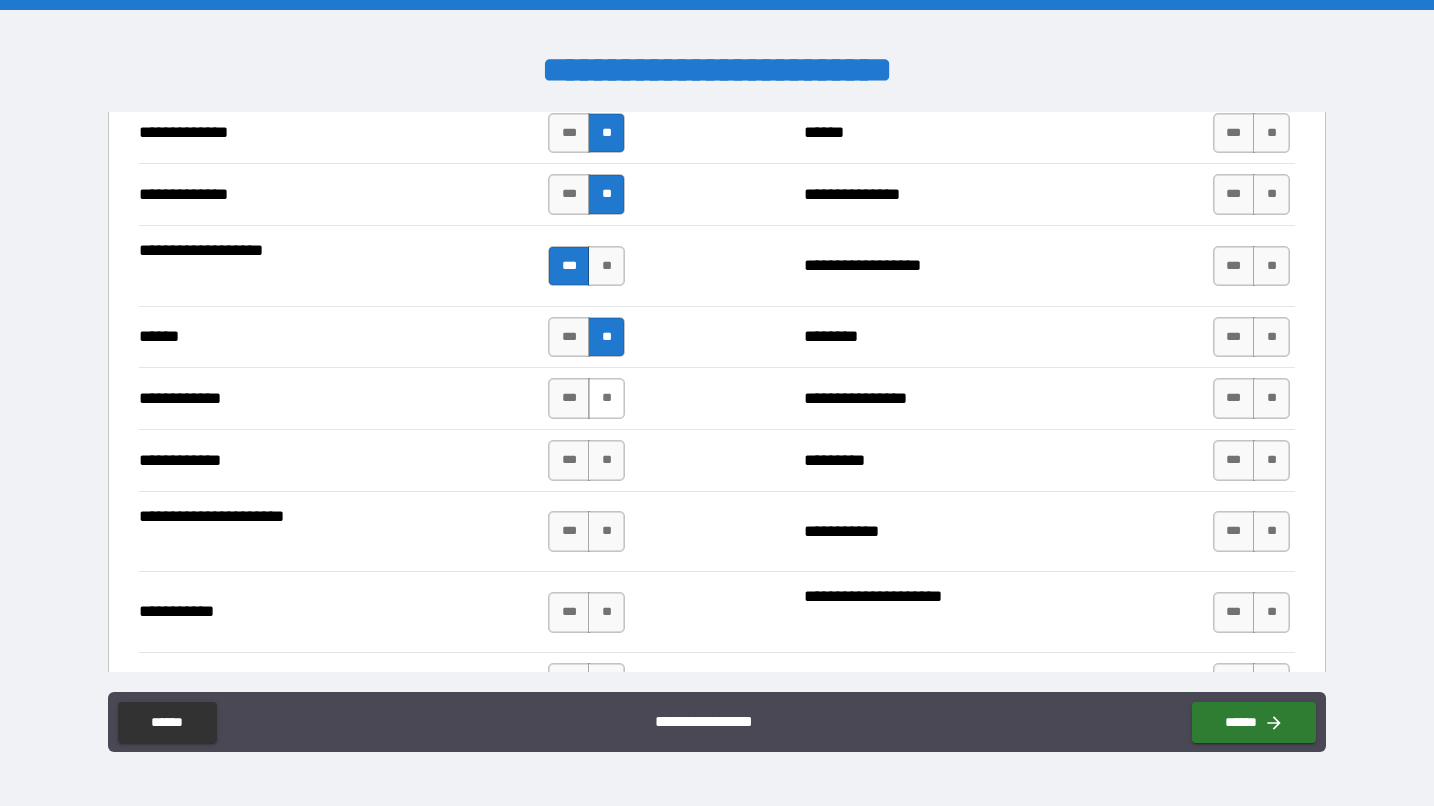 click on "**" at bounding box center [606, 398] 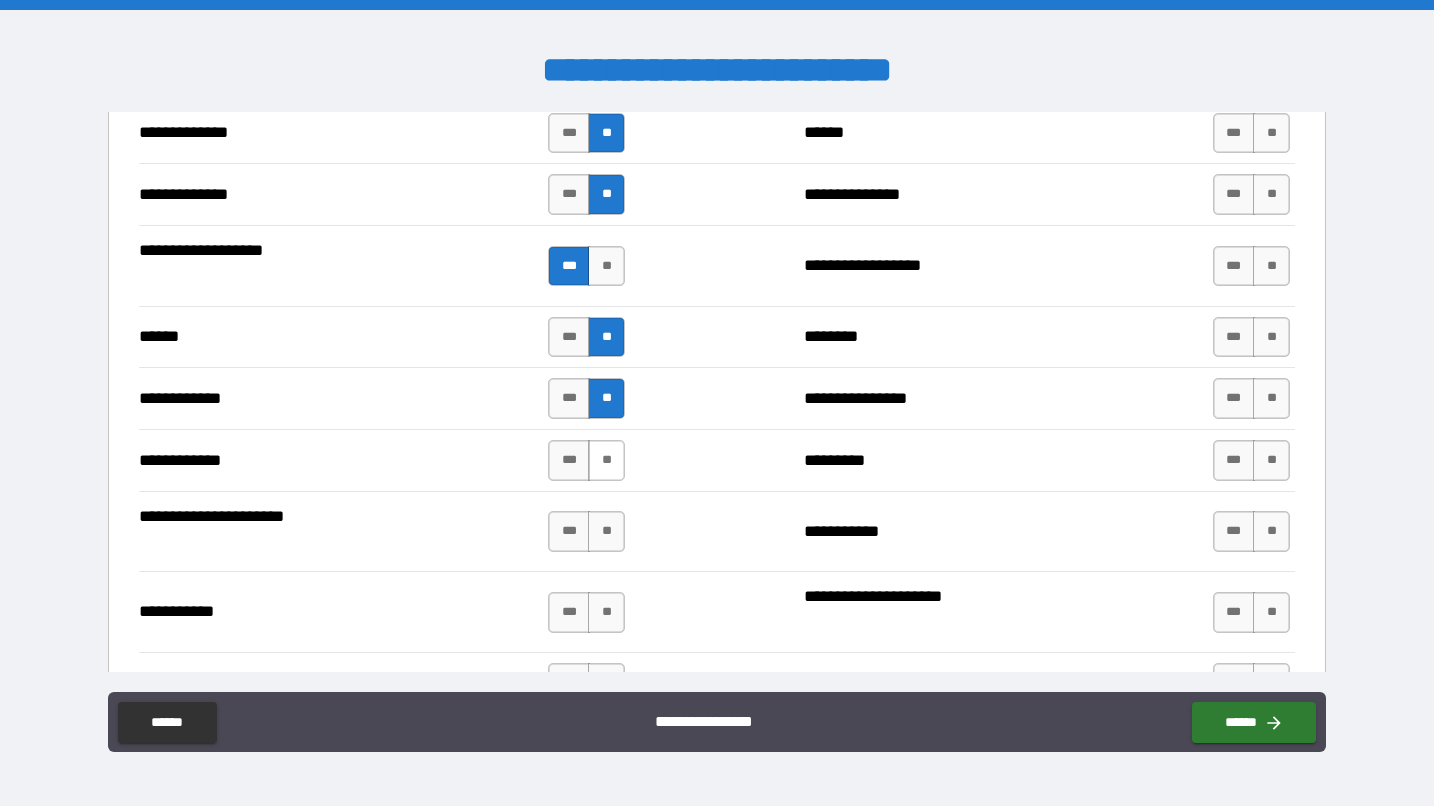 click on "**" at bounding box center (606, 460) 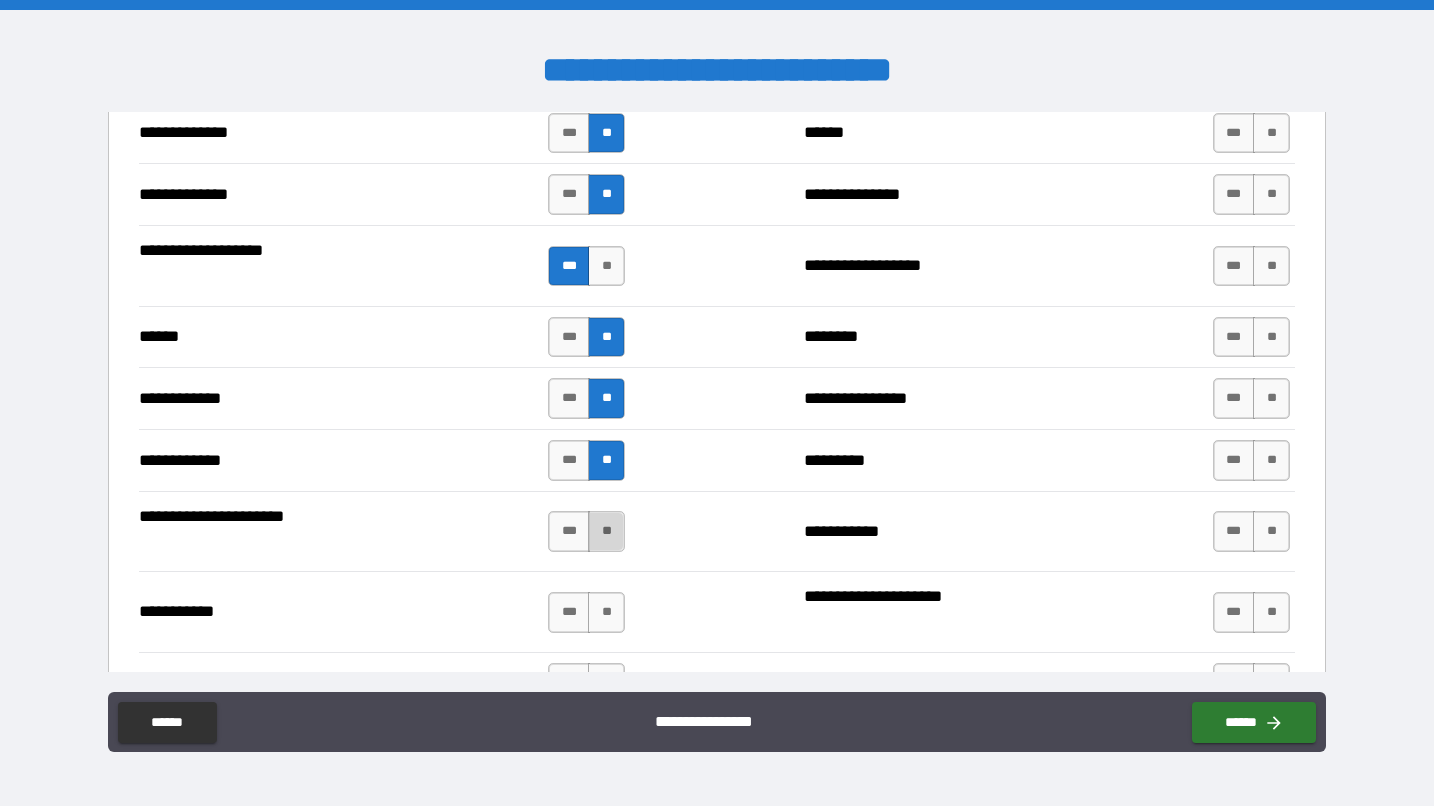 click on "**" at bounding box center [606, 531] 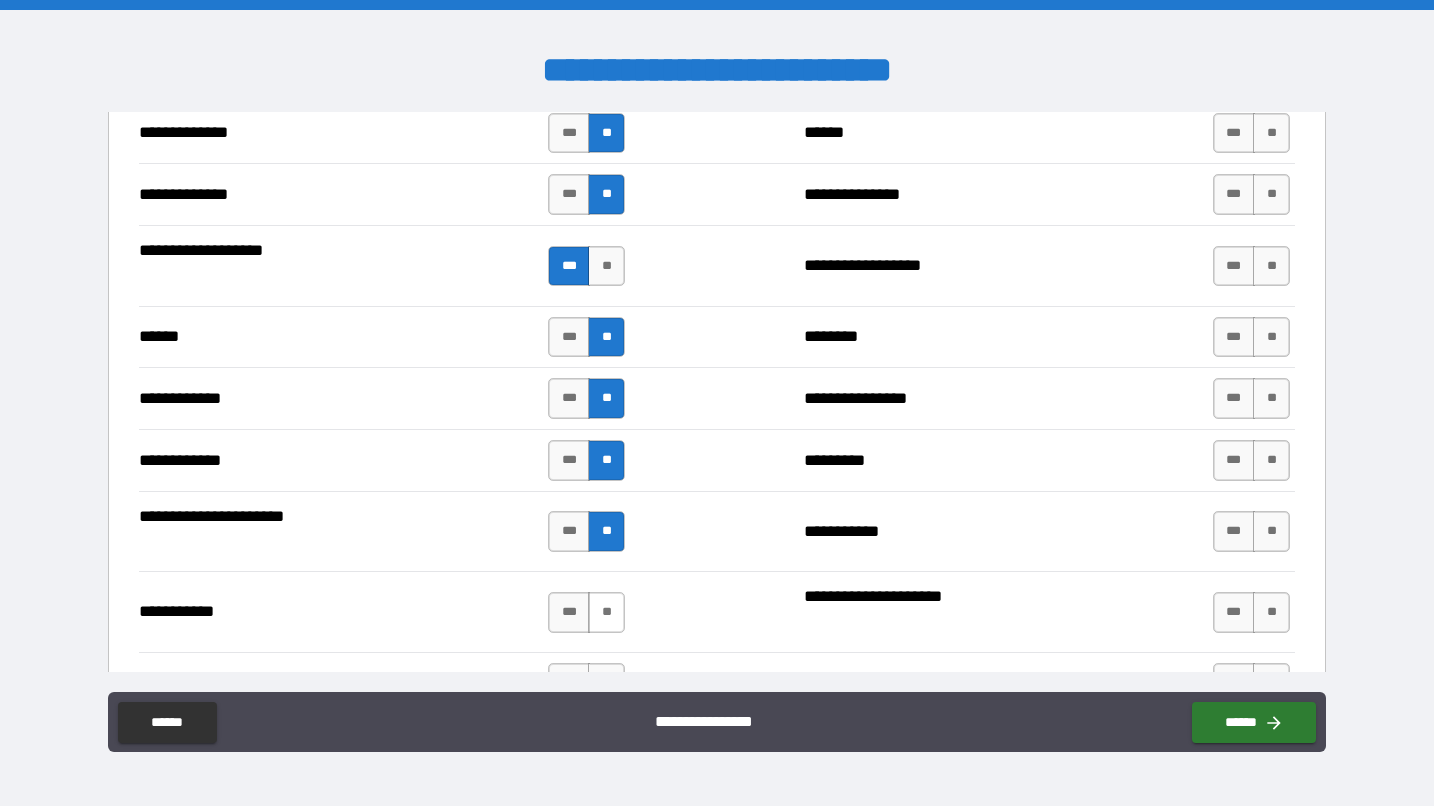 click on "**" at bounding box center (606, 612) 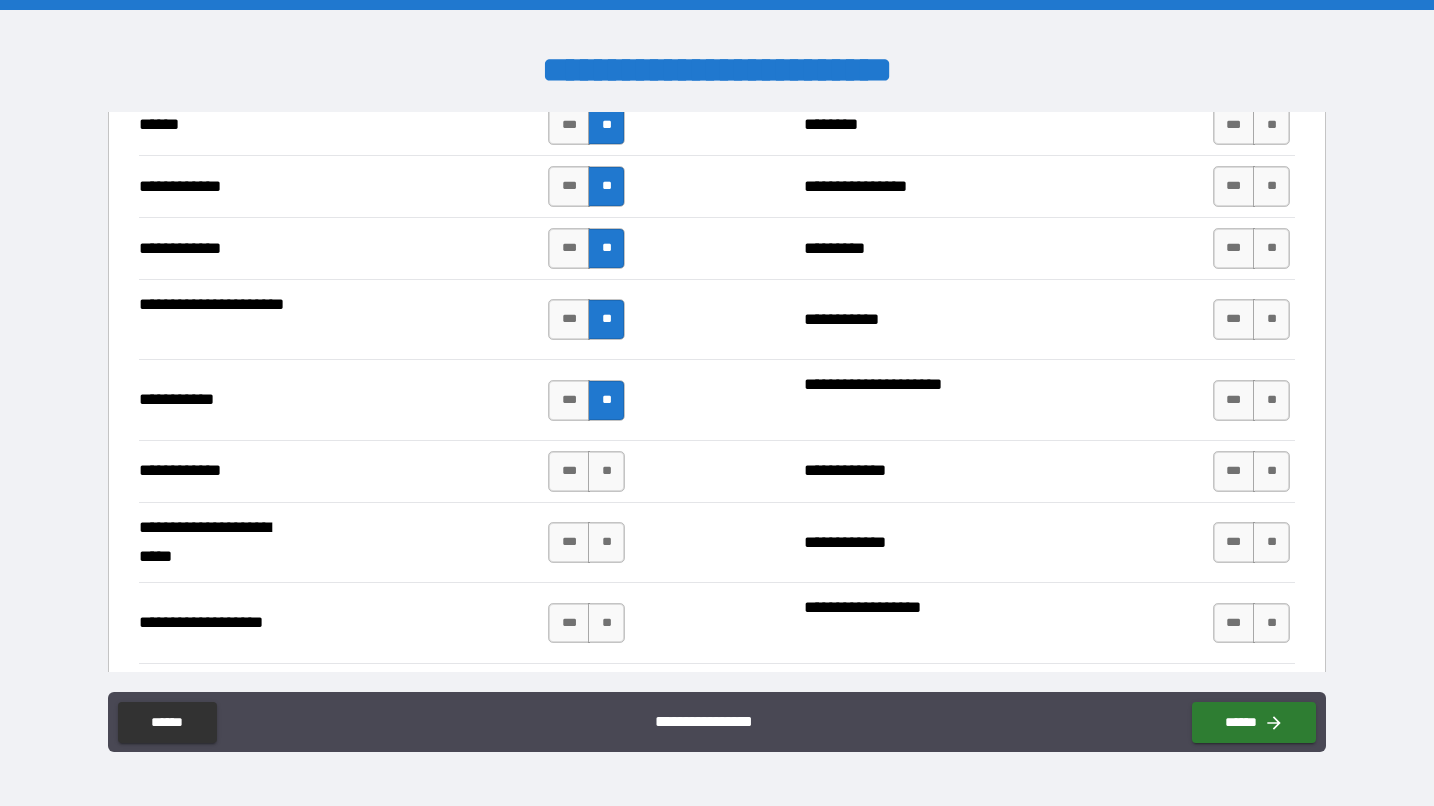 scroll, scrollTop: 3955, scrollLeft: 0, axis: vertical 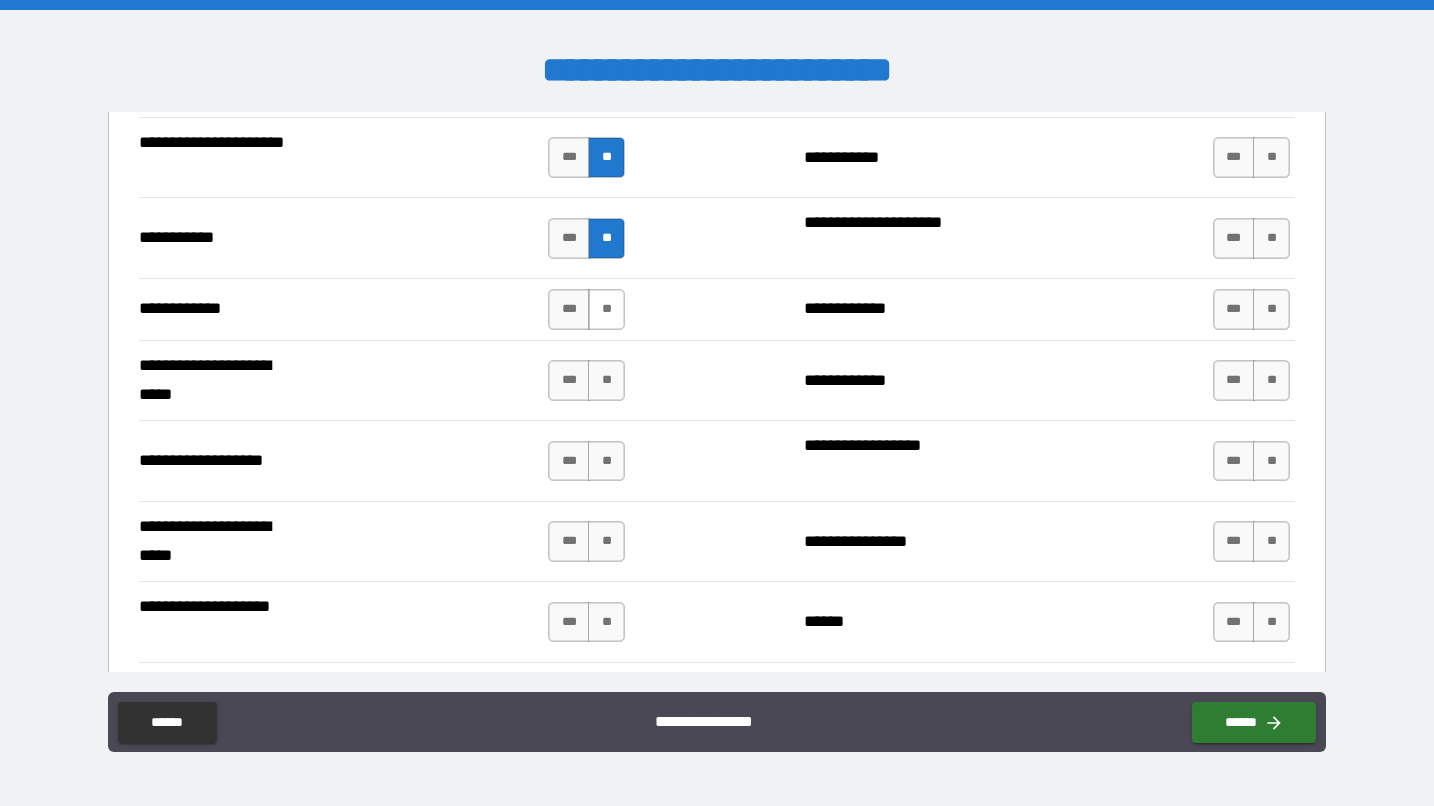 click on "**" at bounding box center (606, 309) 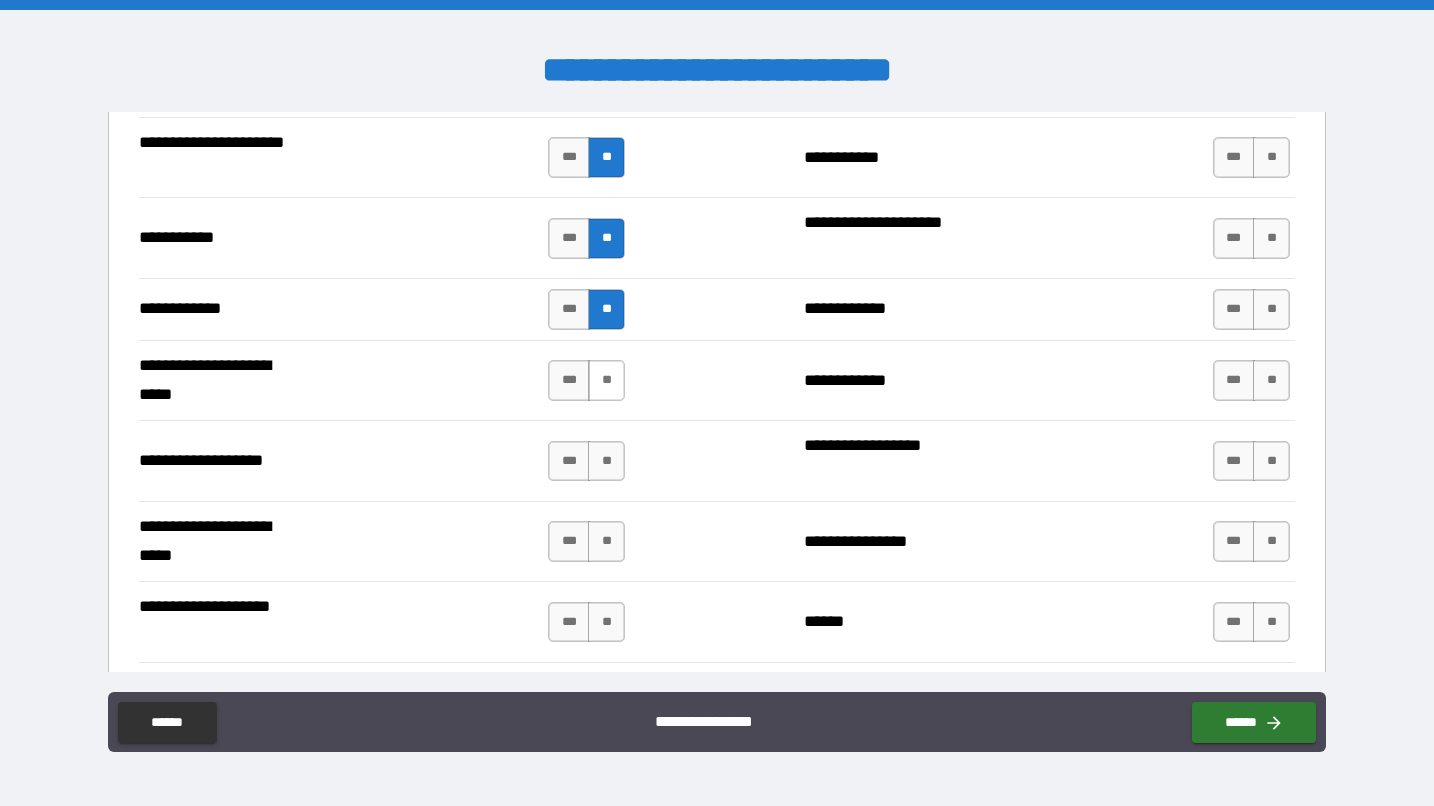 click on "**" at bounding box center (606, 380) 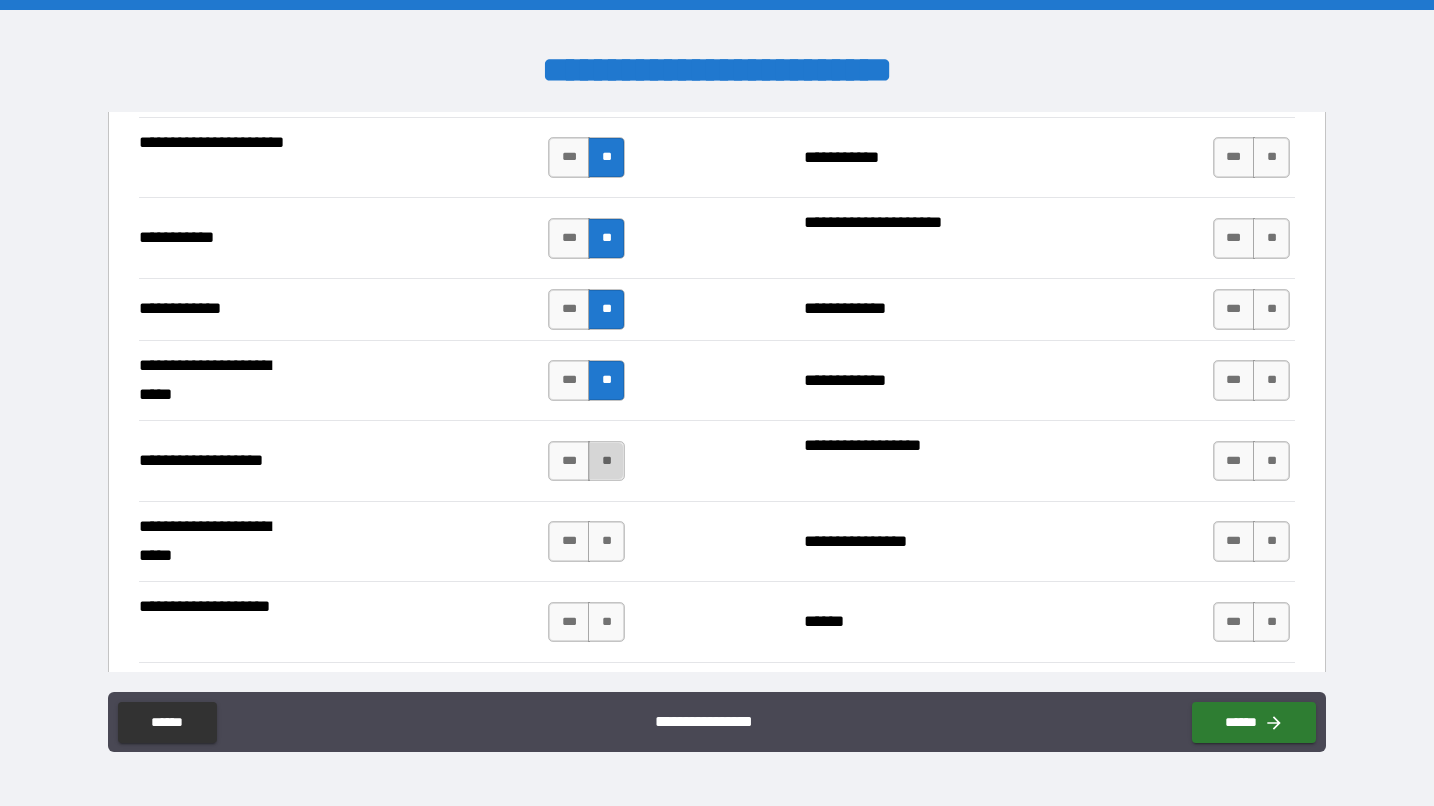 click on "**" at bounding box center (606, 461) 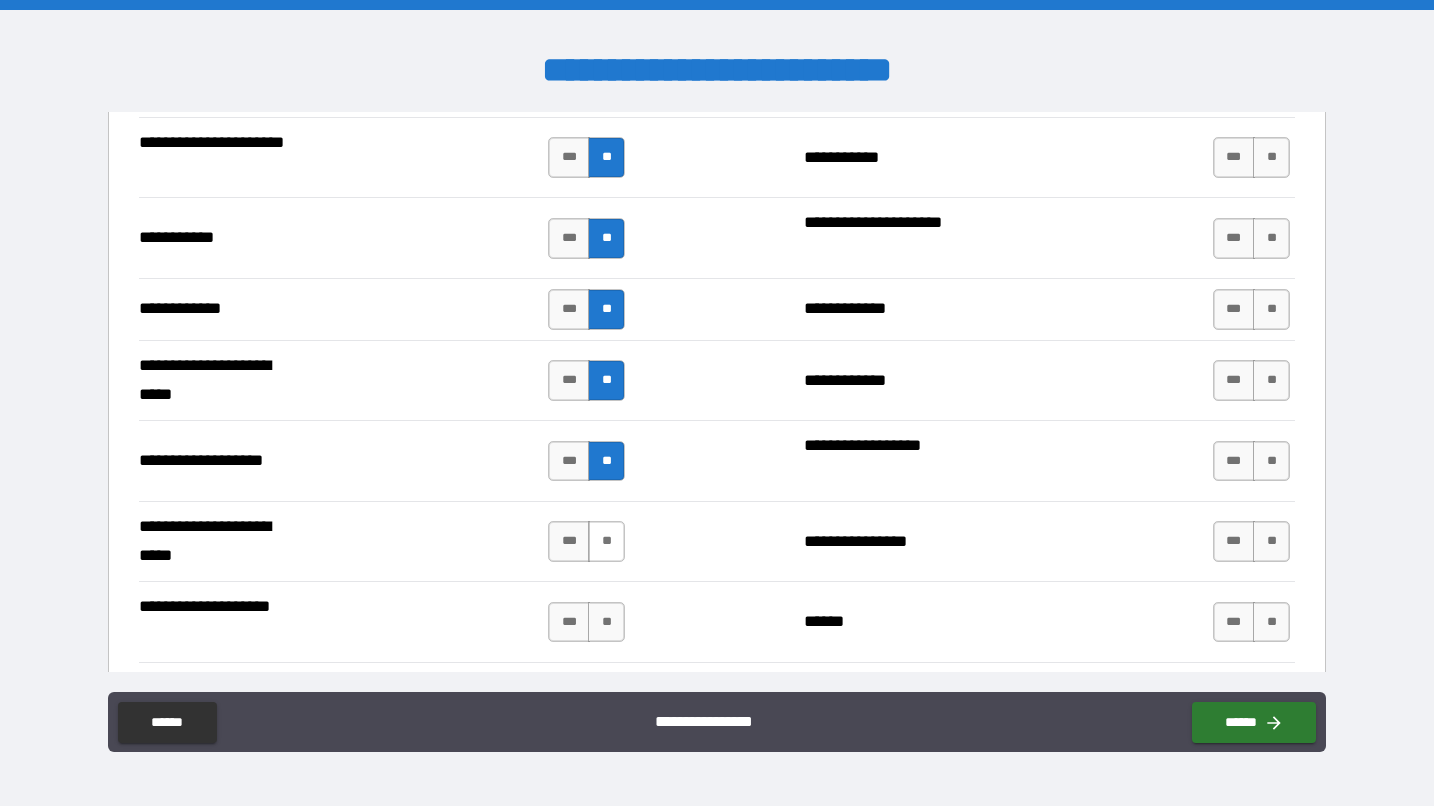 click on "**" at bounding box center [606, 541] 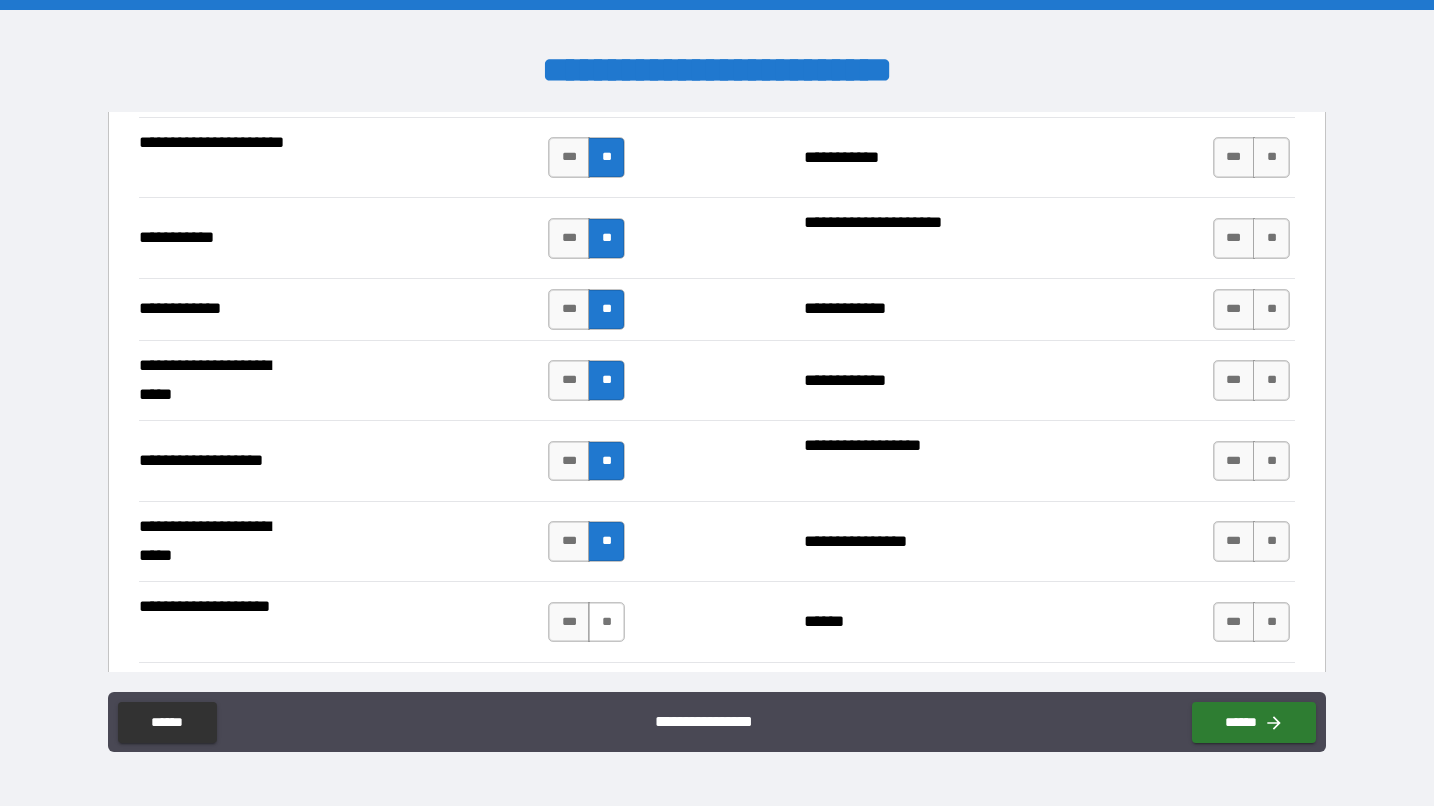 click on "**" at bounding box center (606, 622) 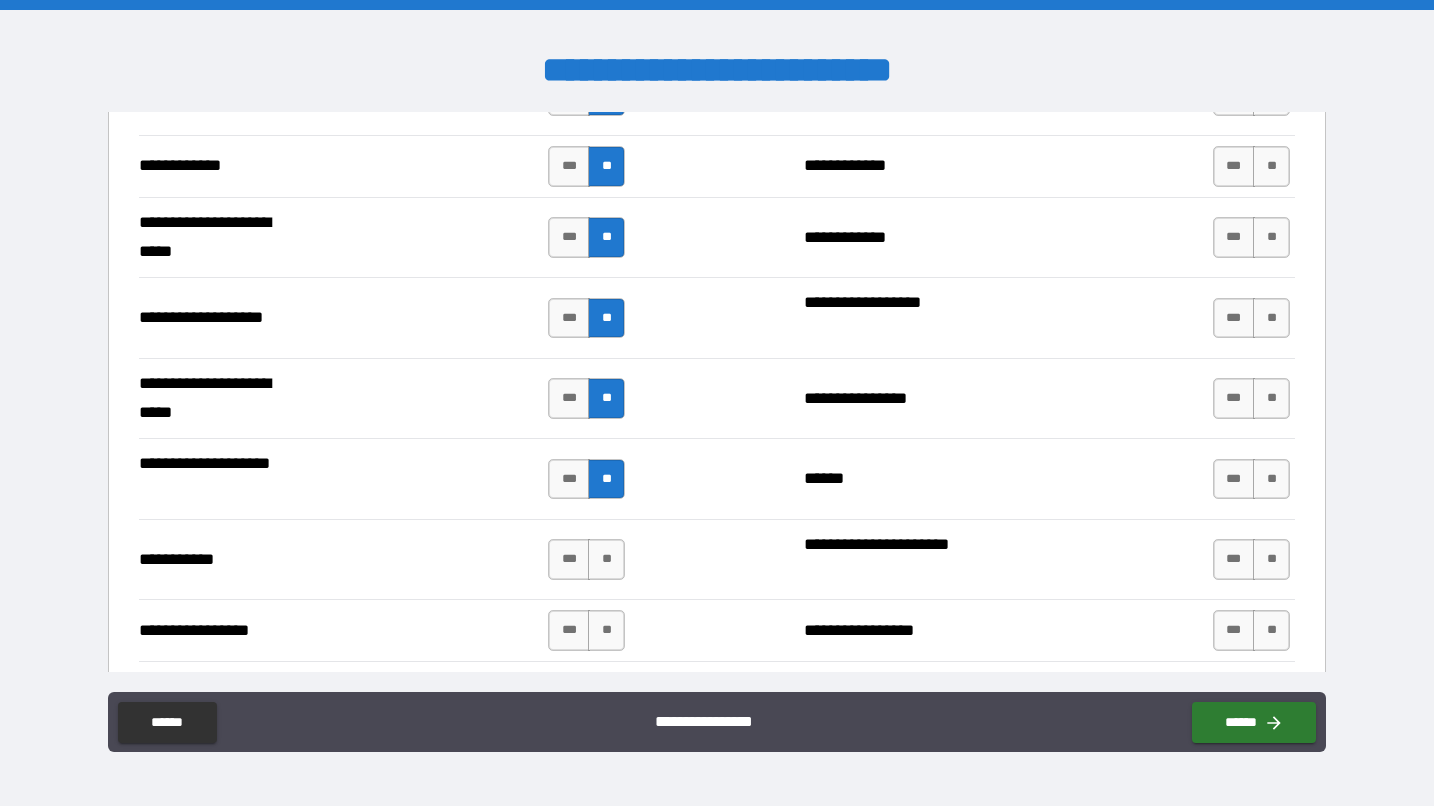 scroll, scrollTop: 4099, scrollLeft: 0, axis: vertical 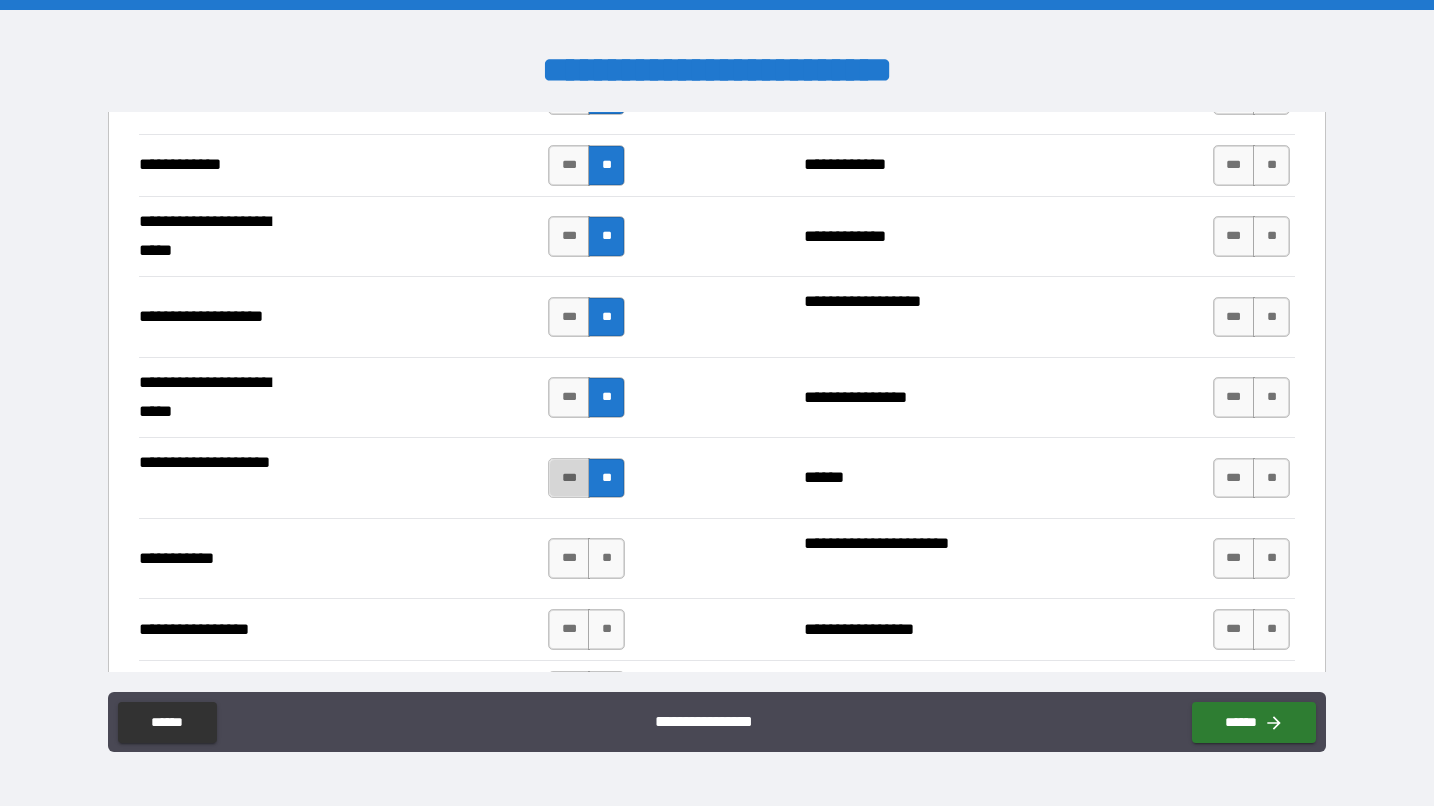 click on "***" at bounding box center [569, 478] 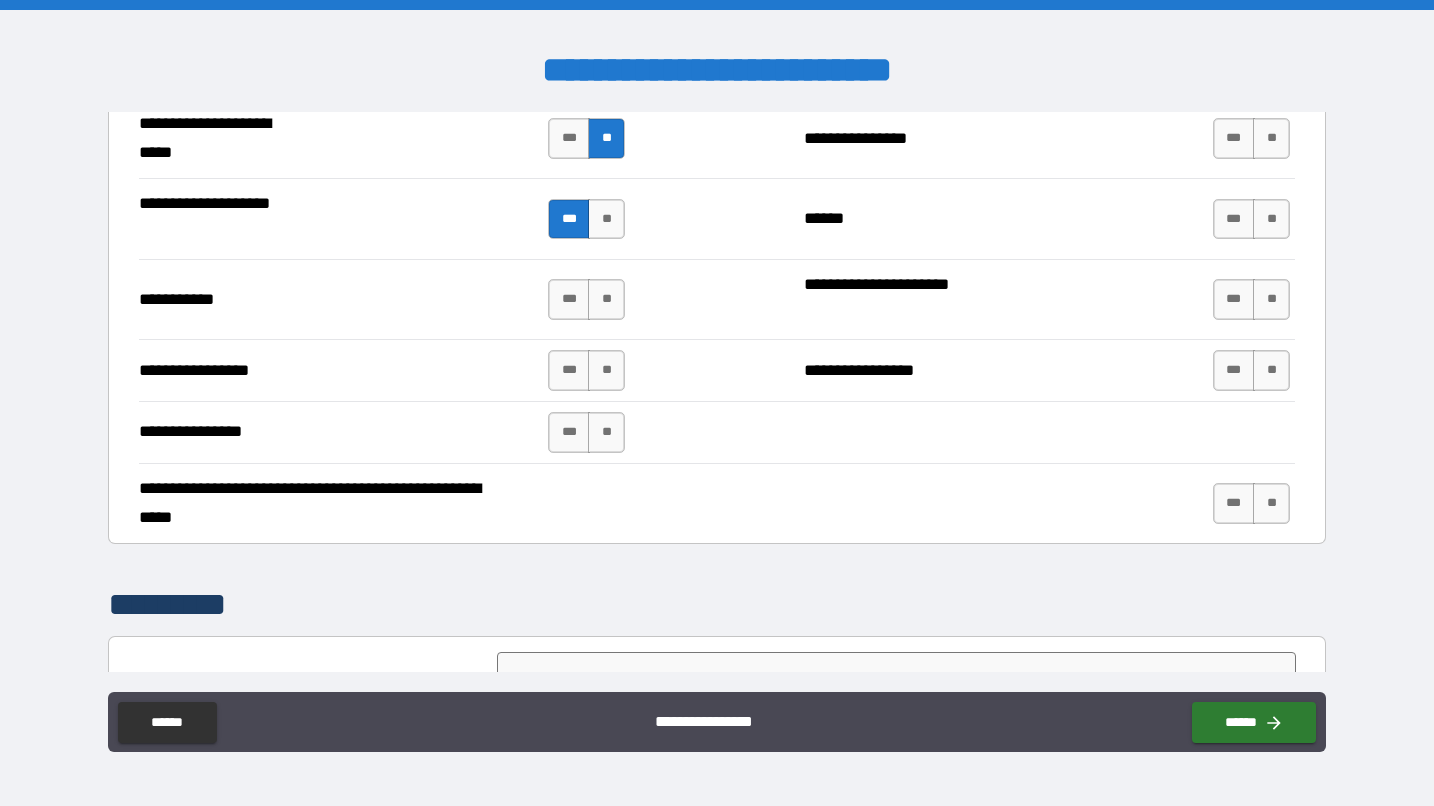 scroll, scrollTop: 4425, scrollLeft: 0, axis: vertical 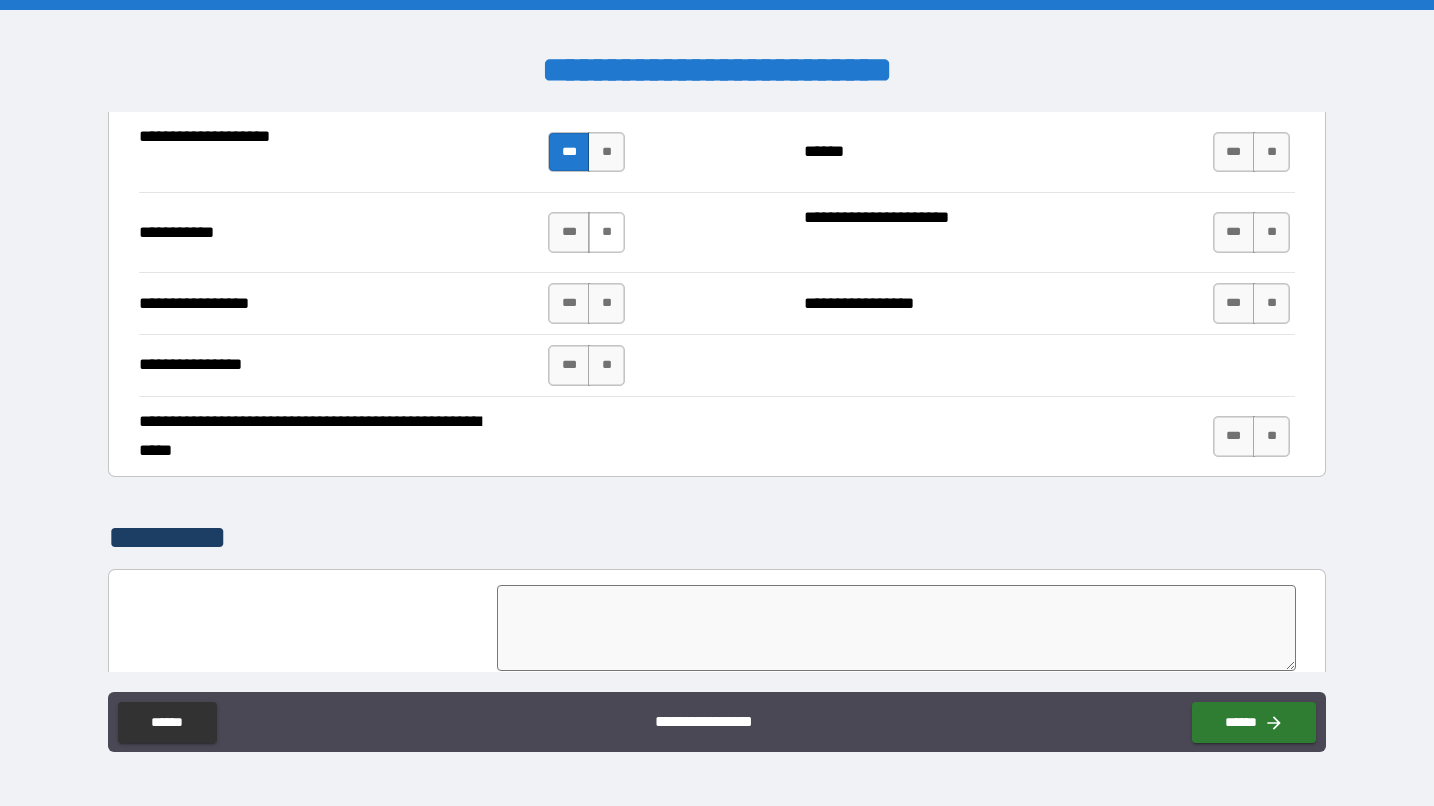 click on "**" at bounding box center [606, 232] 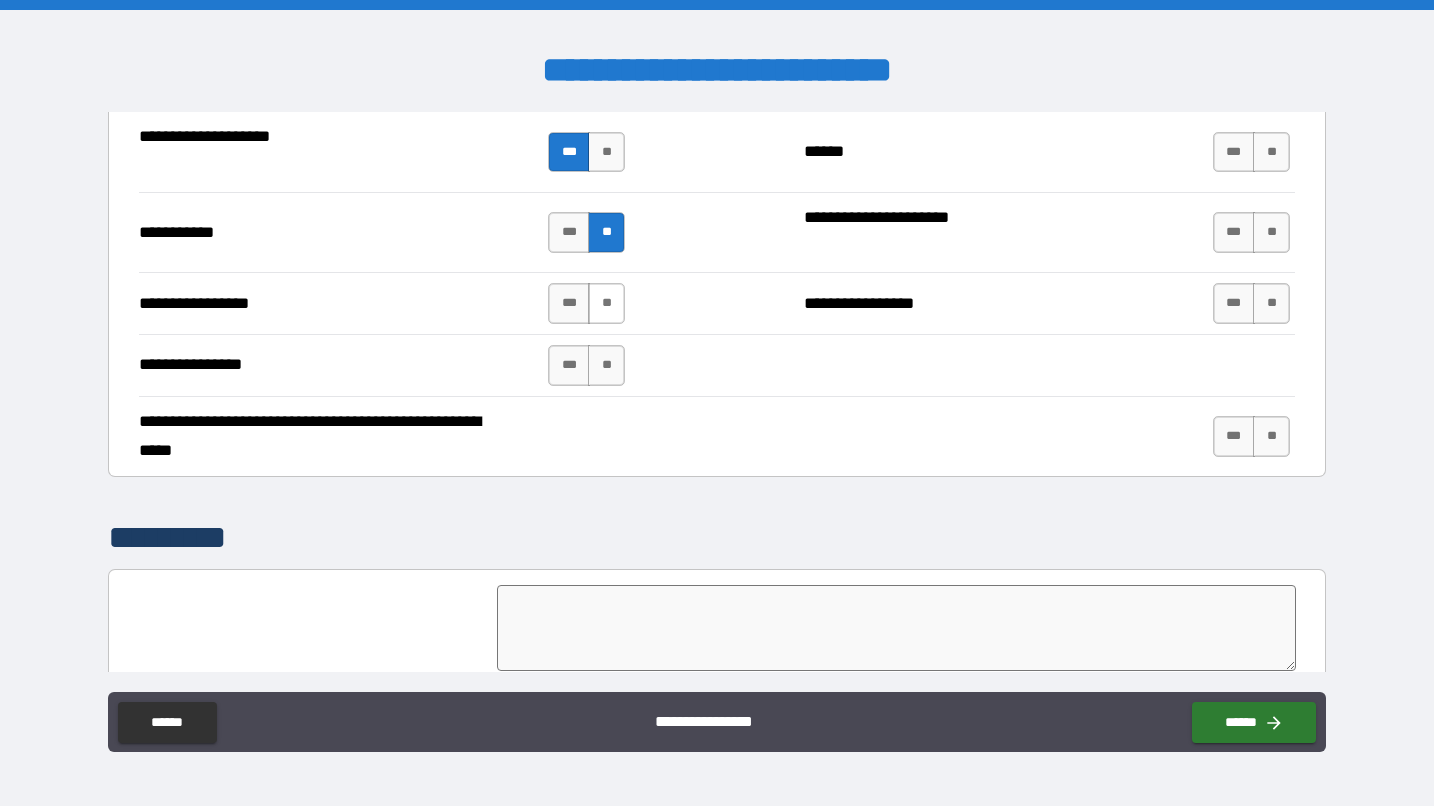 click on "**" at bounding box center (606, 303) 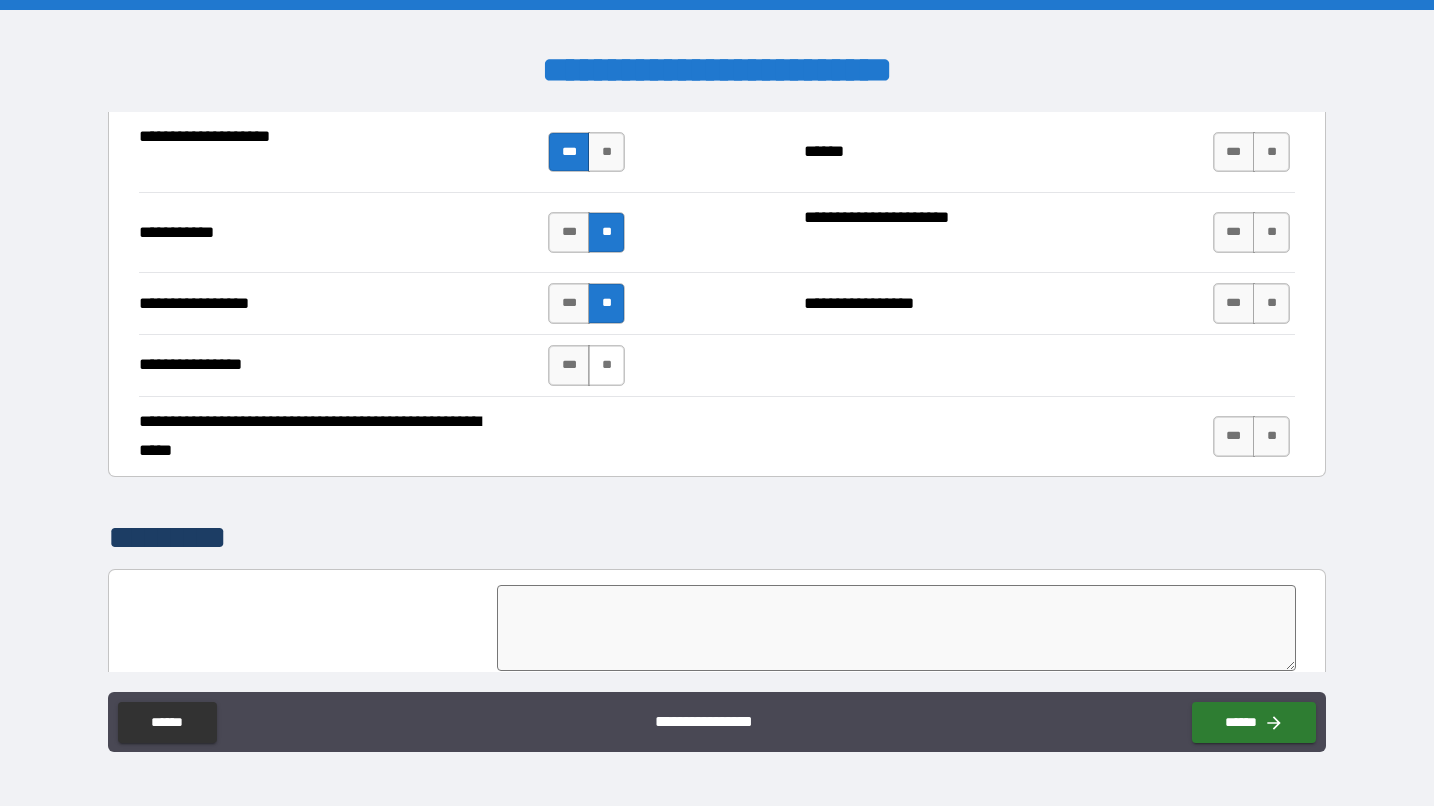 click on "**" at bounding box center [606, 365] 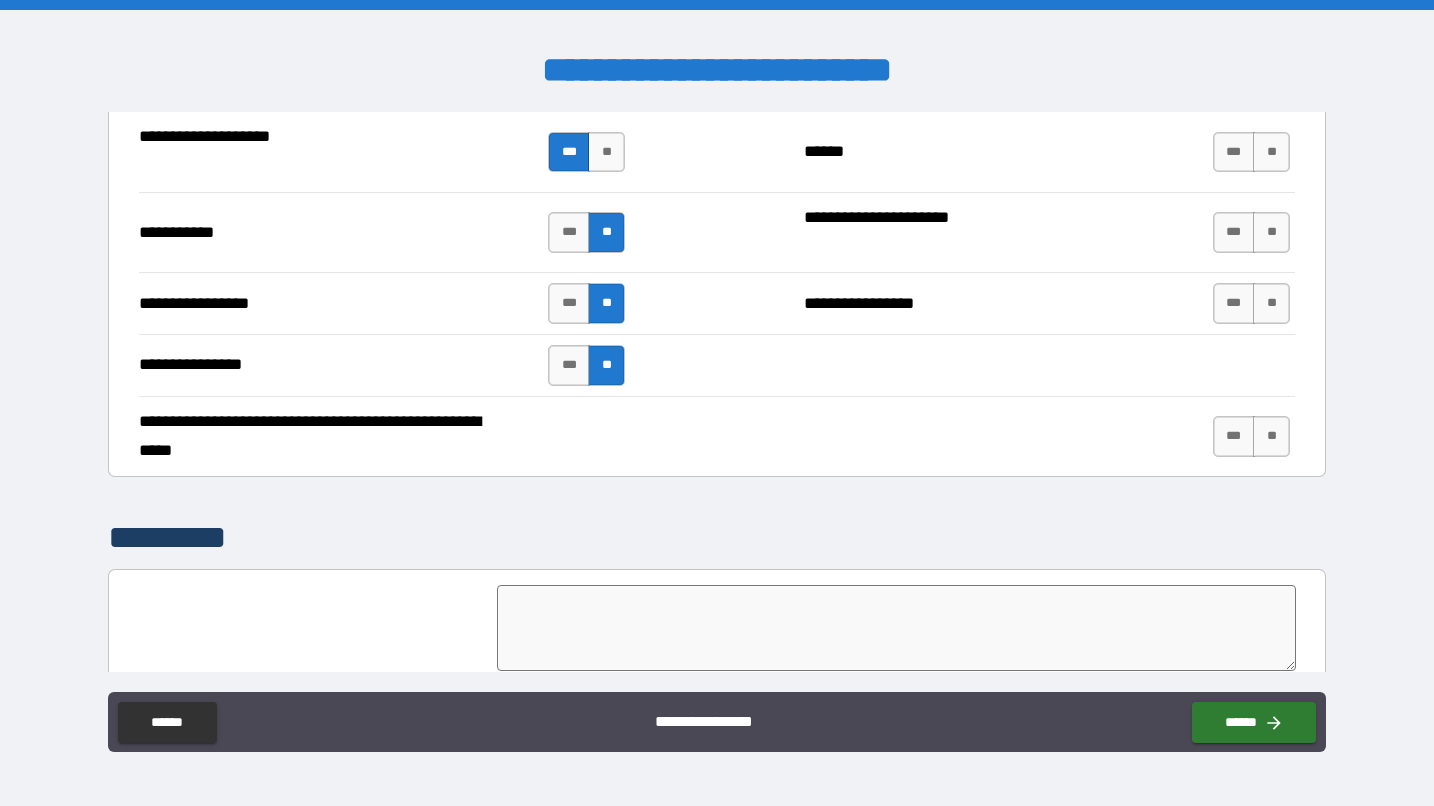 scroll, scrollTop: 4452, scrollLeft: 0, axis: vertical 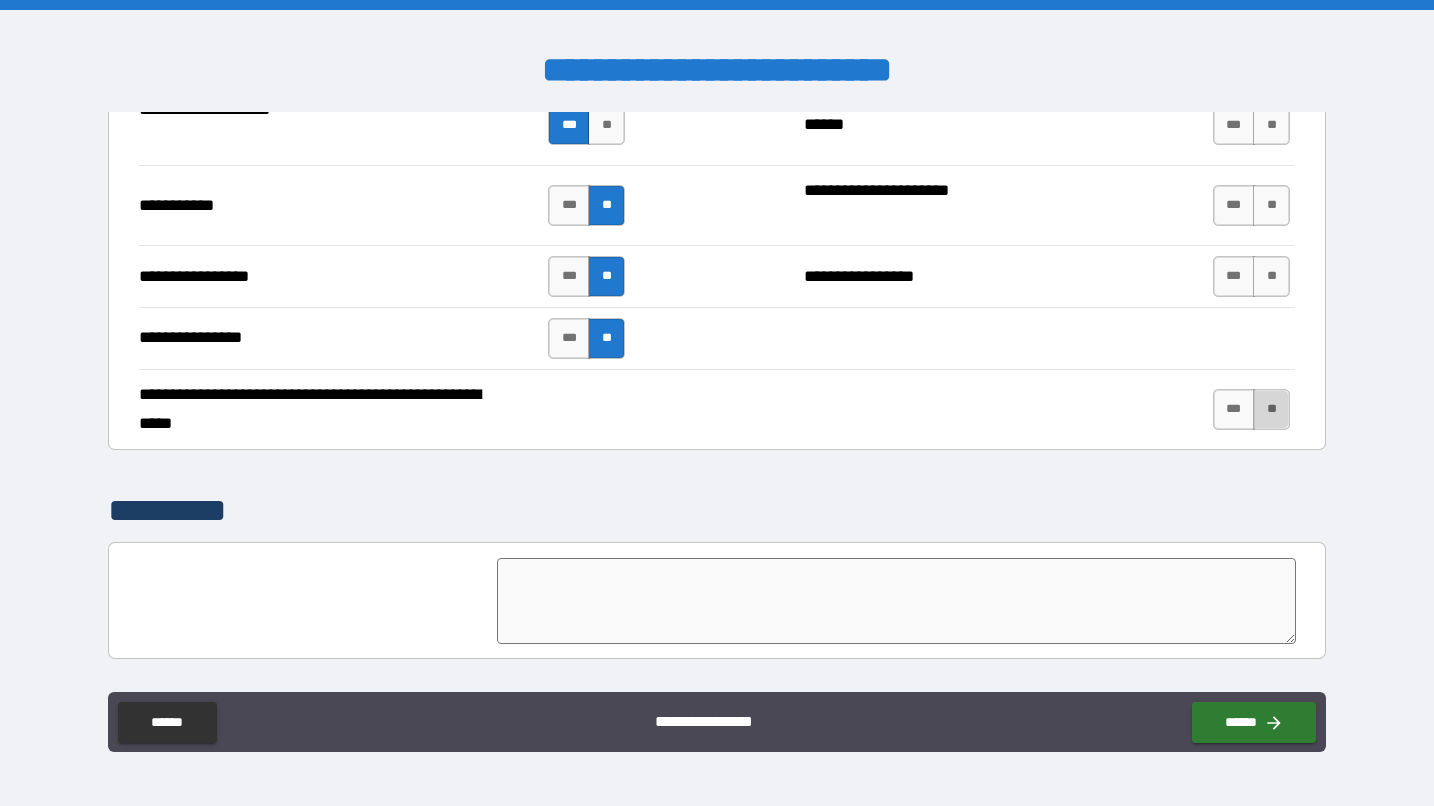 click on "**" at bounding box center (1271, 409) 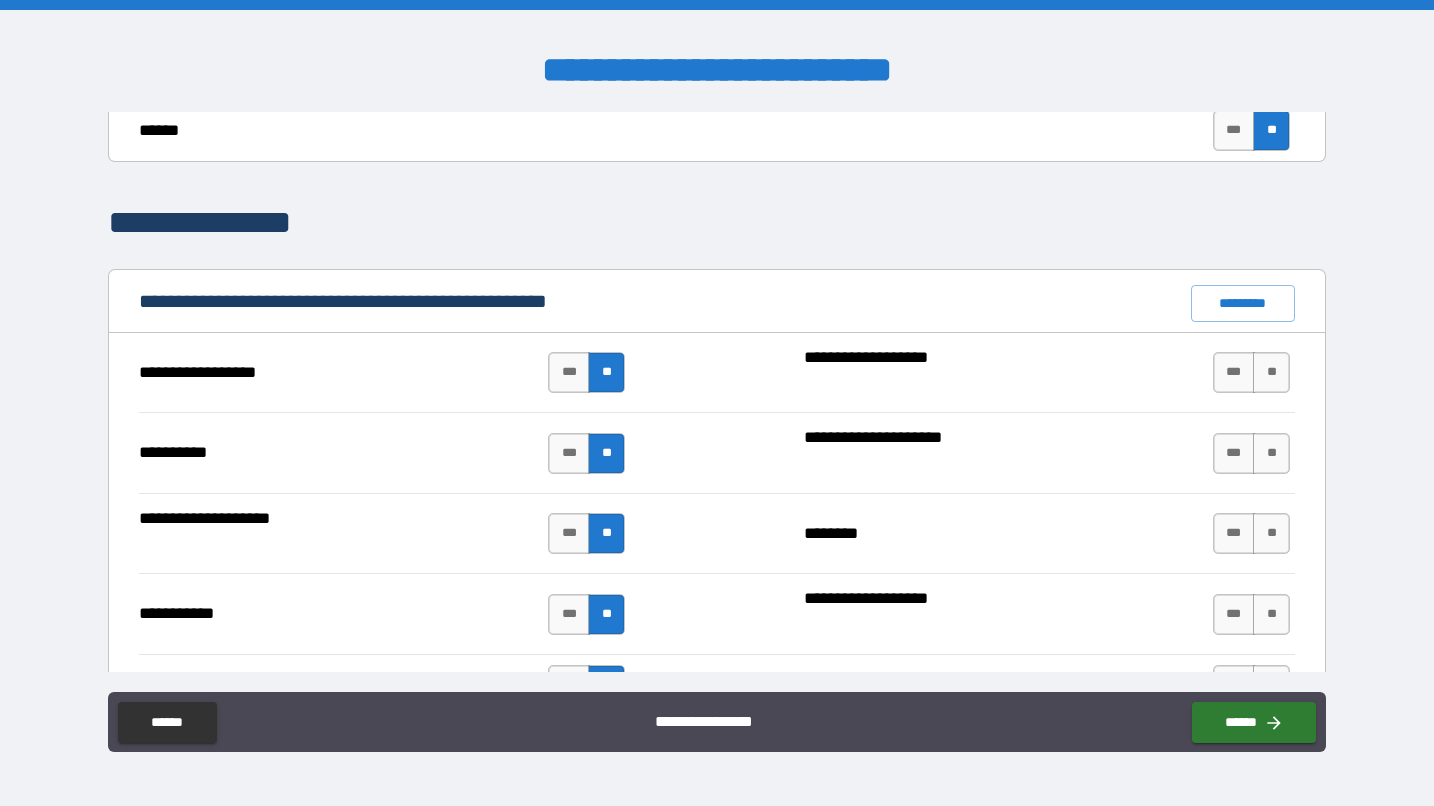 scroll, scrollTop: 1750, scrollLeft: 0, axis: vertical 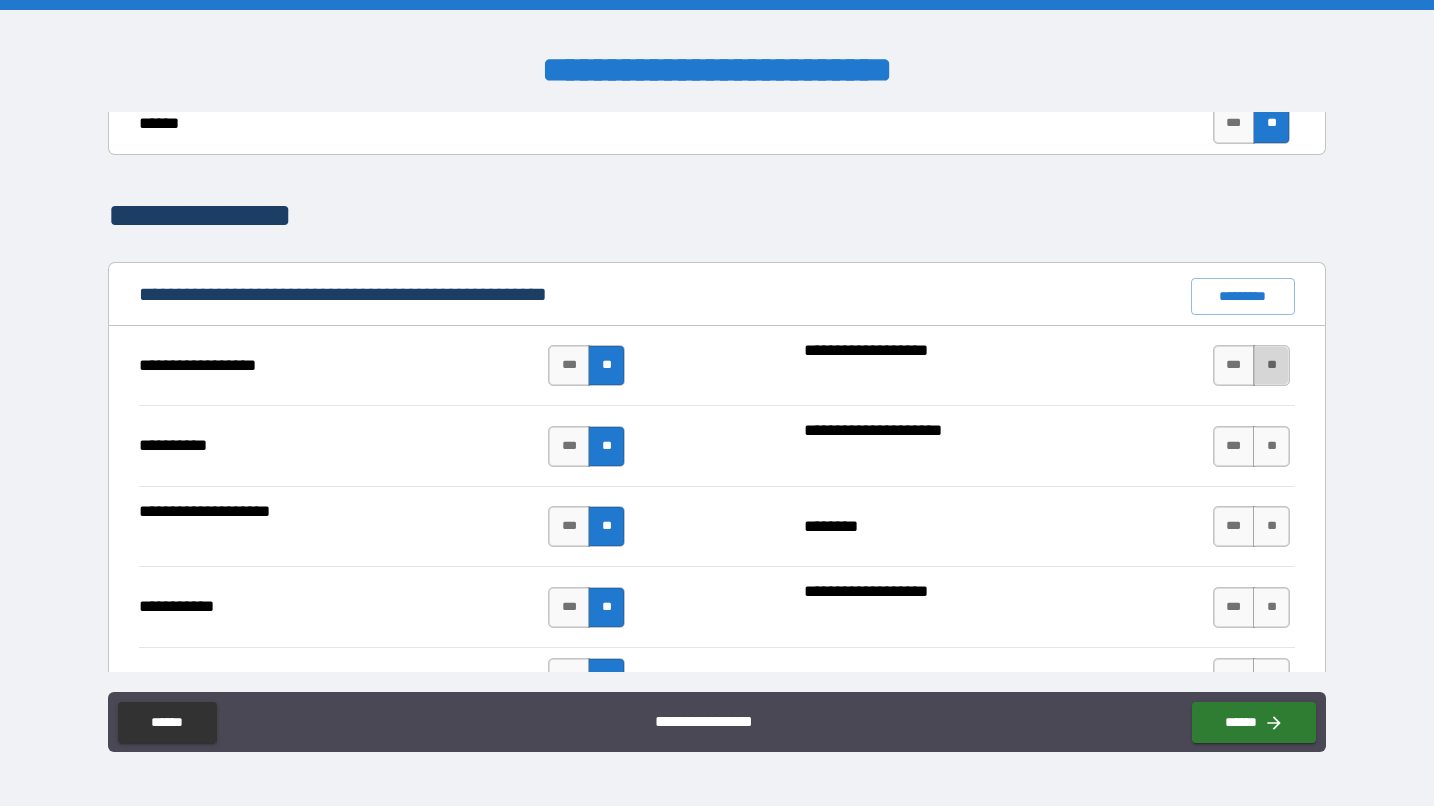 click on "**" at bounding box center (1271, 365) 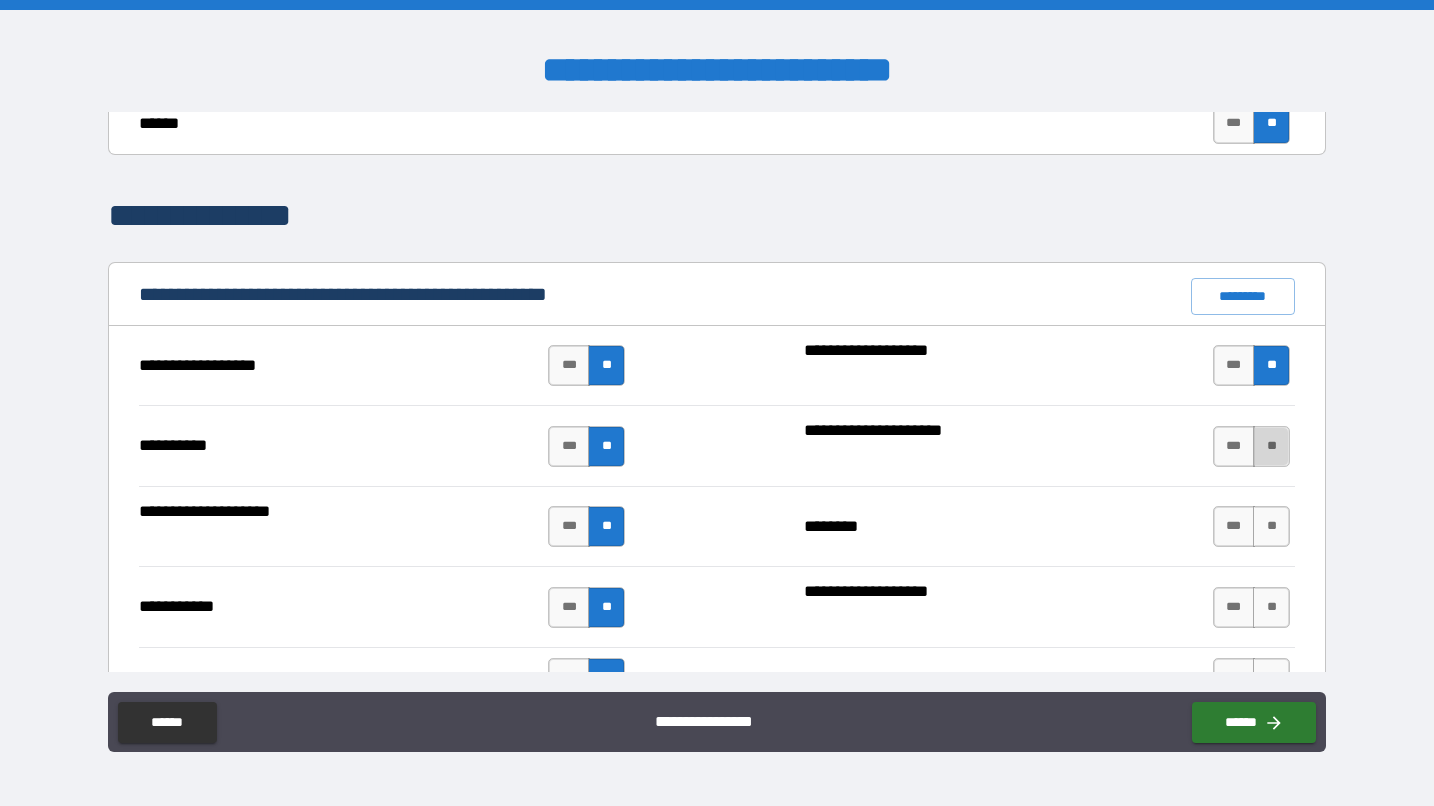 click on "**" at bounding box center [1271, 446] 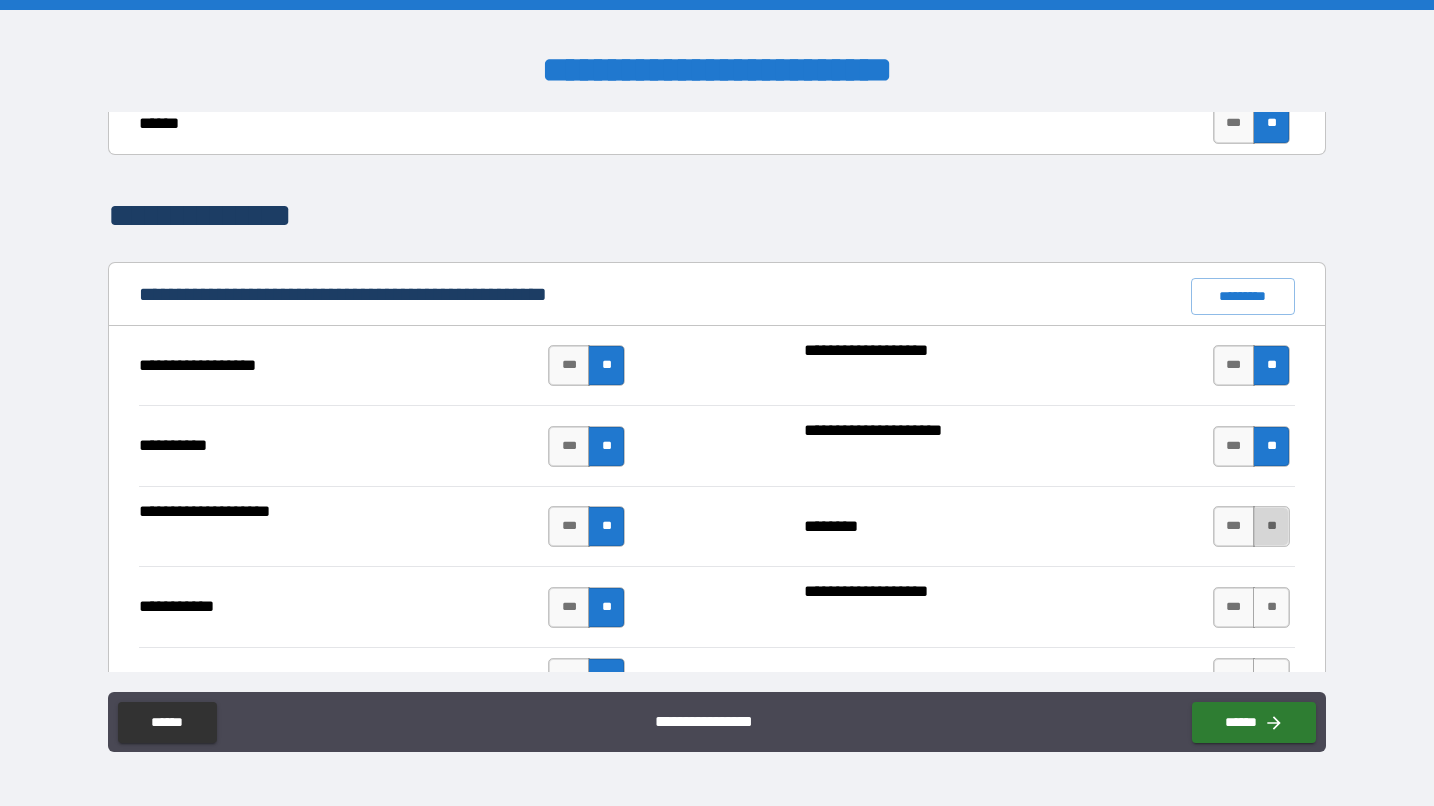 click on "**" at bounding box center [1271, 526] 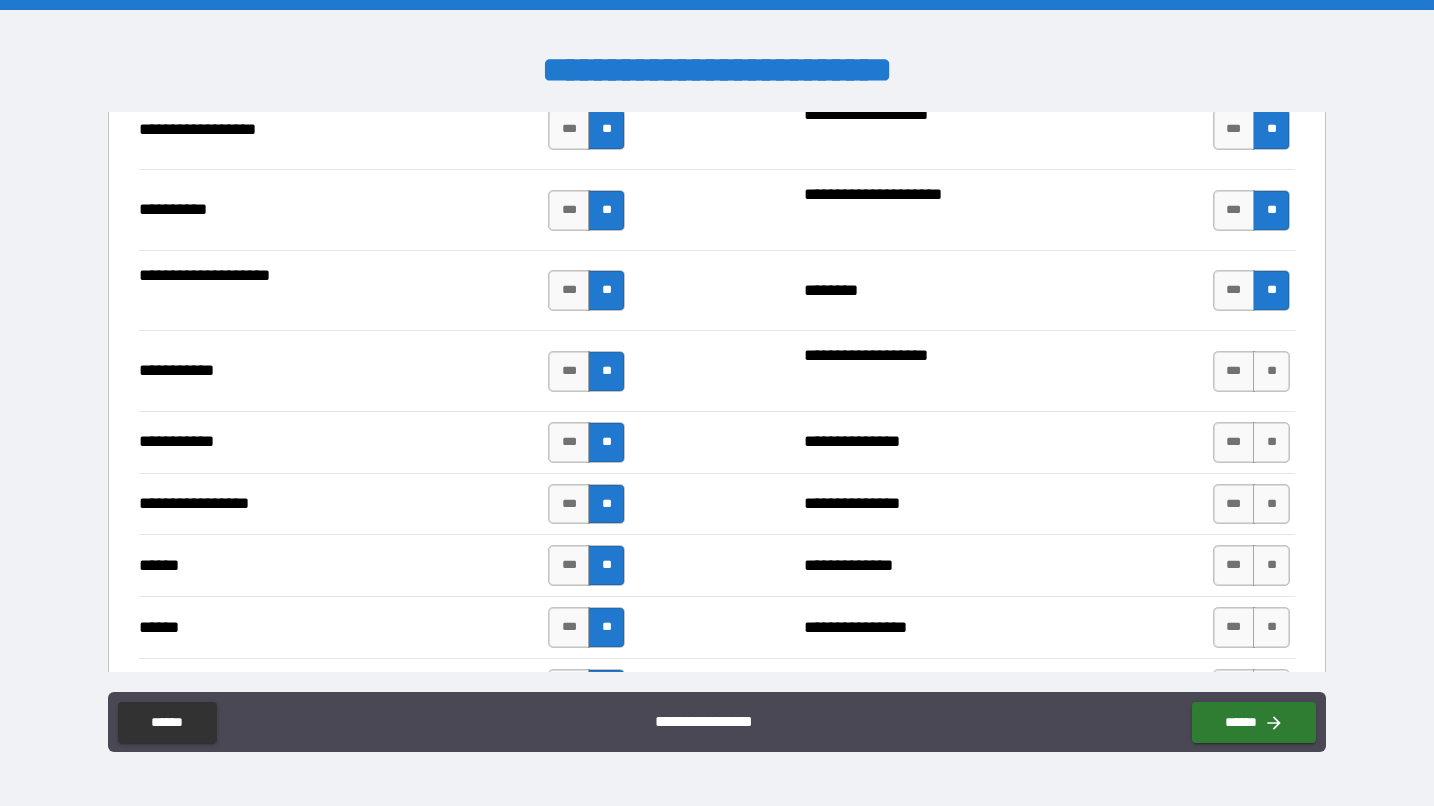 scroll, scrollTop: 2018, scrollLeft: 0, axis: vertical 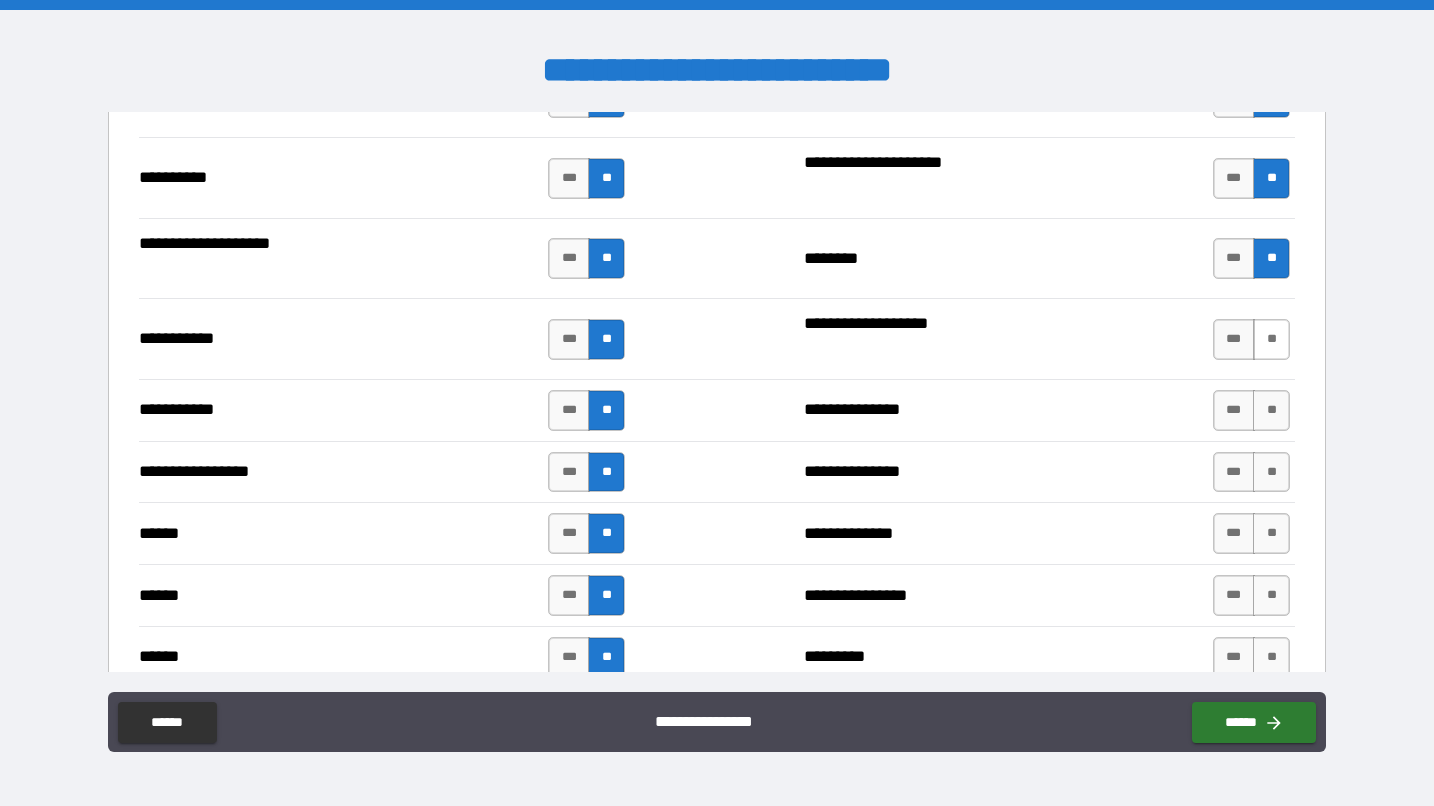 click on "**" at bounding box center (1271, 339) 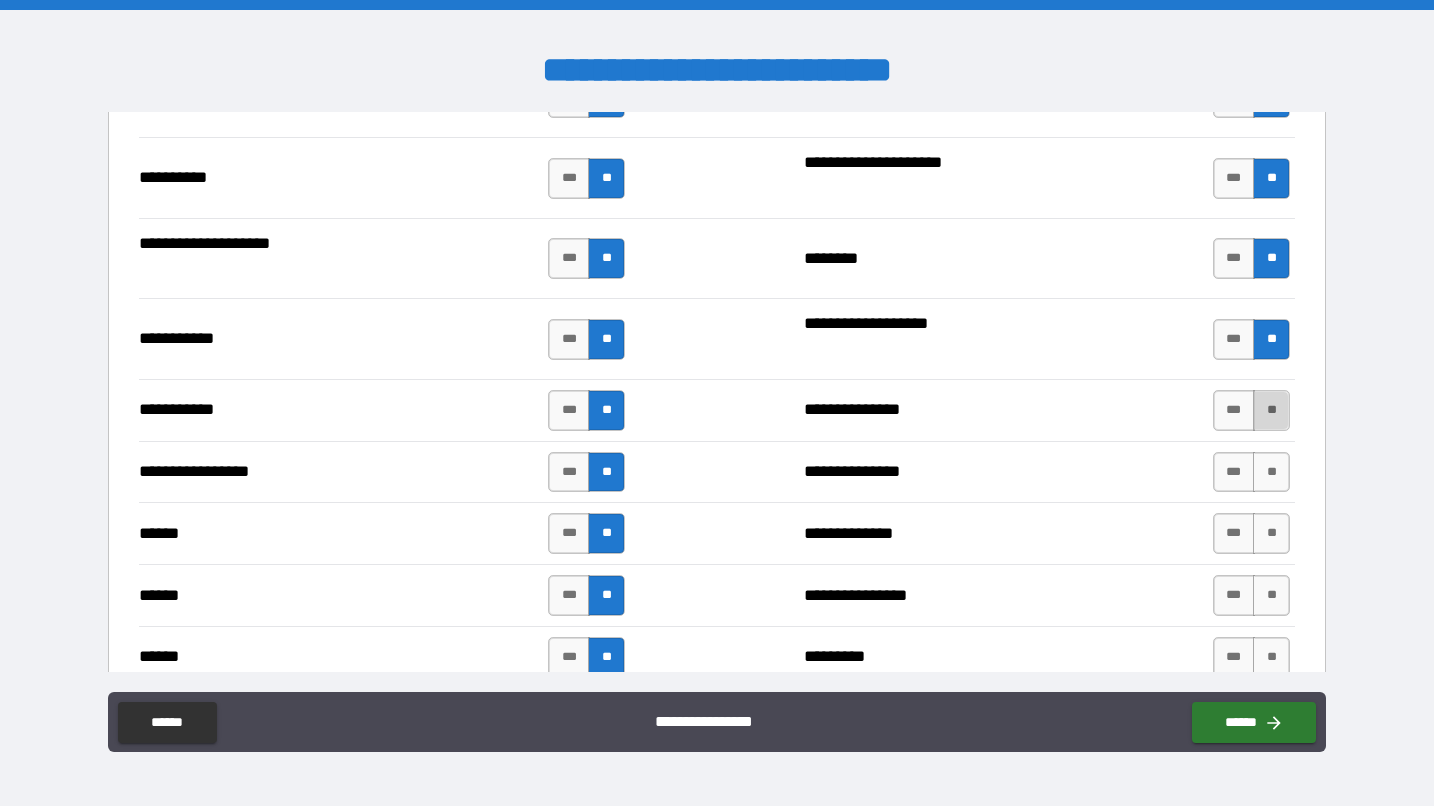 click on "**" at bounding box center (1271, 410) 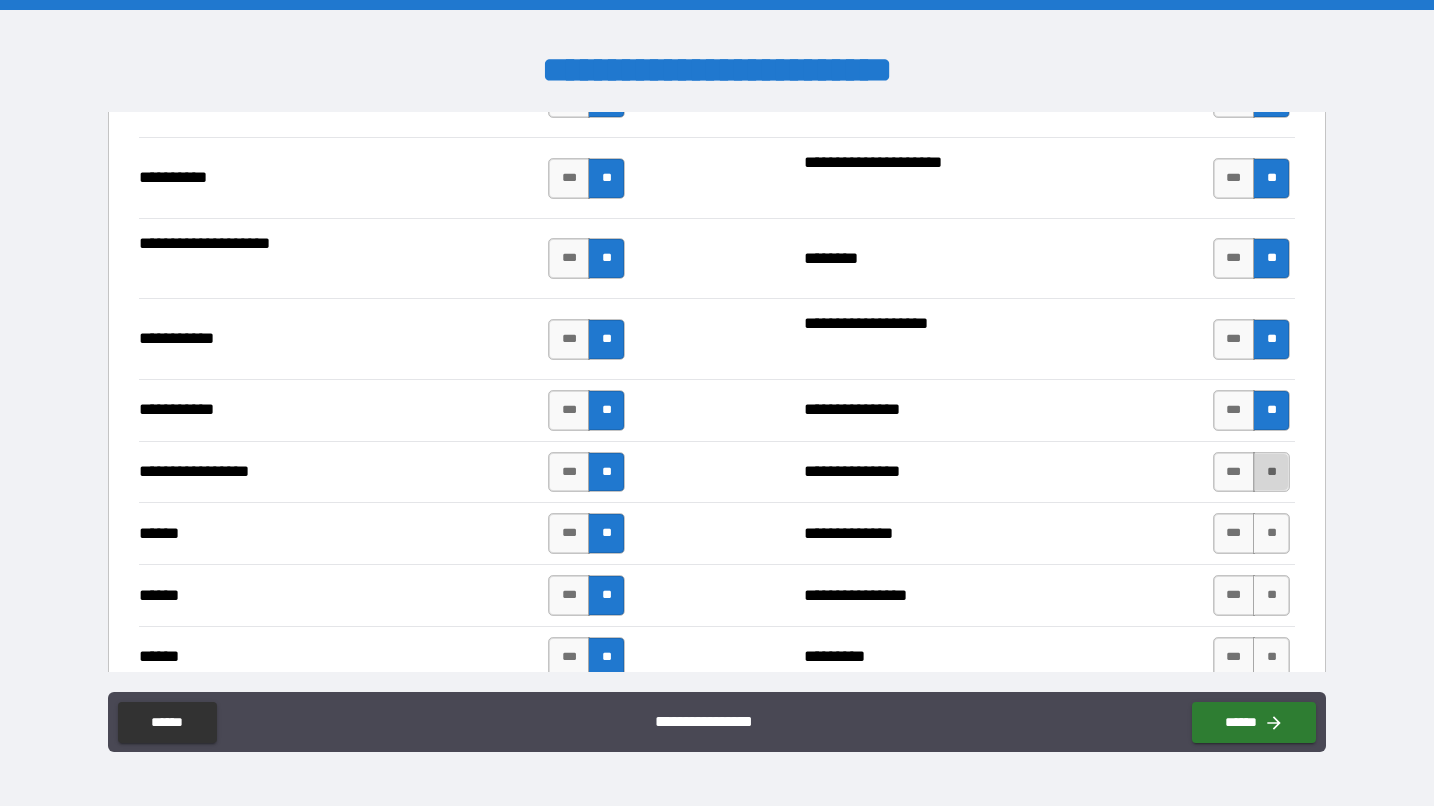 click on "**" at bounding box center (1271, 472) 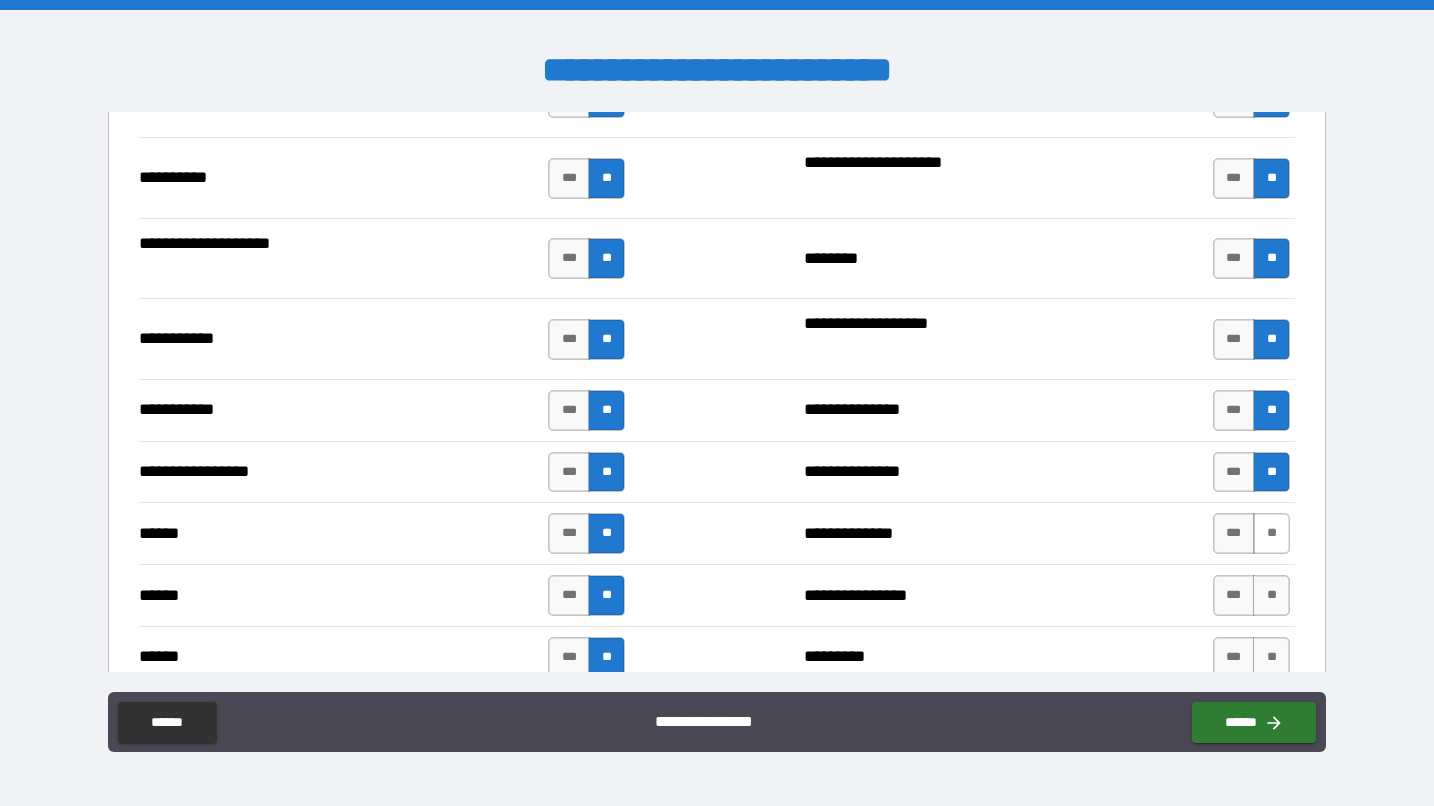click on "**" at bounding box center [1271, 533] 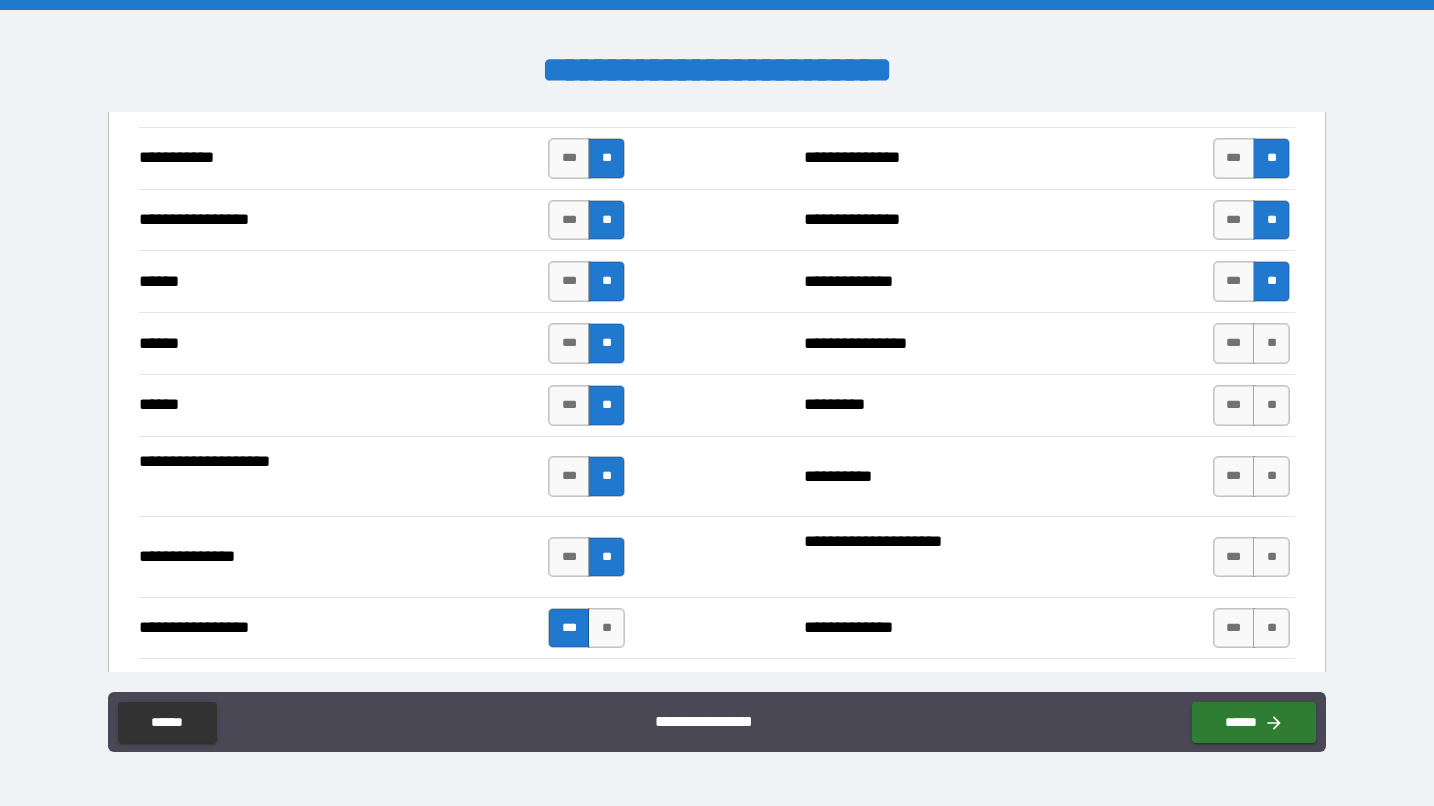 scroll, scrollTop: 2357, scrollLeft: 0, axis: vertical 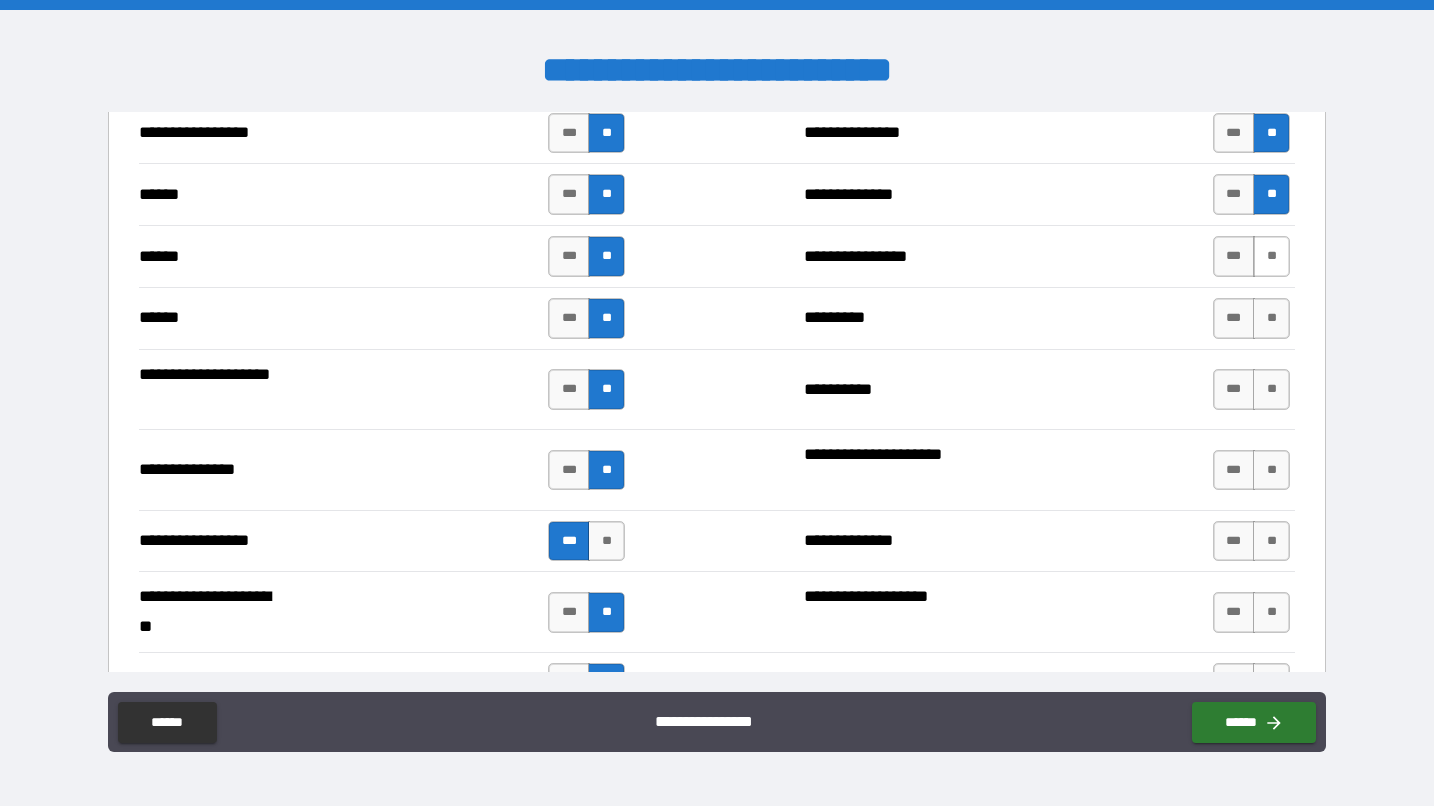 click on "**" at bounding box center [1271, 256] 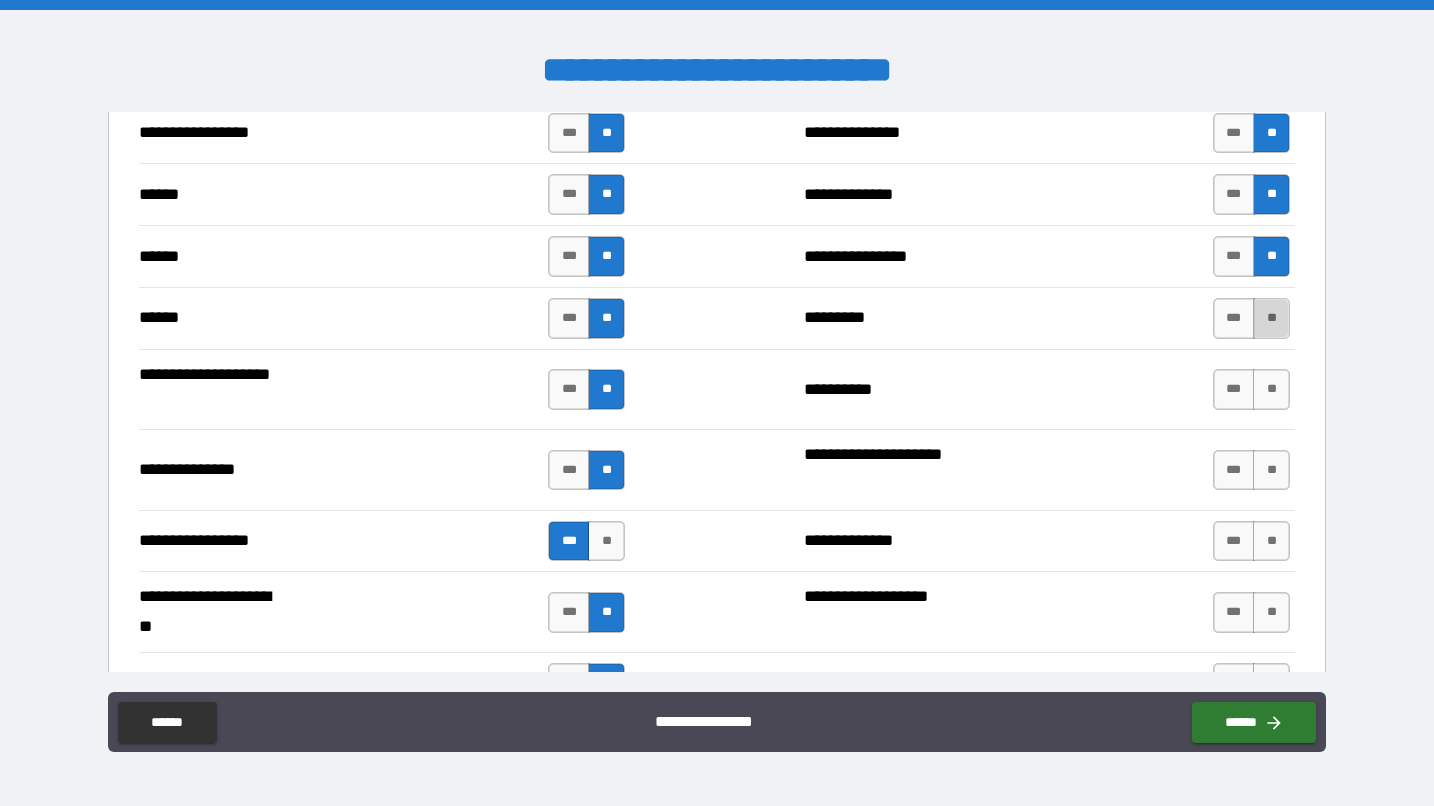 click on "**" at bounding box center (1271, 318) 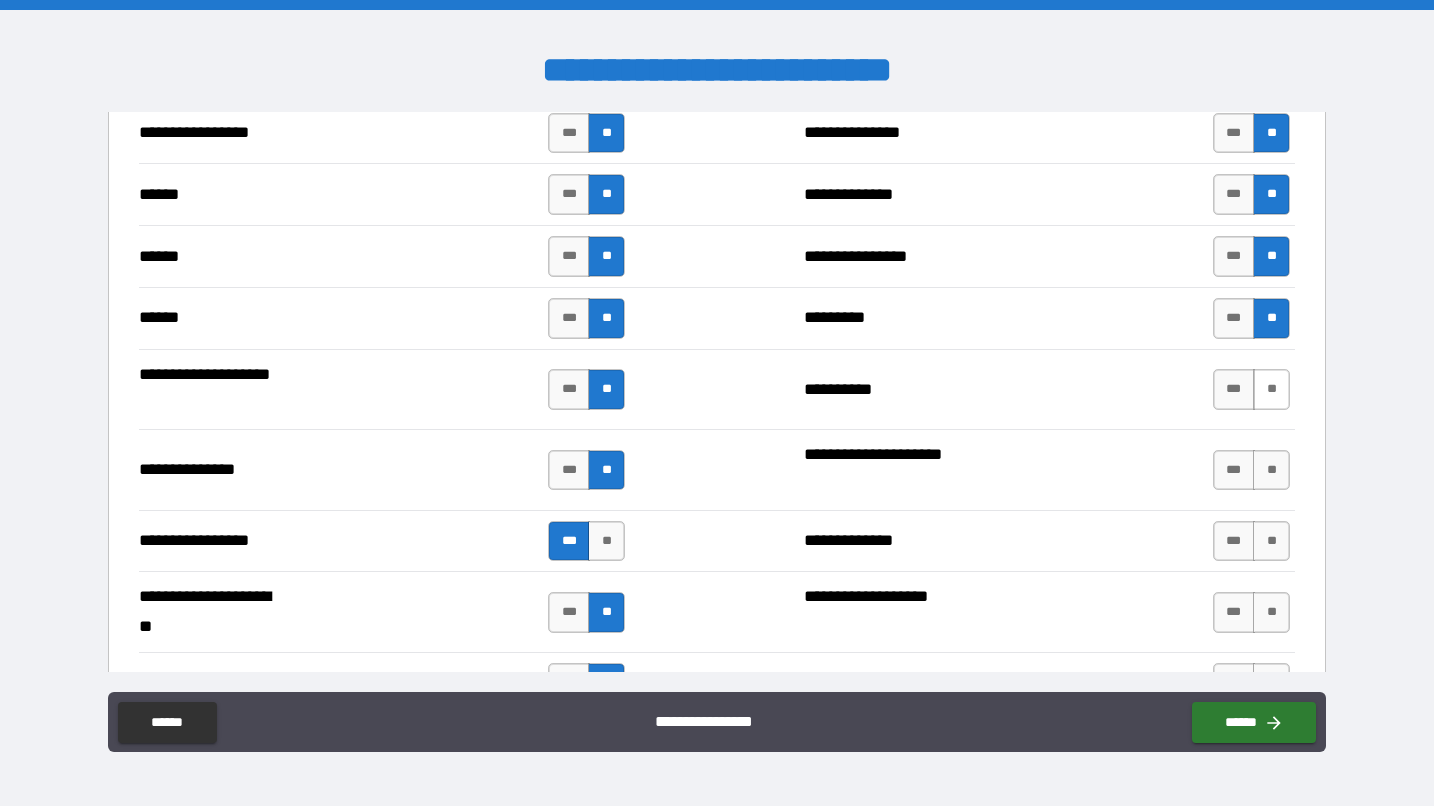 click on "**" at bounding box center (1271, 389) 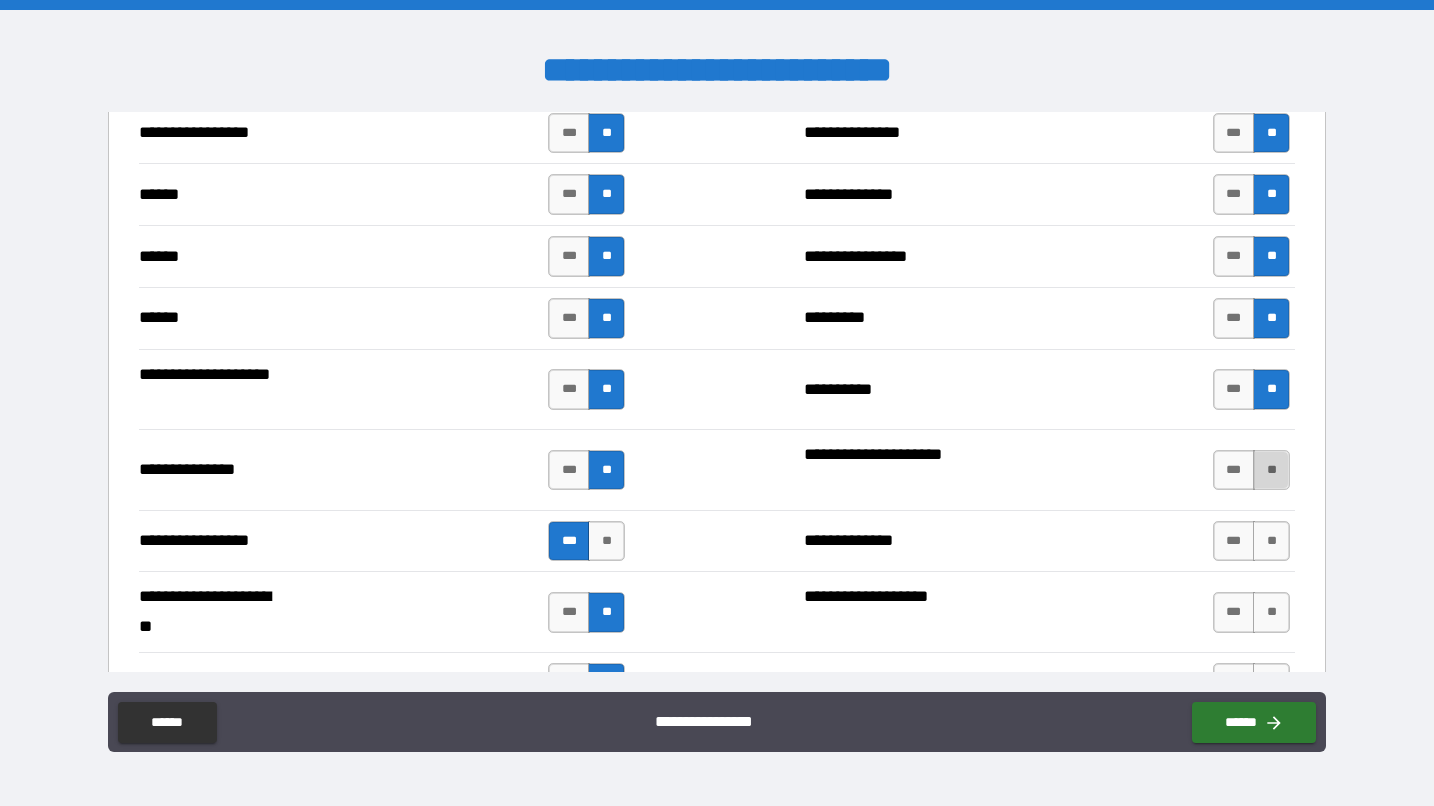 click on "**" at bounding box center [1271, 470] 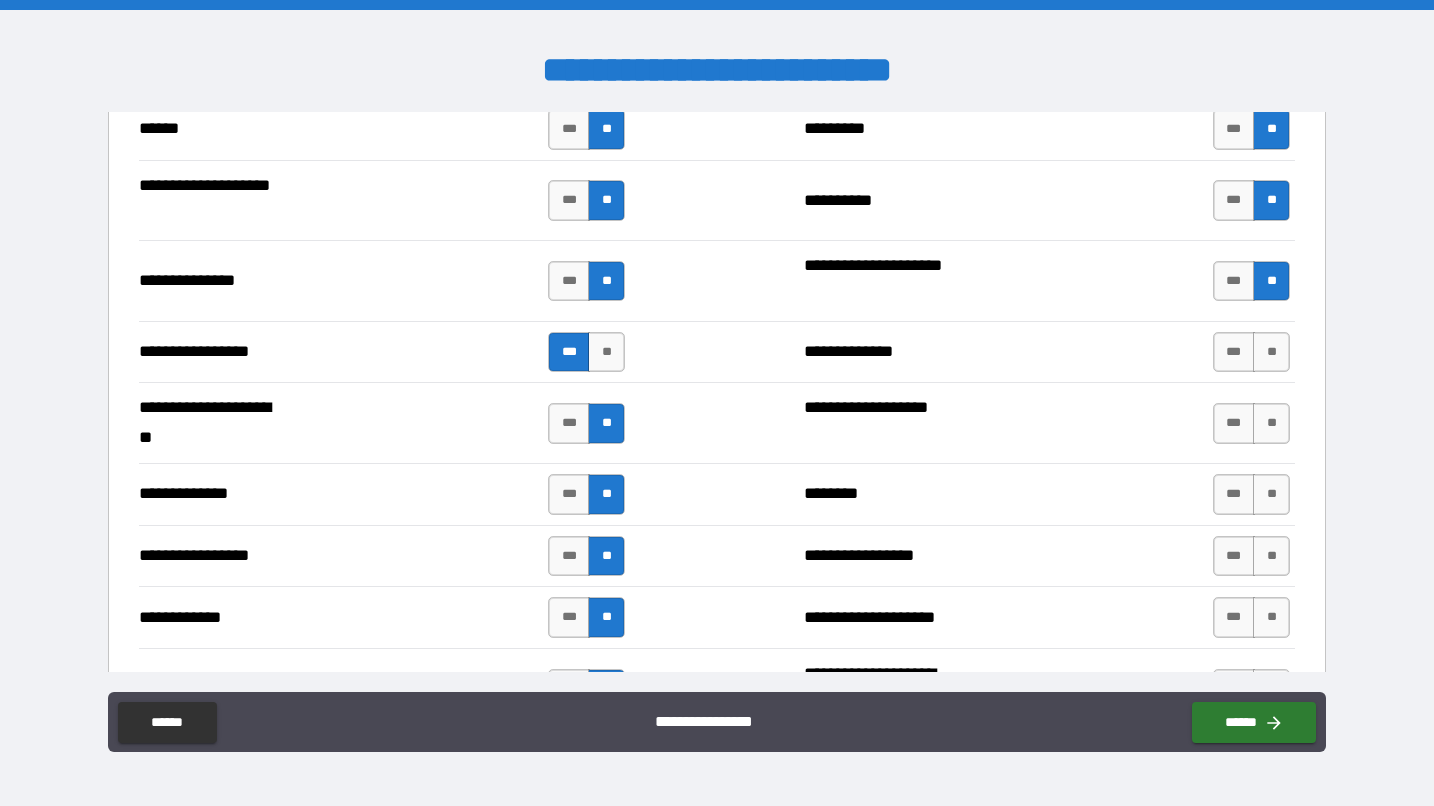 scroll, scrollTop: 2599, scrollLeft: 0, axis: vertical 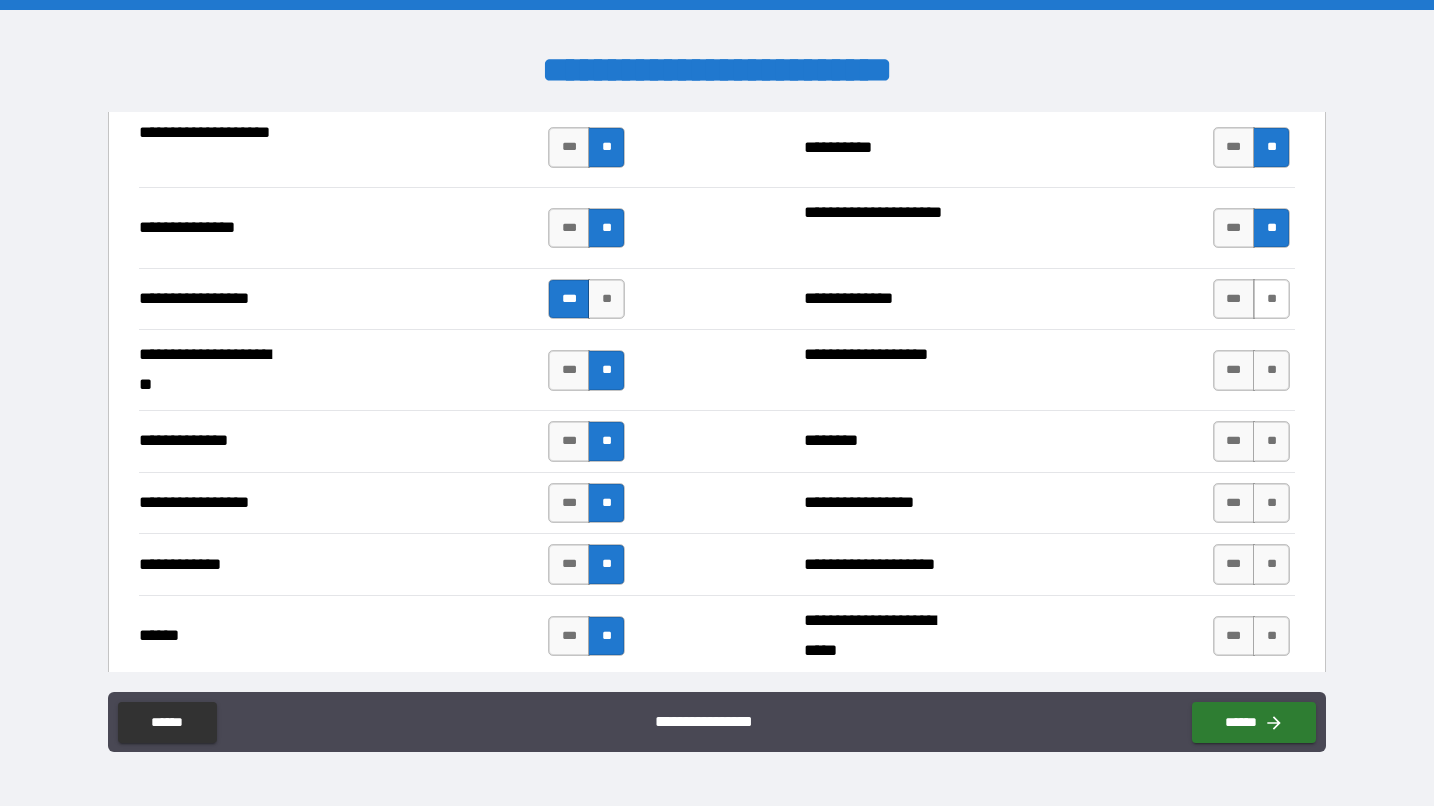 click on "**" at bounding box center [1271, 299] 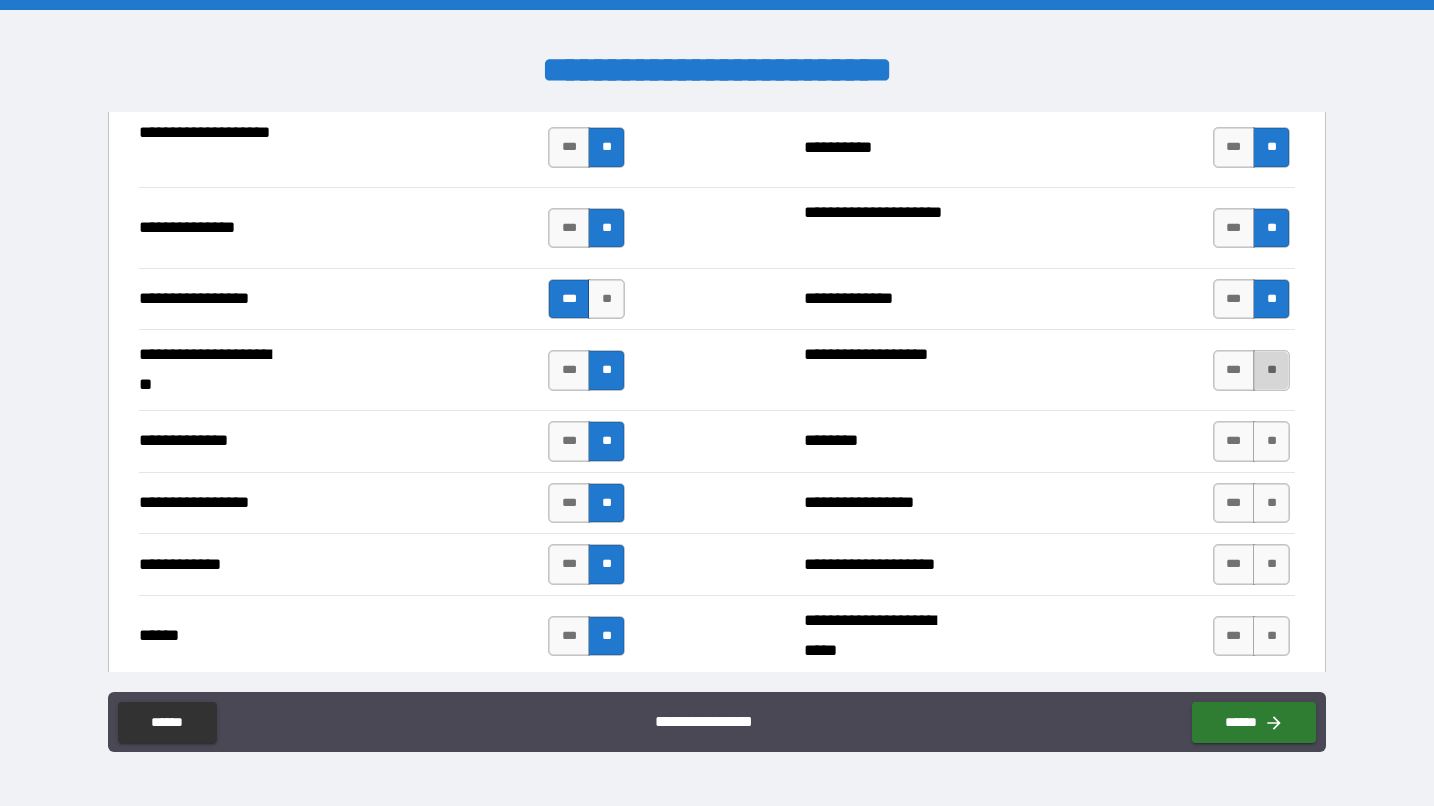click on "**" at bounding box center (1271, 370) 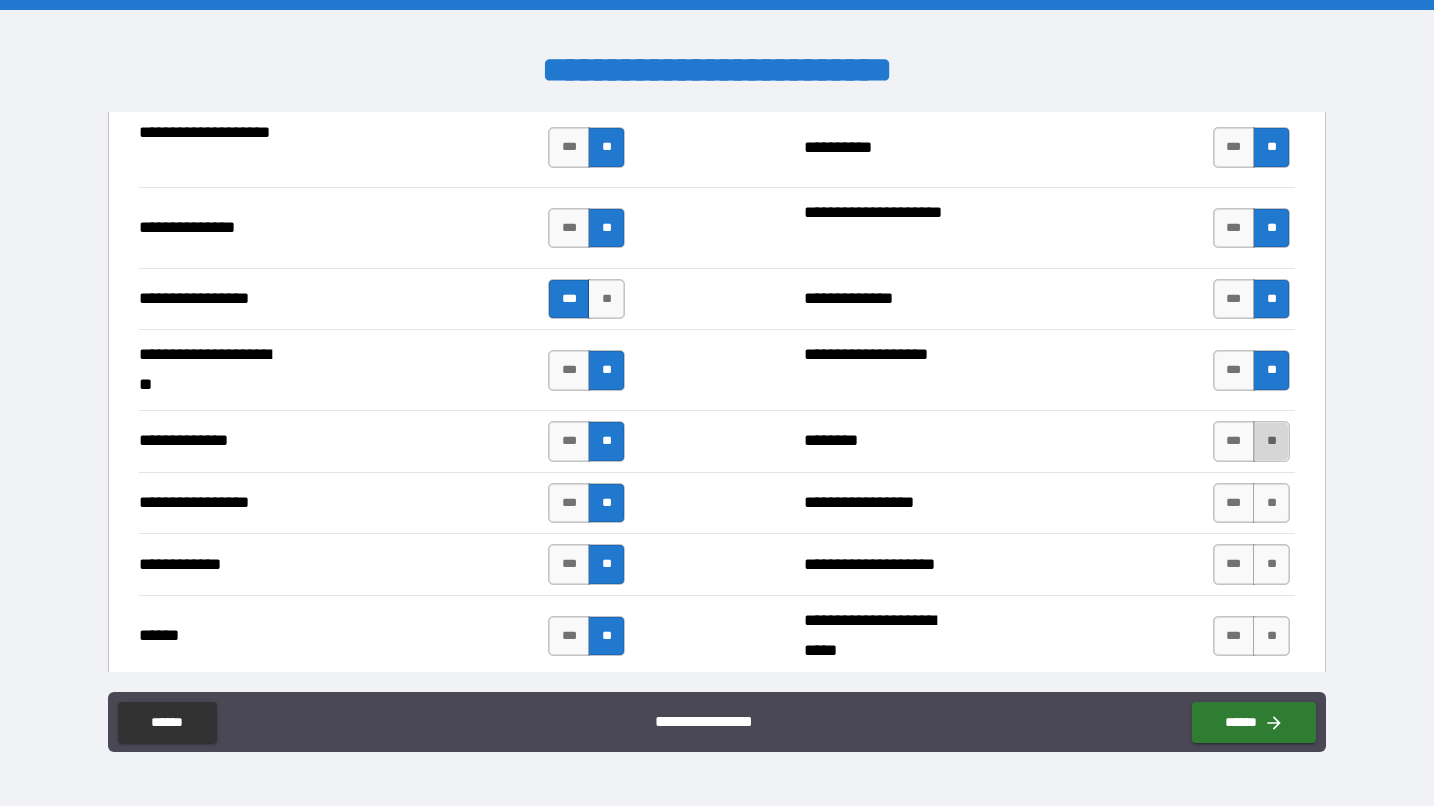 click on "**" at bounding box center (1271, 441) 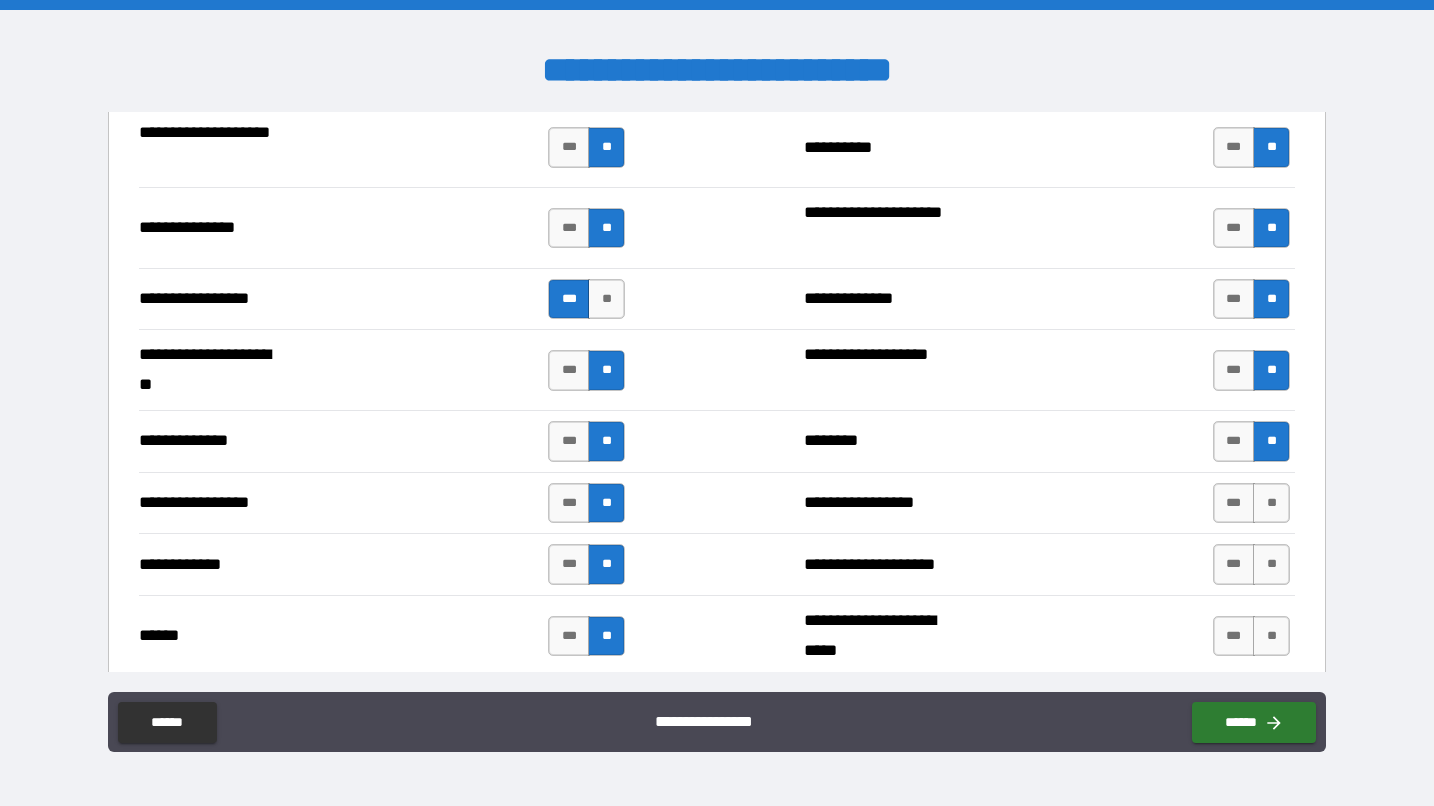 scroll, scrollTop: 2745, scrollLeft: 0, axis: vertical 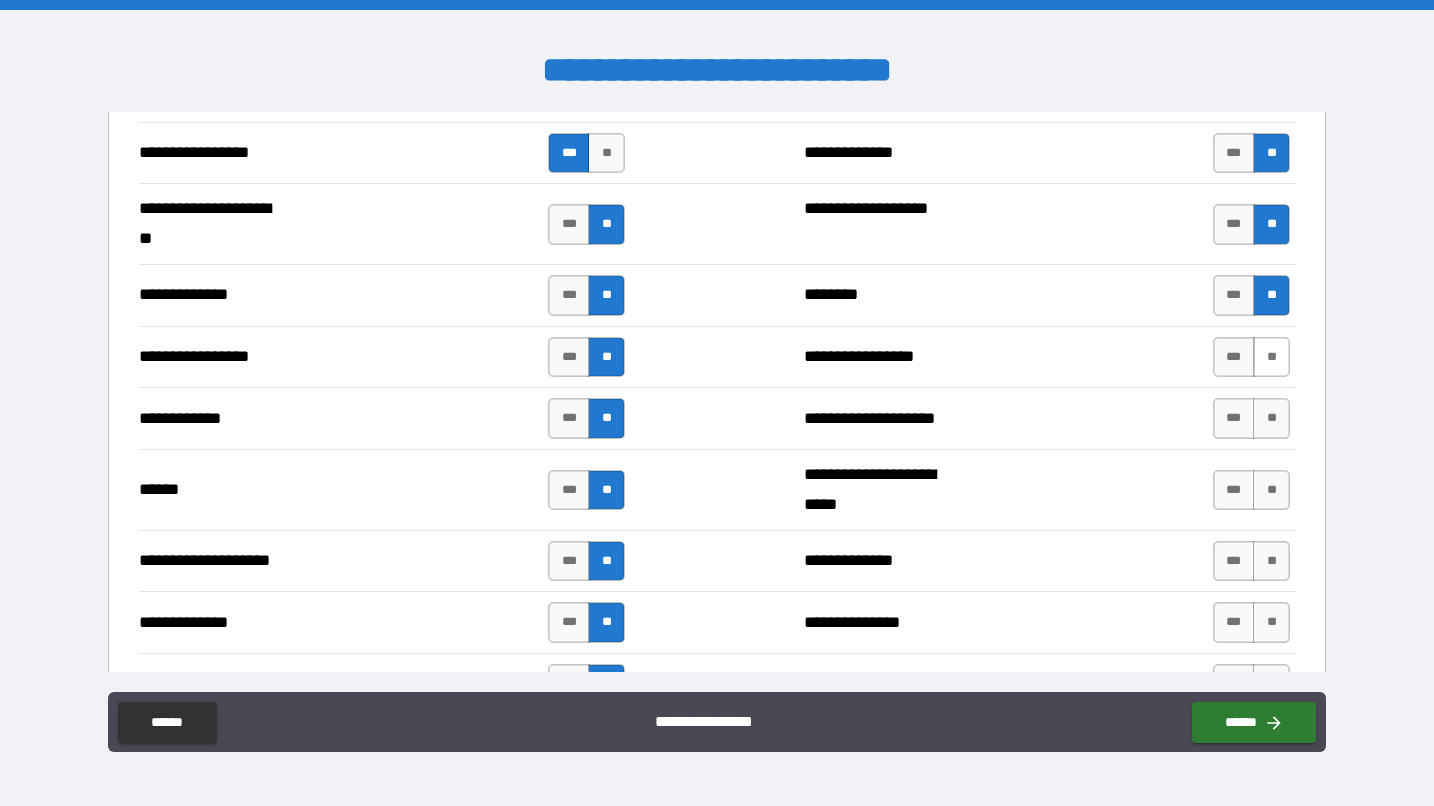 click on "**" at bounding box center (1271, 357) 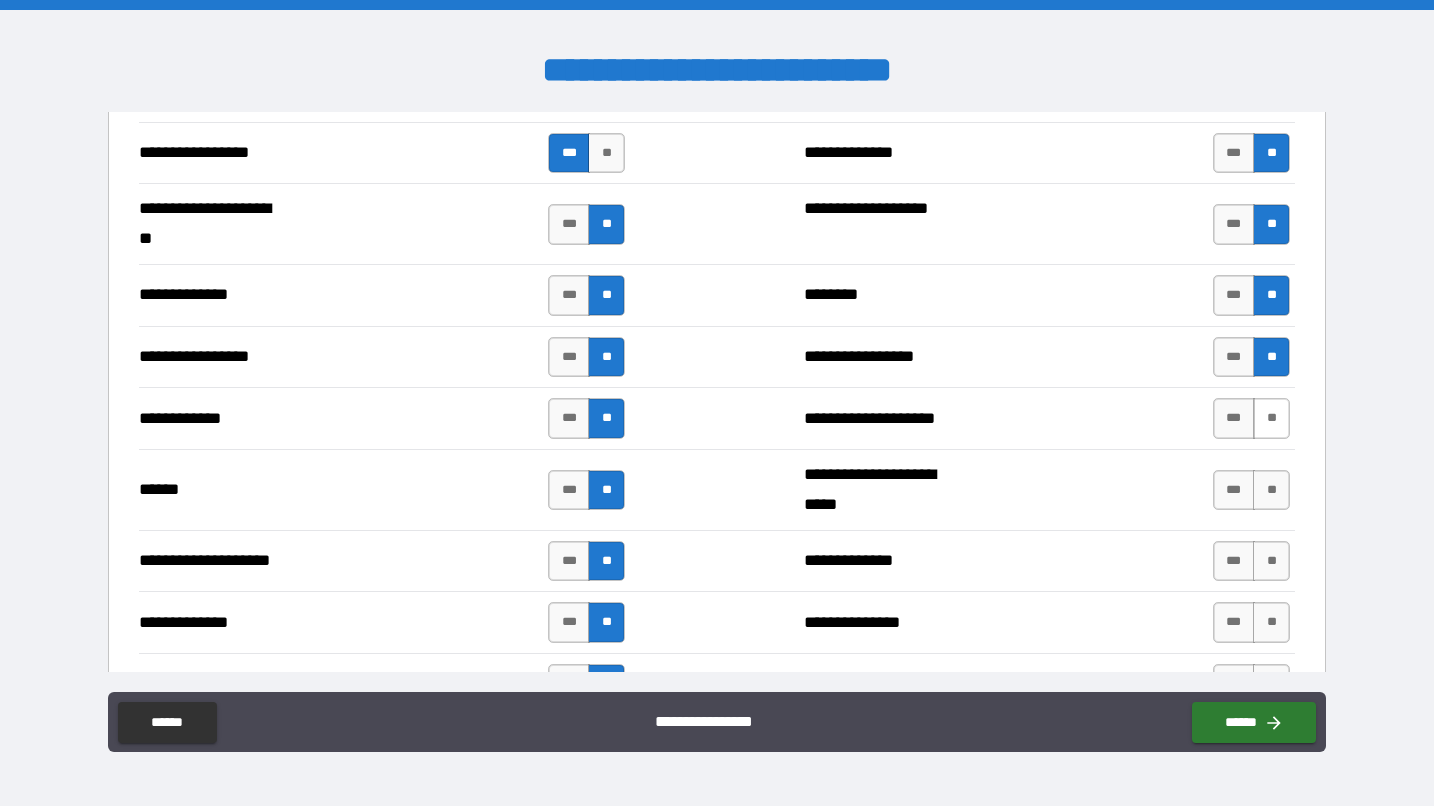 click on "**" at bounding box center (1271, 418) 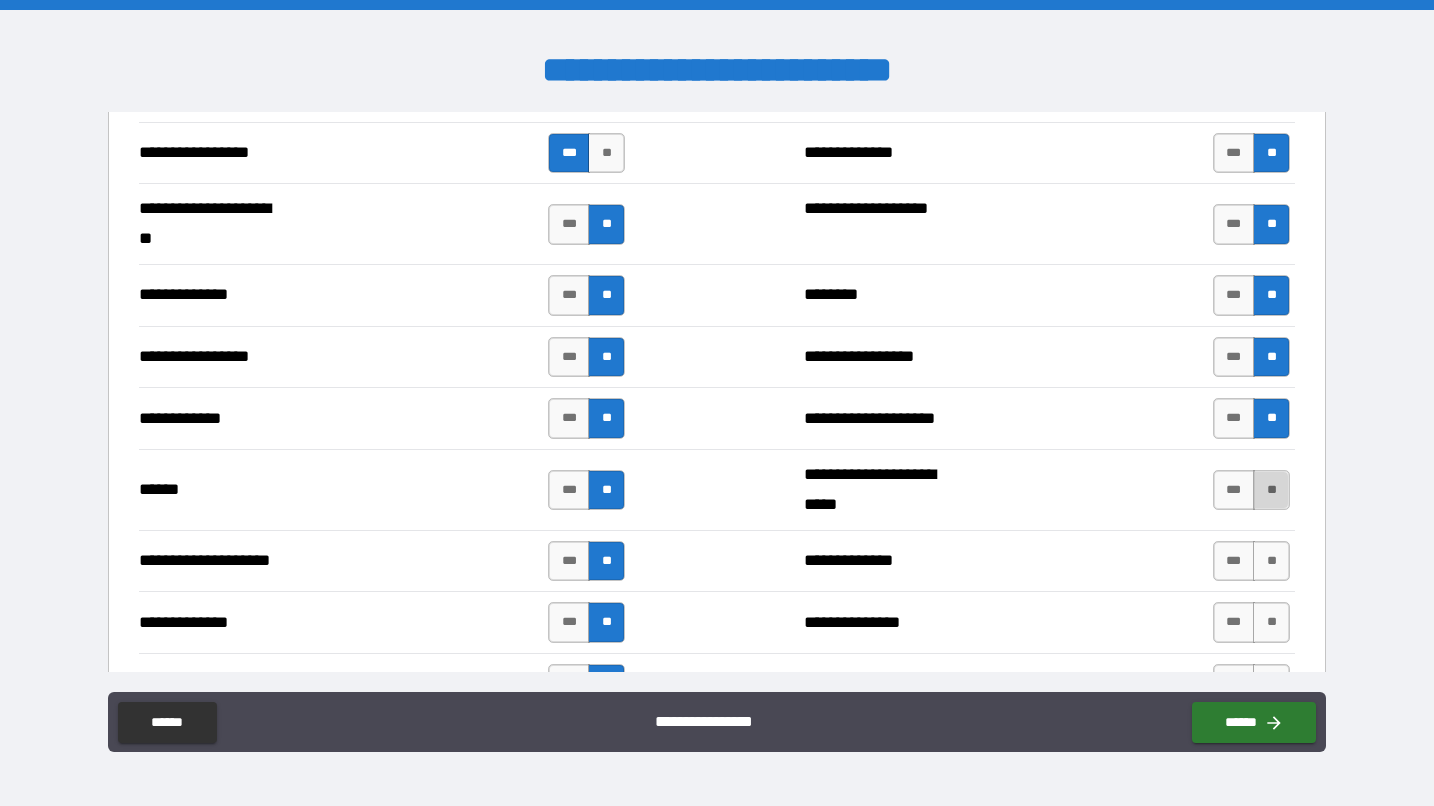 click on "**" at bounding box center (1271, 490) 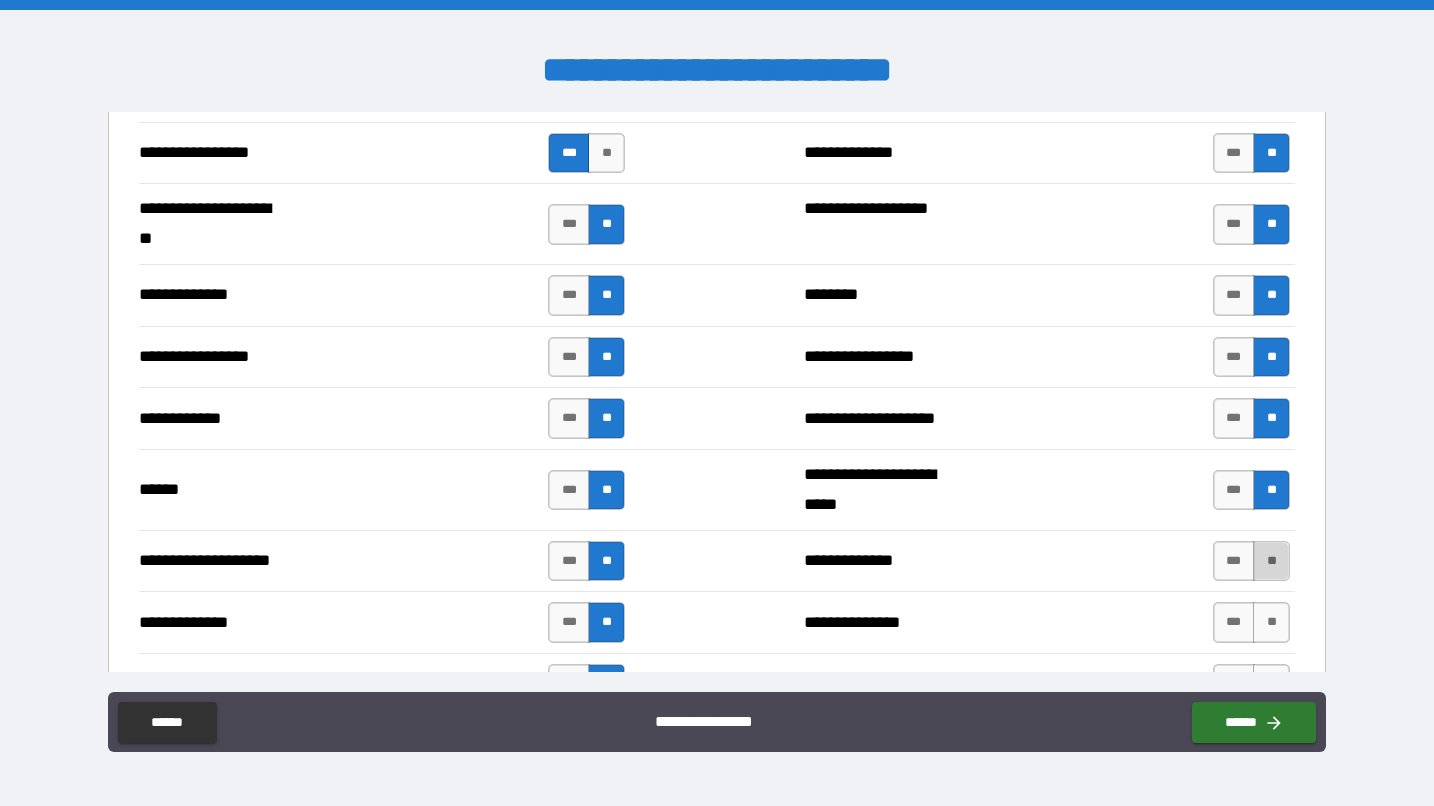 click on "**" at bounding box center [1271, 561] 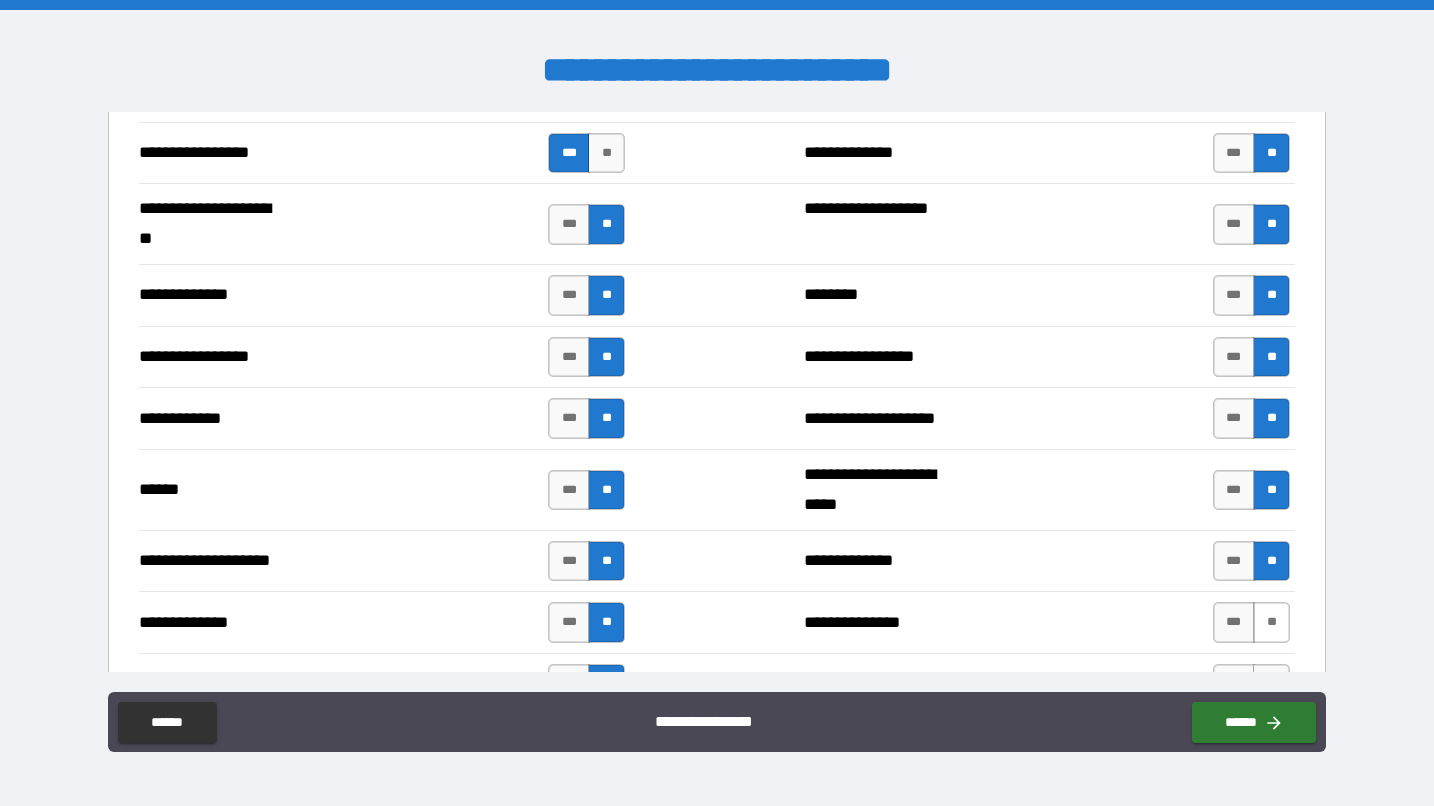 drag, startPoint x: 1270, startPoint y: 631, endPoint x: 1271, endPoint y: 621, distance: 10.049875 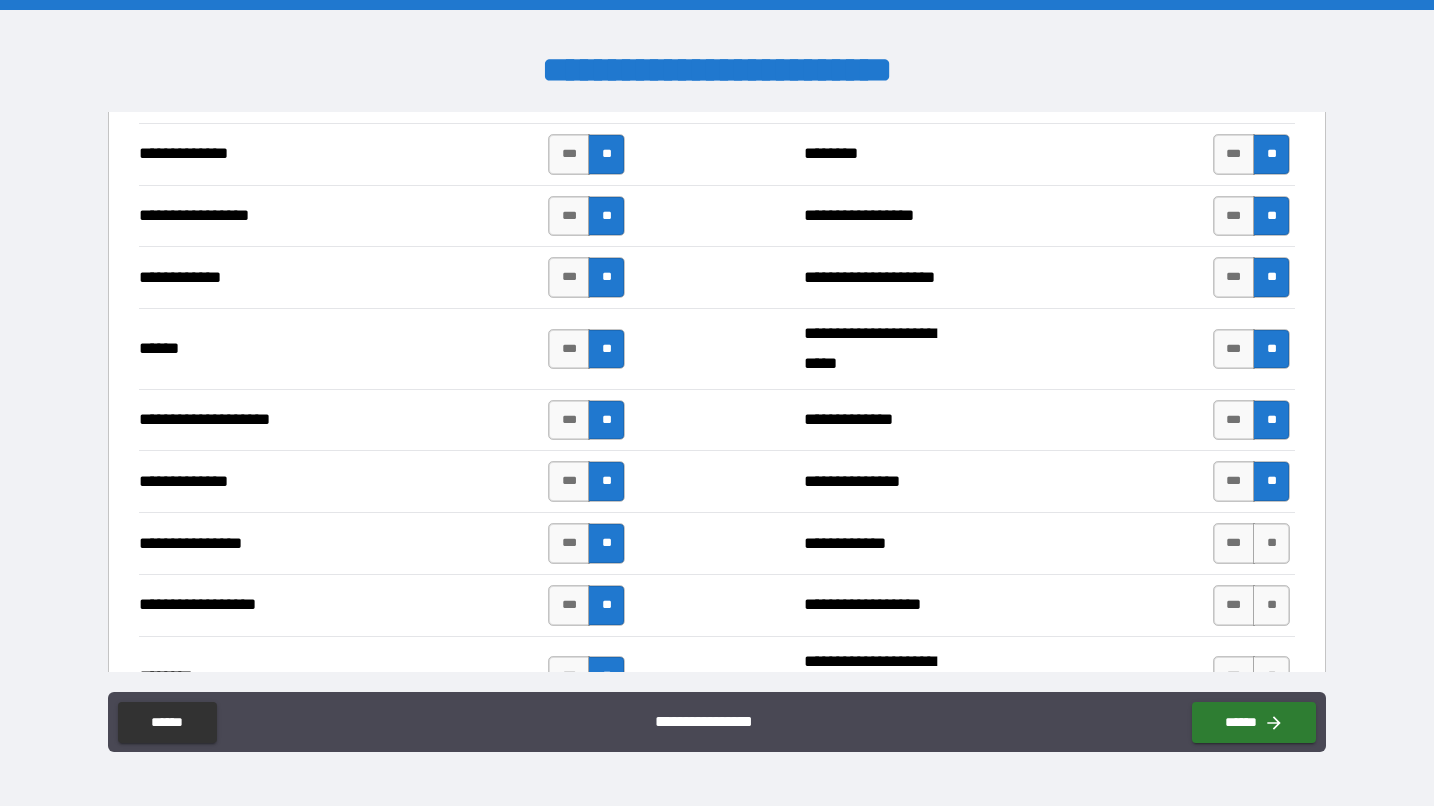 scroll, scrollTop: 2909, scrollLeft: 0, axis: vertical 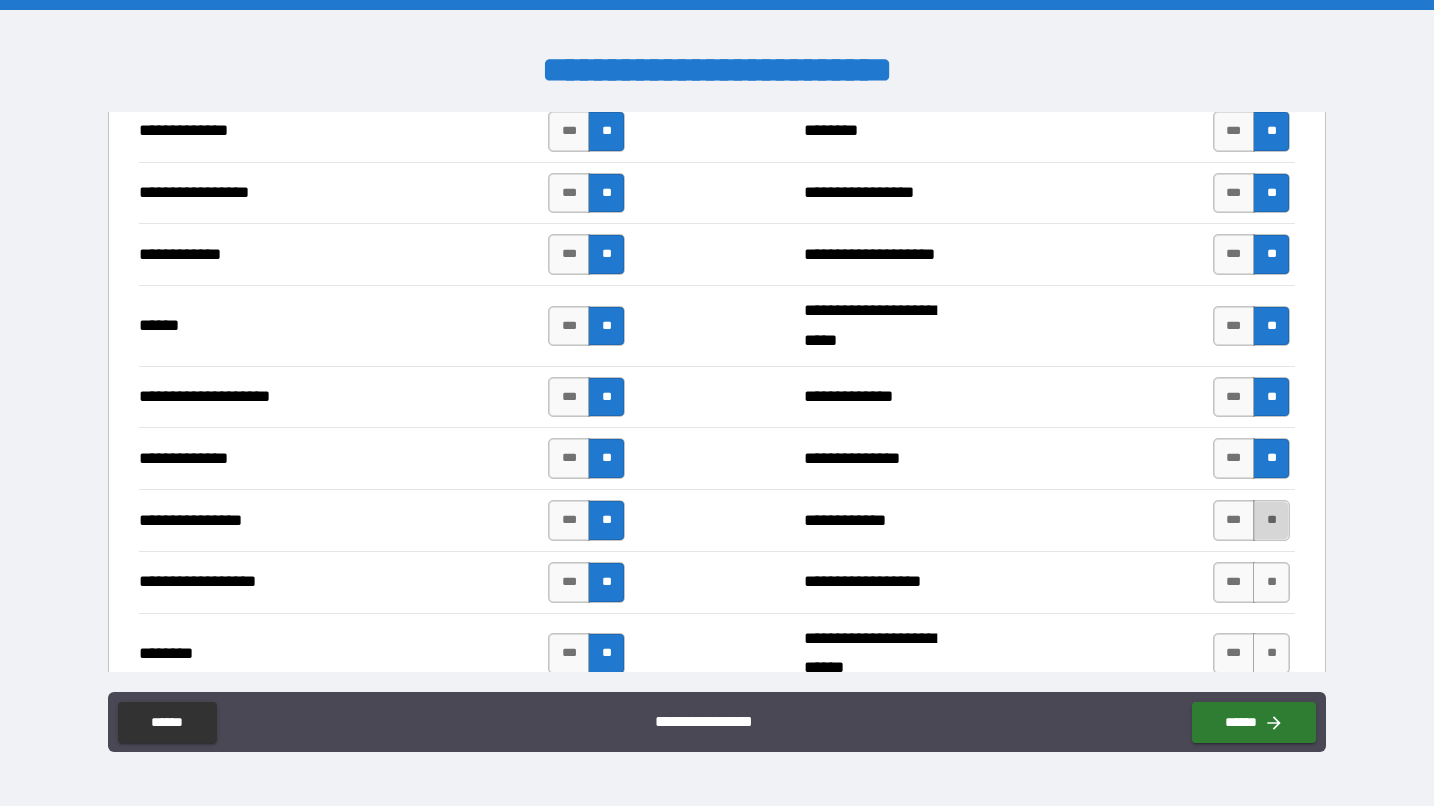 click on "**" at bounding box center (1271, 520) 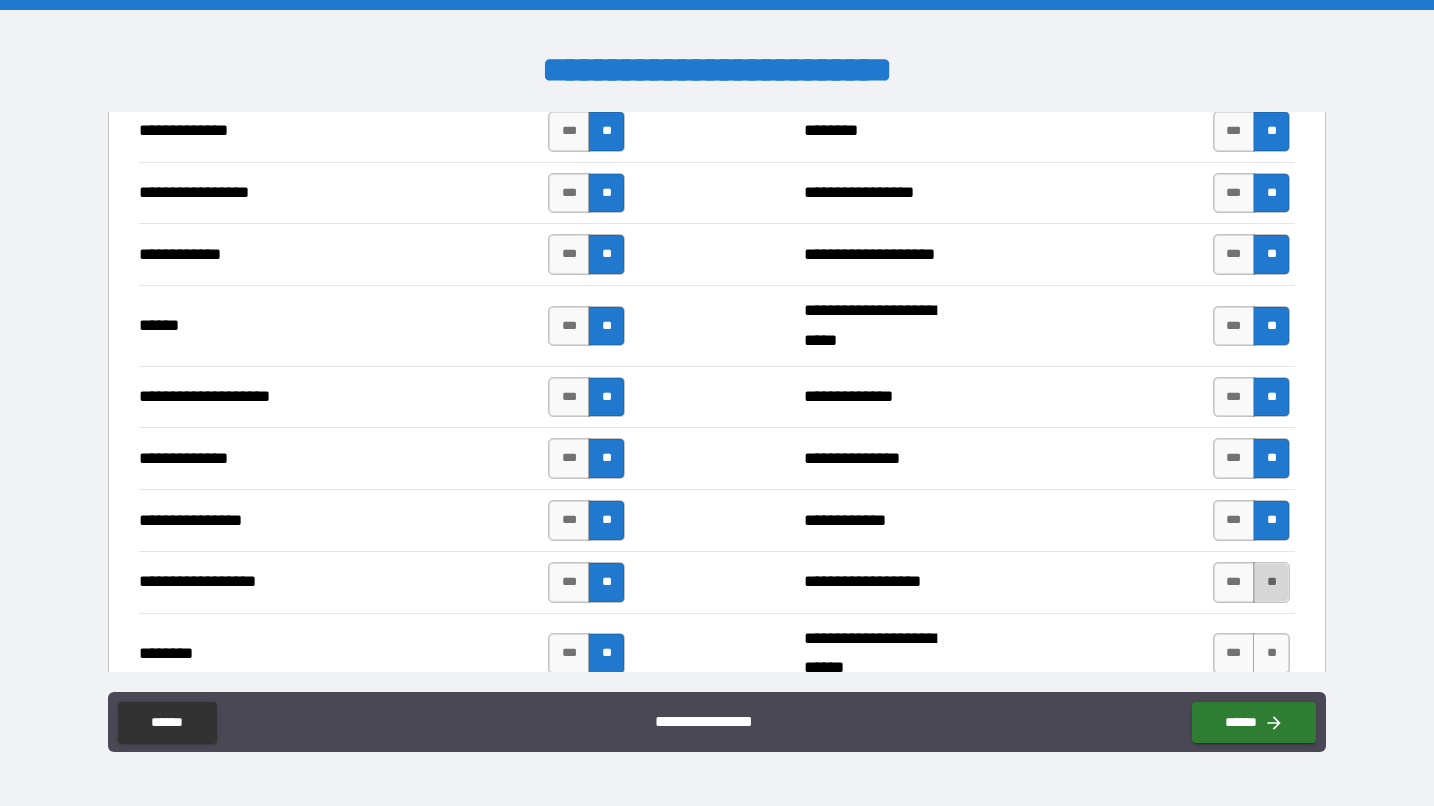 click on "**" at bounding box center [1271, 582] 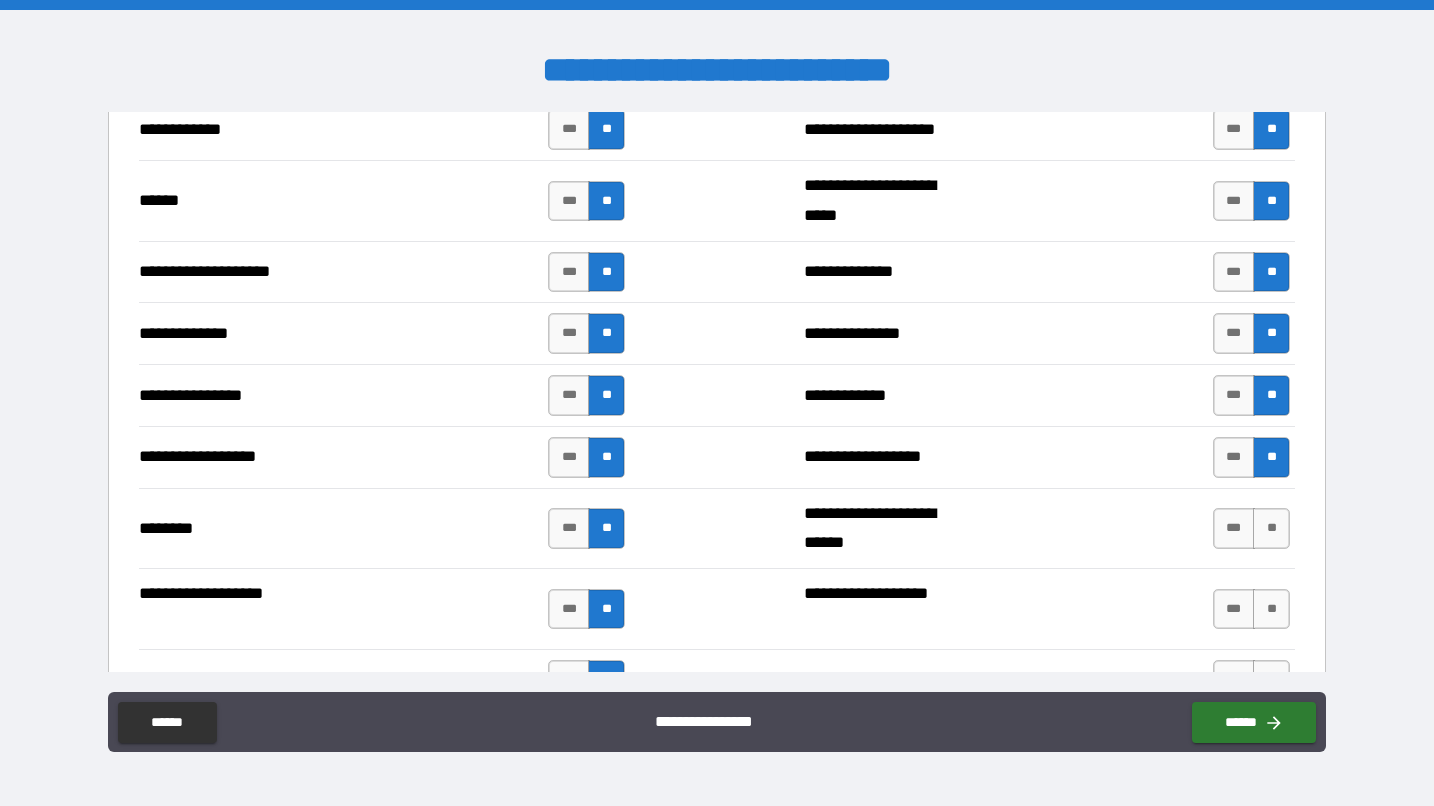 scroll, scrollTop: 3035, scrollLeft: 0, axis: vertical 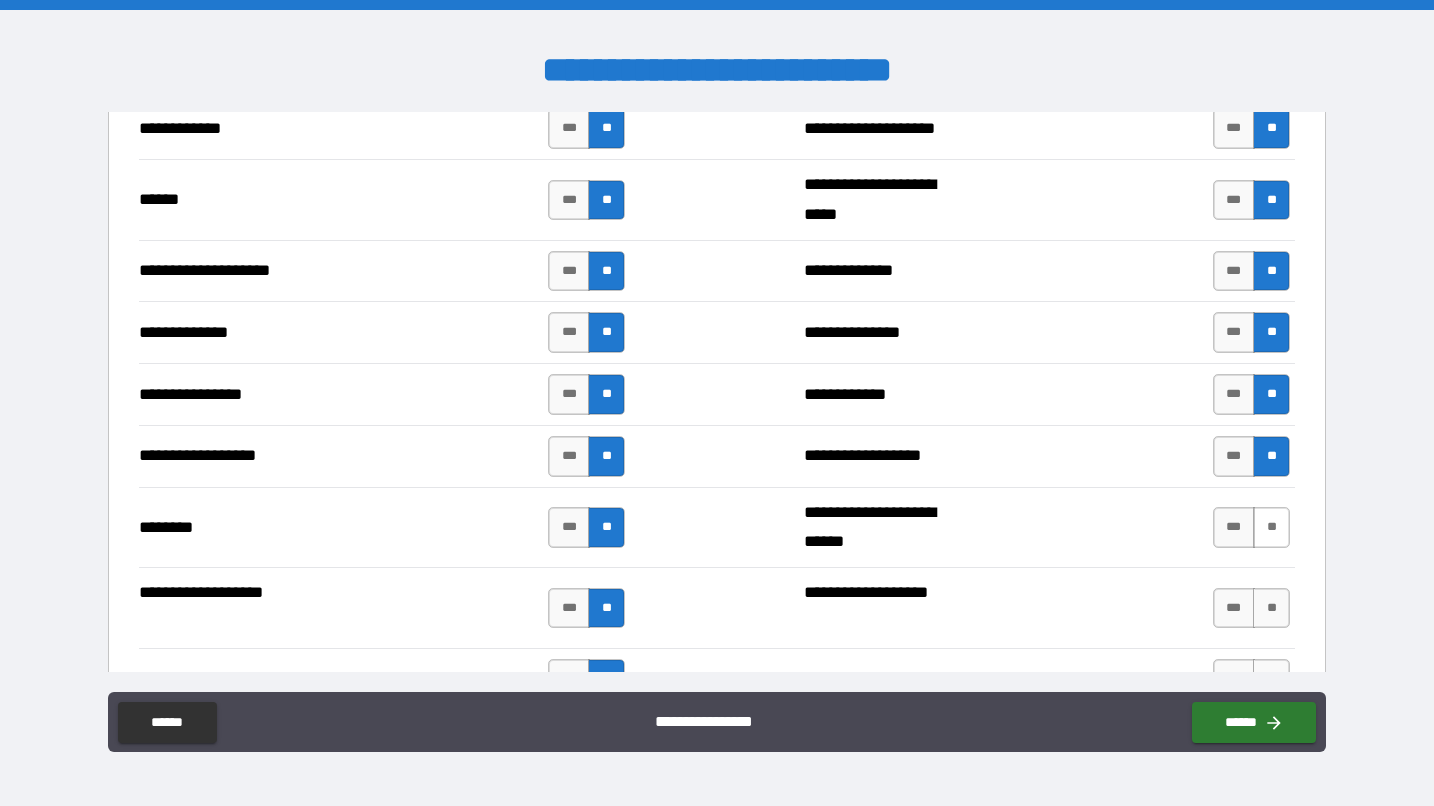 click on "**" at bounding box center (1271, 527) 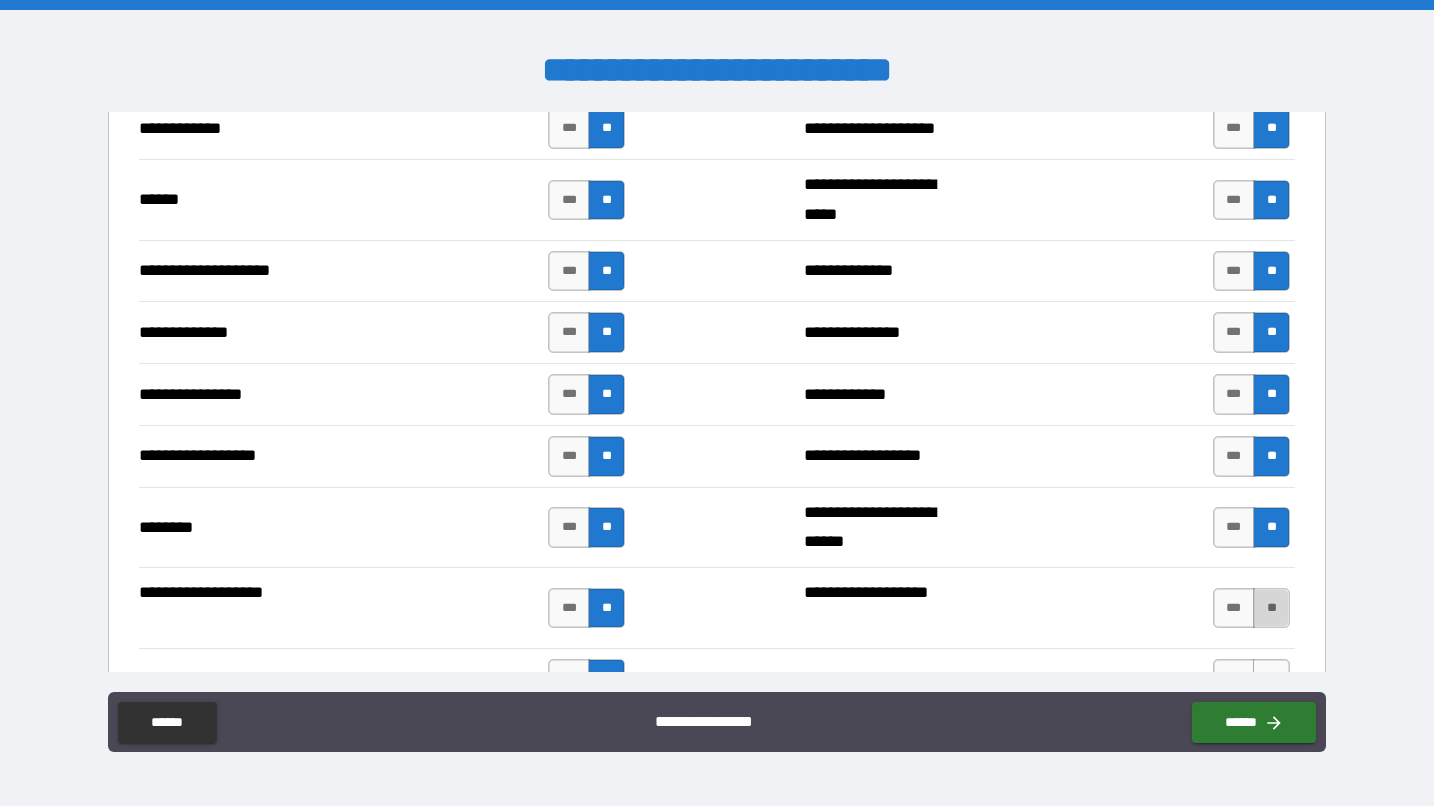 click on "**" at bounding box center [1271, 608] 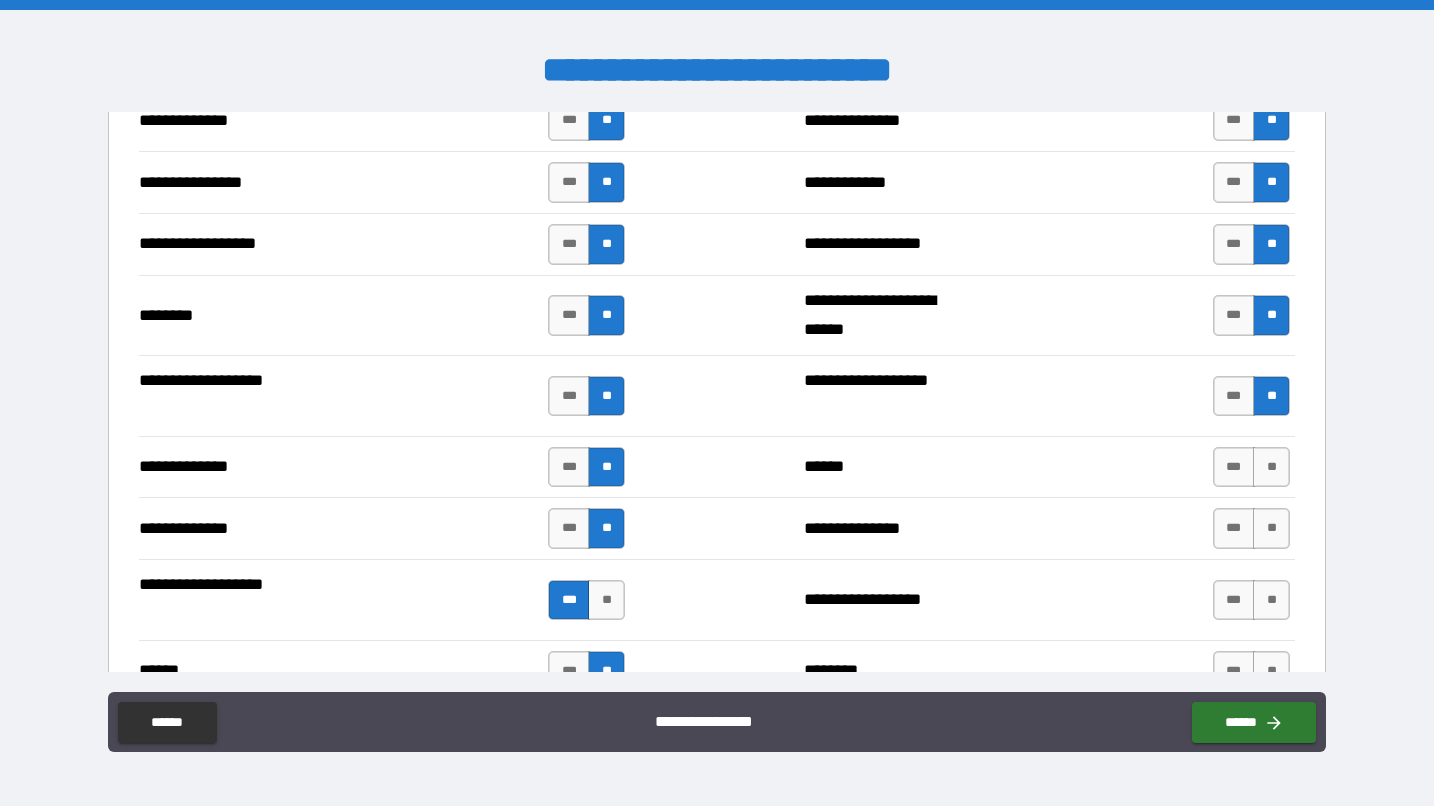 scroll, scrollTop: 3294, scrollLeft: 0, axis: vertical 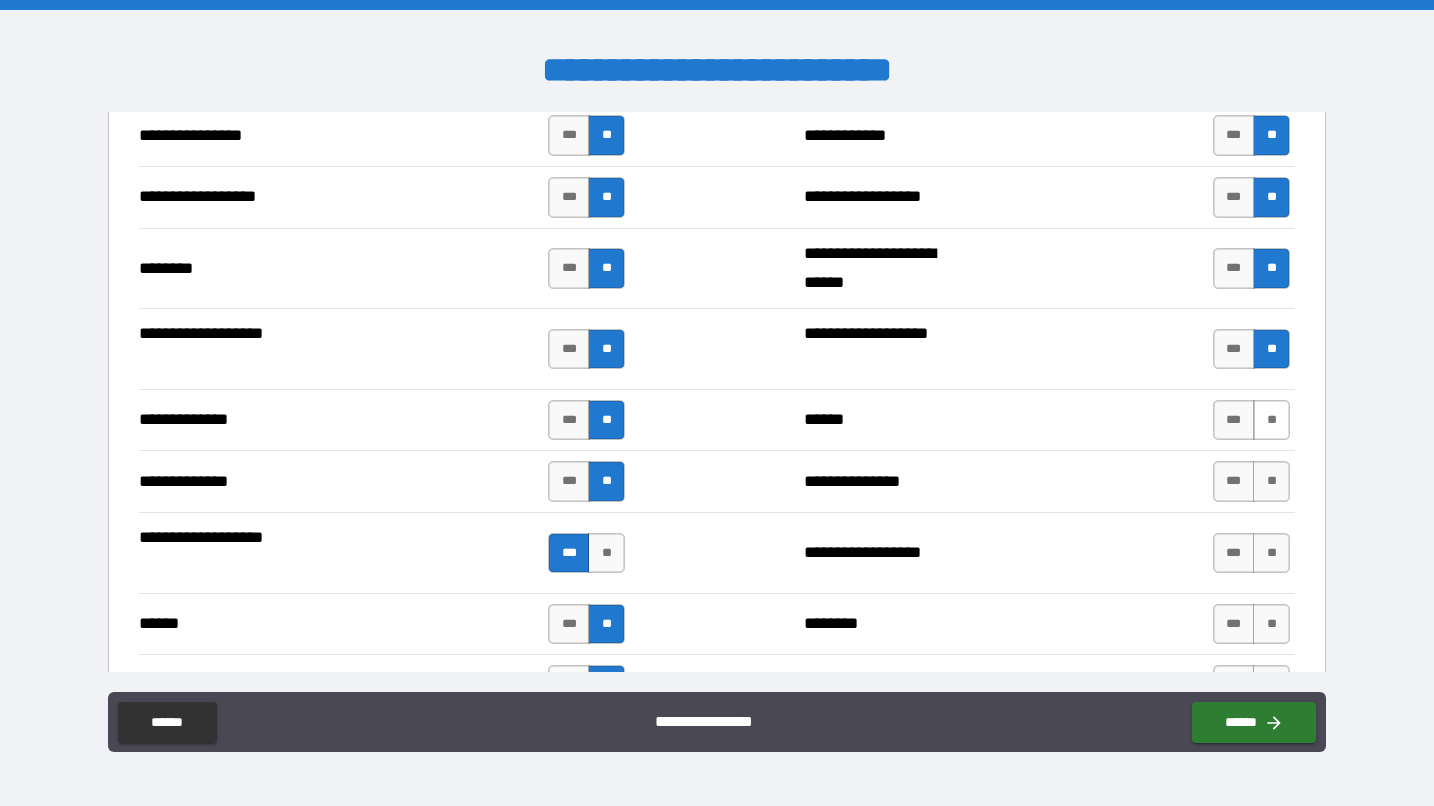 click on "**" at bounding box center [1271, 420] 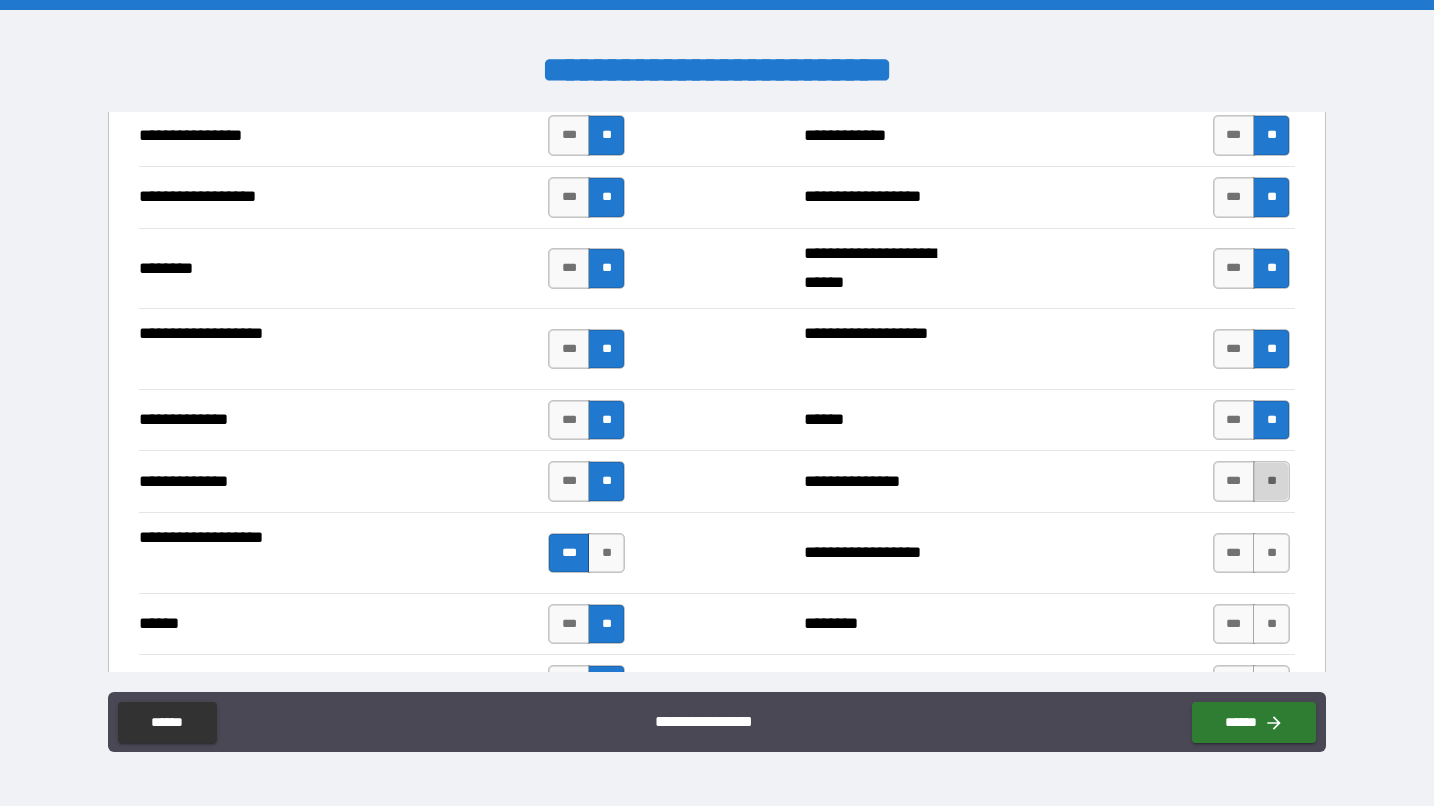 click on "**" at bounding box center [1271, 481] 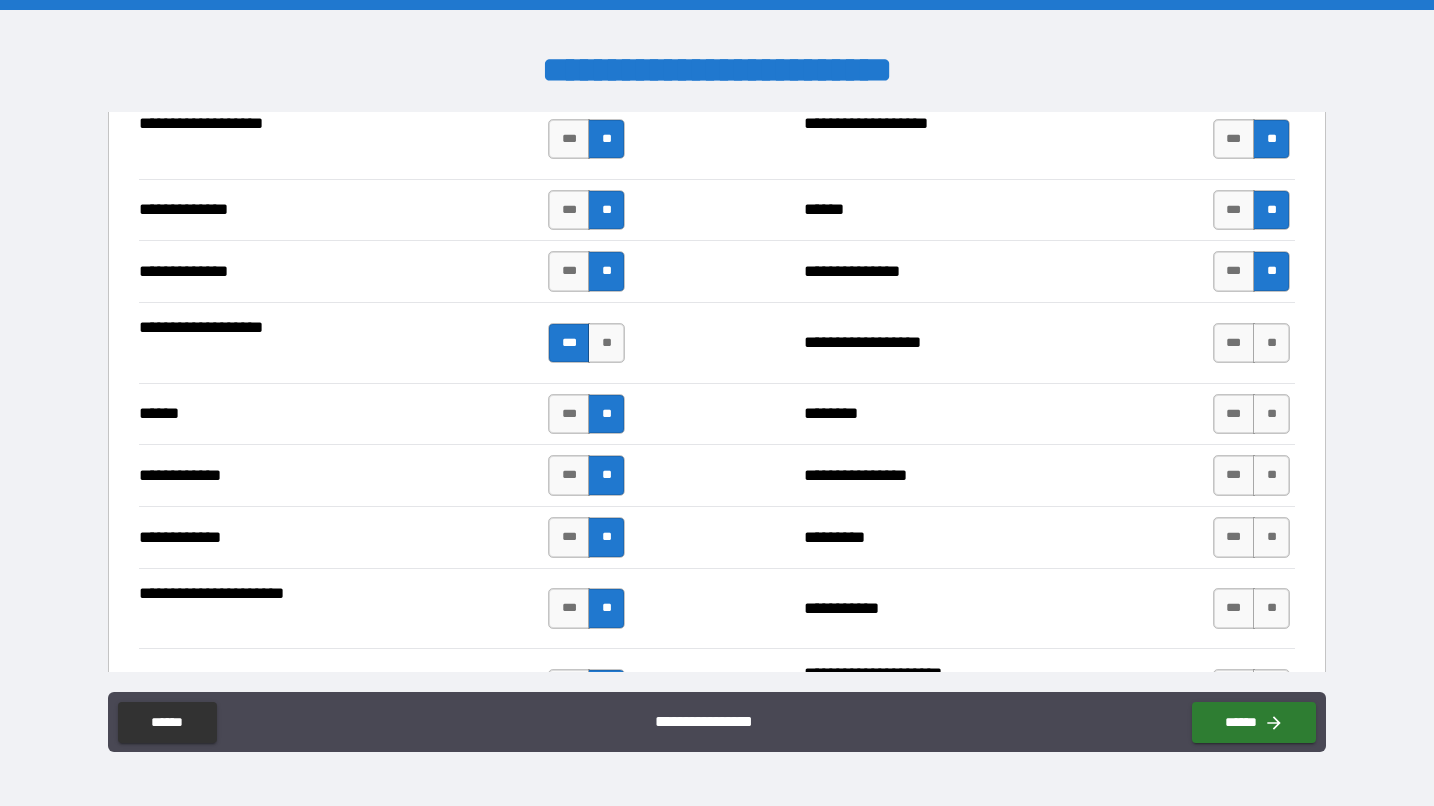 scroll, scrollTop: 3586, scrollLeft: 0, axis: vertical 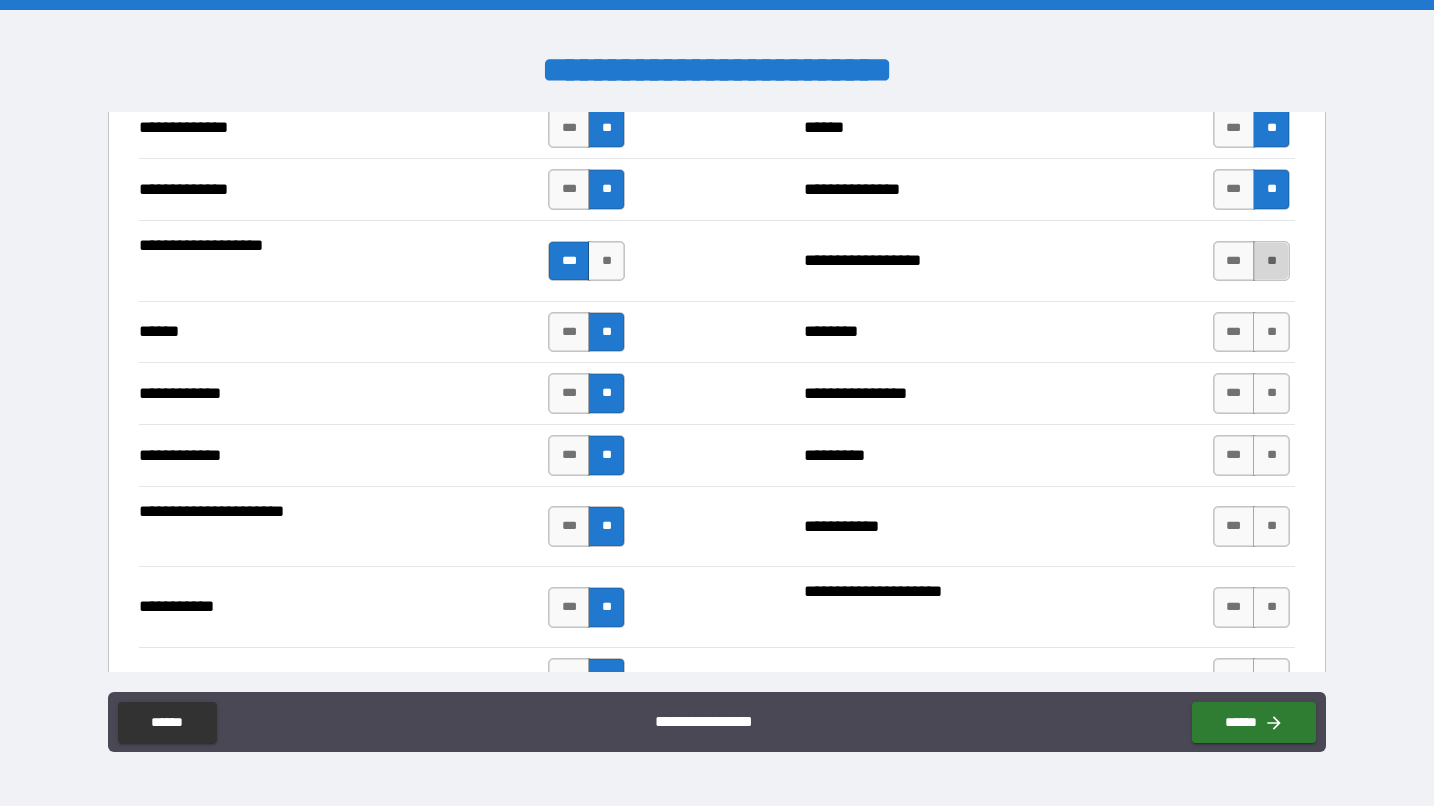 click on "**" at bounding box center (1271, 261) 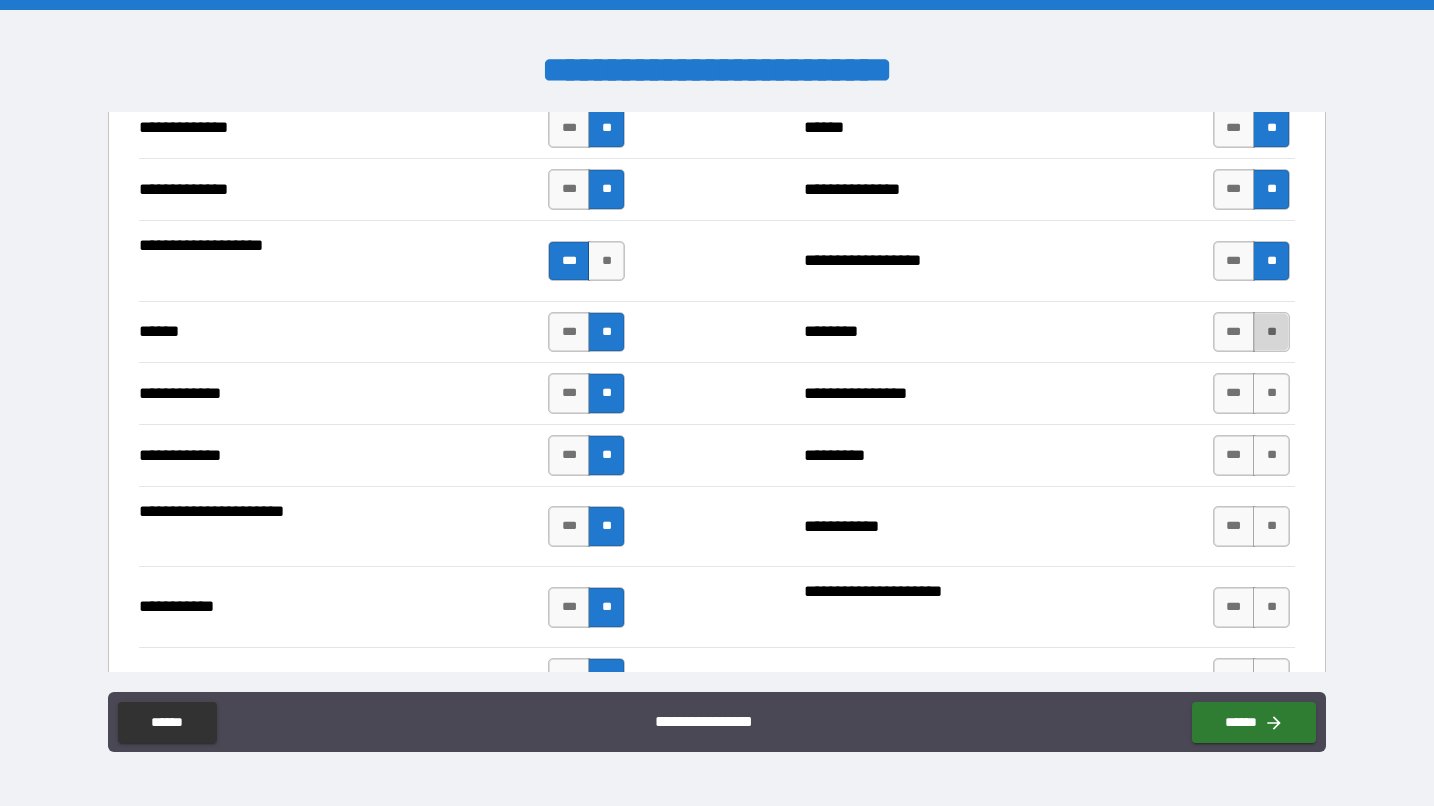 click on "**" at bounding box center [1271, 332] 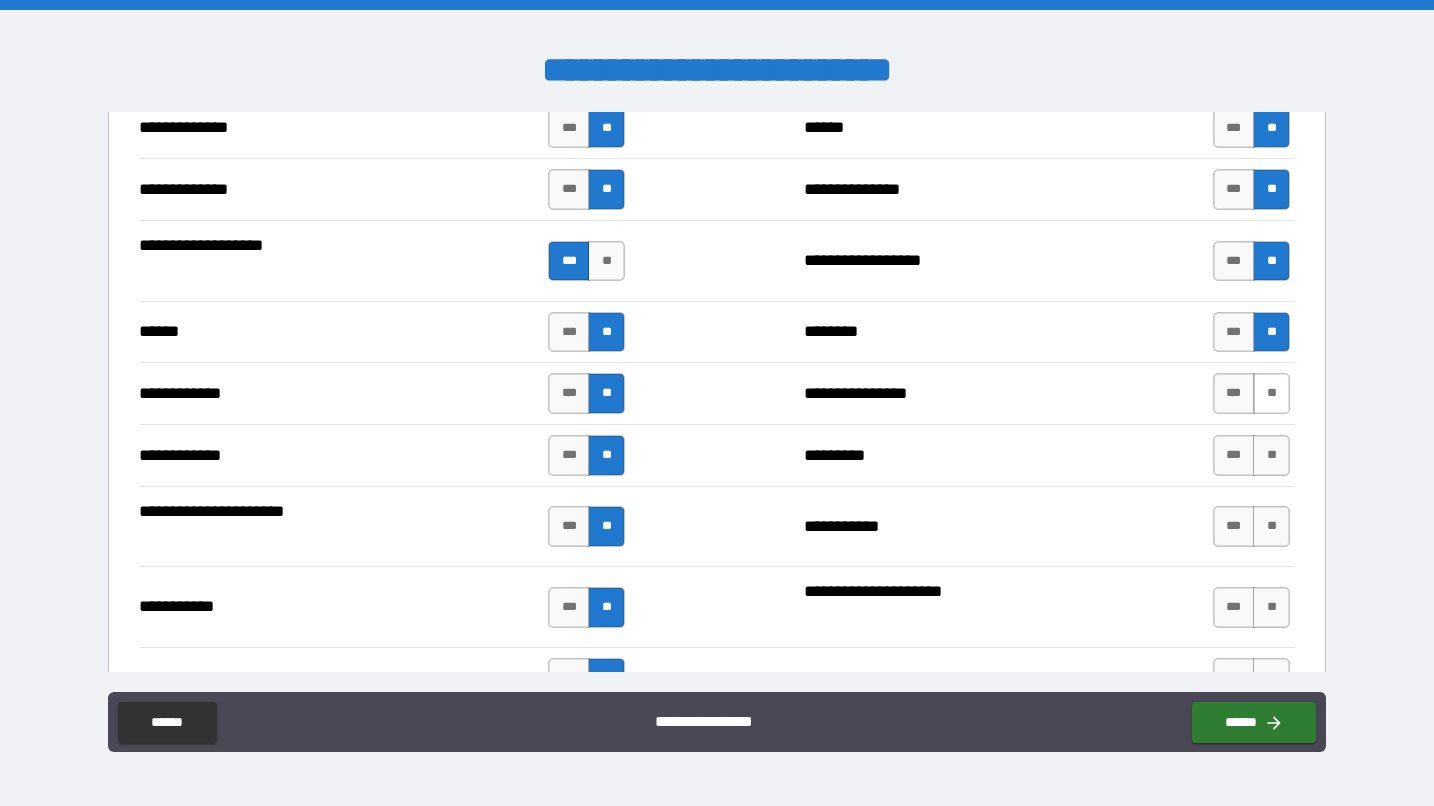 click on "**" at bounding box center (1271, 393) 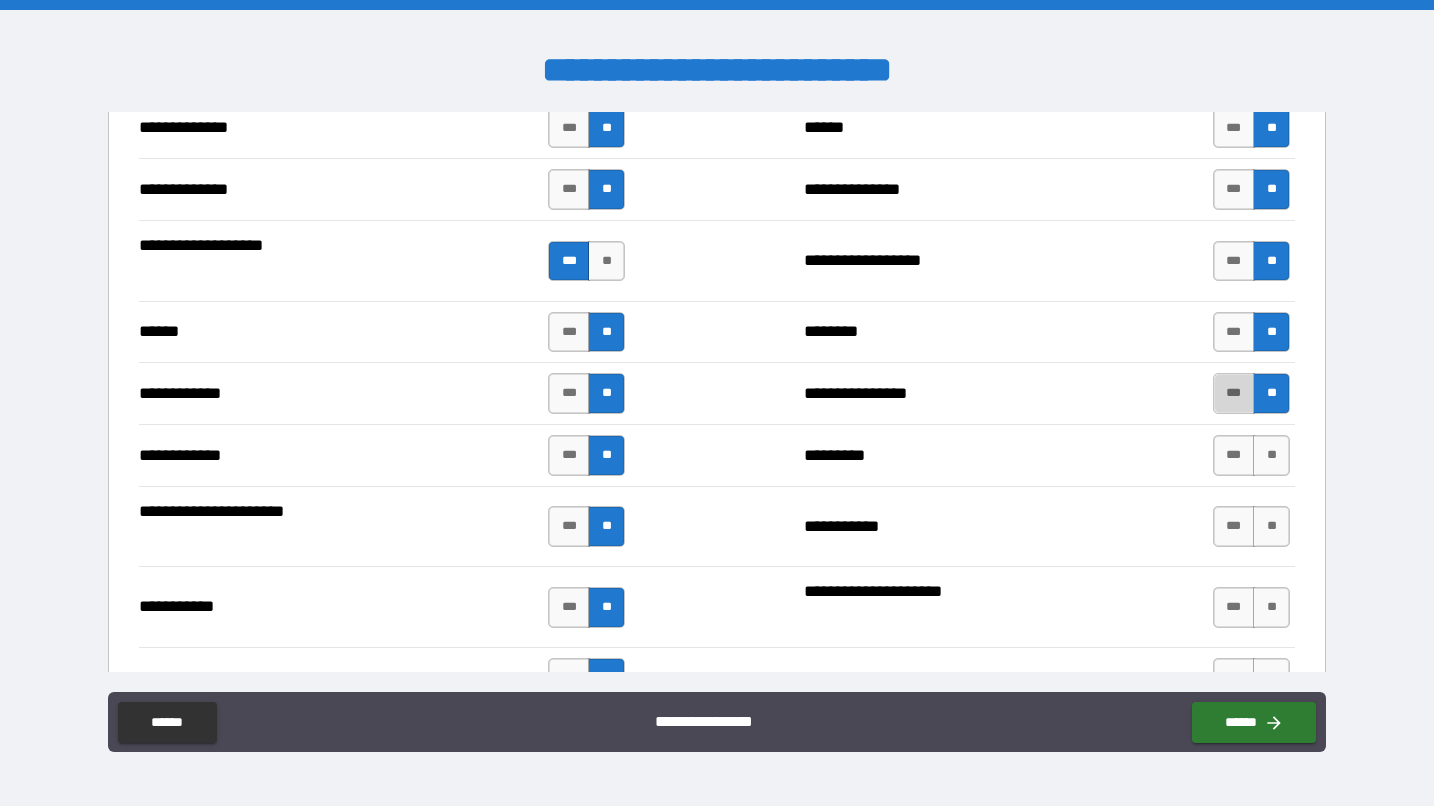 click on "***" at bounding box center (1234, 393) 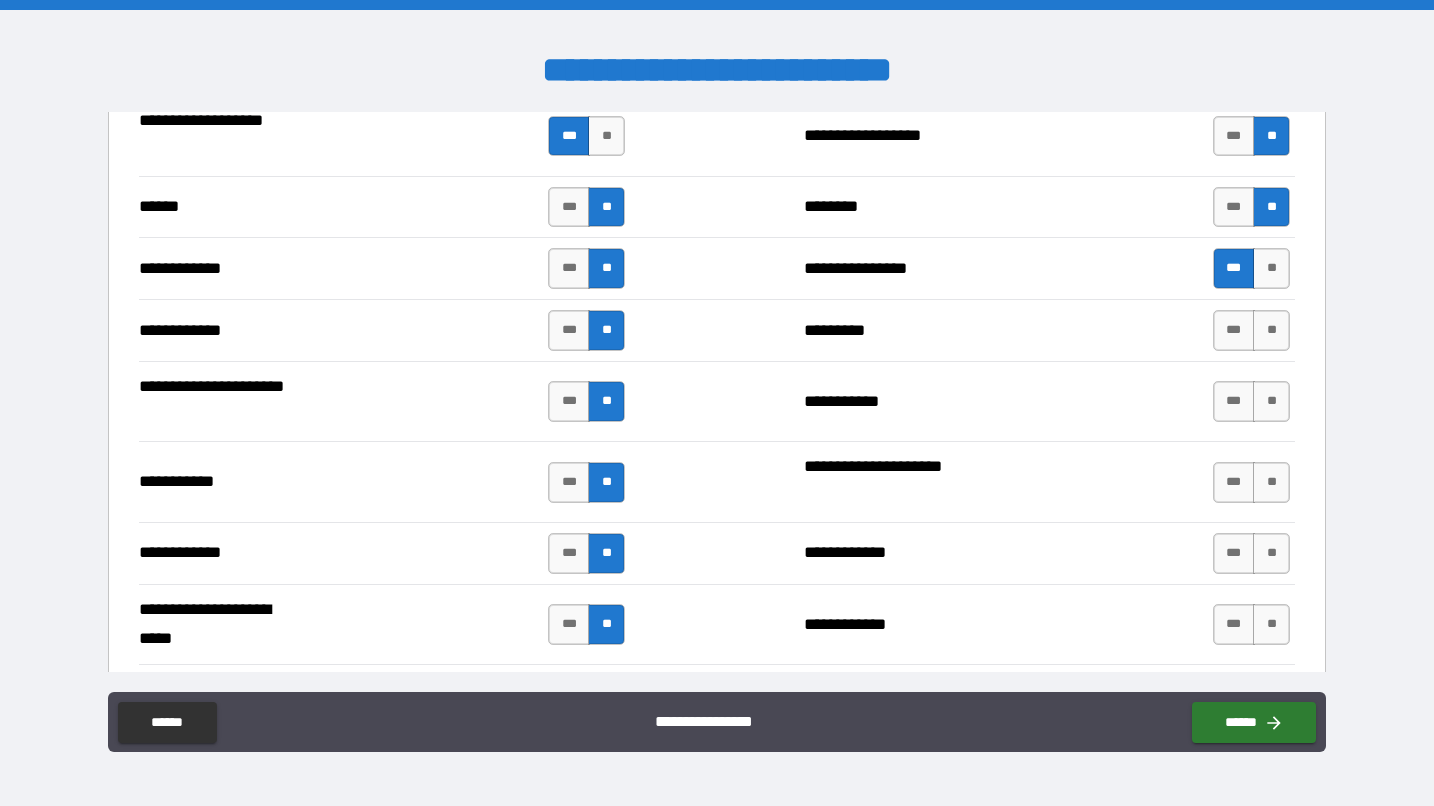 scroll, scrollTop: 3713, scrollLeft: 0, axis: vertical 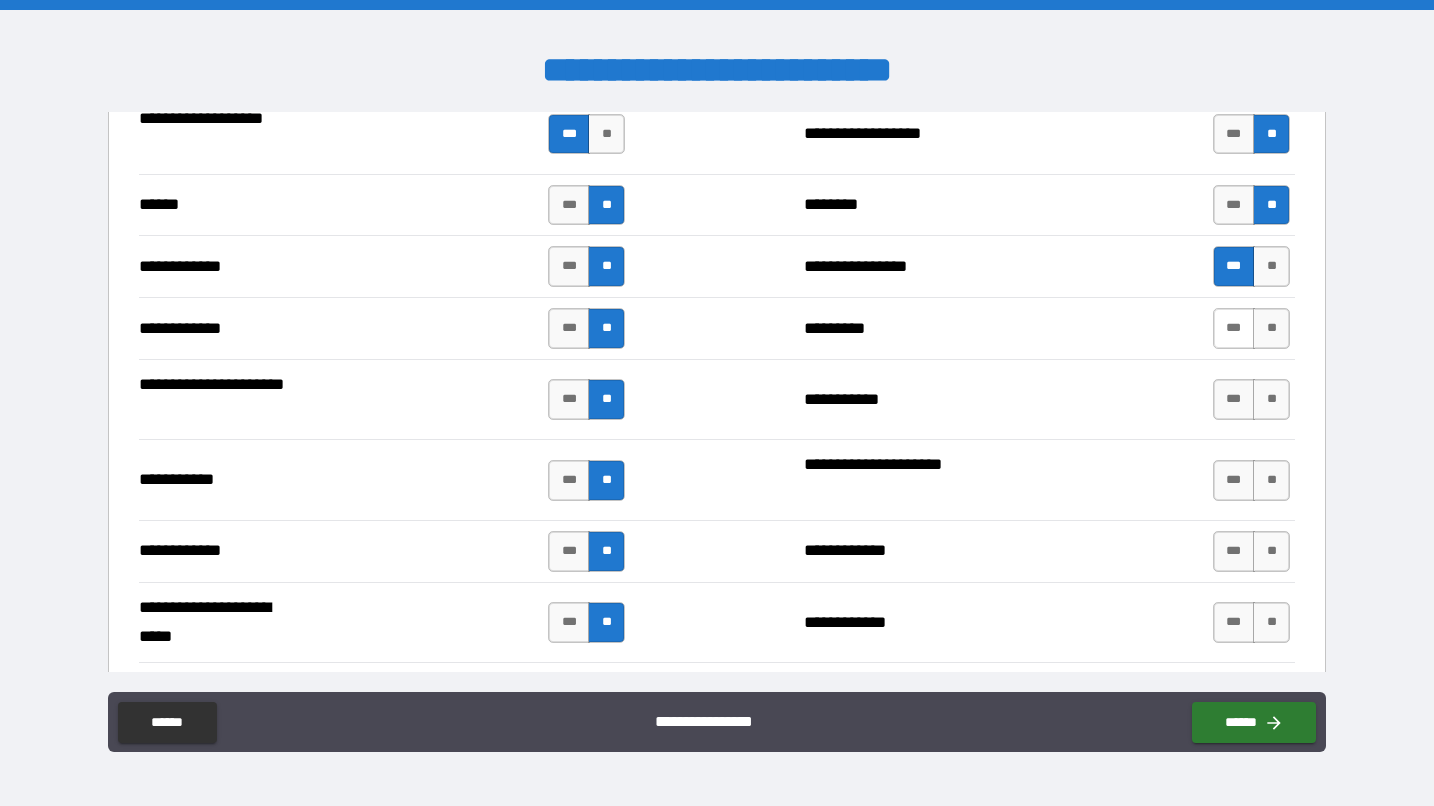 click on "***" at bounding box center [1234, 328] 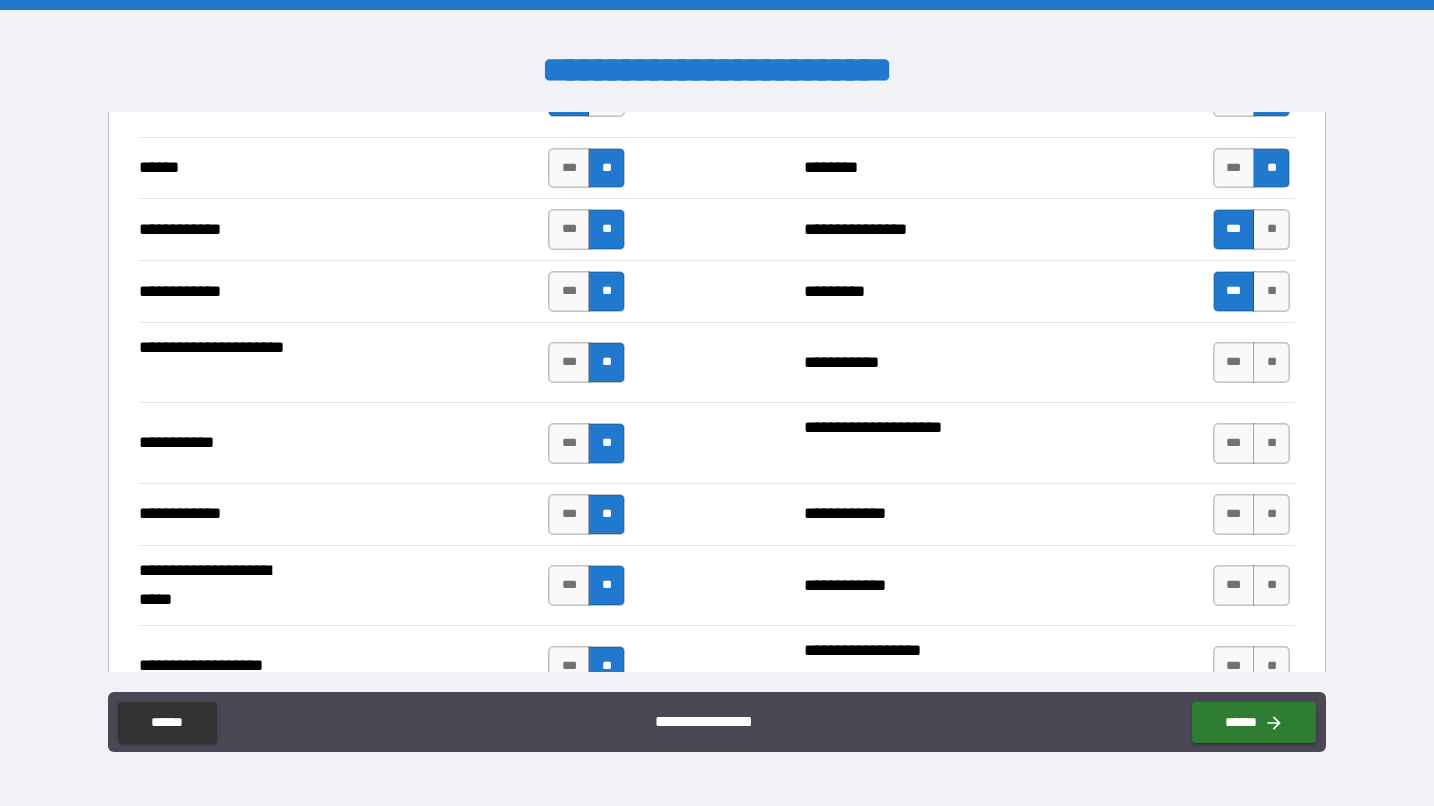 scroll, scrollTop: 3771, scrollLeft: 0, axis: vertical 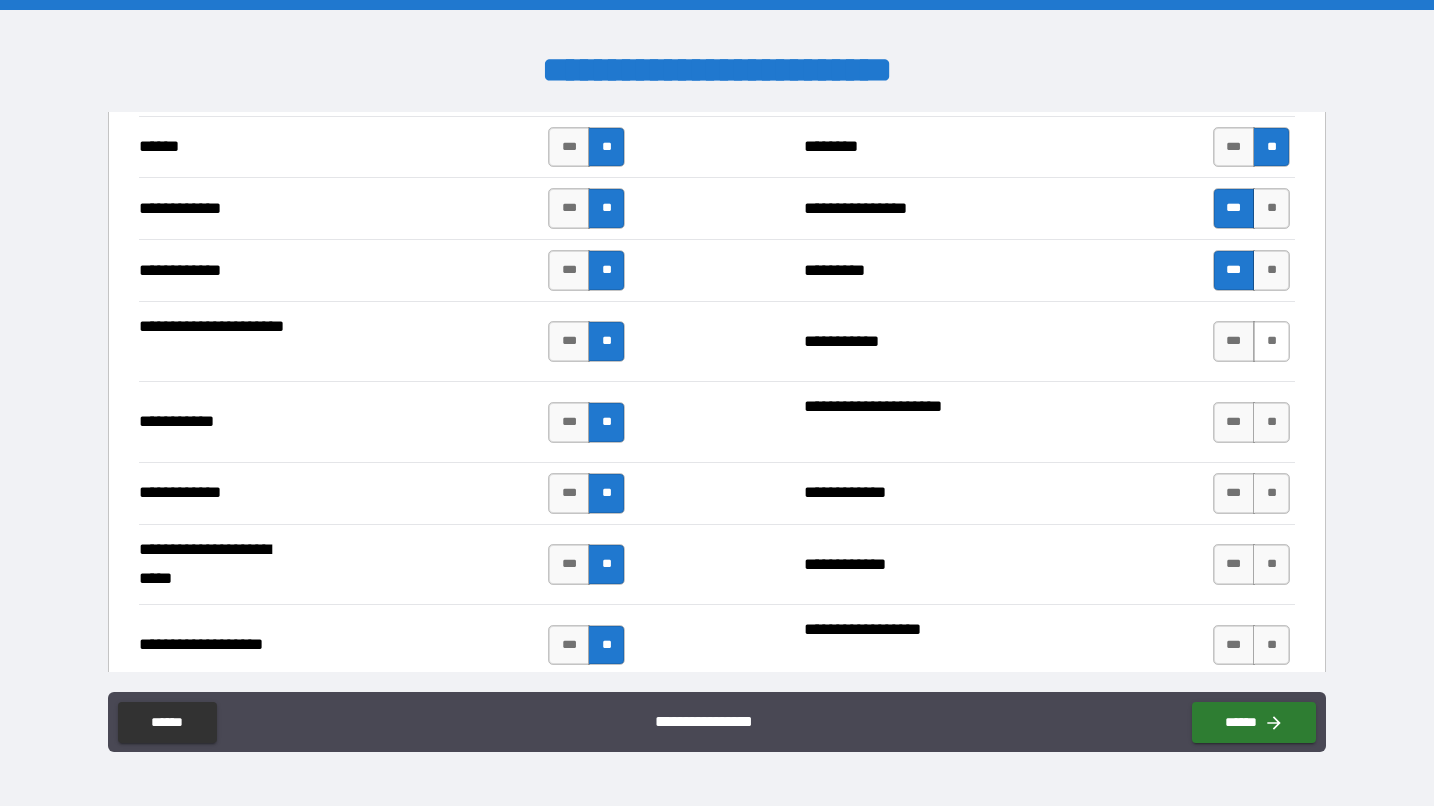 click on "**" at bounding box center [1271, 341] 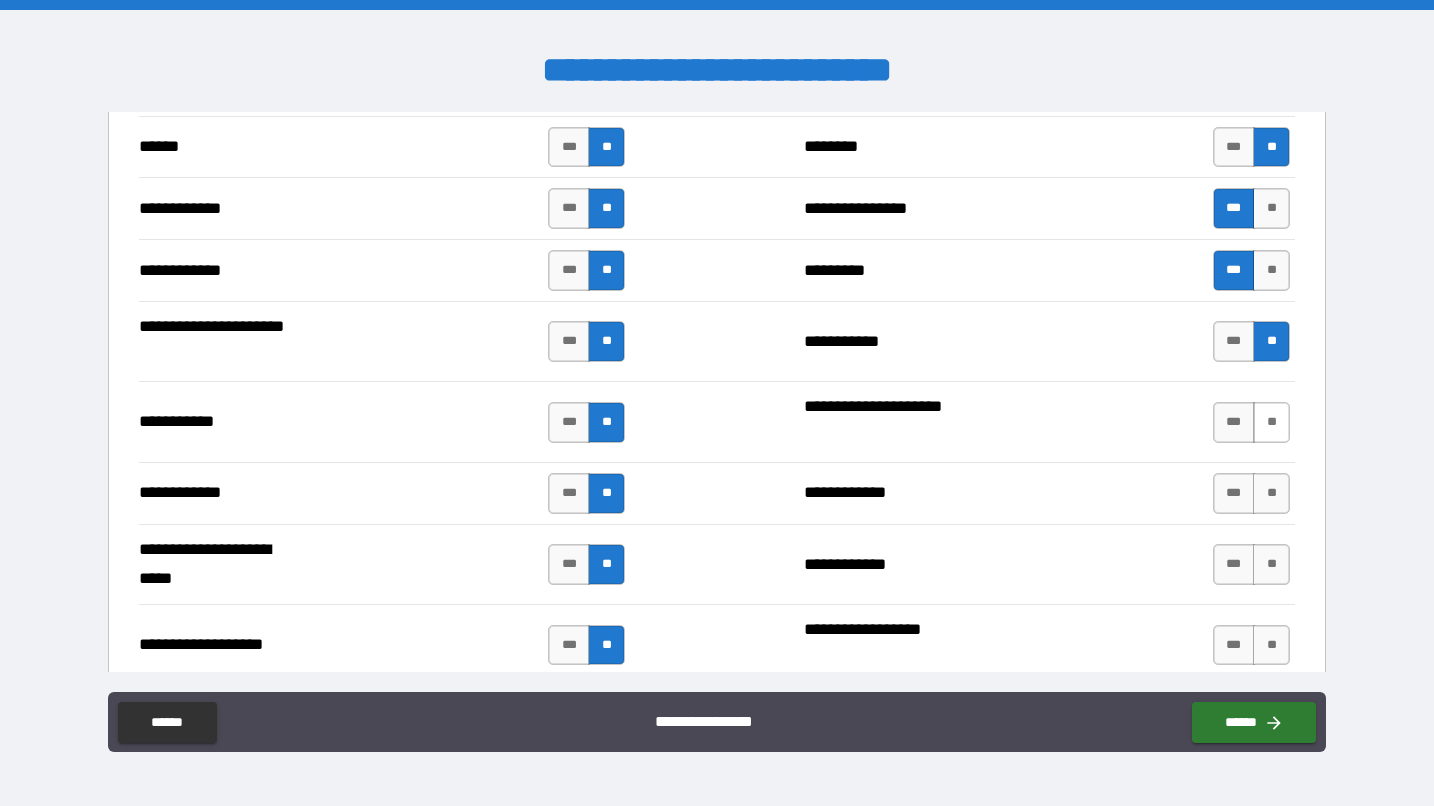 click on "**" at bounding box center (1271, 422) 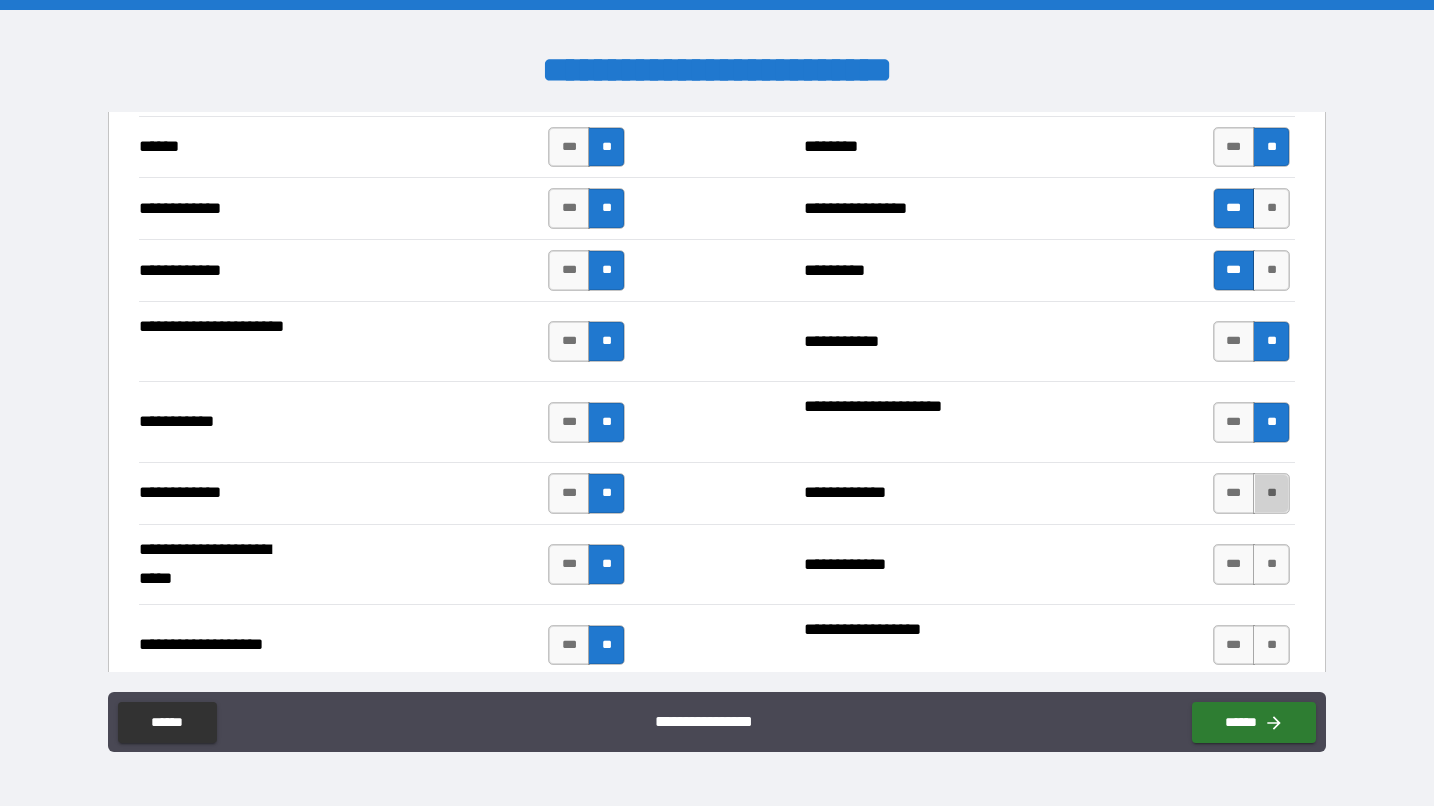 drag, startPoint x: 1263, startPoint y: 478, endPoint x: 1254, endPoint y: 469, distance: 12.727922 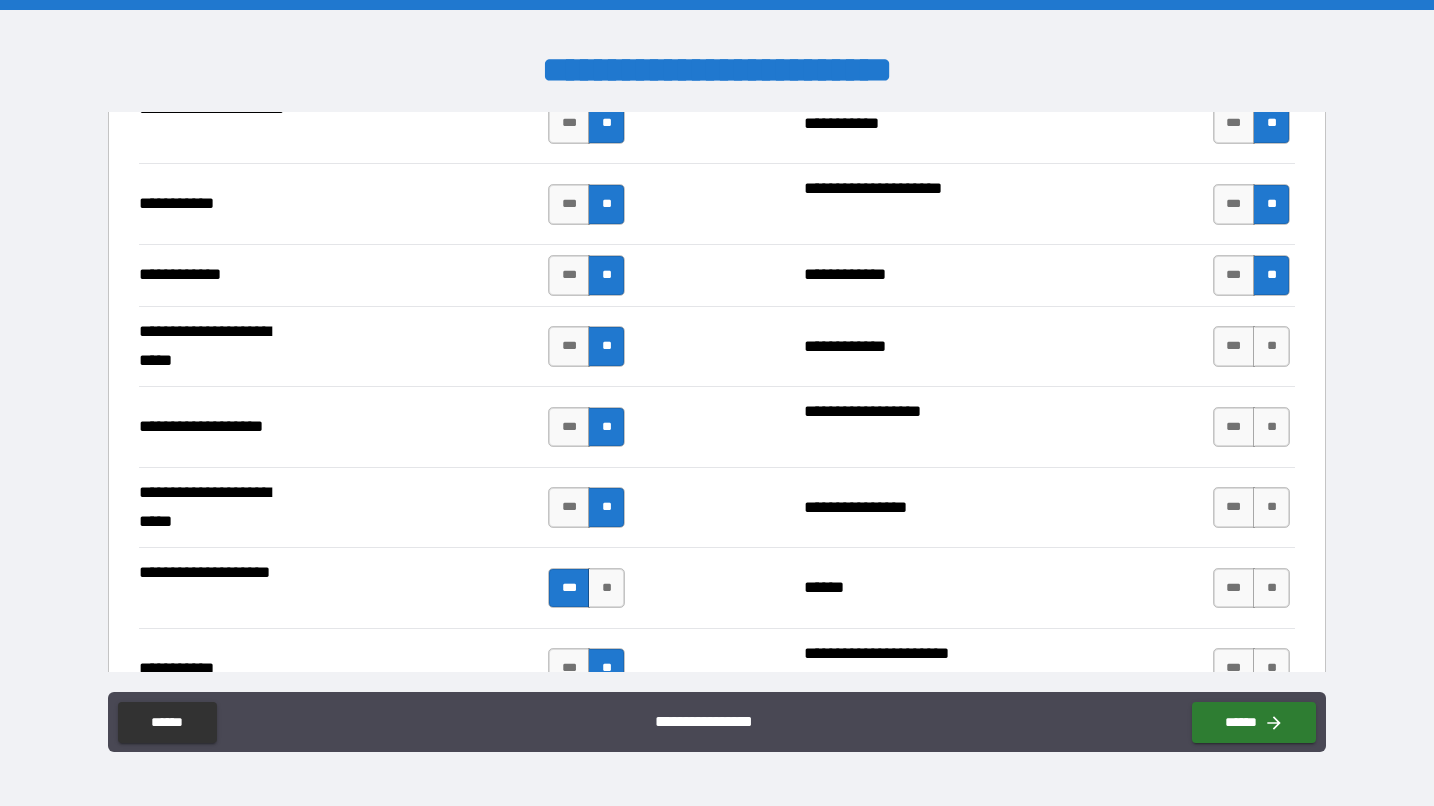 scroll, scrollTop: 3994, scrollLeft: 0, axis: vertical 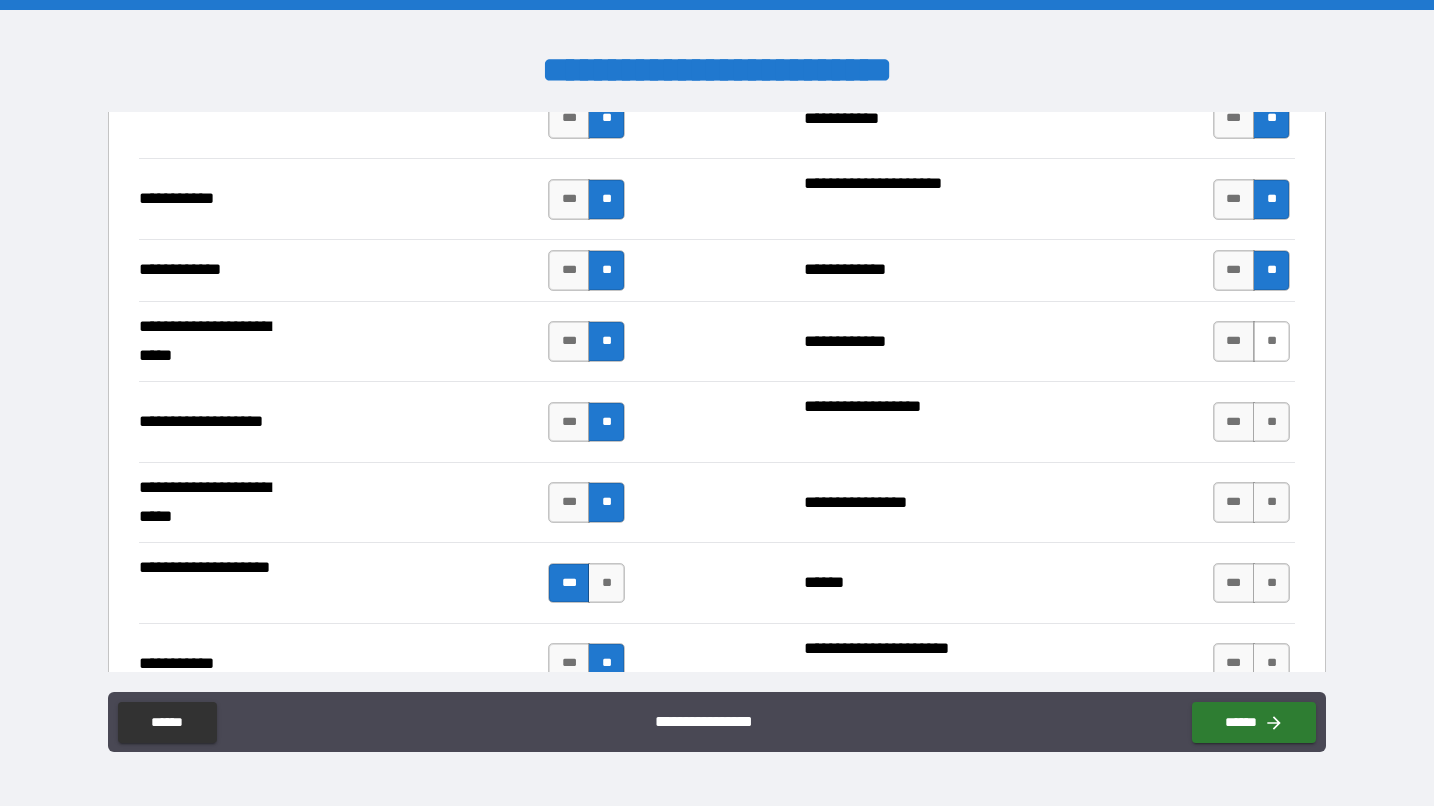 click on "**" at bounding box center [1271, 341] 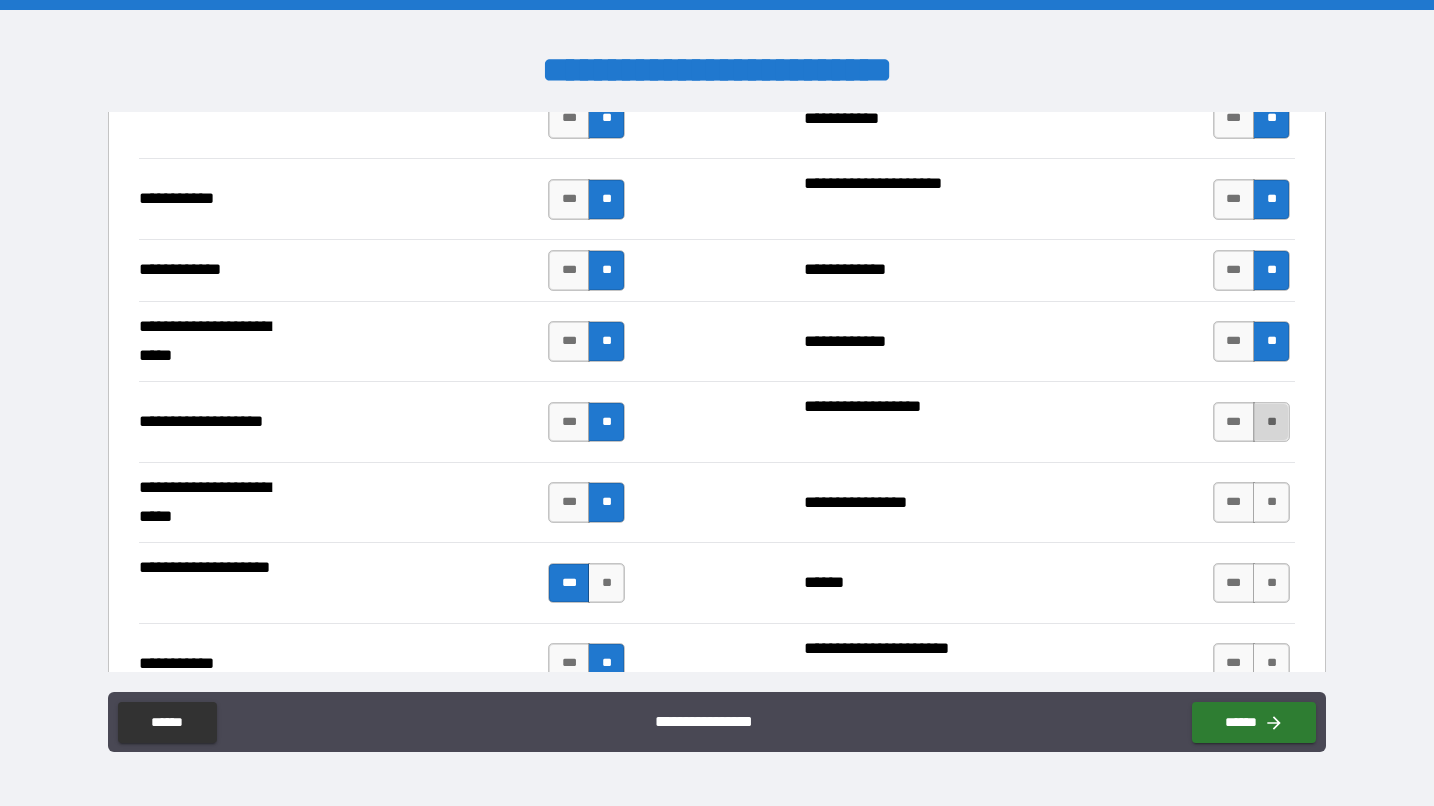 click on "**" at bounding box center [1271, 422] 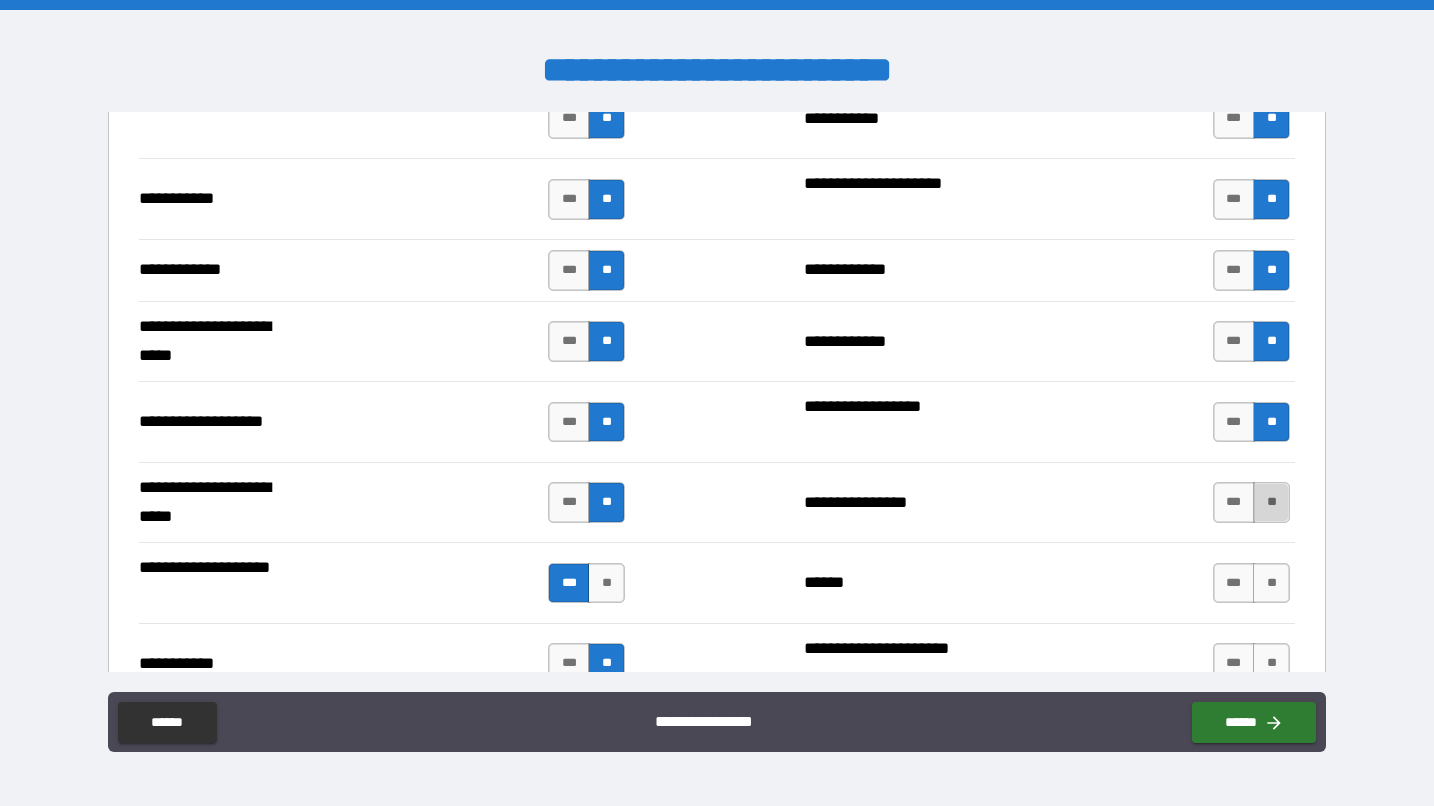 click on "**" at bounding box center (1271, 502) 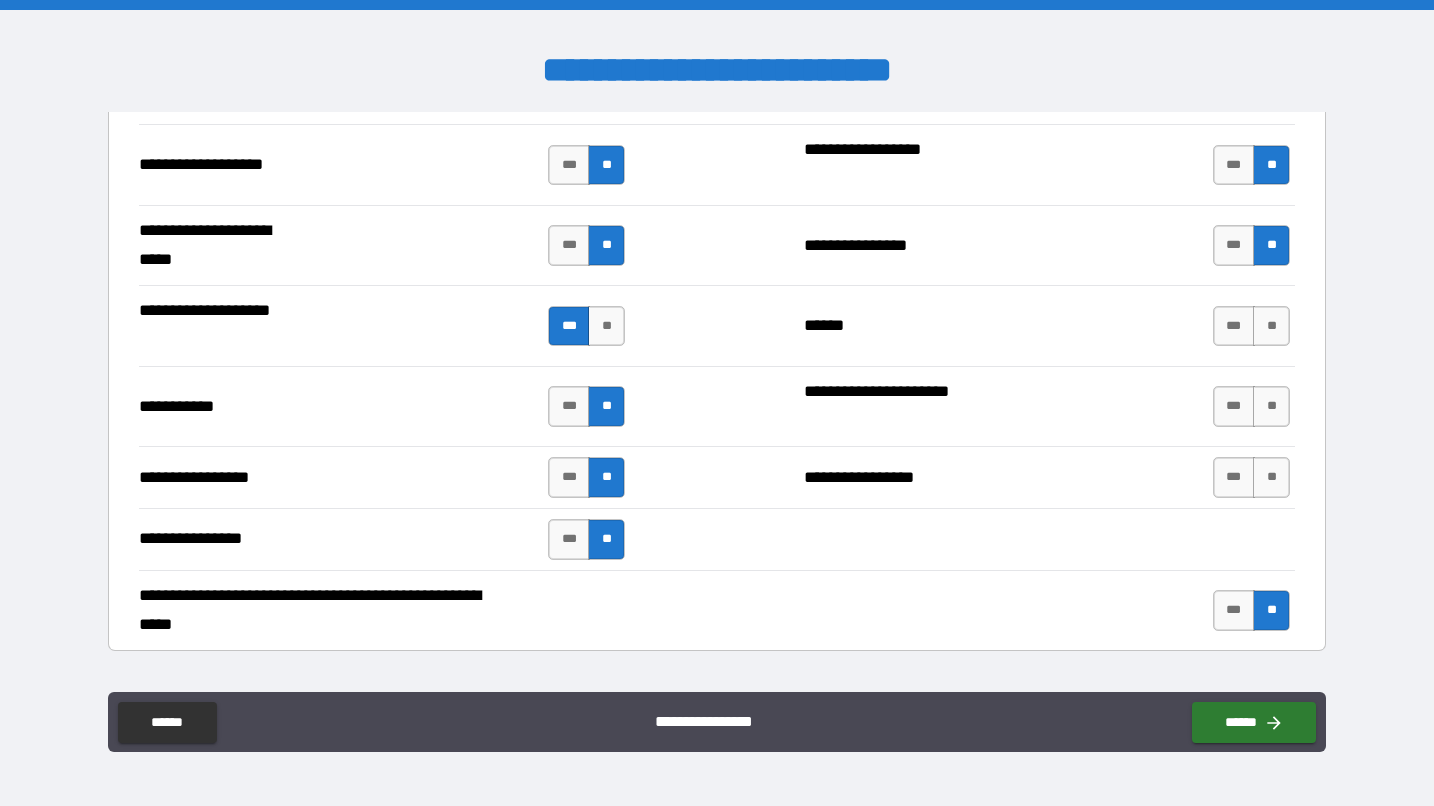 scroll, scrollTop: 4272, scrollLeft: 0, axis: vertical 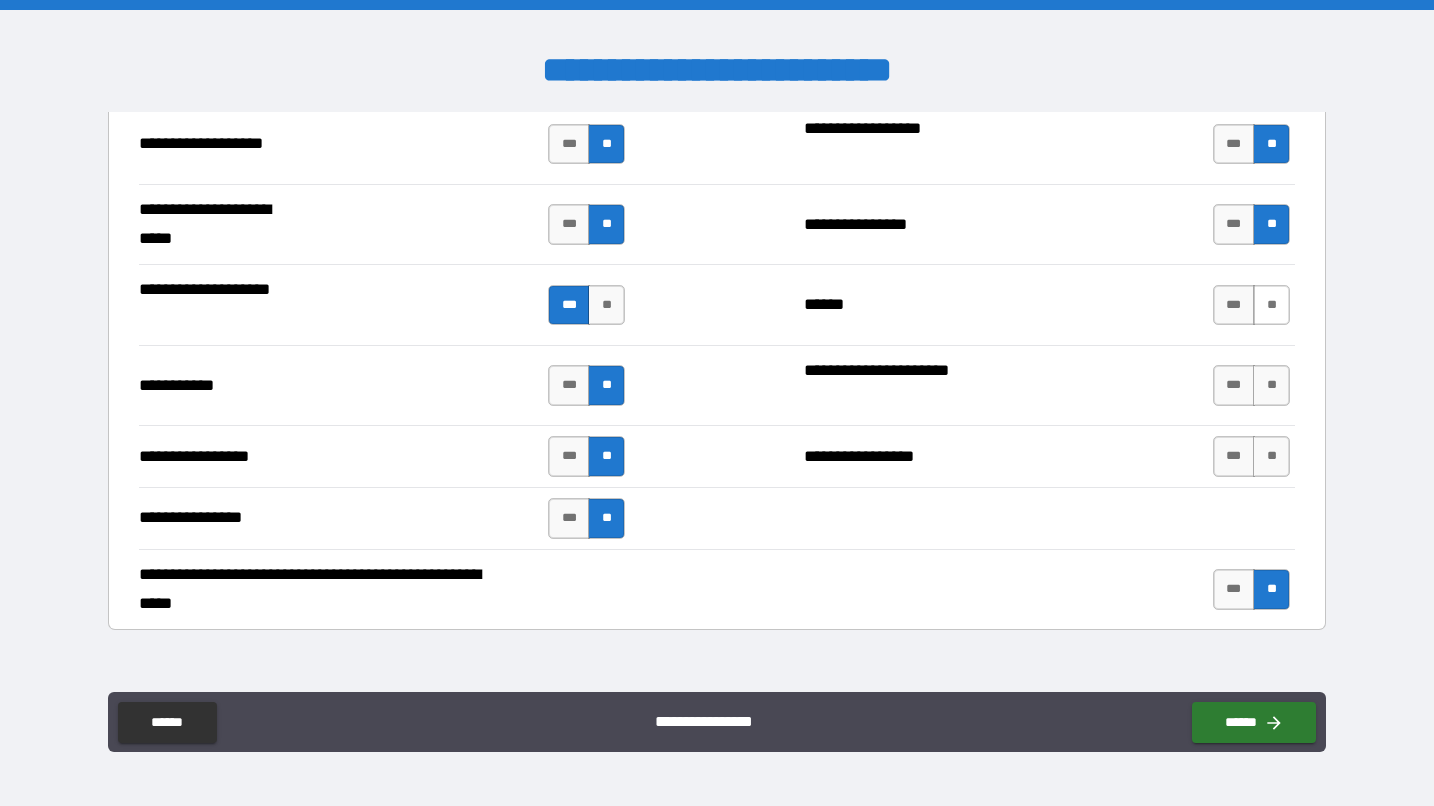 click on "**" at bounding box center [1271, 305] 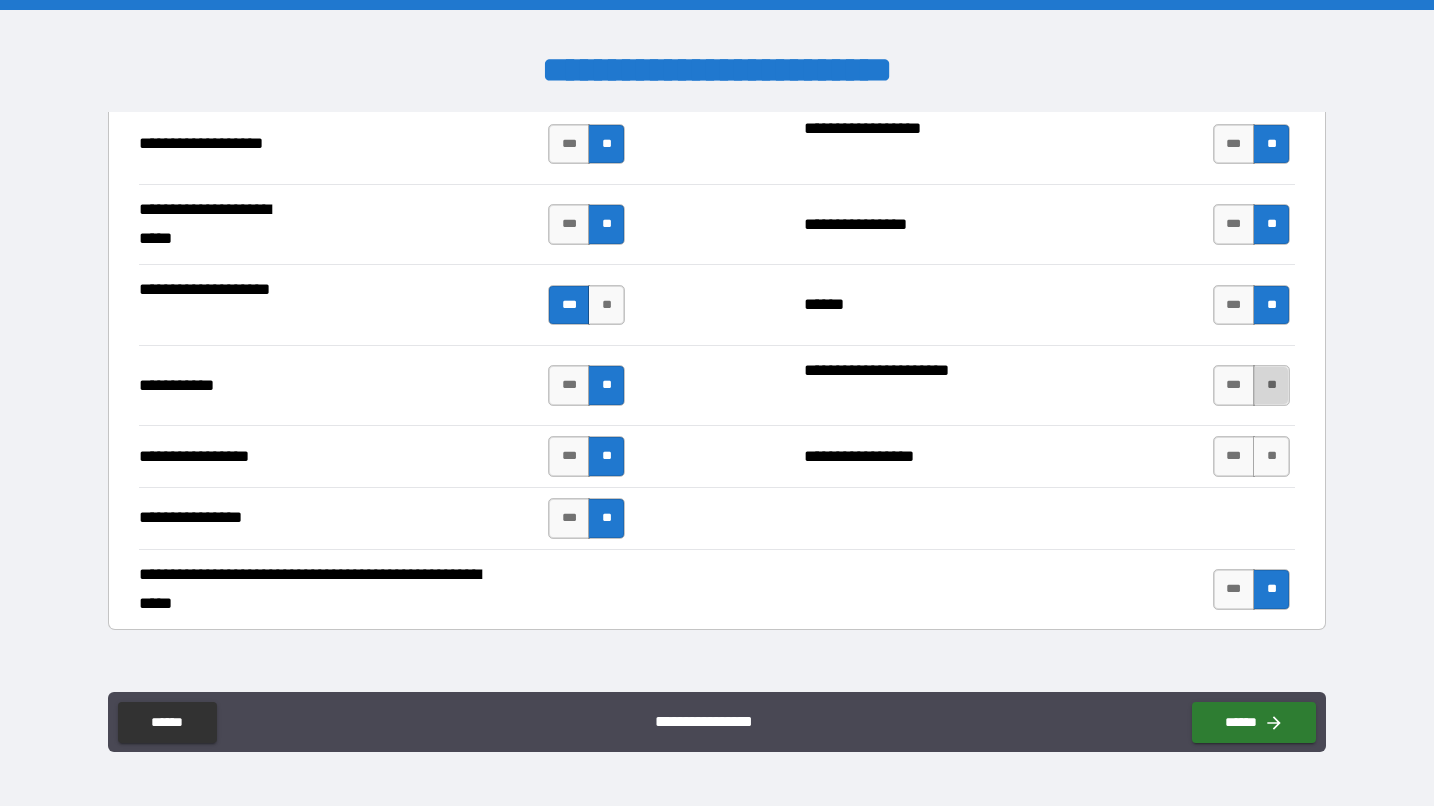 click on "**" at bounding box center [1271, 385] 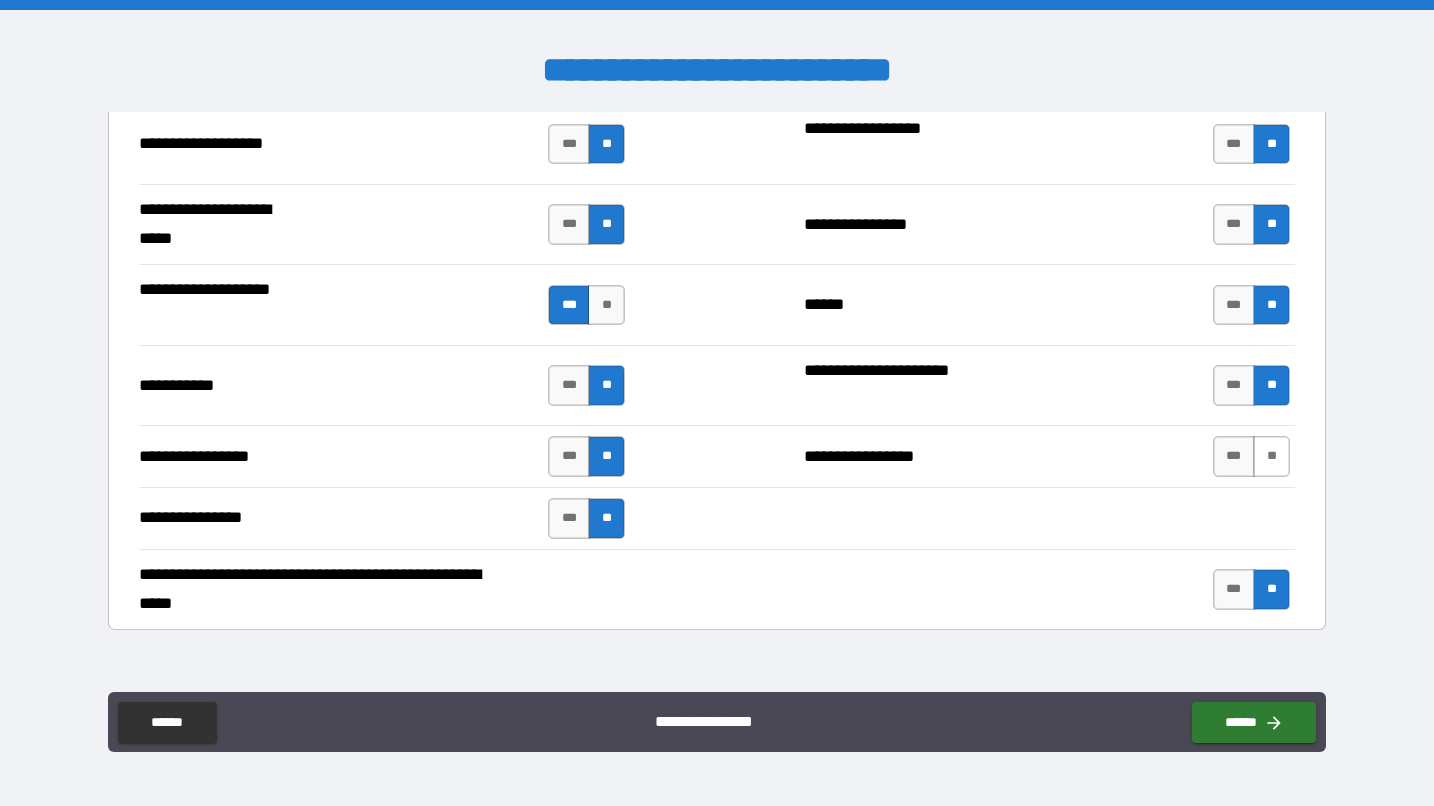 click on "**" at bounding box center [1271, 456] 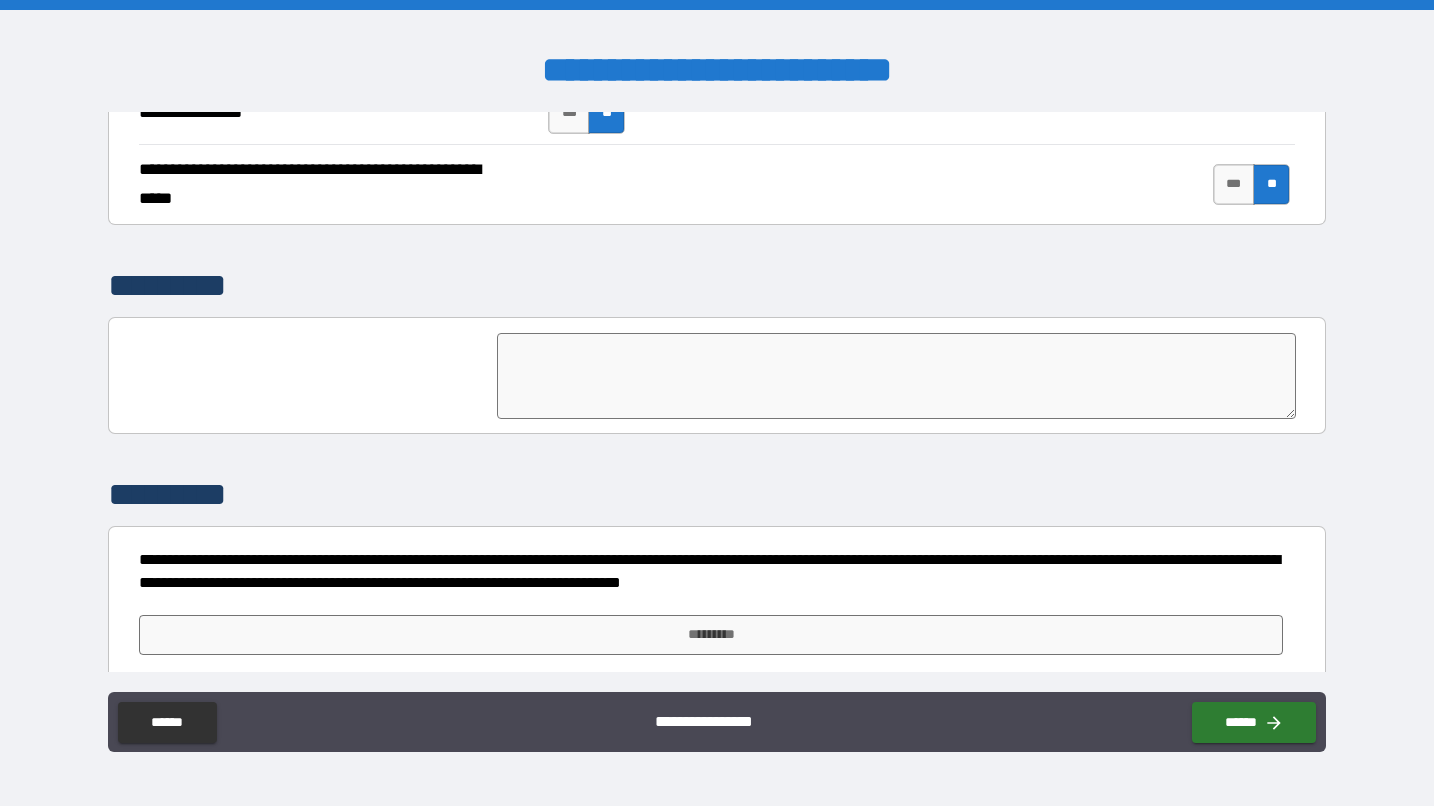 scroll, scrollTop: 4690, scrollLeft: 0, axis: vertical 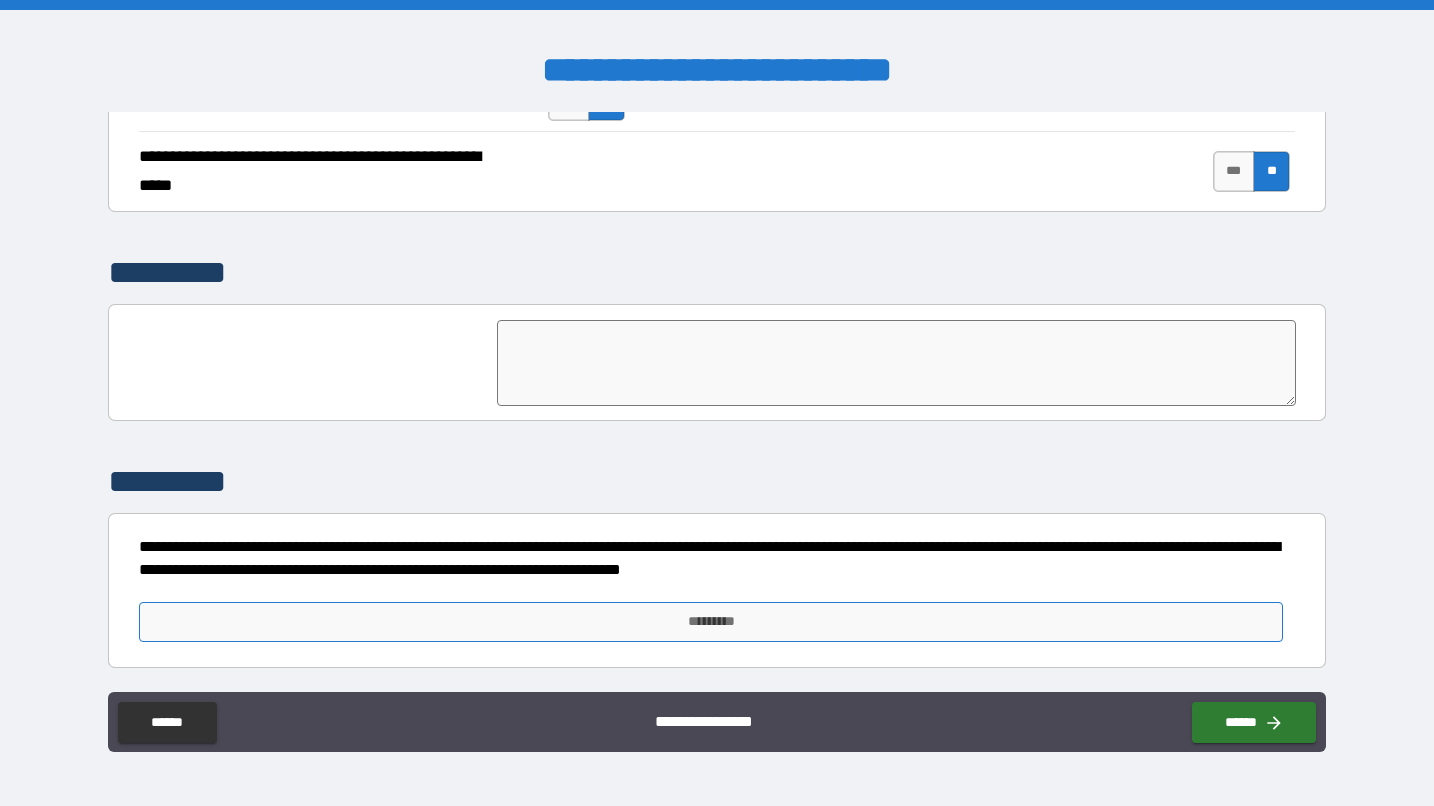 click on "*********" at bounding box center (711, 622) 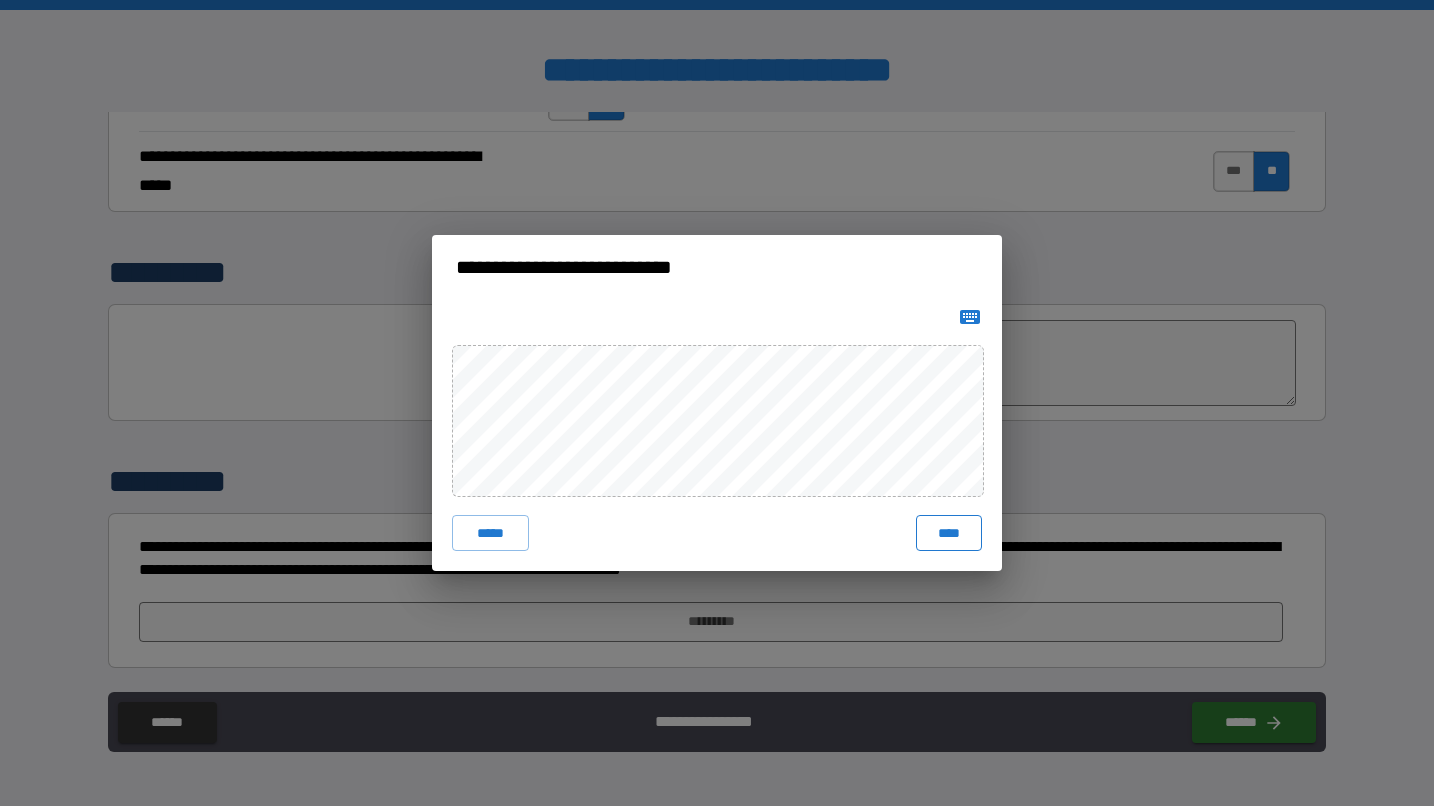 click on "****" at bounding box center (949, 533) 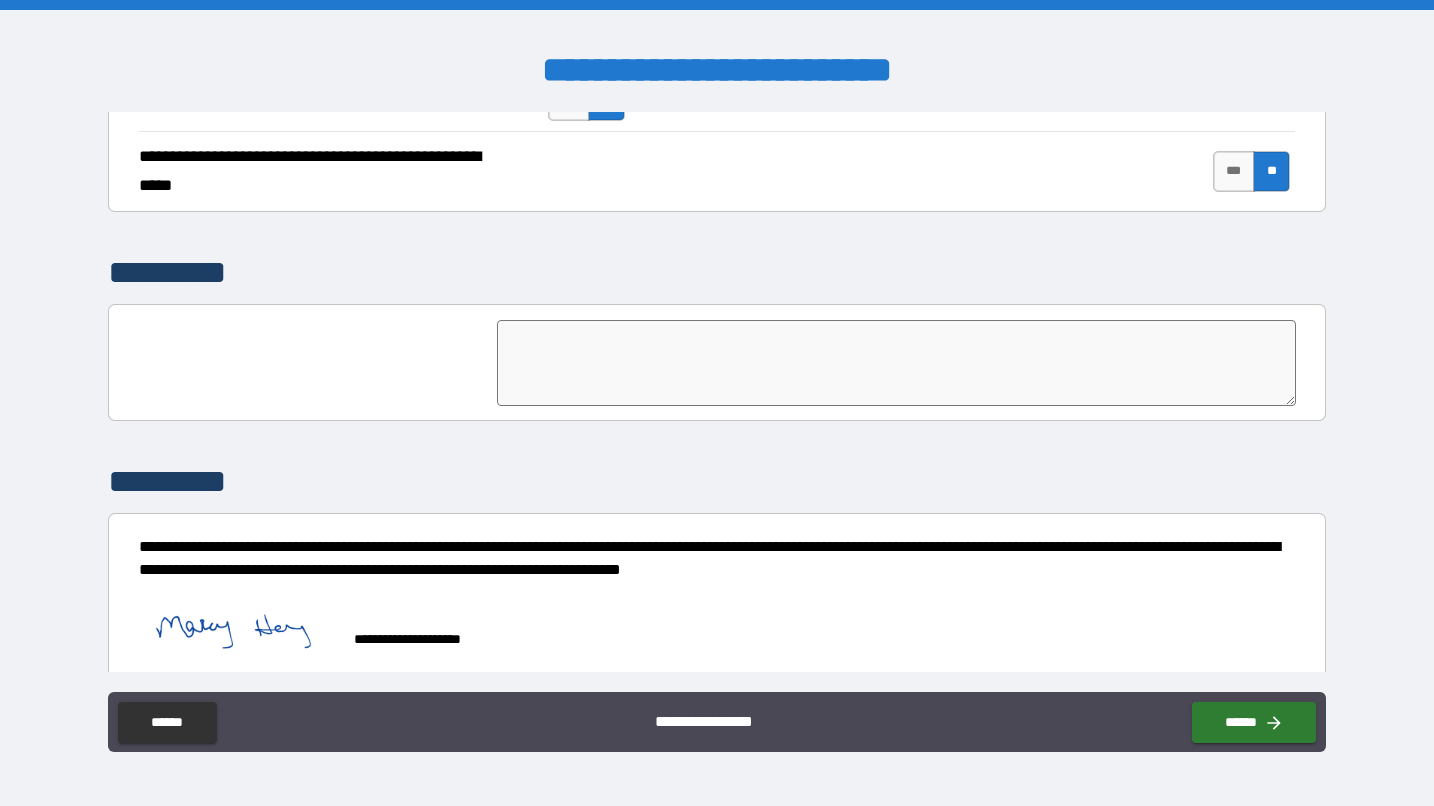 scroll, scrollTop: 4707, scrollLeft: 0, axis: vertical 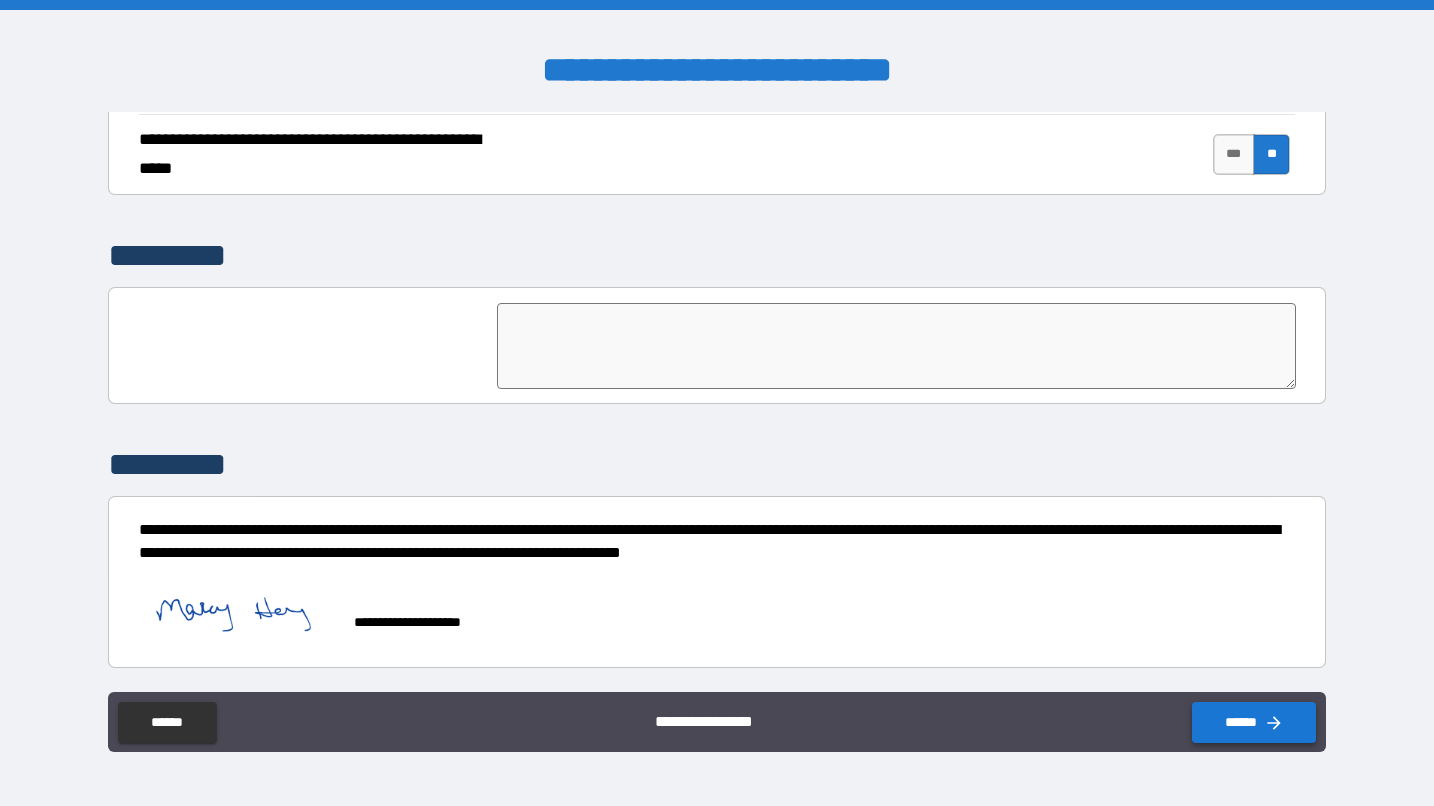 click on "******" at bounding box center (1254, 722) 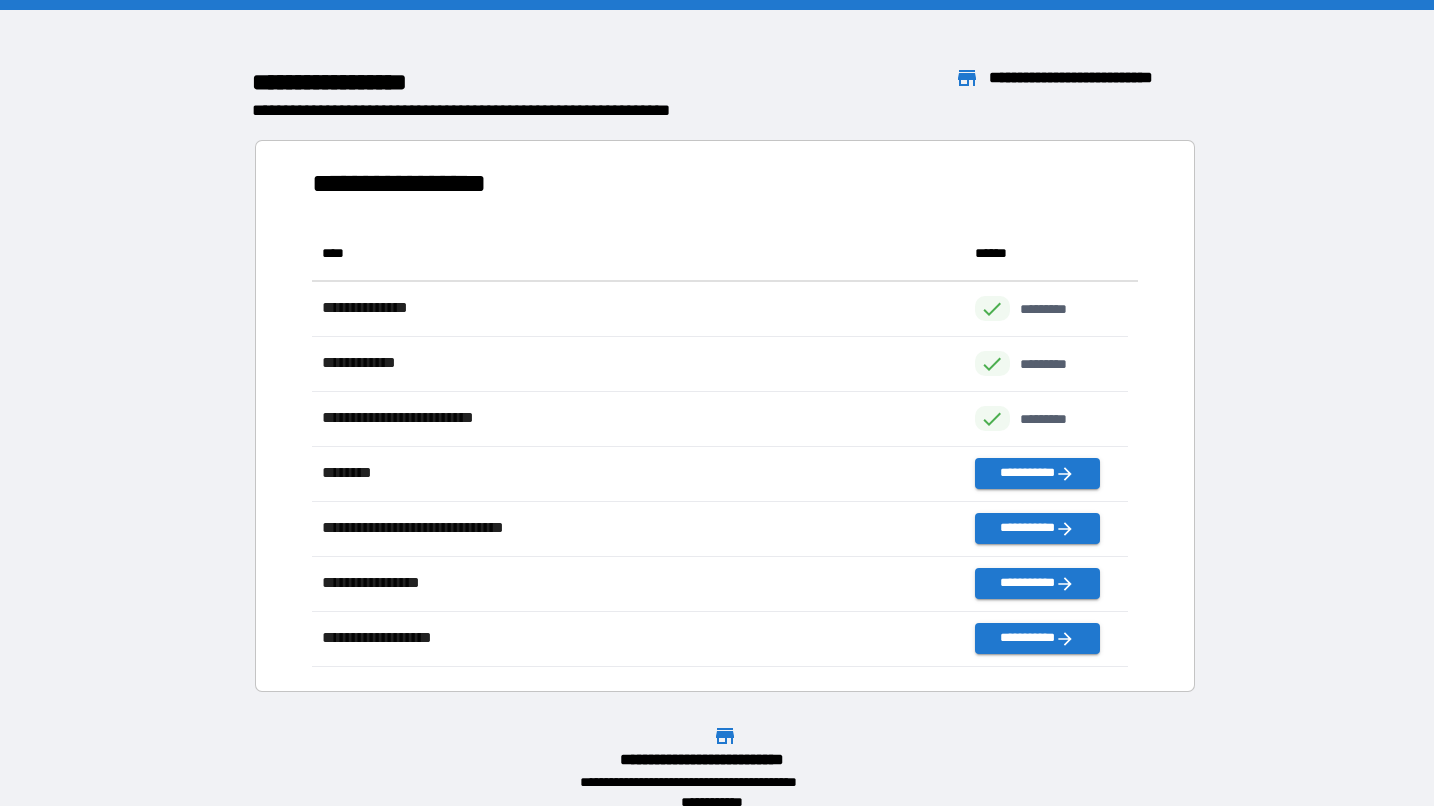 scroll, scrollTop: 16, scrollLeft: 16, axis: both 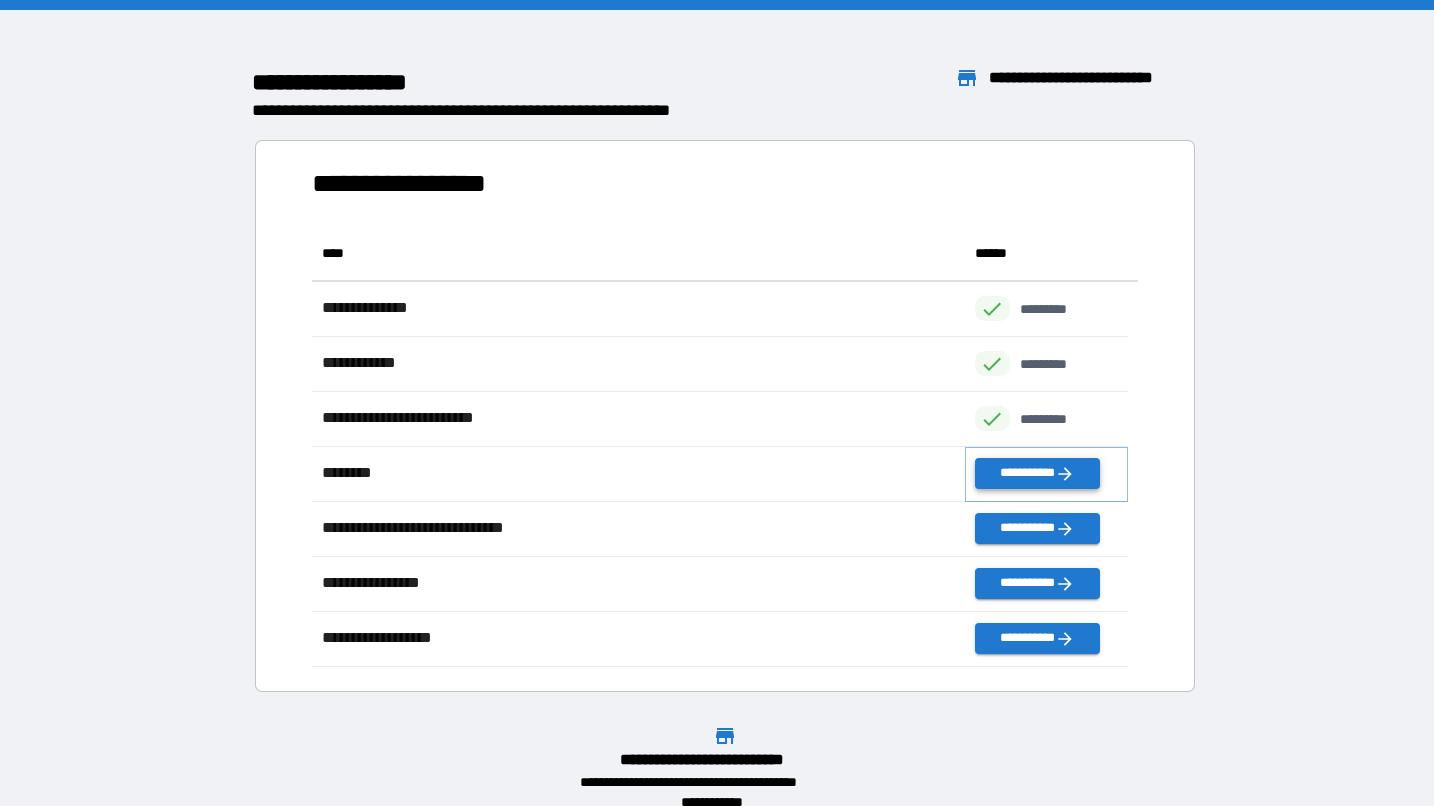click on "**********" at bounding box center [1037, 473] 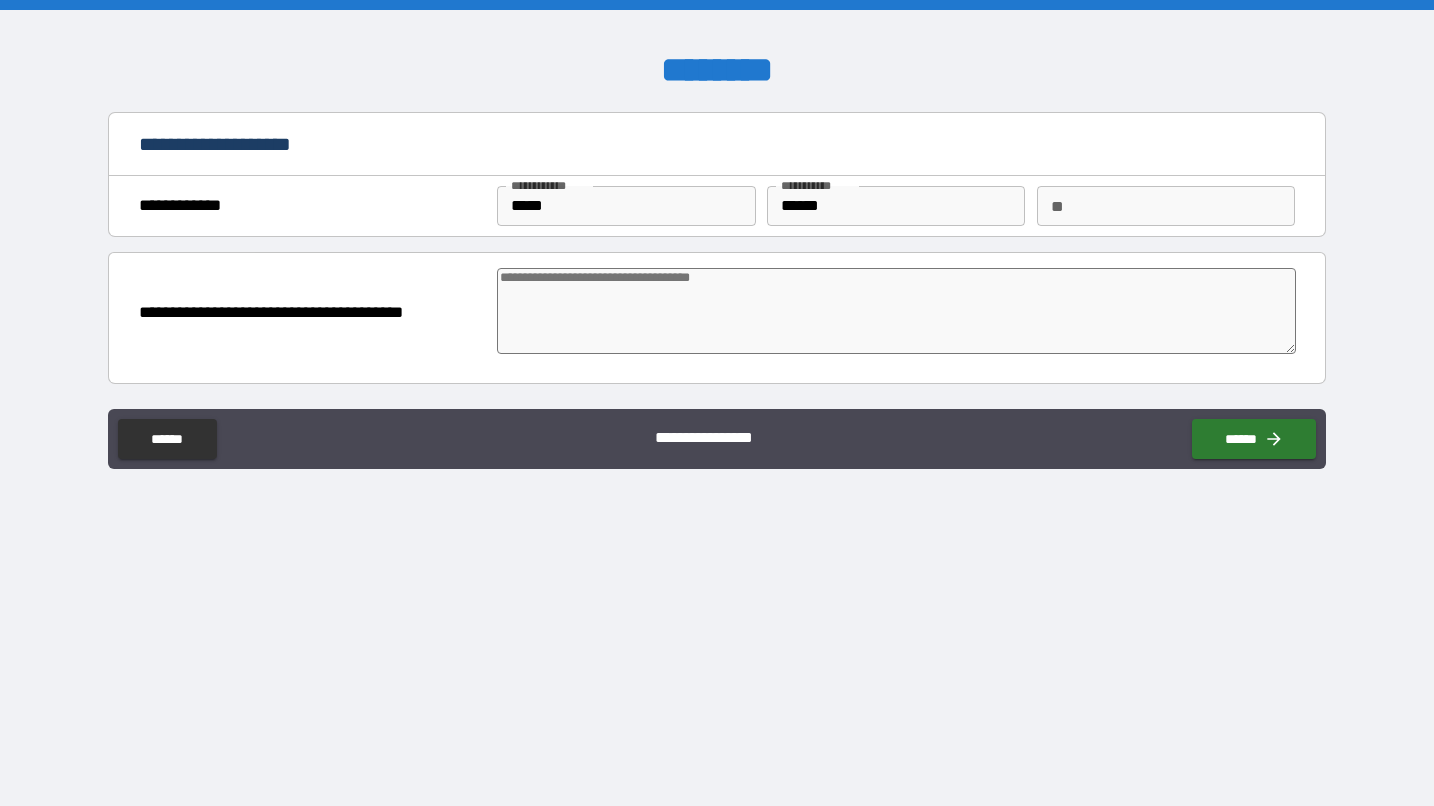 type on "*" 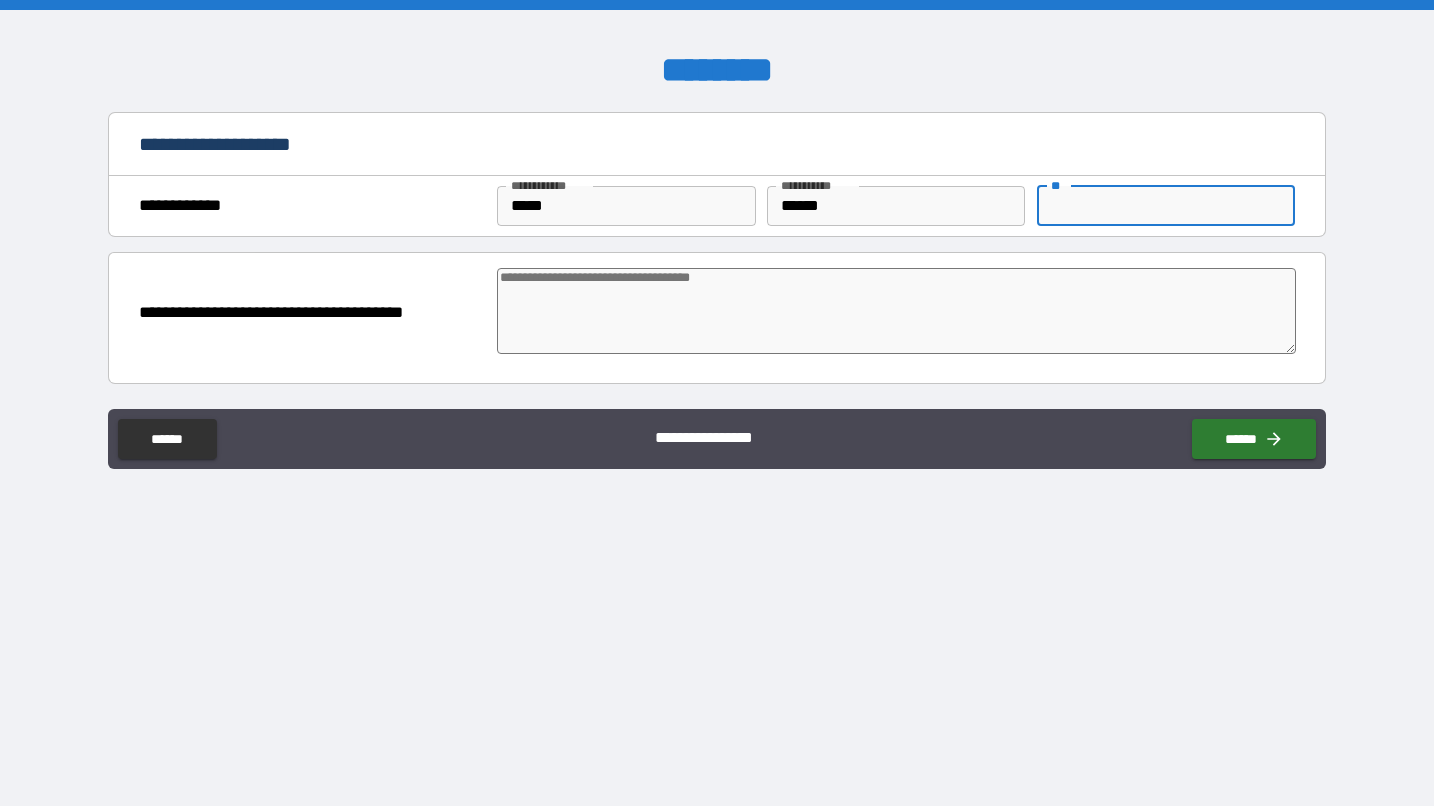 click on "**" at bounding box center (1166, 206) 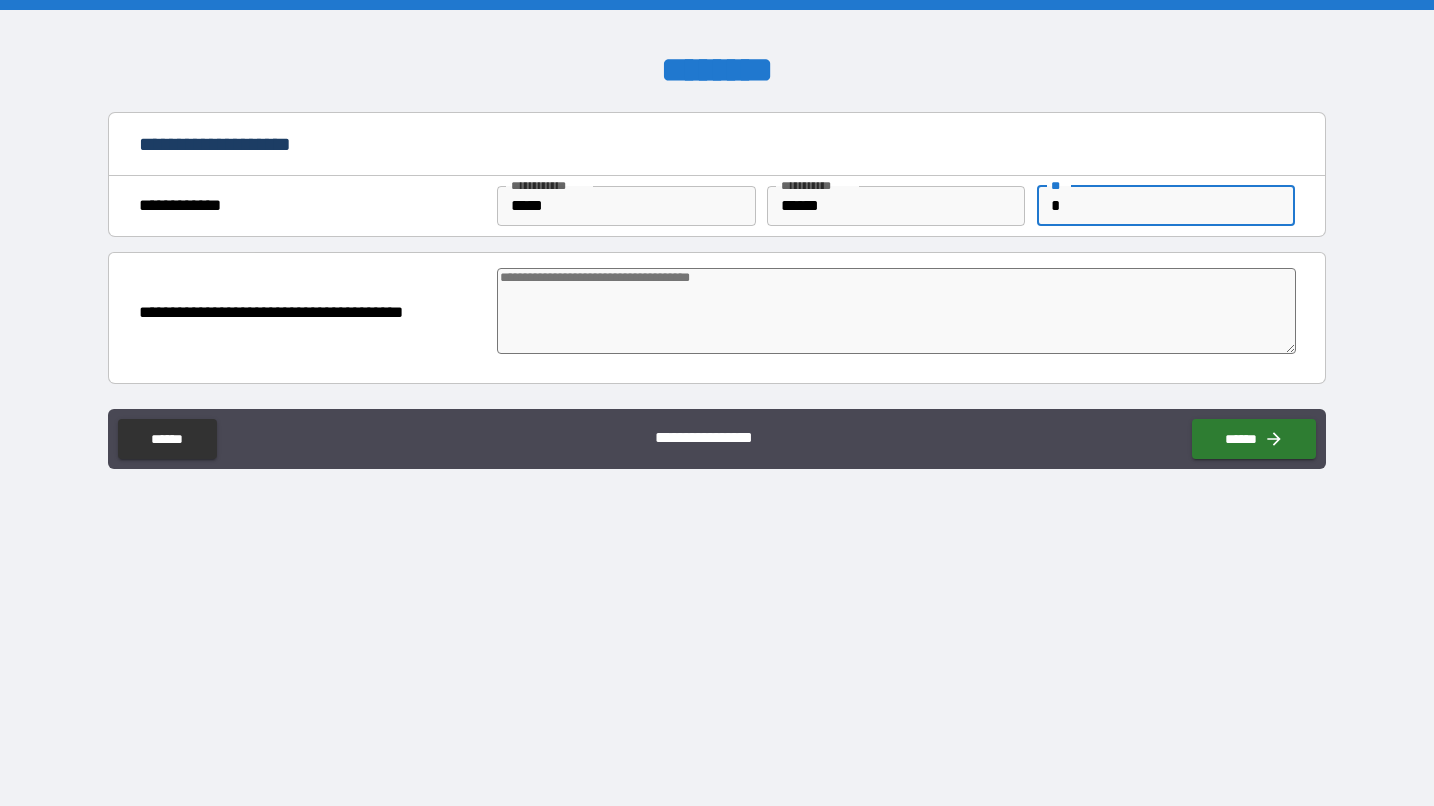 type on "*" 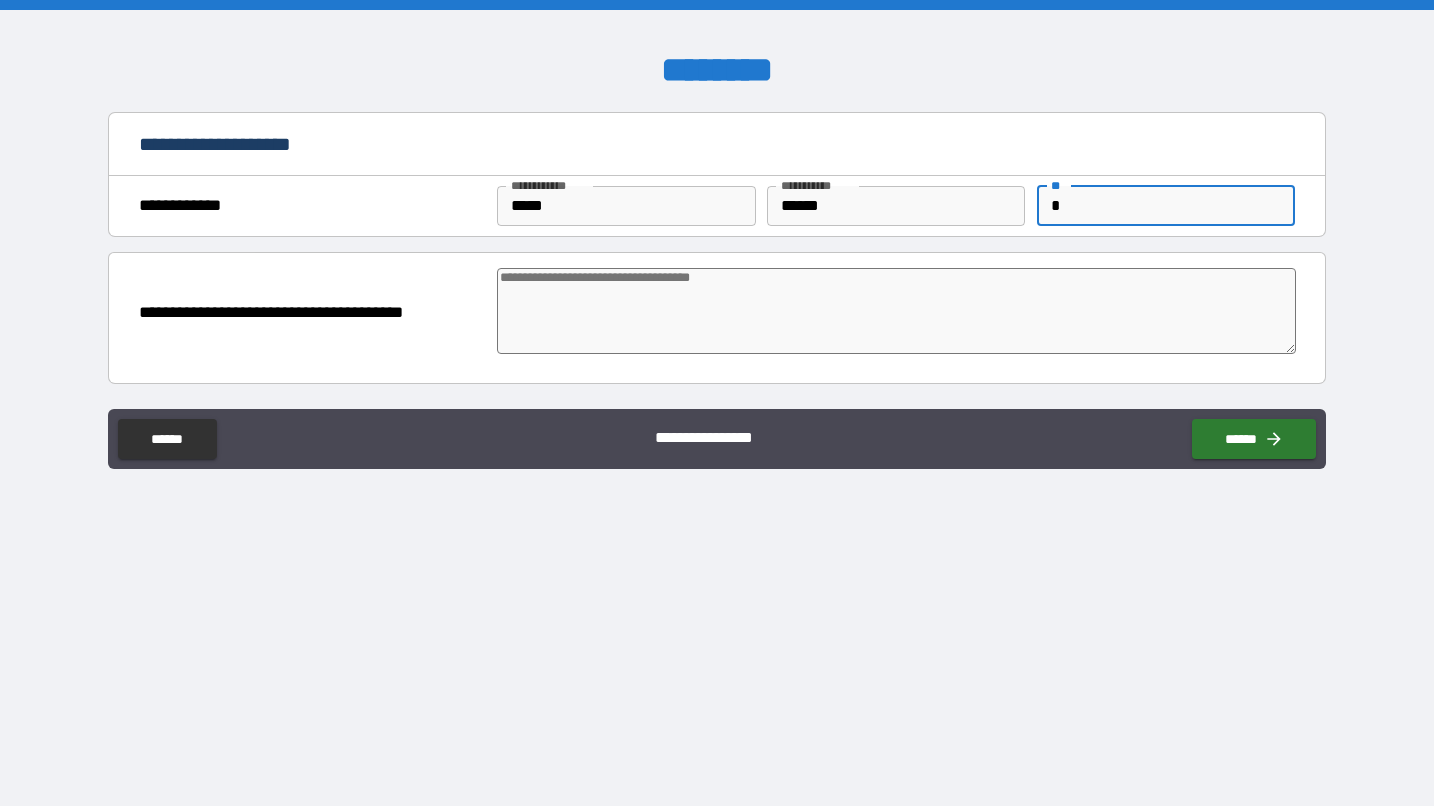 type on "*" 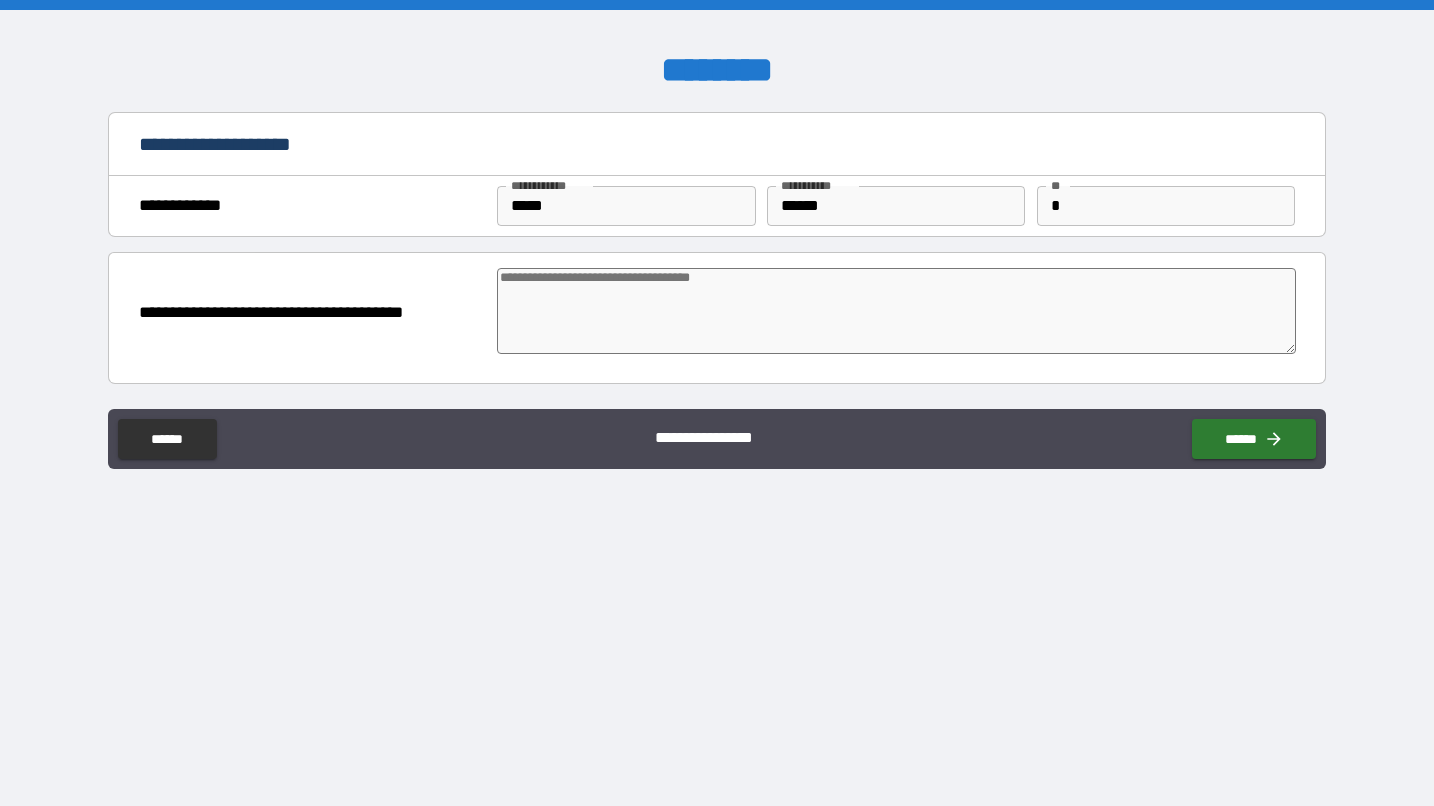 click at bounding box center (896, 311) 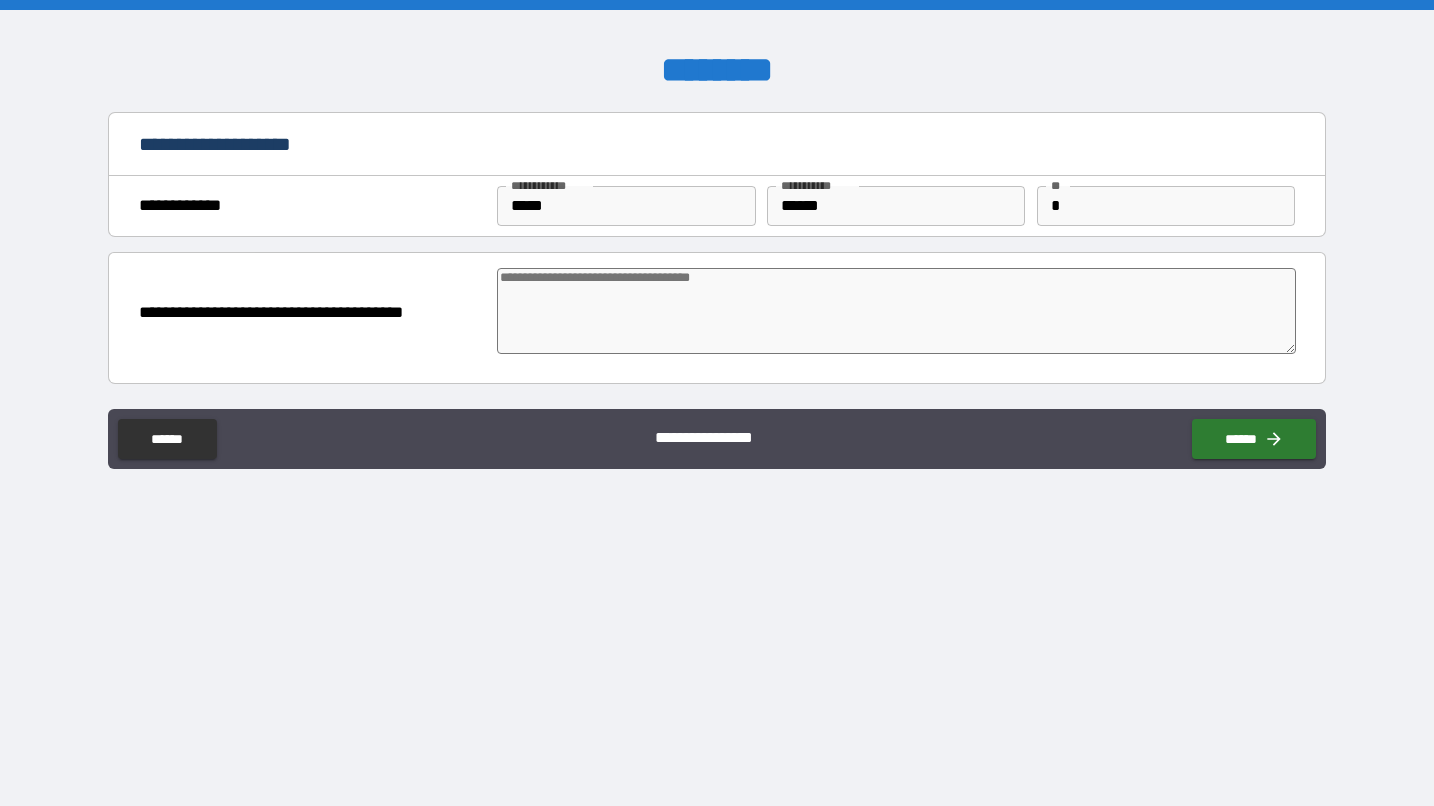 type on "*" 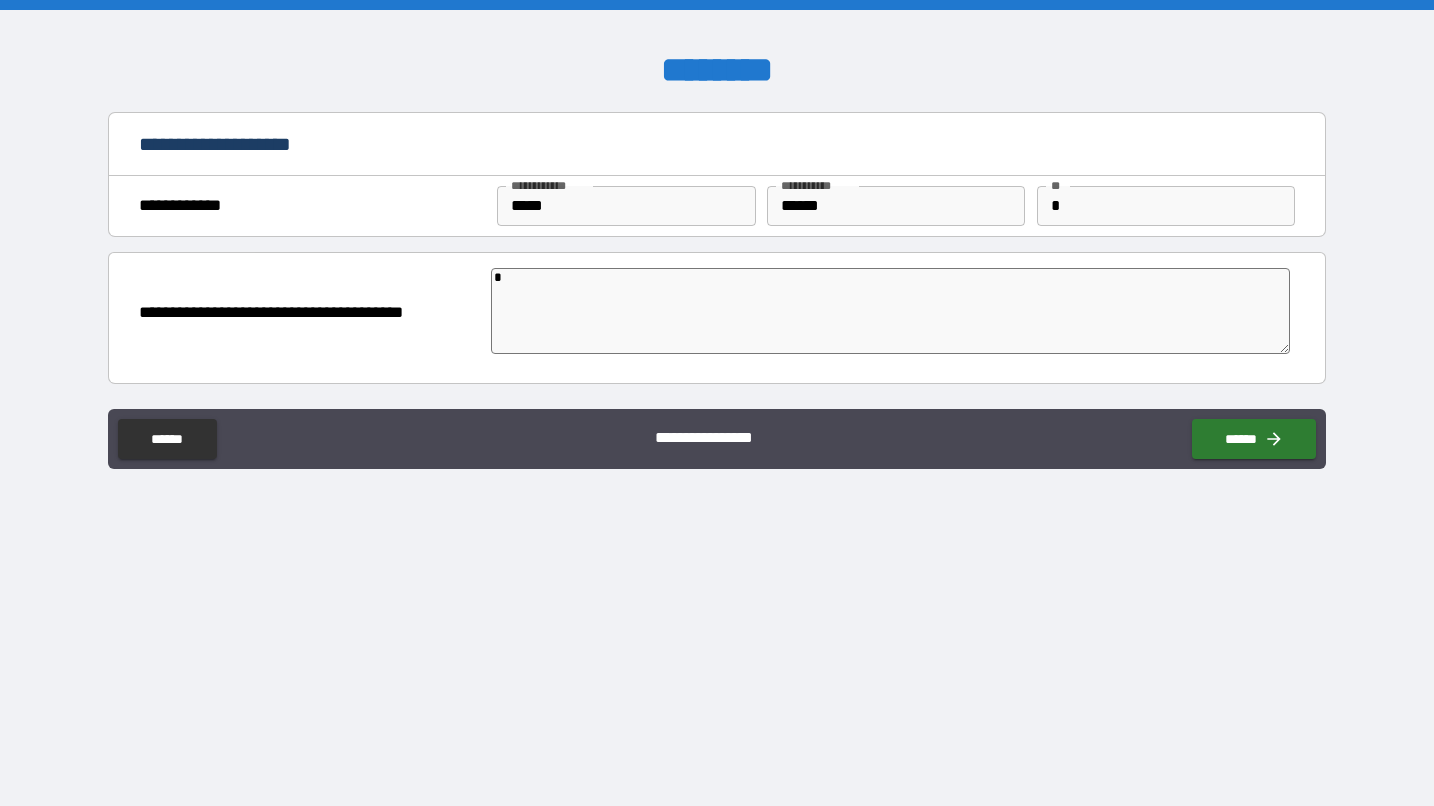 type on "*" 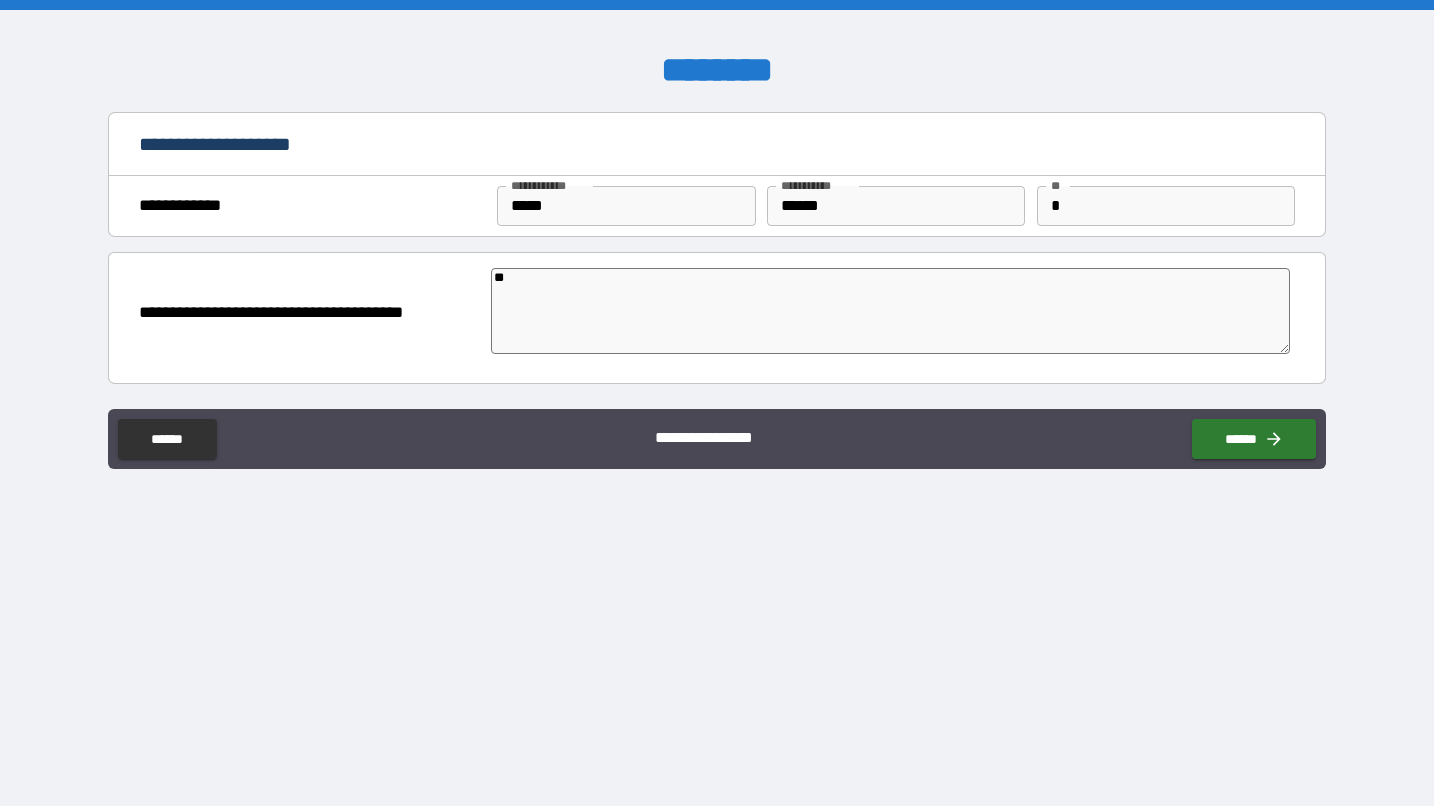 type on "*" 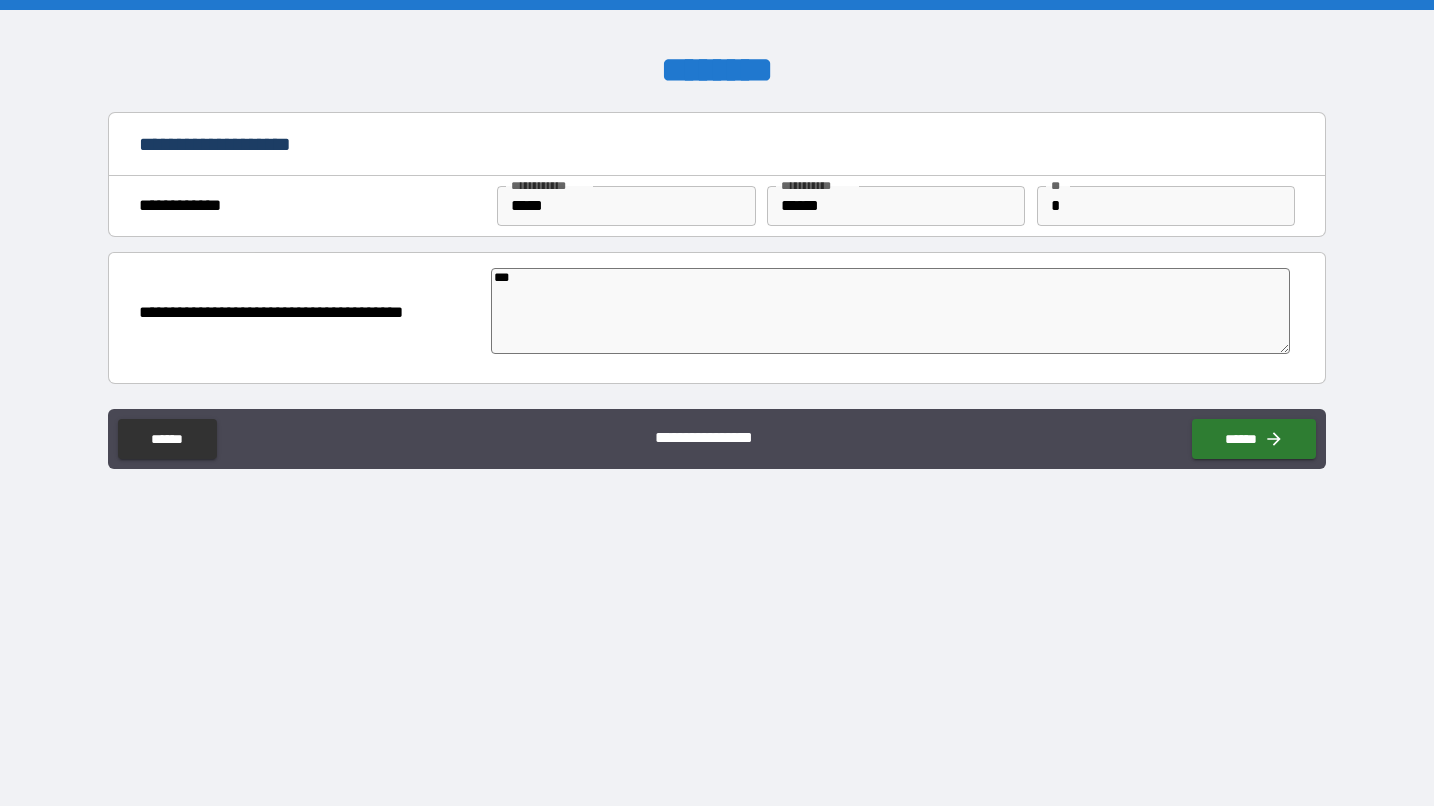 type on "*" 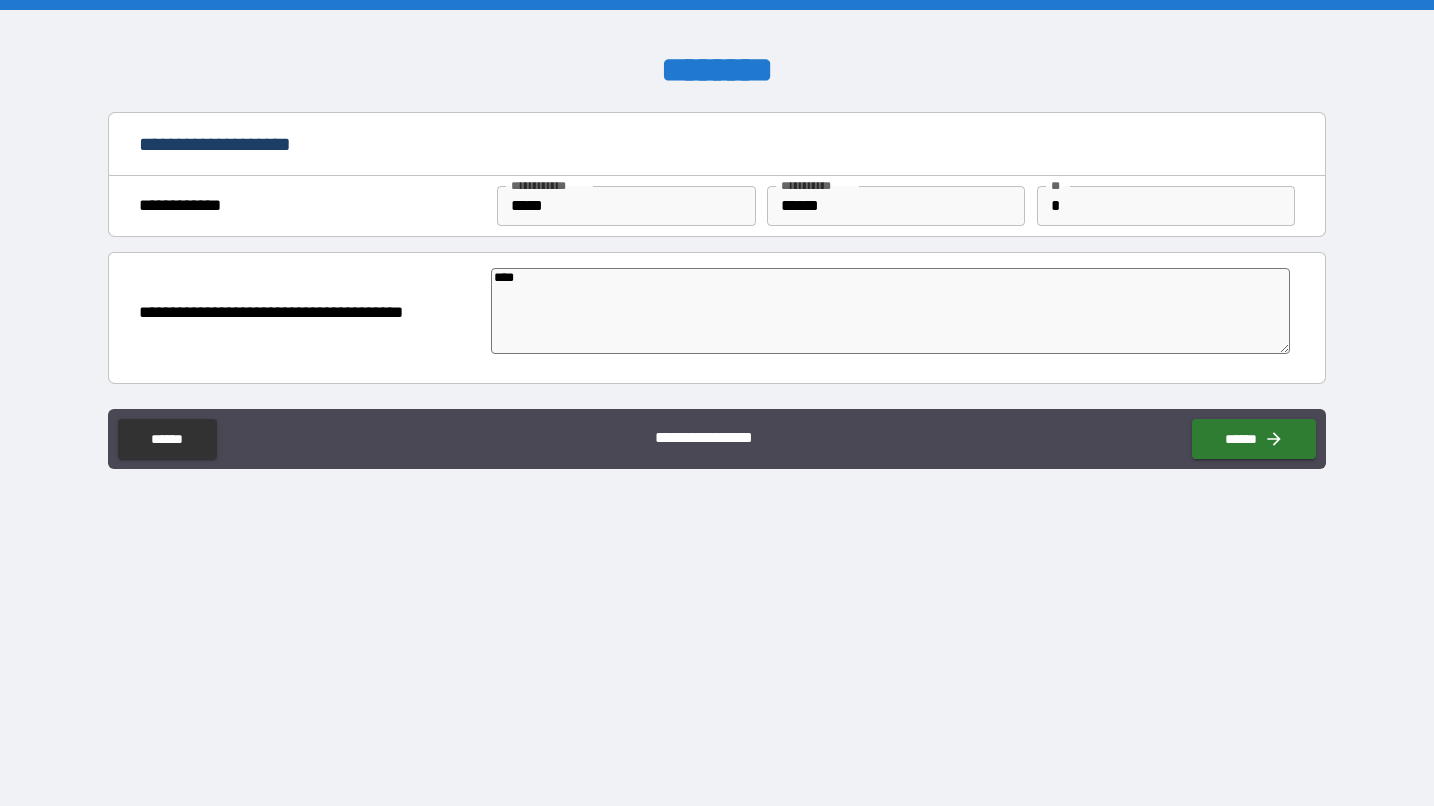 type on "*" 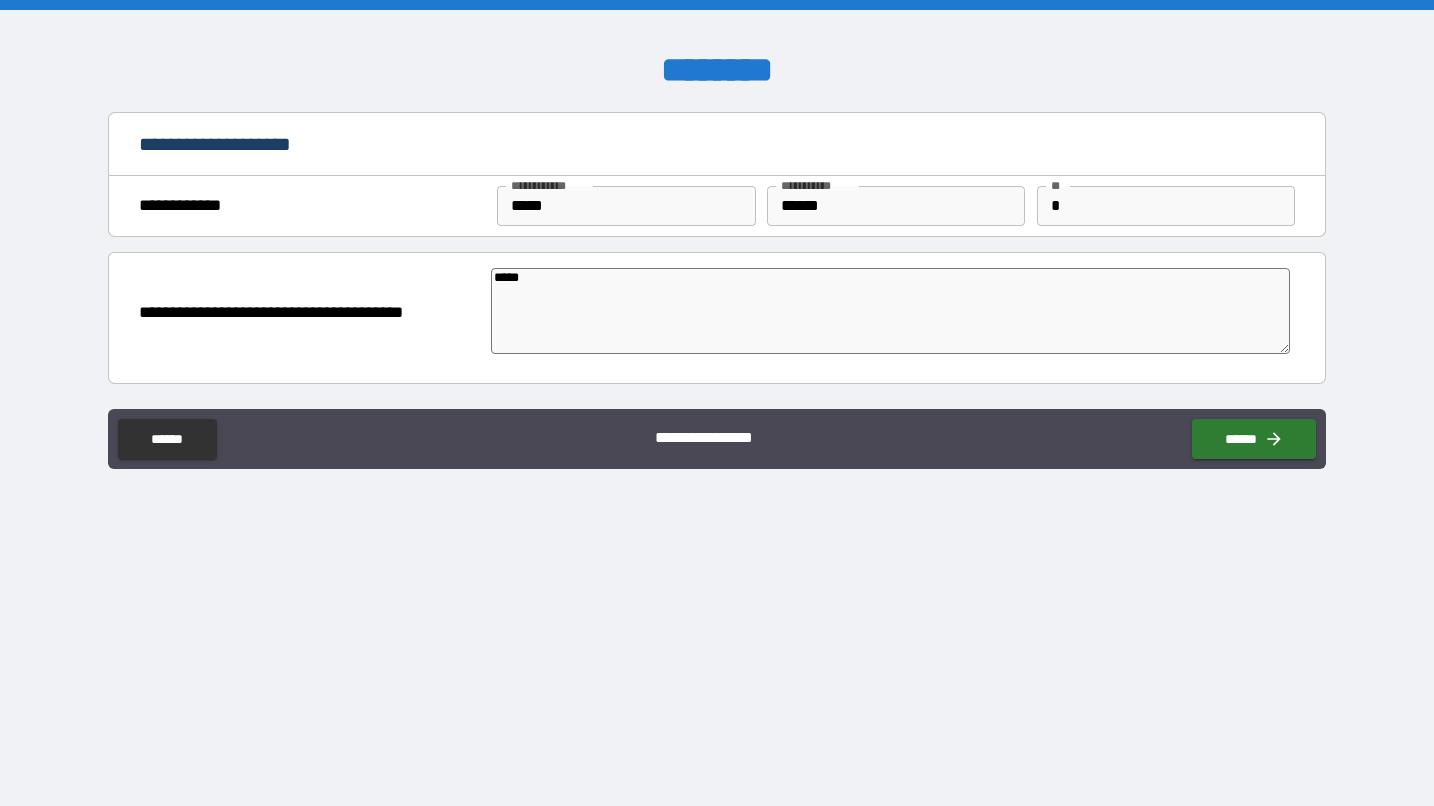 type on "*" 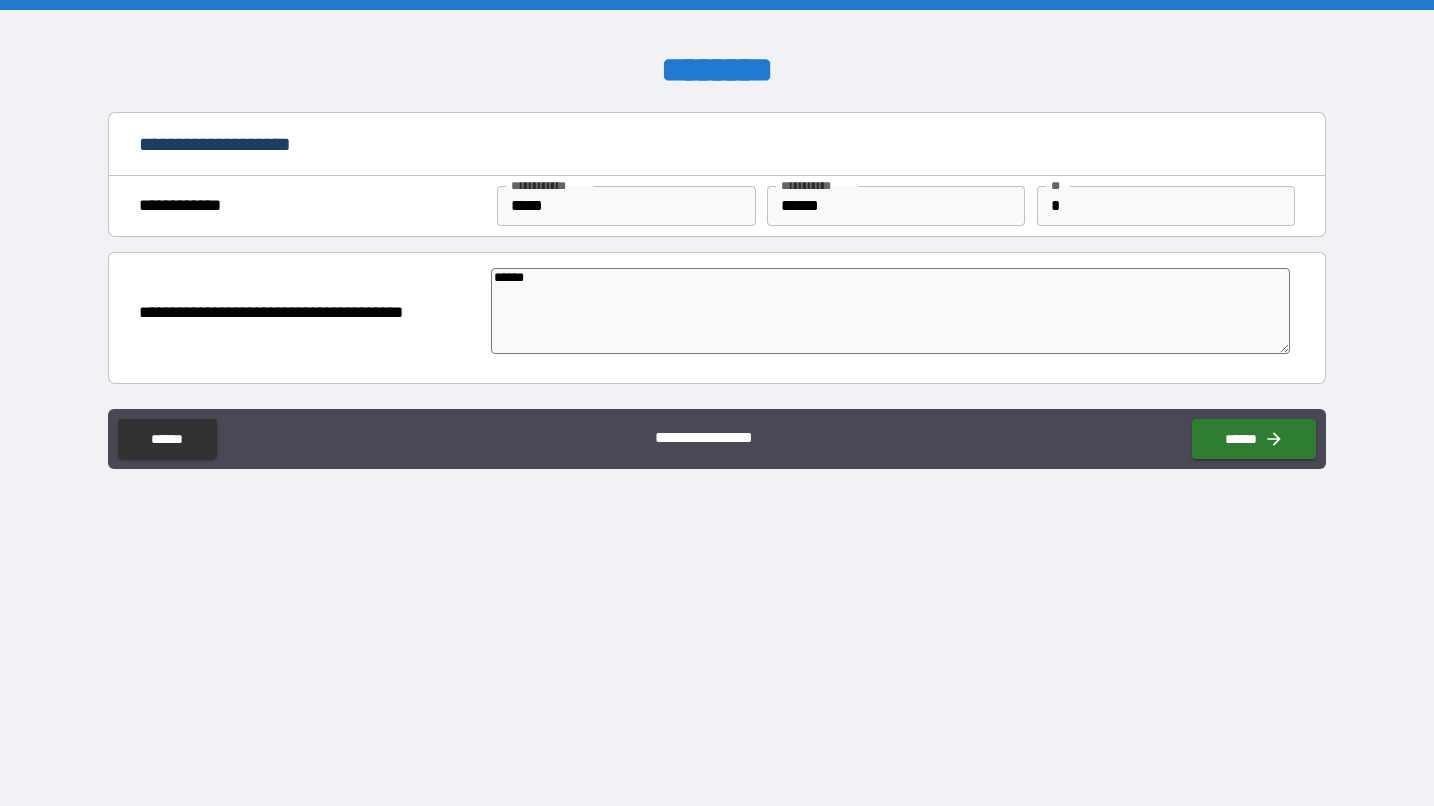 type on "*" 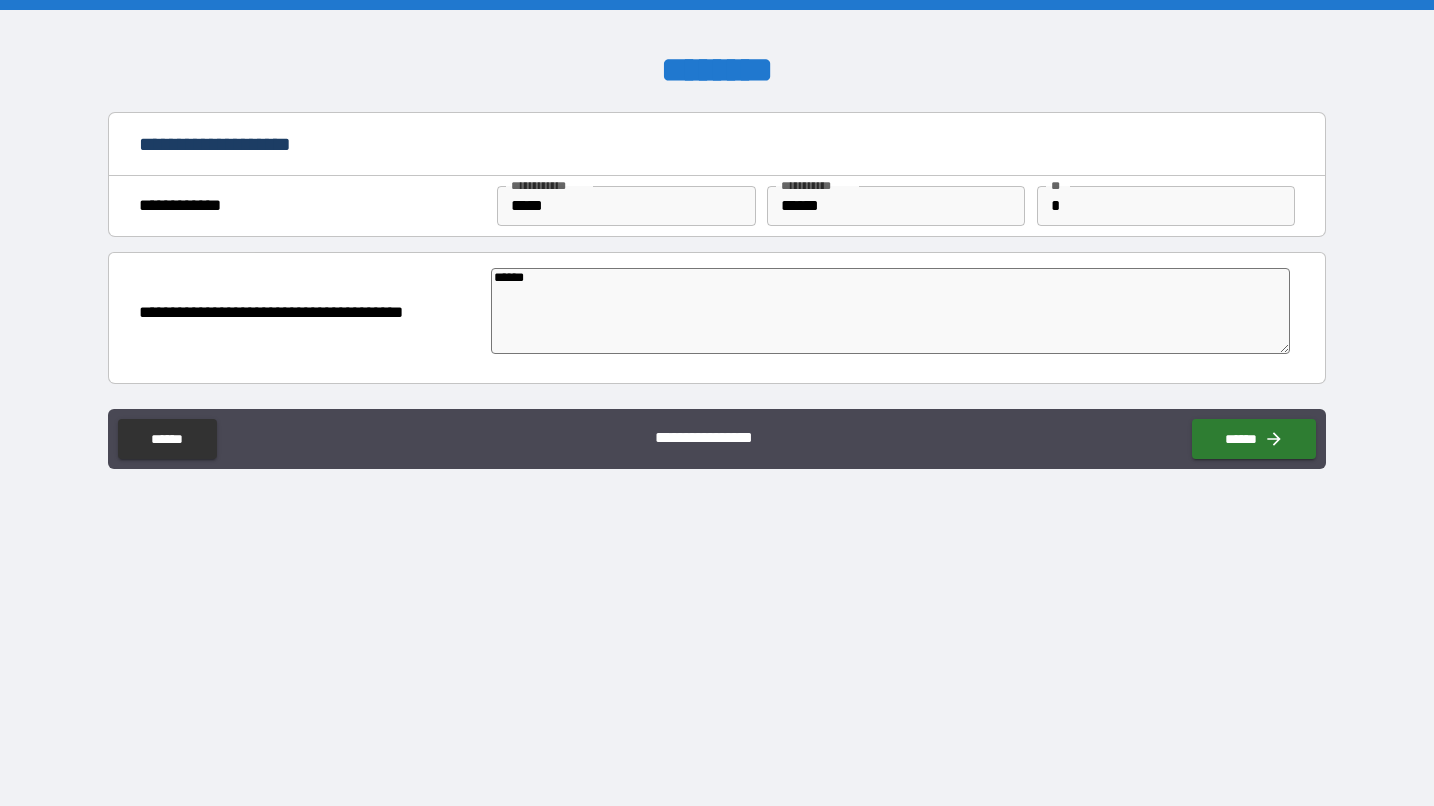 type on "******" 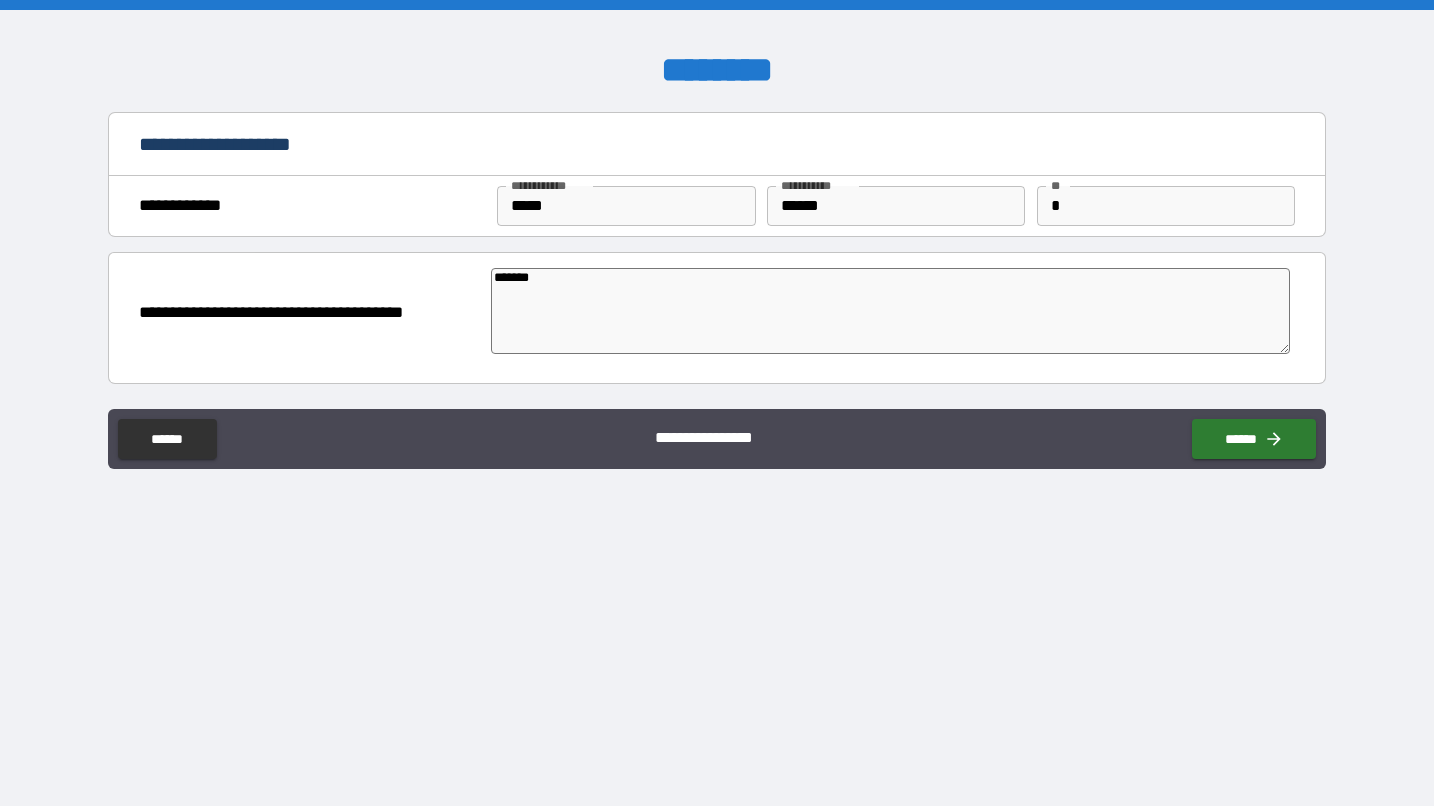 type on "*" 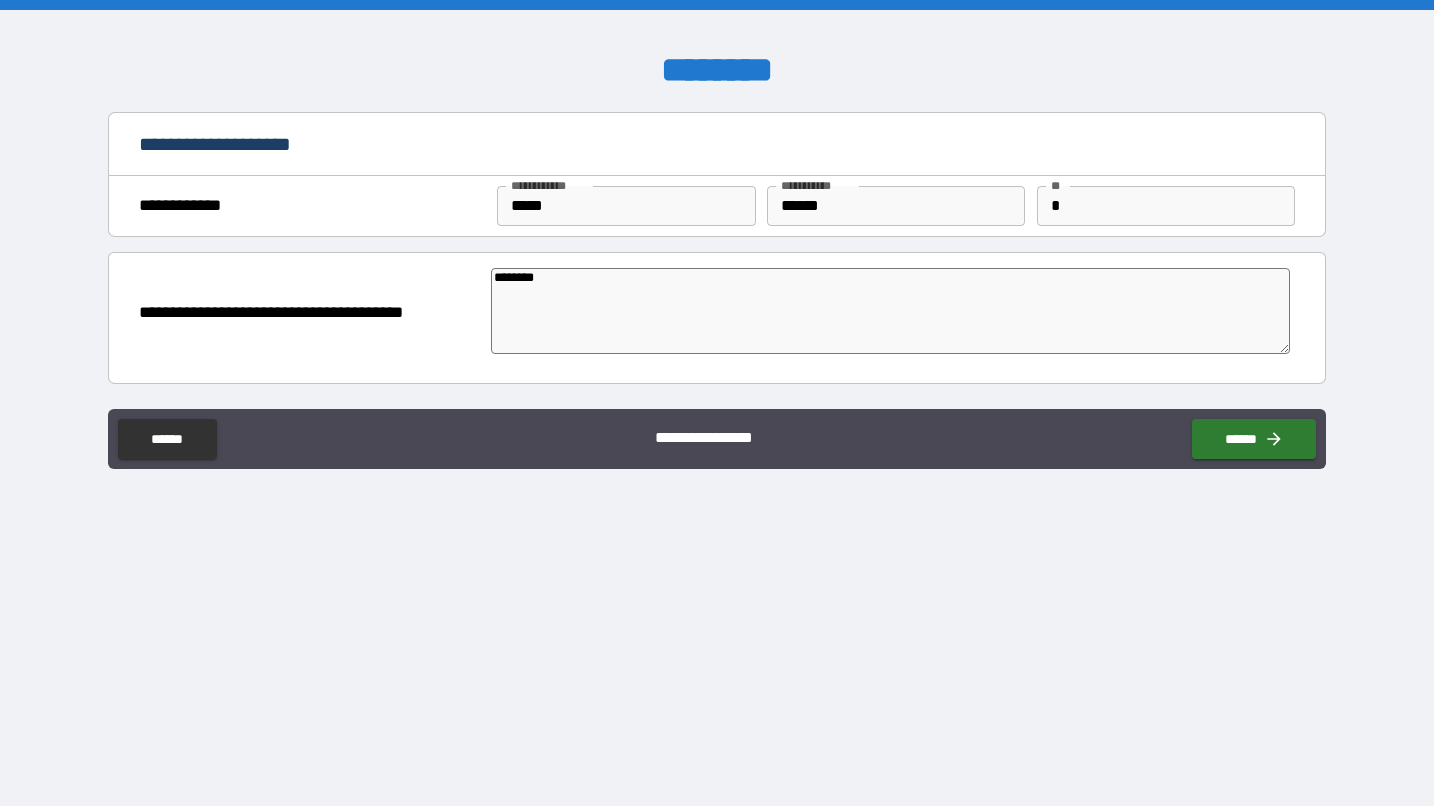 type on "*" 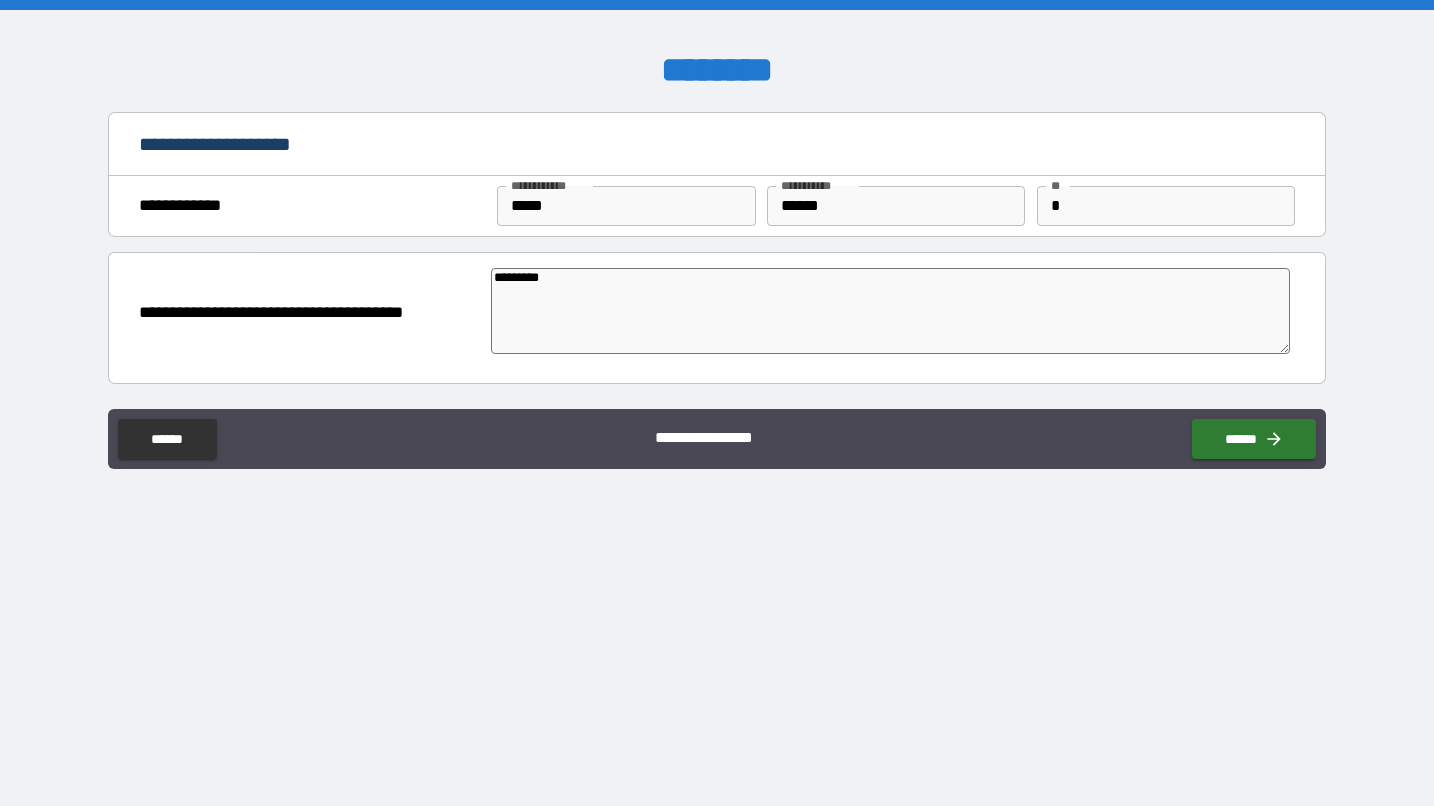 type on "*" 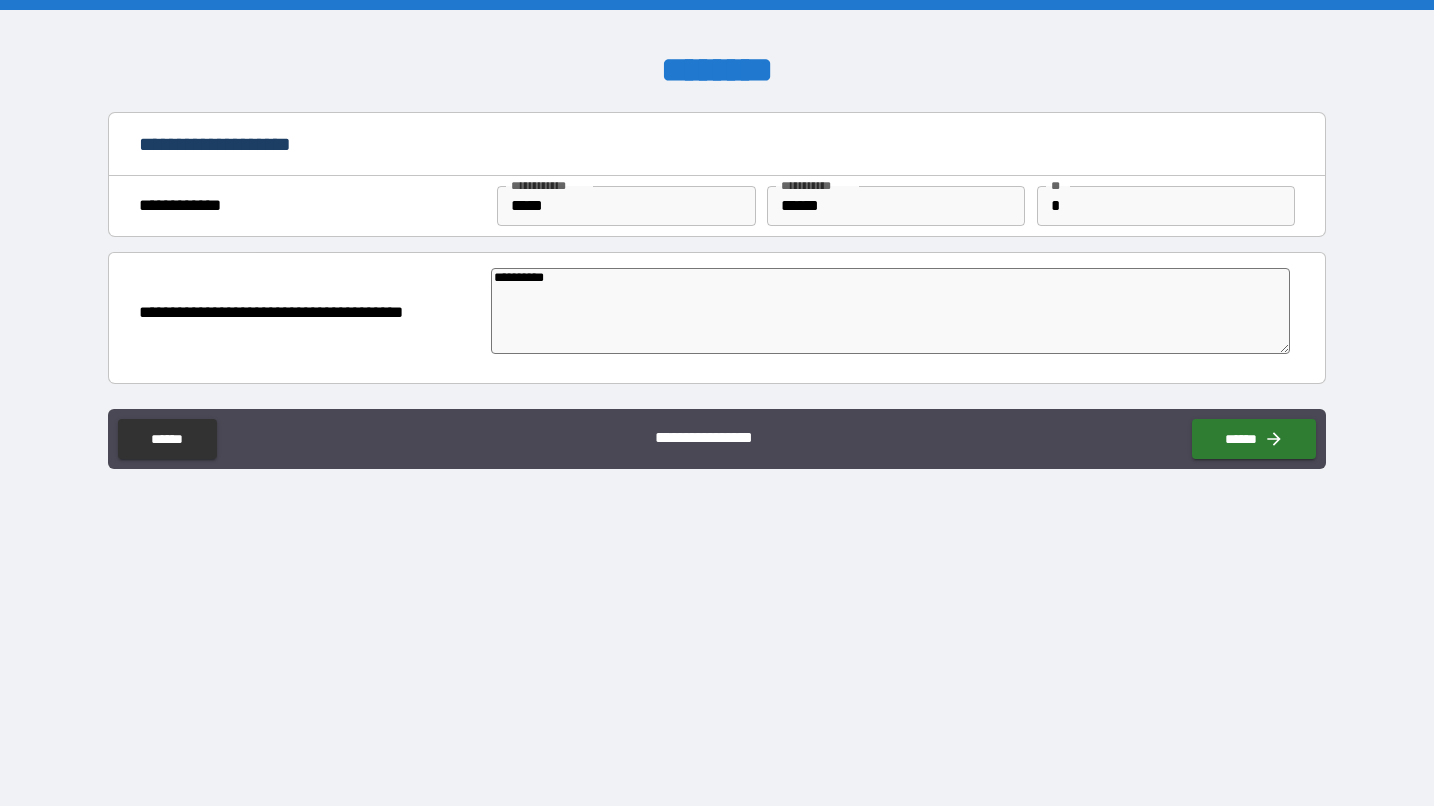 type on "*" 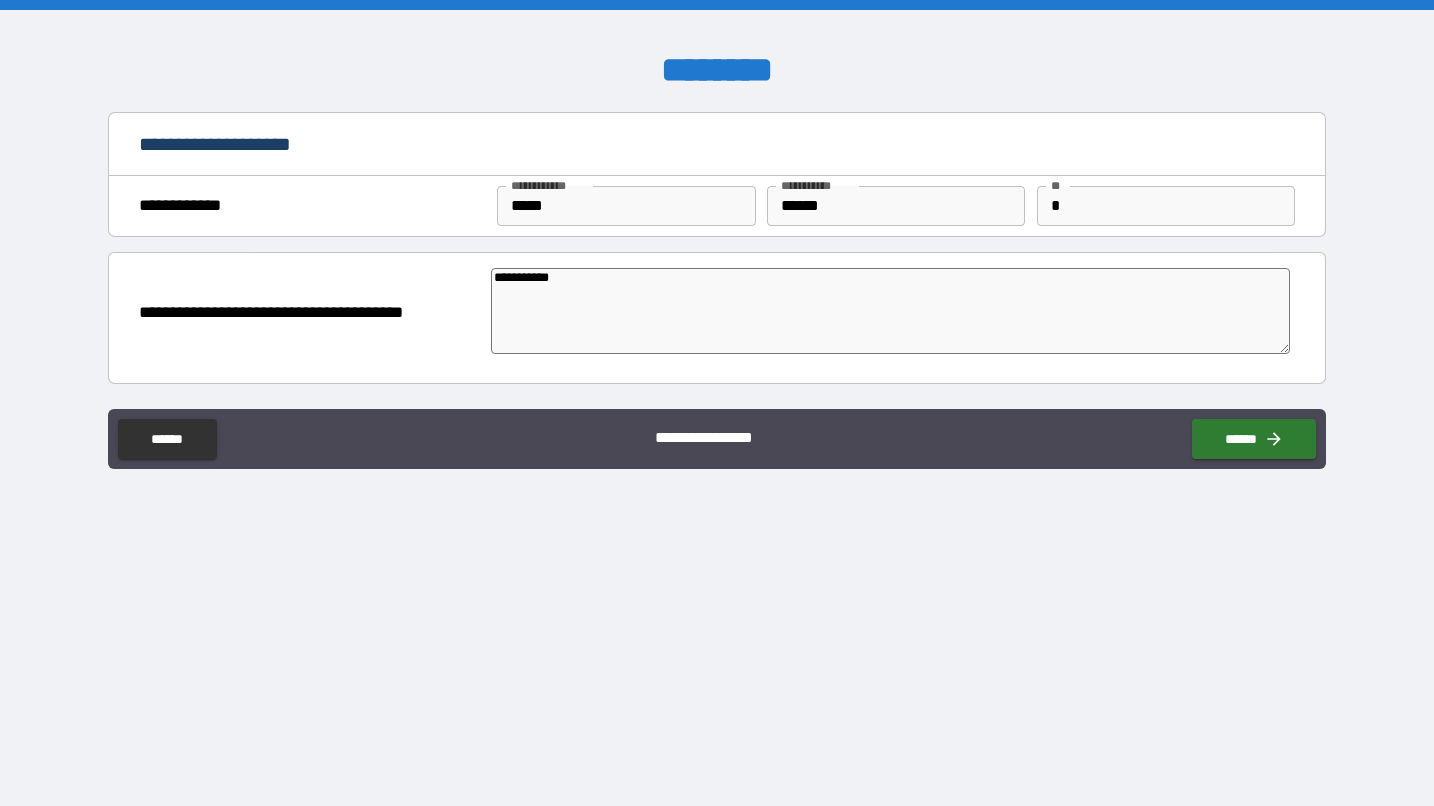 type on "*" 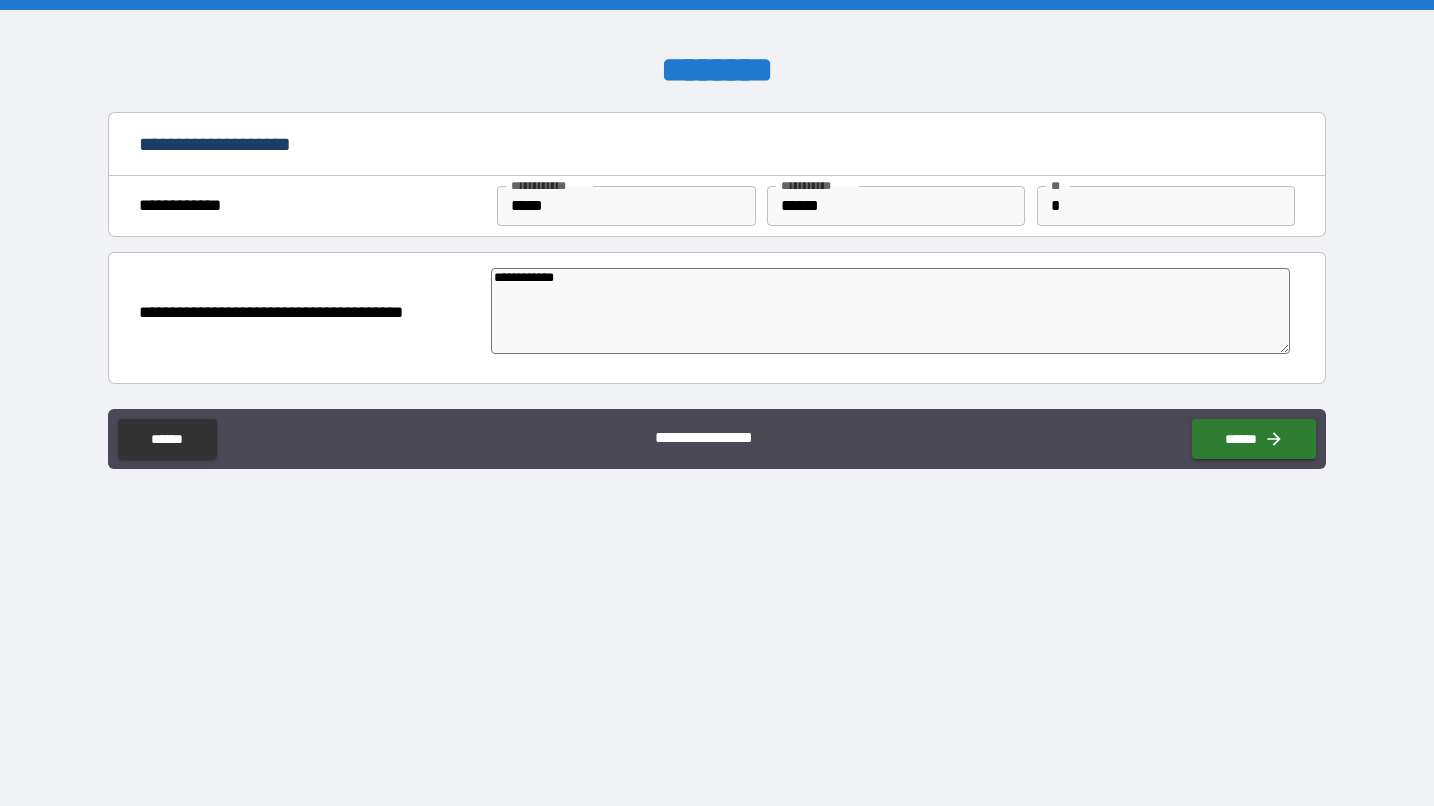type on "*" 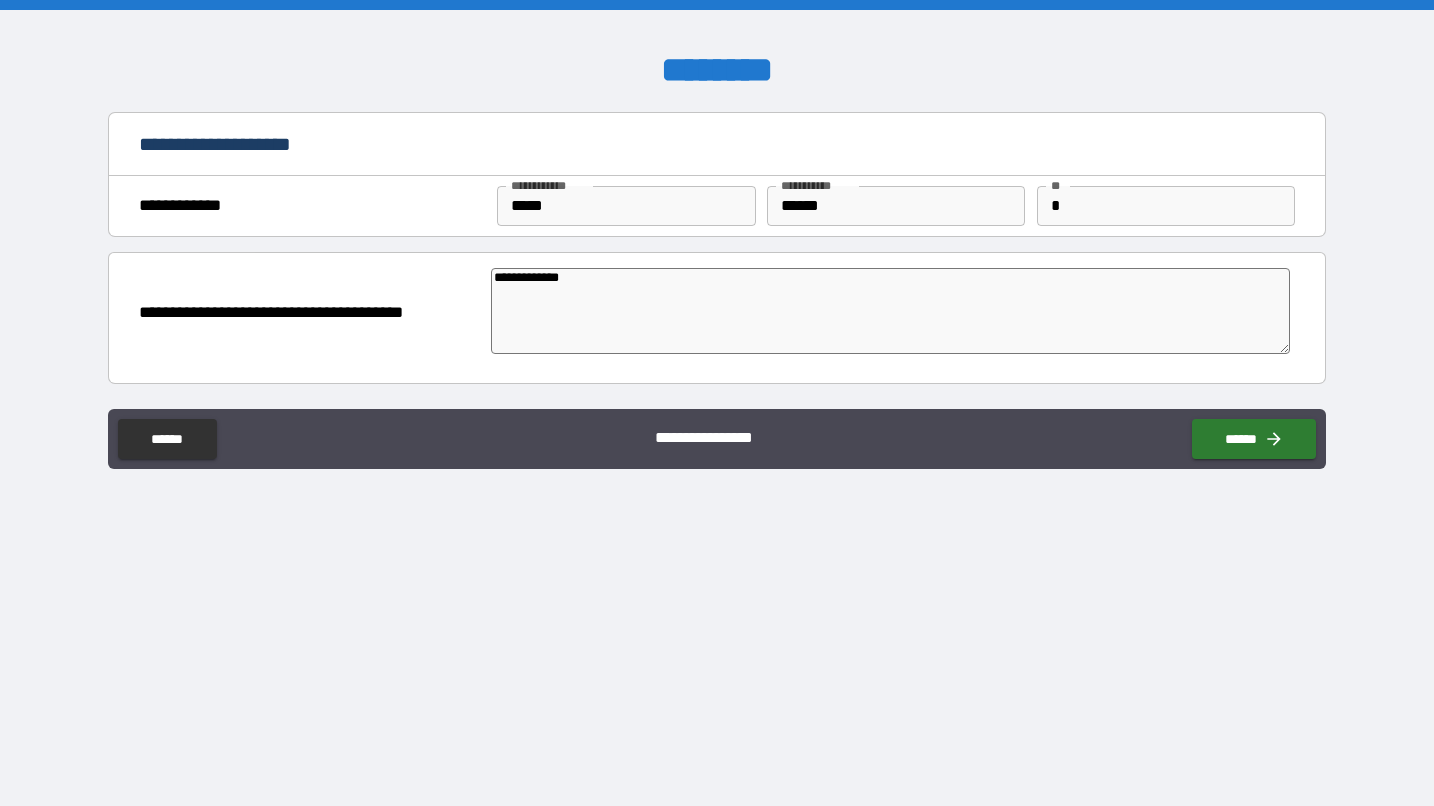 type on "*" 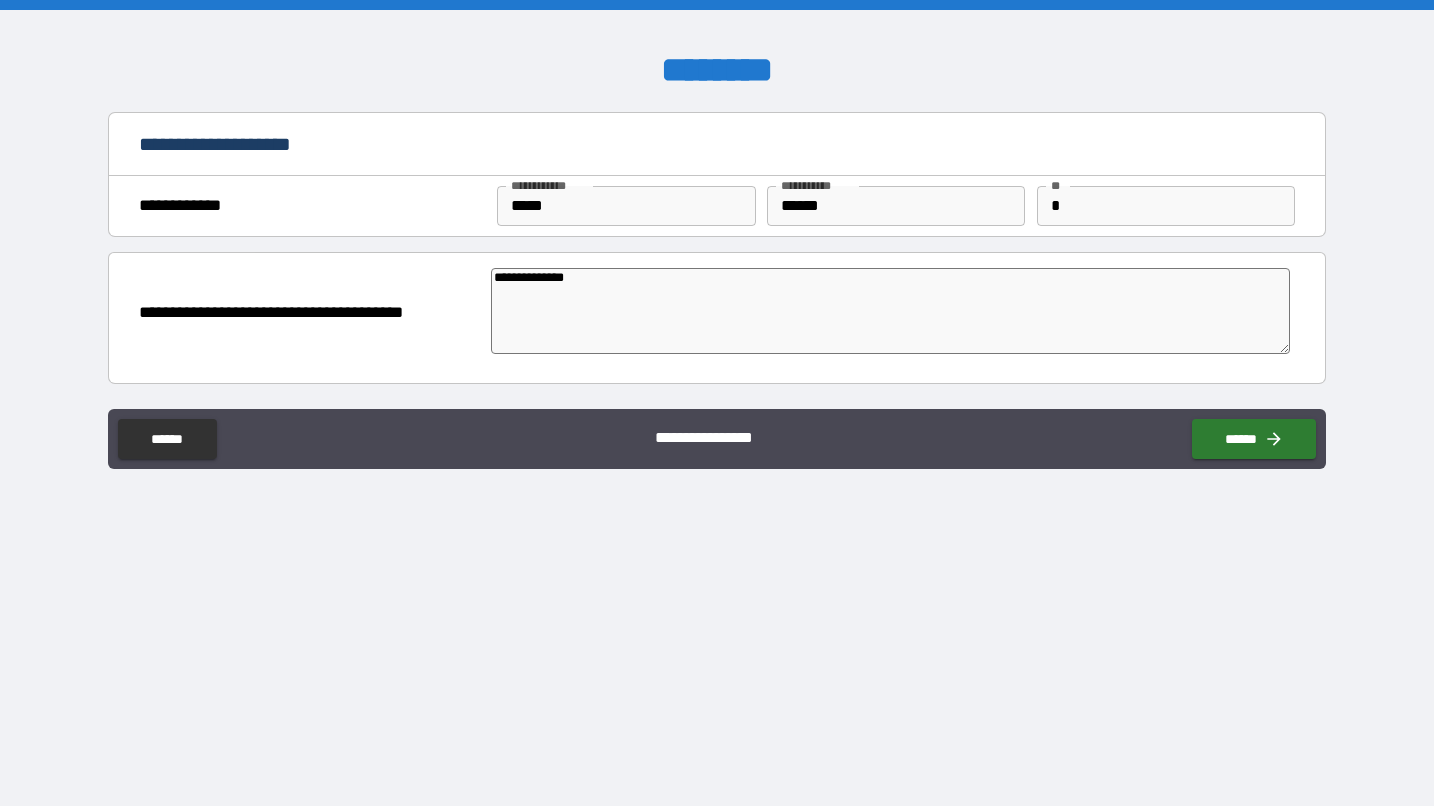 type on "**********" 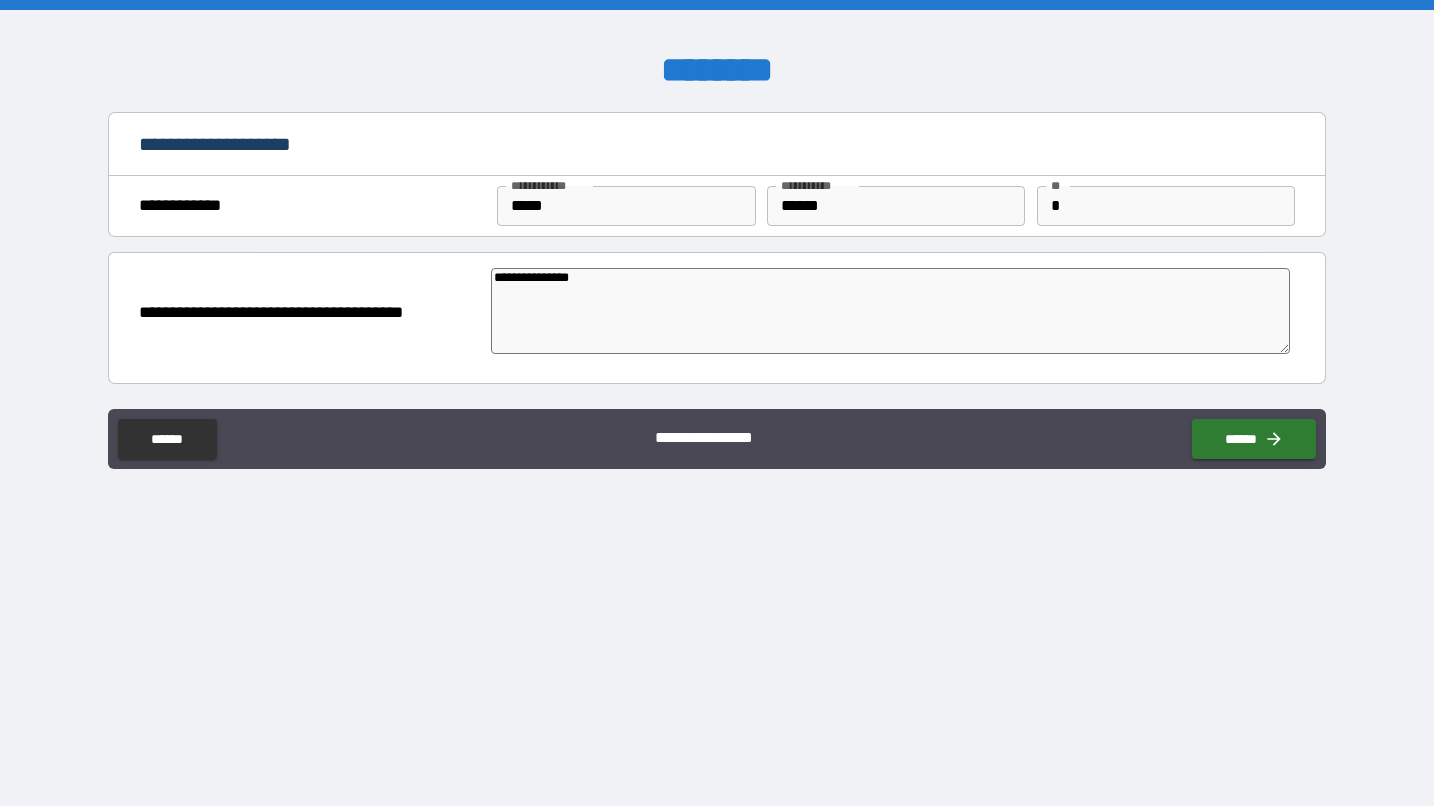 type on "*" 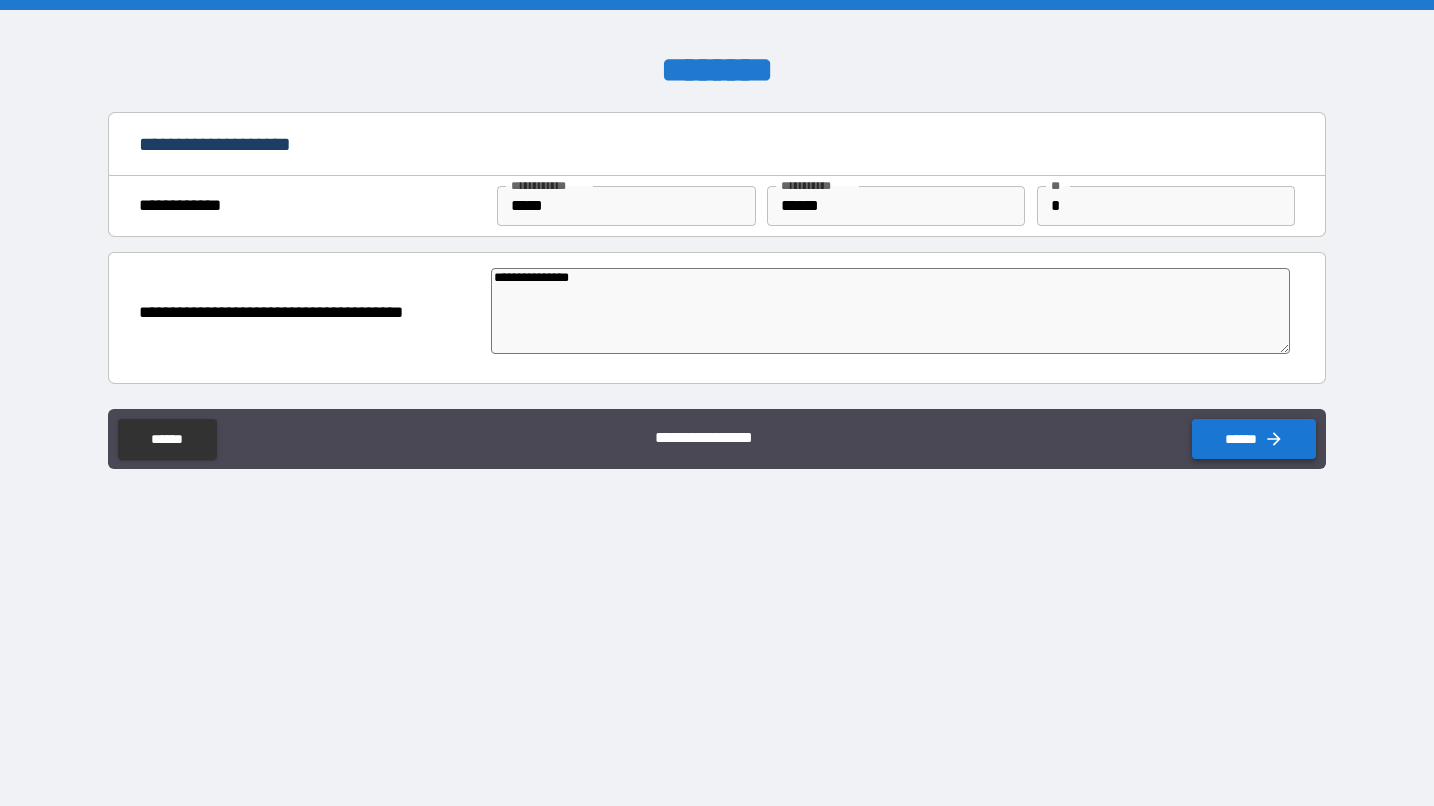 type on "**********" 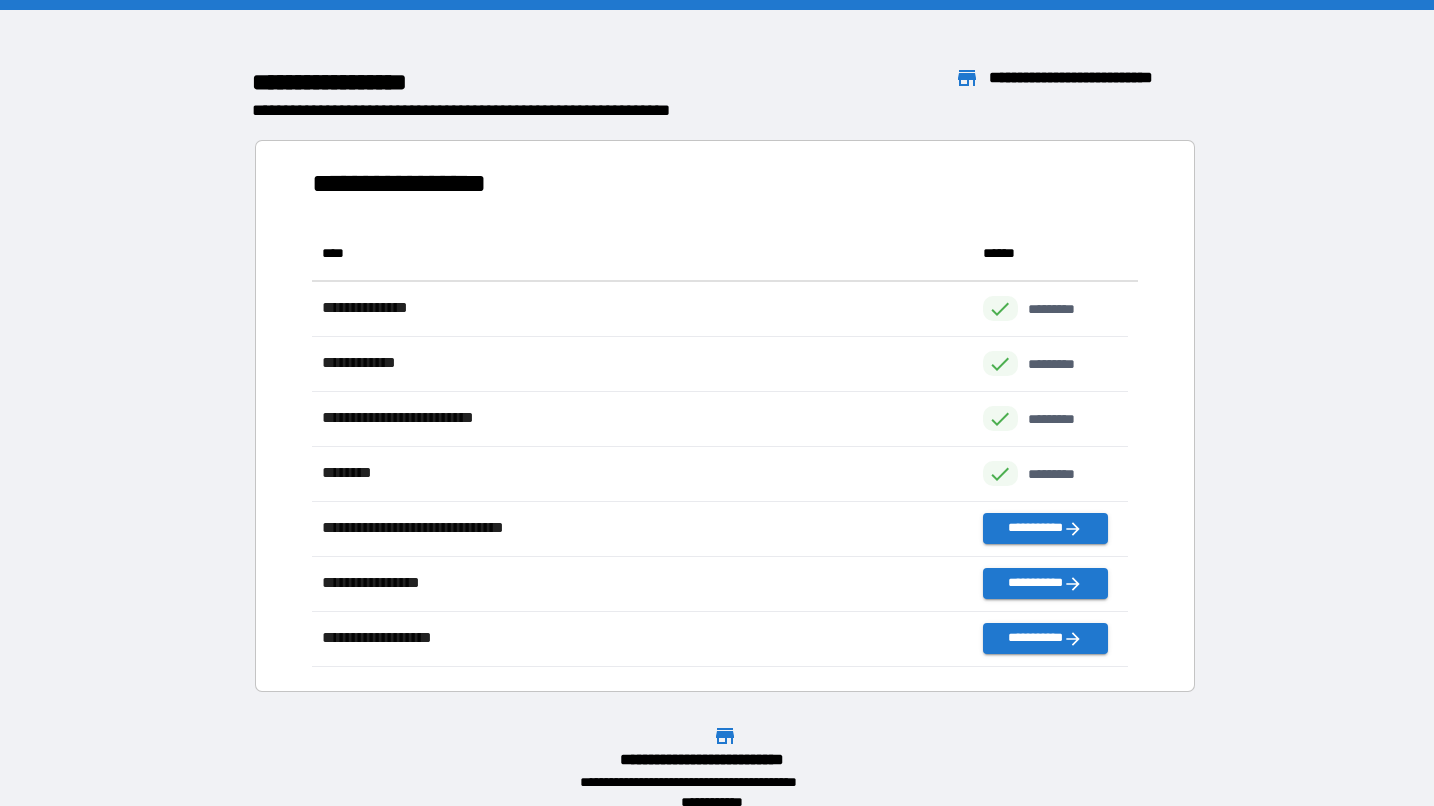 scroll, scrollTop: 426, scrollLeft: 801, axis: both 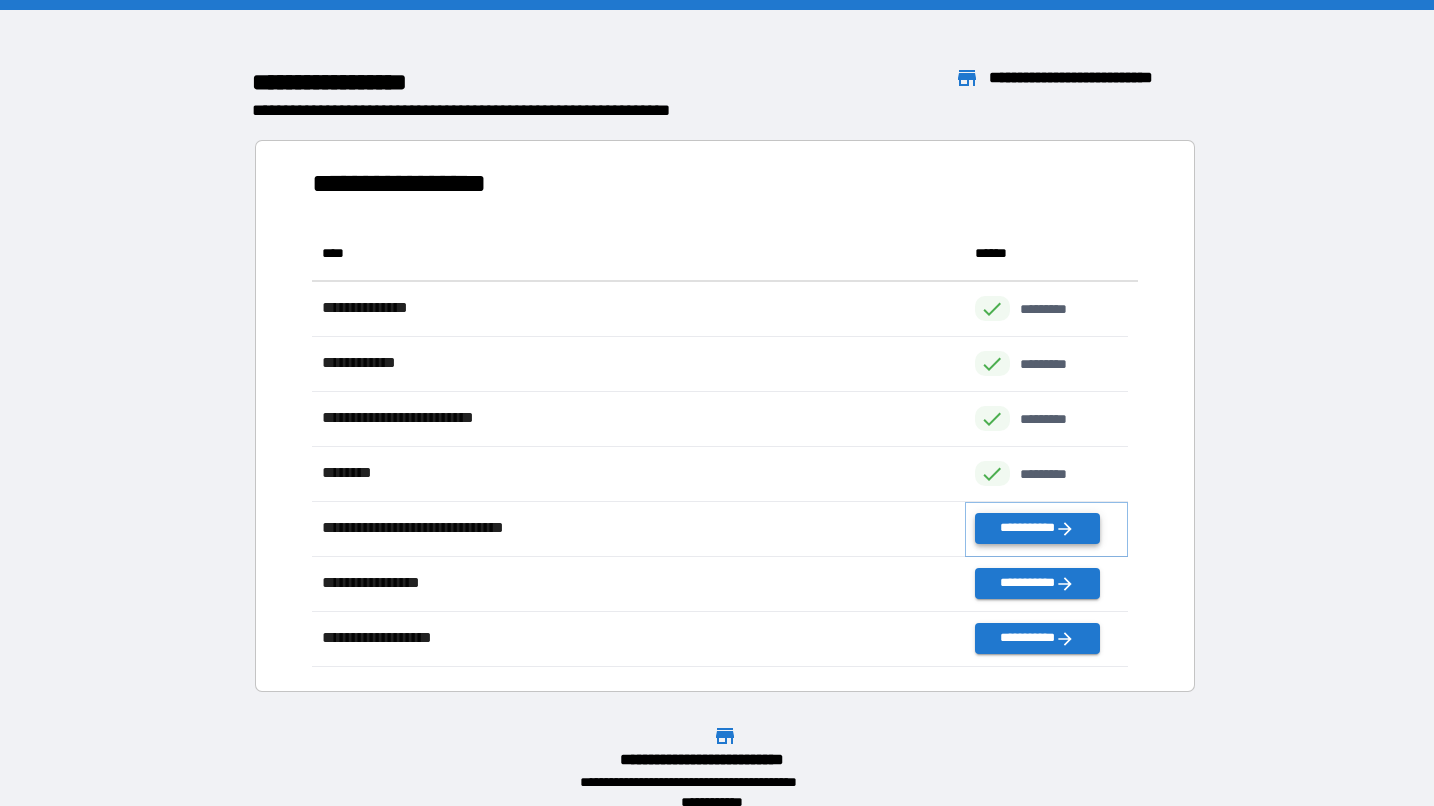 click on "**********" at bounding box center (1037, 528) 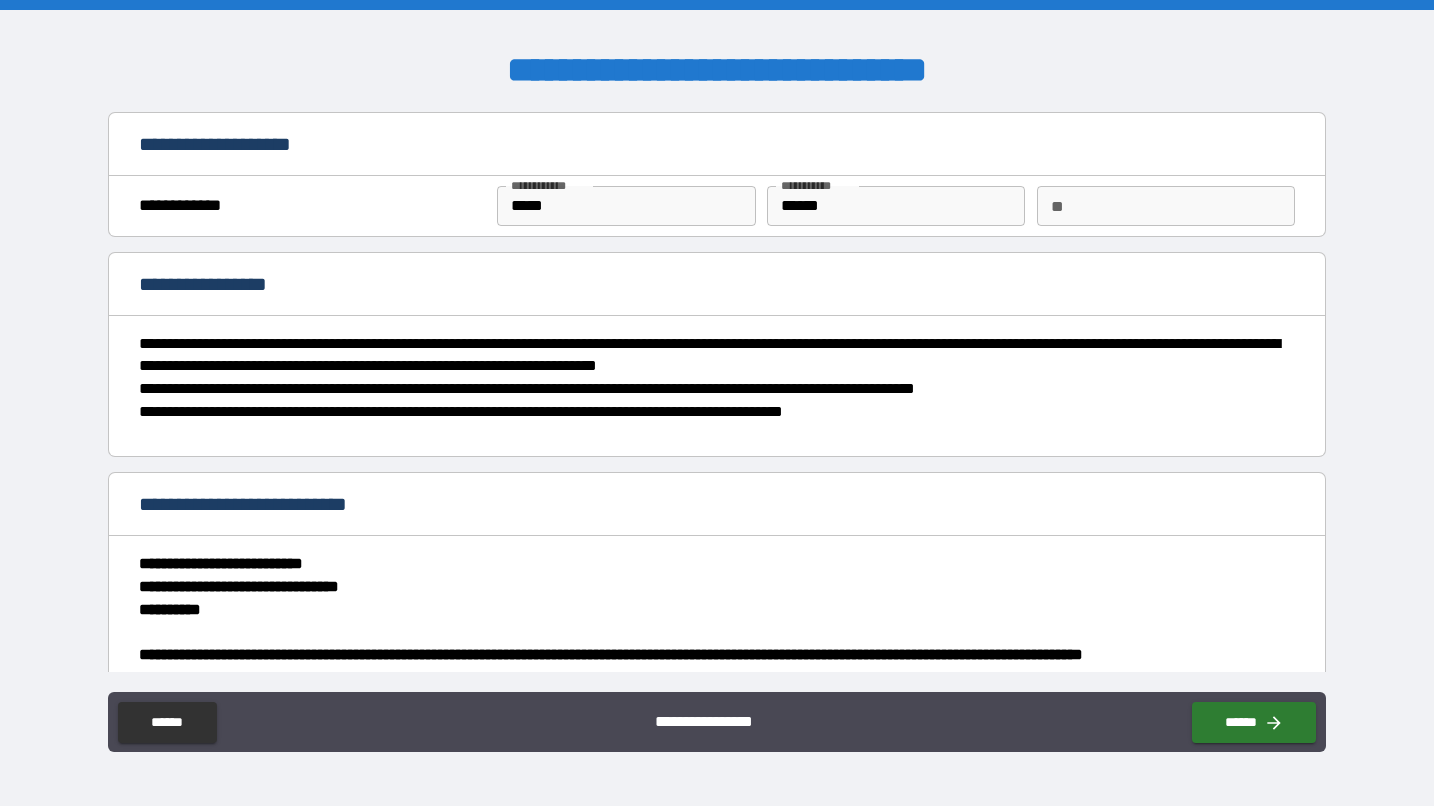 type on "*" 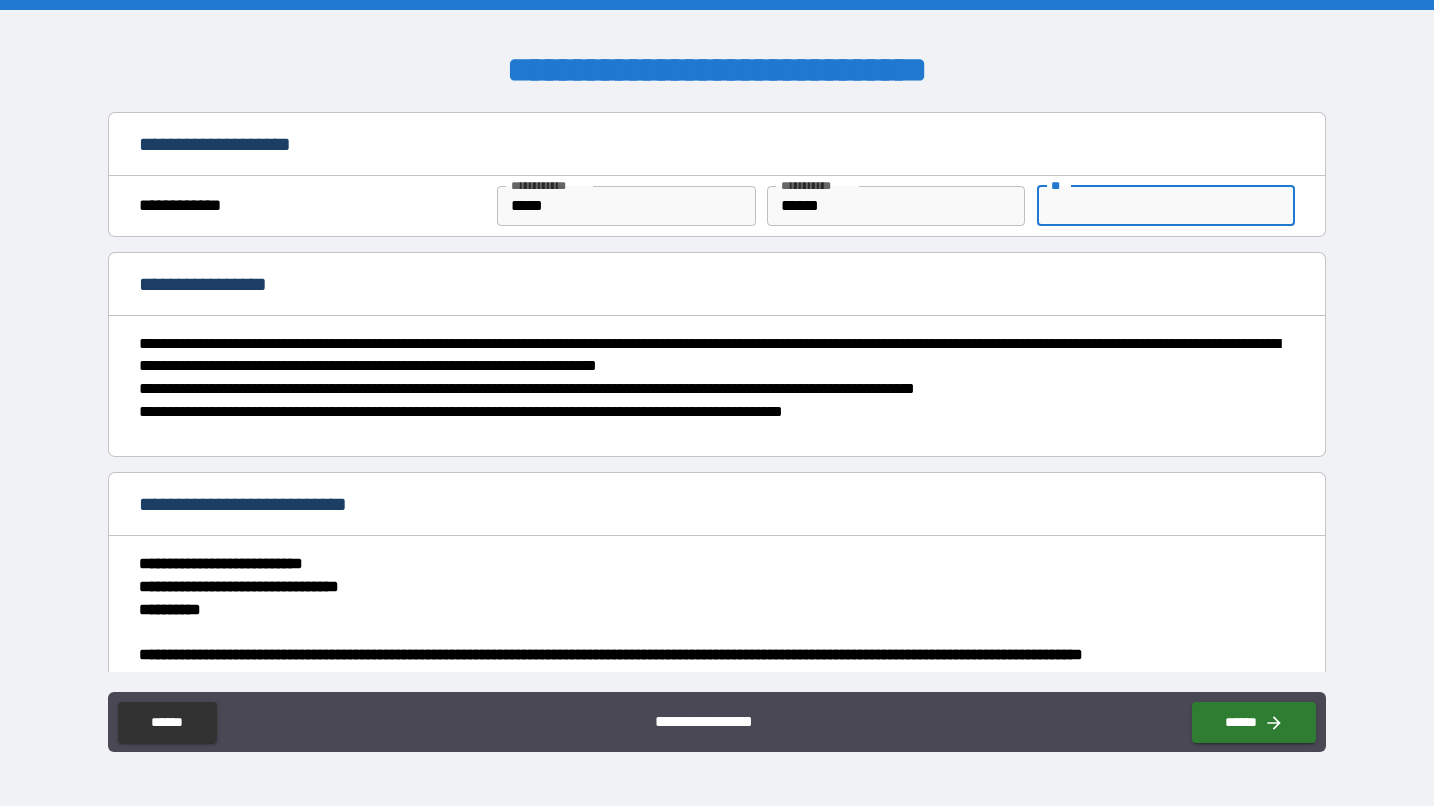 click on "**" at bounding box center [1166, 206] 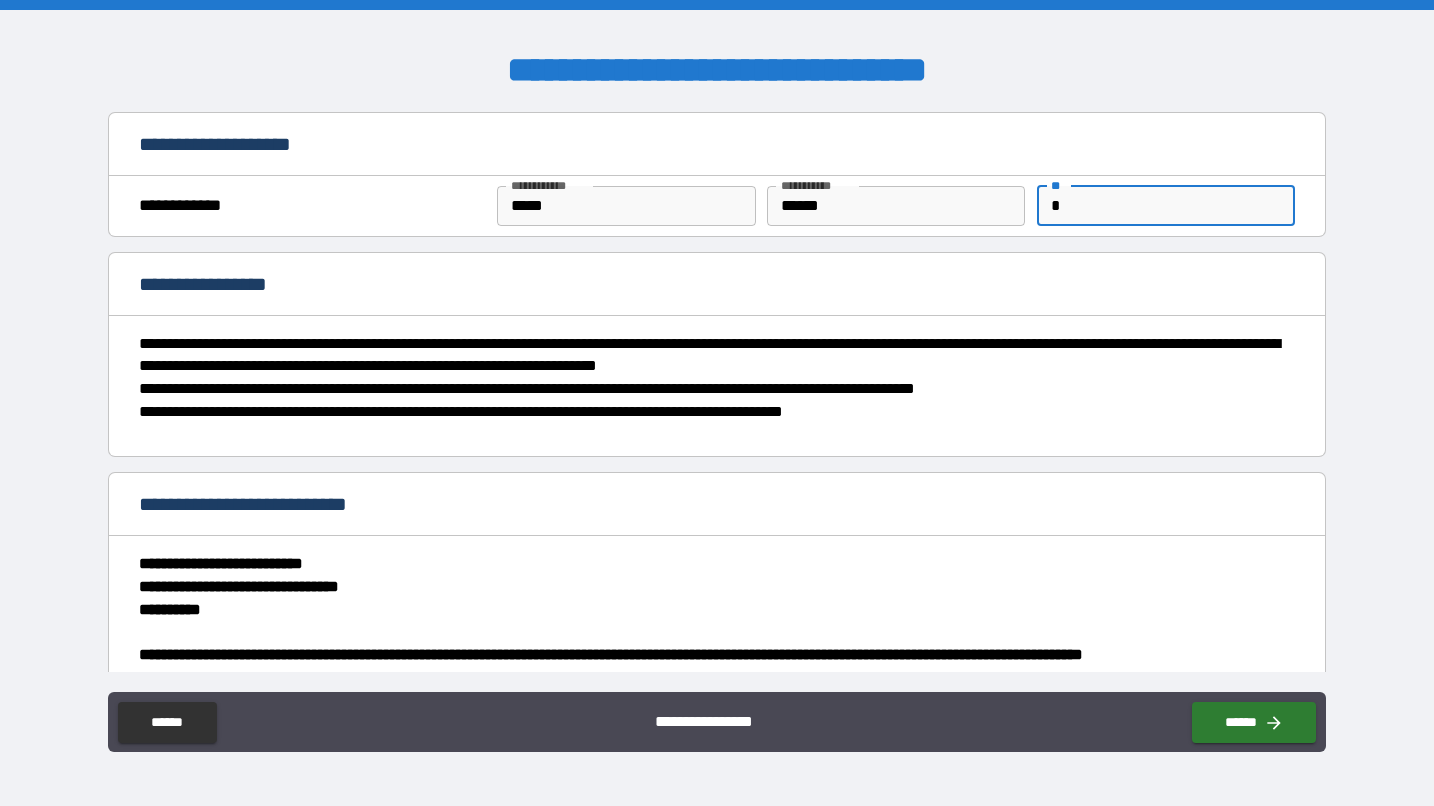 type on "*" 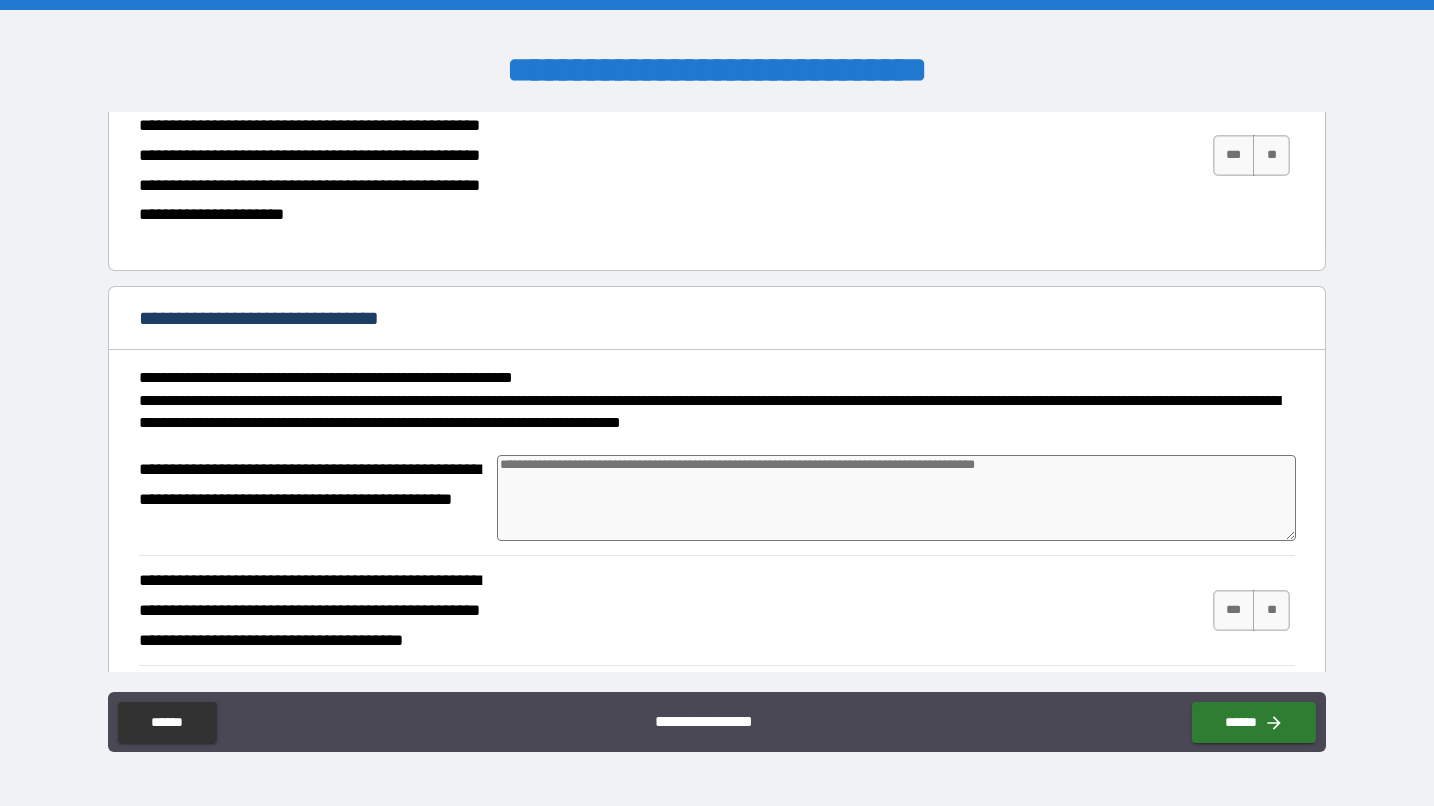 scroll, scrollTop: 2878, scrollLeft: 0, axis: vertical 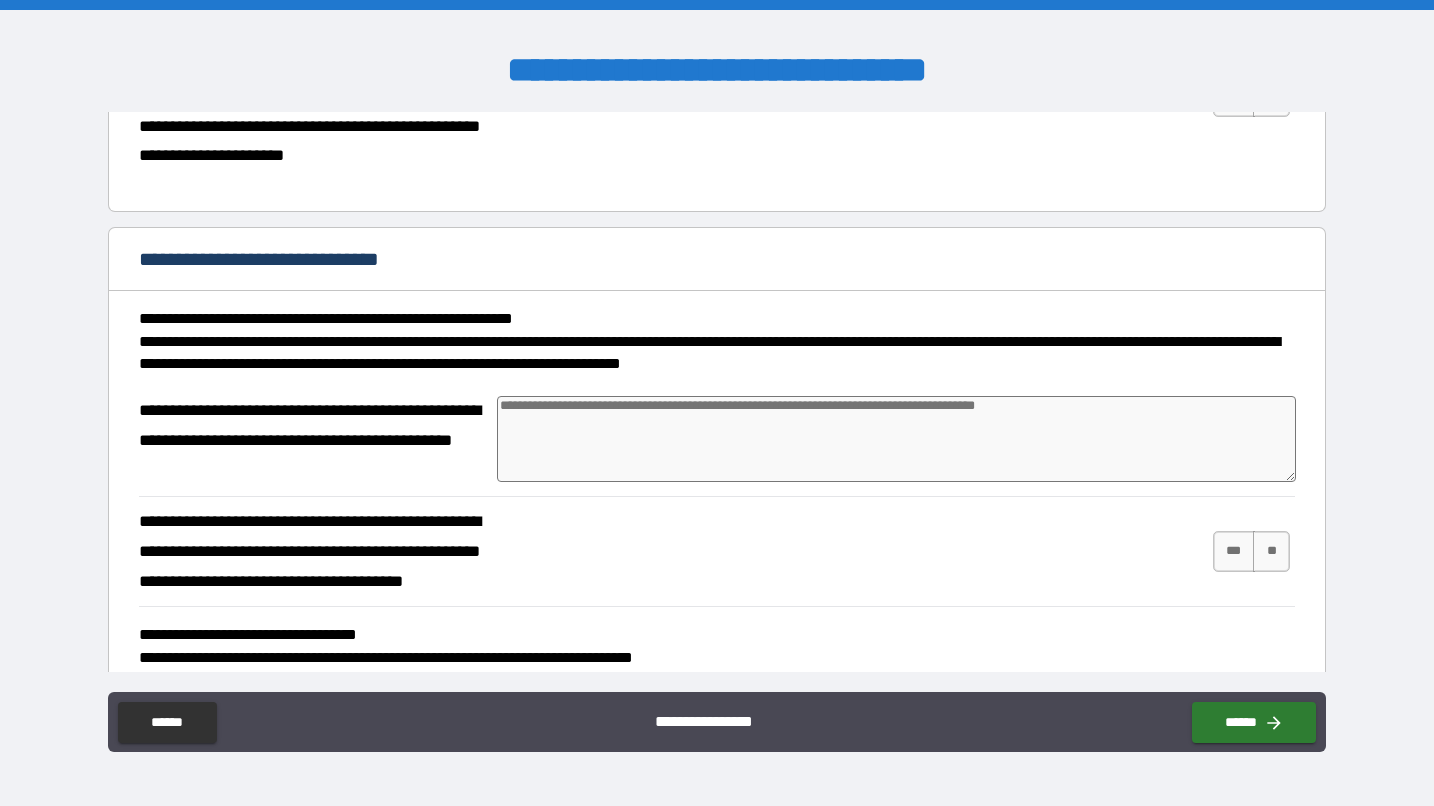 type on "*" 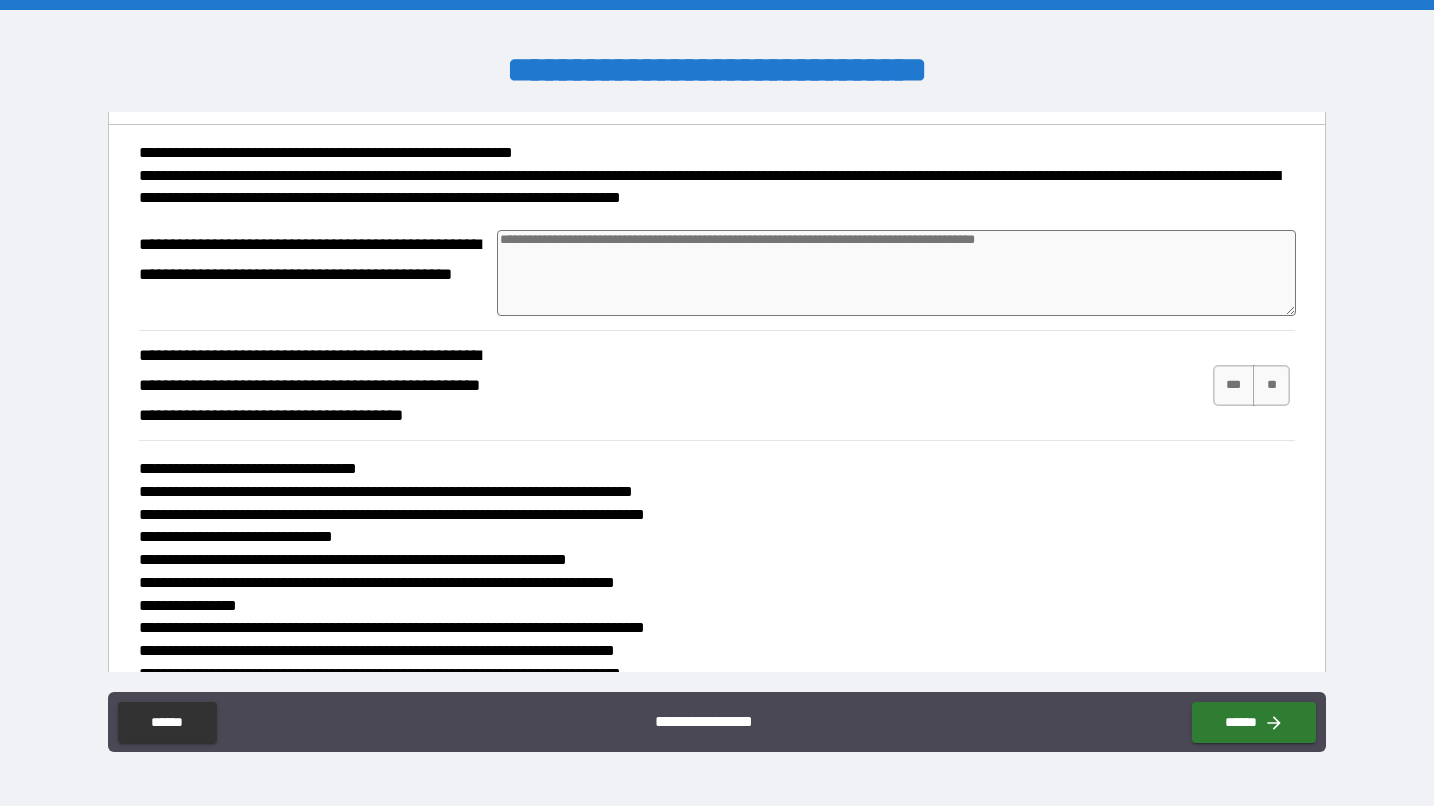 scroll, scrollTop: 3045, scrollLeft: 0, axis: vertical 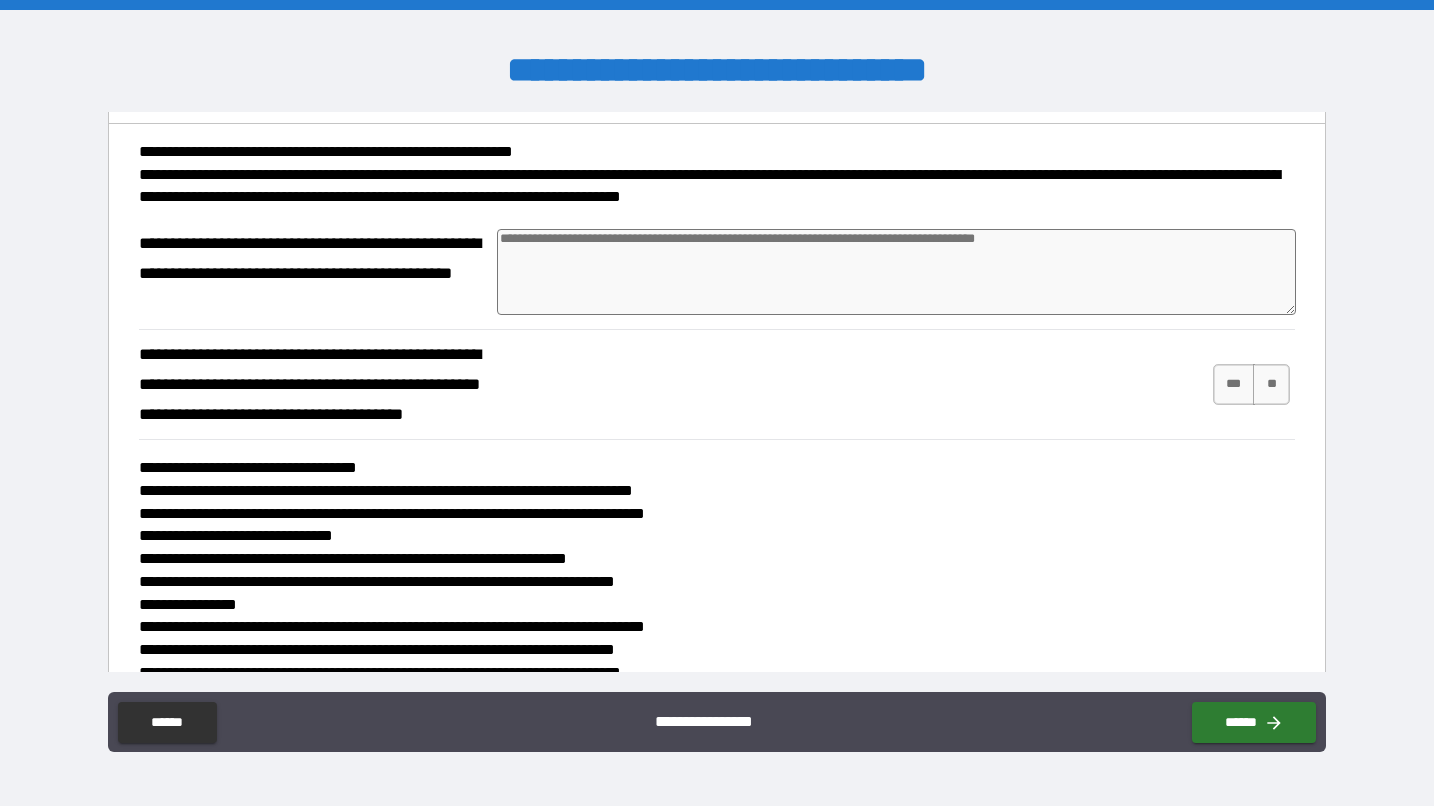 click on "**" at bounding box center (1271, -71) 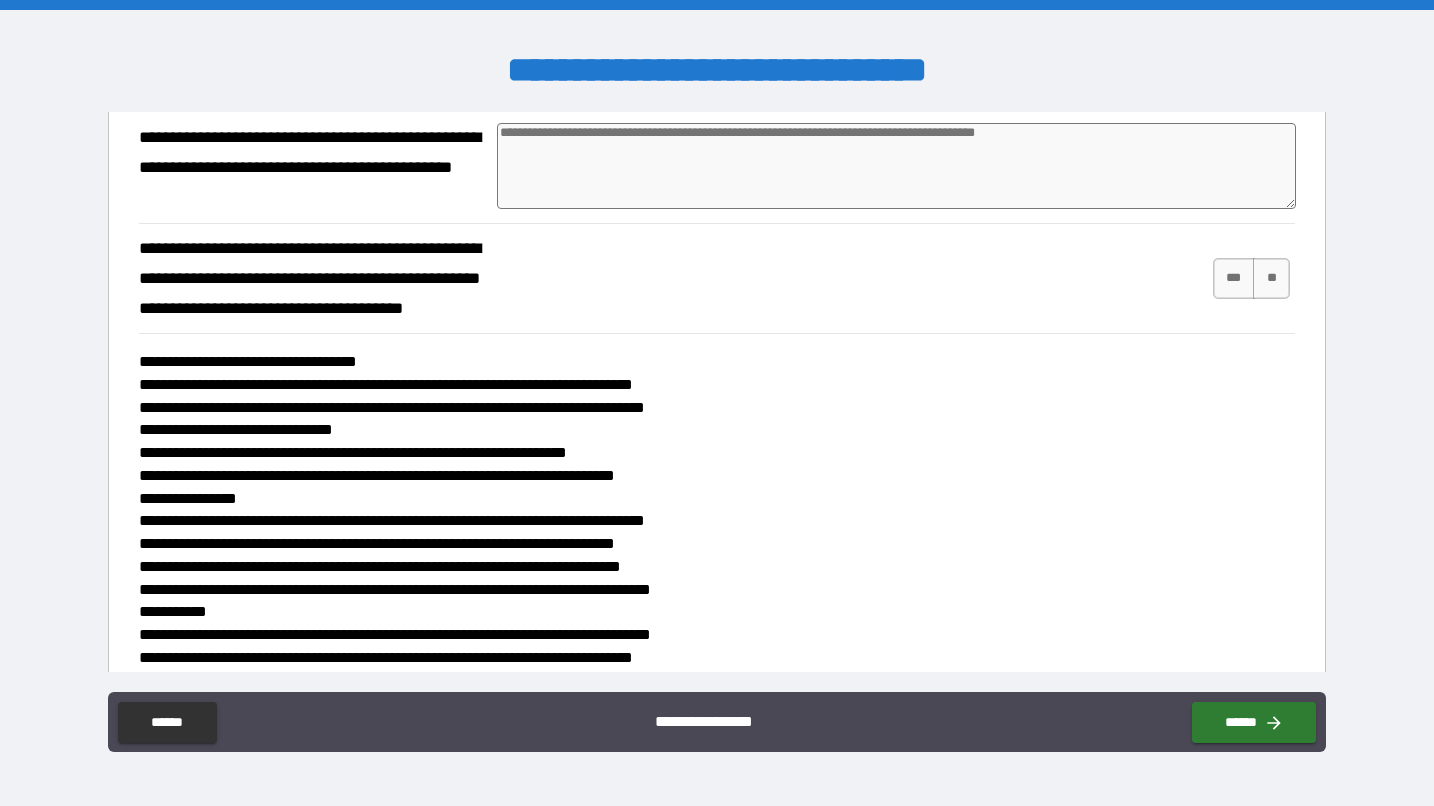 scroll, scrollTop: 3229, scrollLeft: 0, axis: vertical 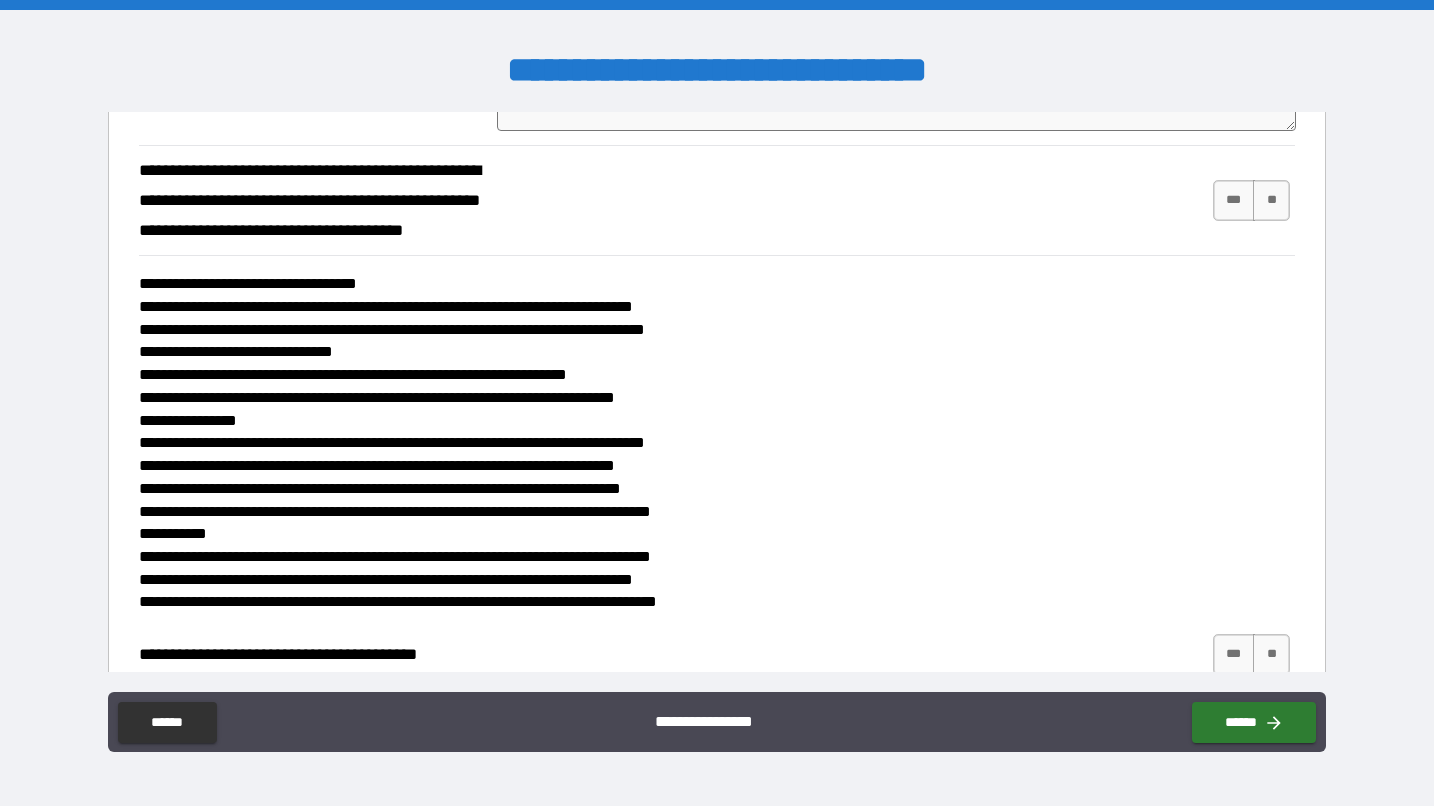 click at bounding box center [896, 88] 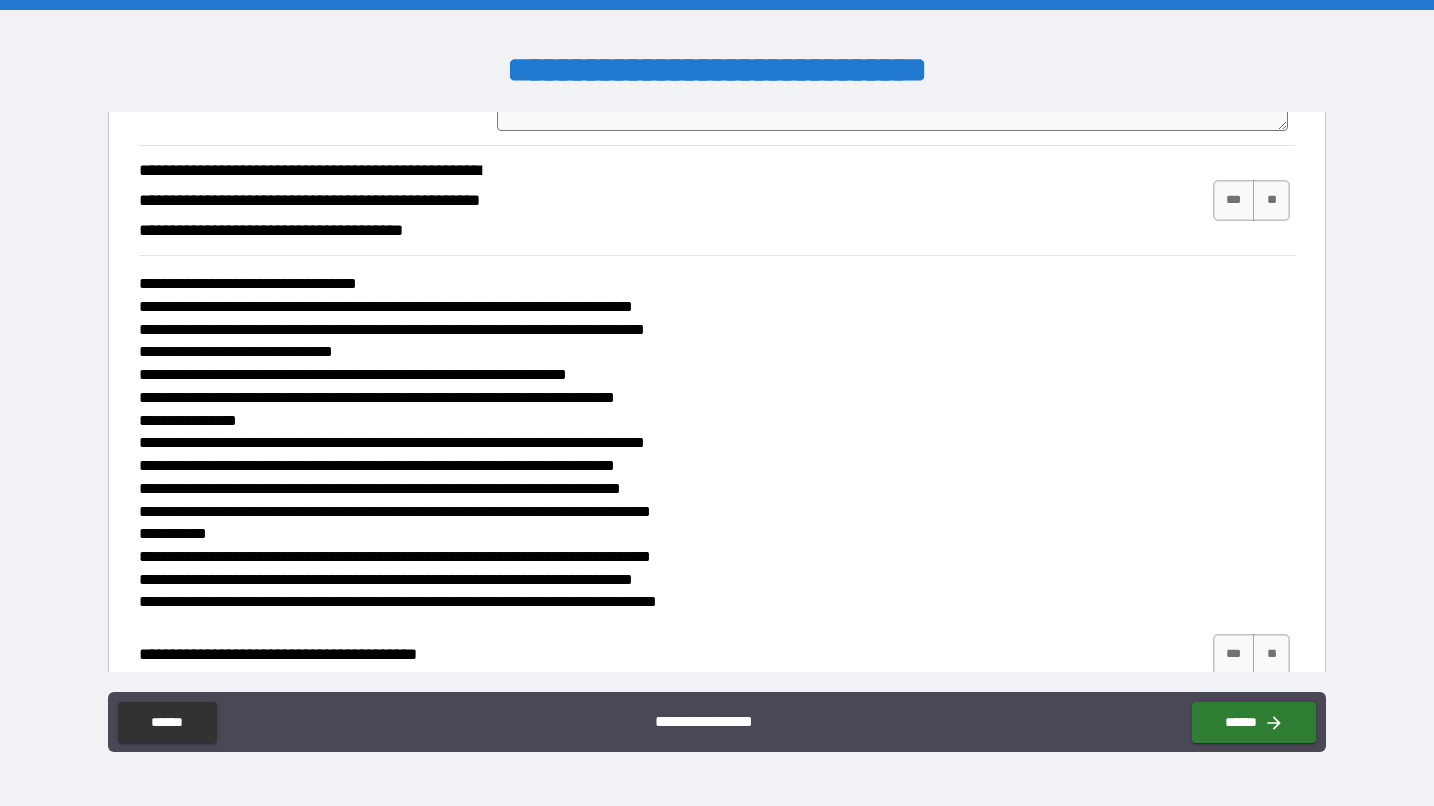 type on "***" 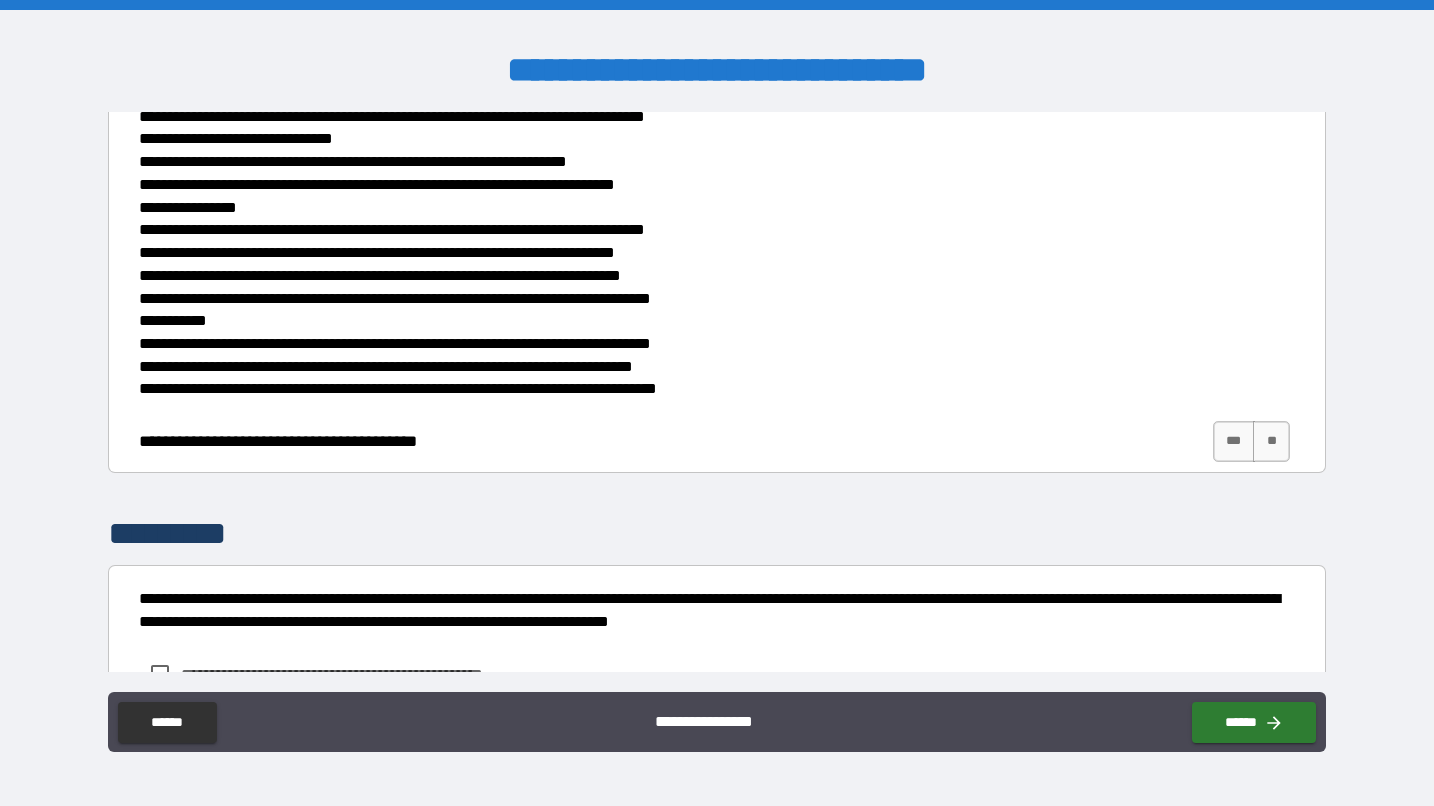 scroll, scrollTop: 3446, scrollLeft: 0, axis: vertical 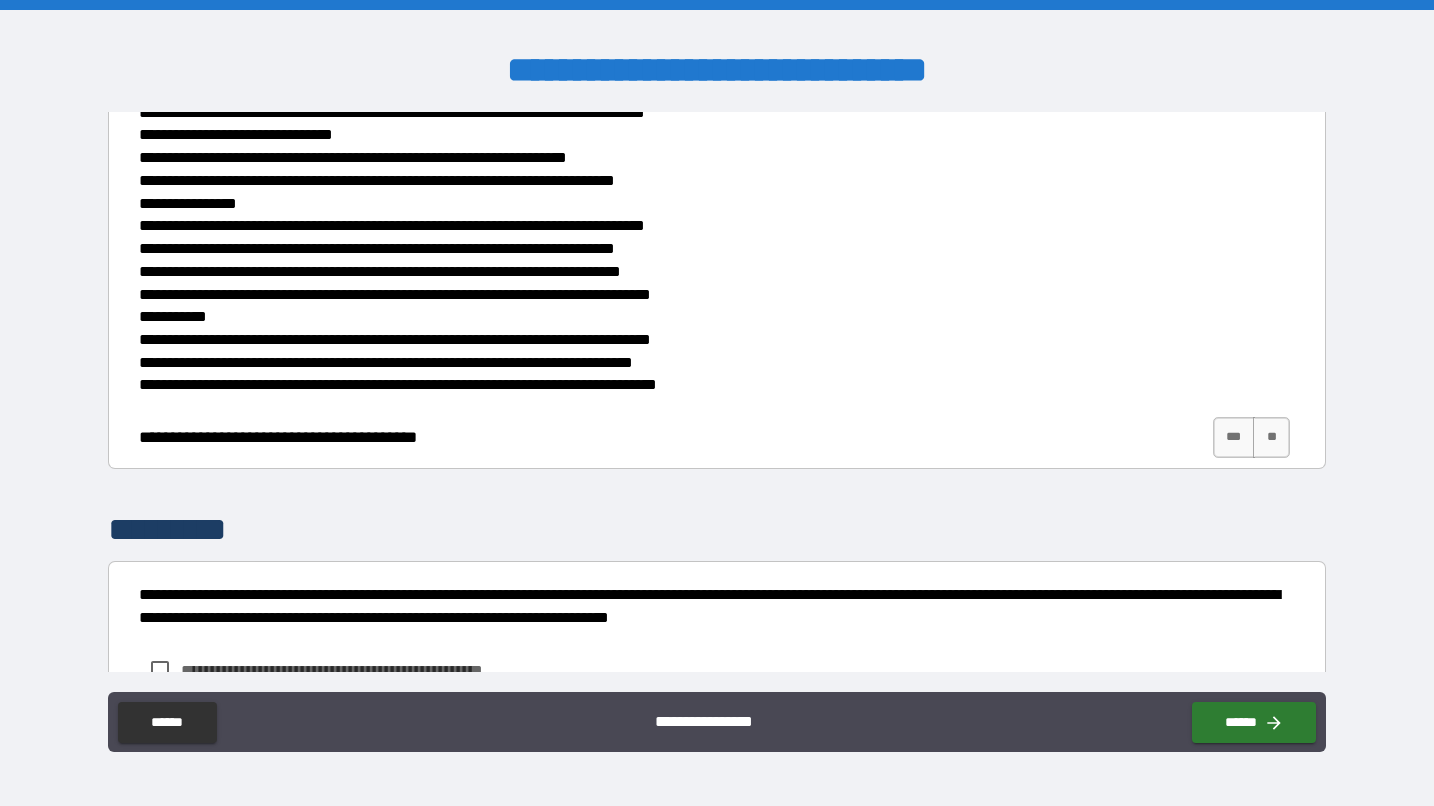 type on "**********" 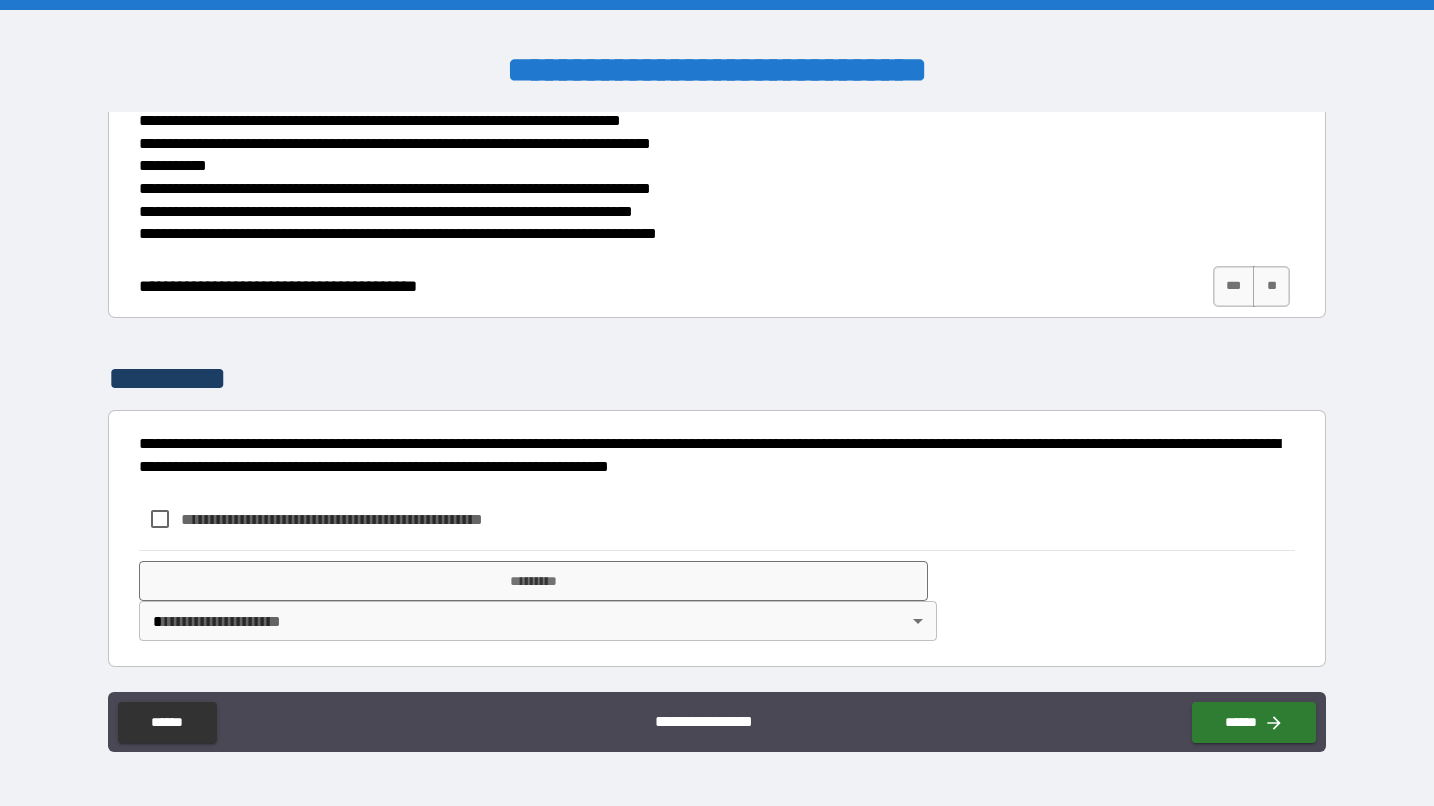 scroll, scrollTop: 3754, scrollLeft: 0, axis: vertical 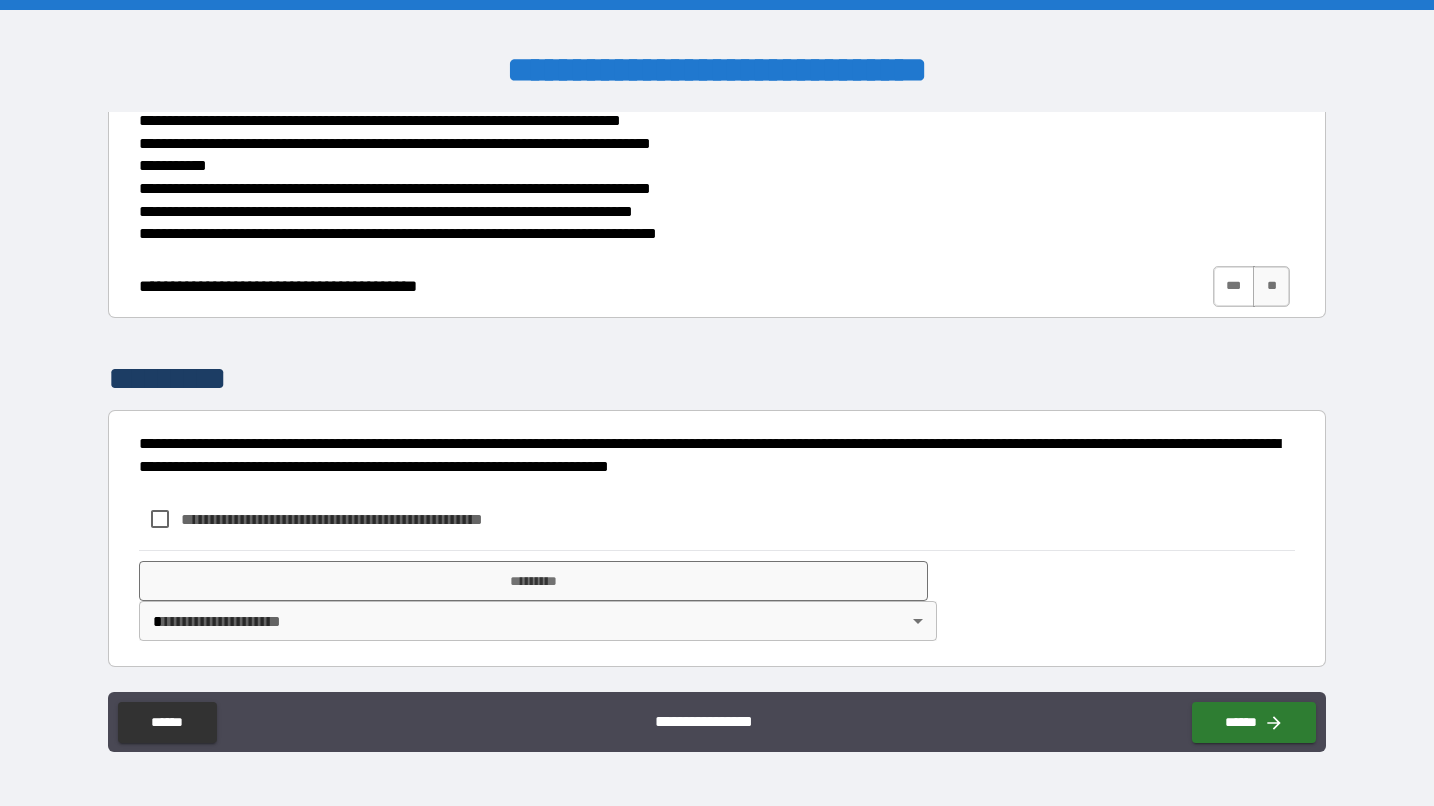 click on "***" at bounding box center (1234, 286) 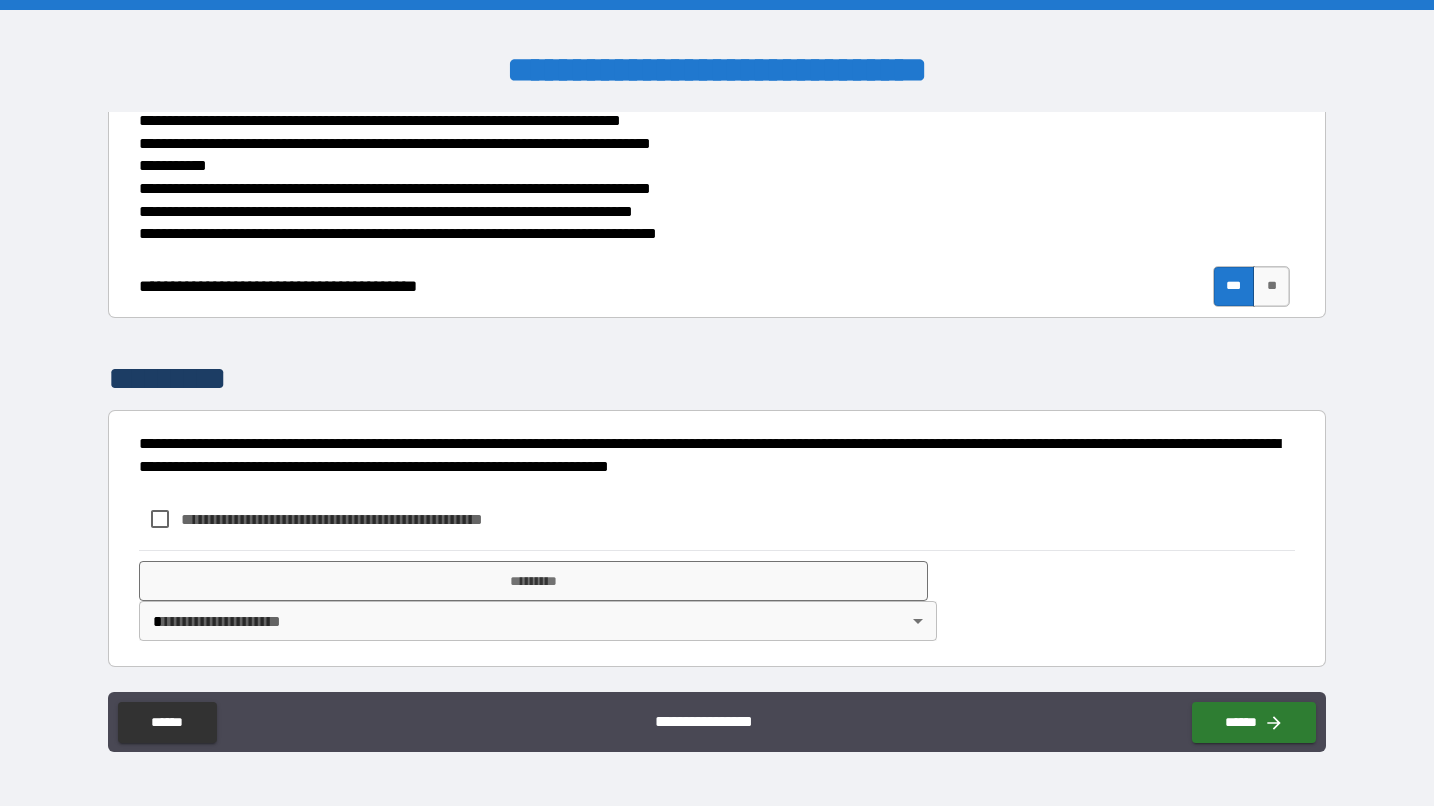 scroll, scrollTop: 3915, scrollLeft: 0, axis: vertical 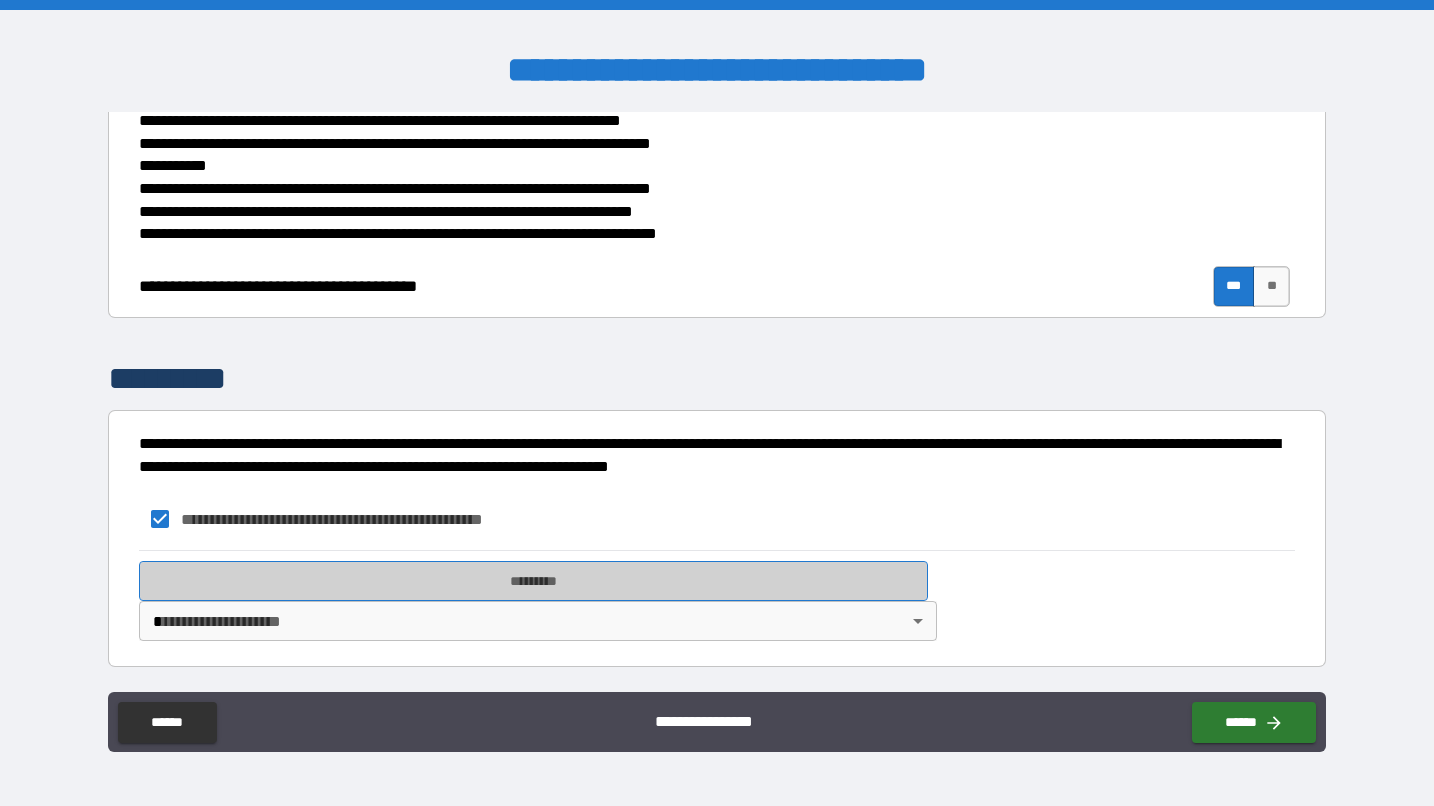 click on "*********" at bounding box center (533, 581) 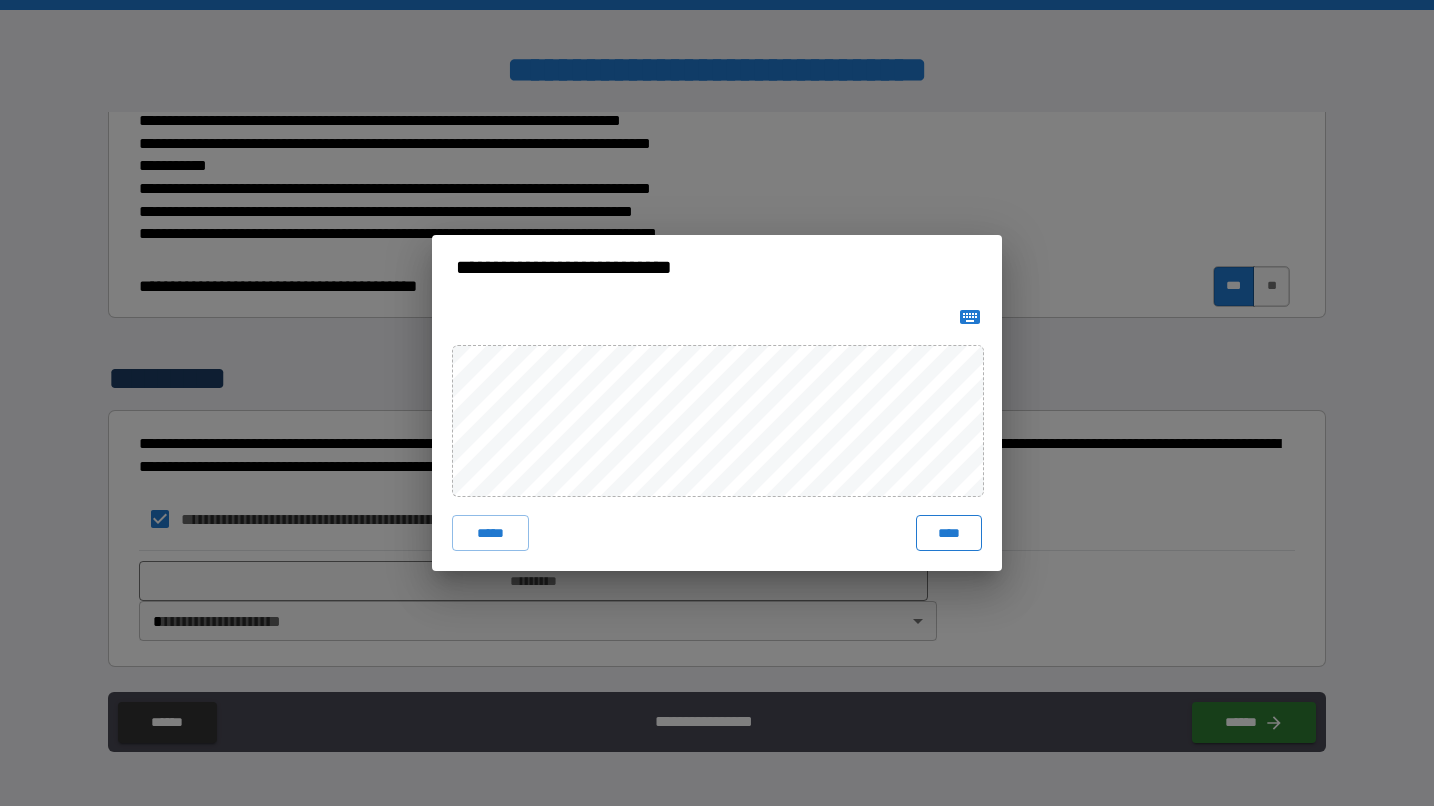 click on "****" at bounding box center (949, 533) 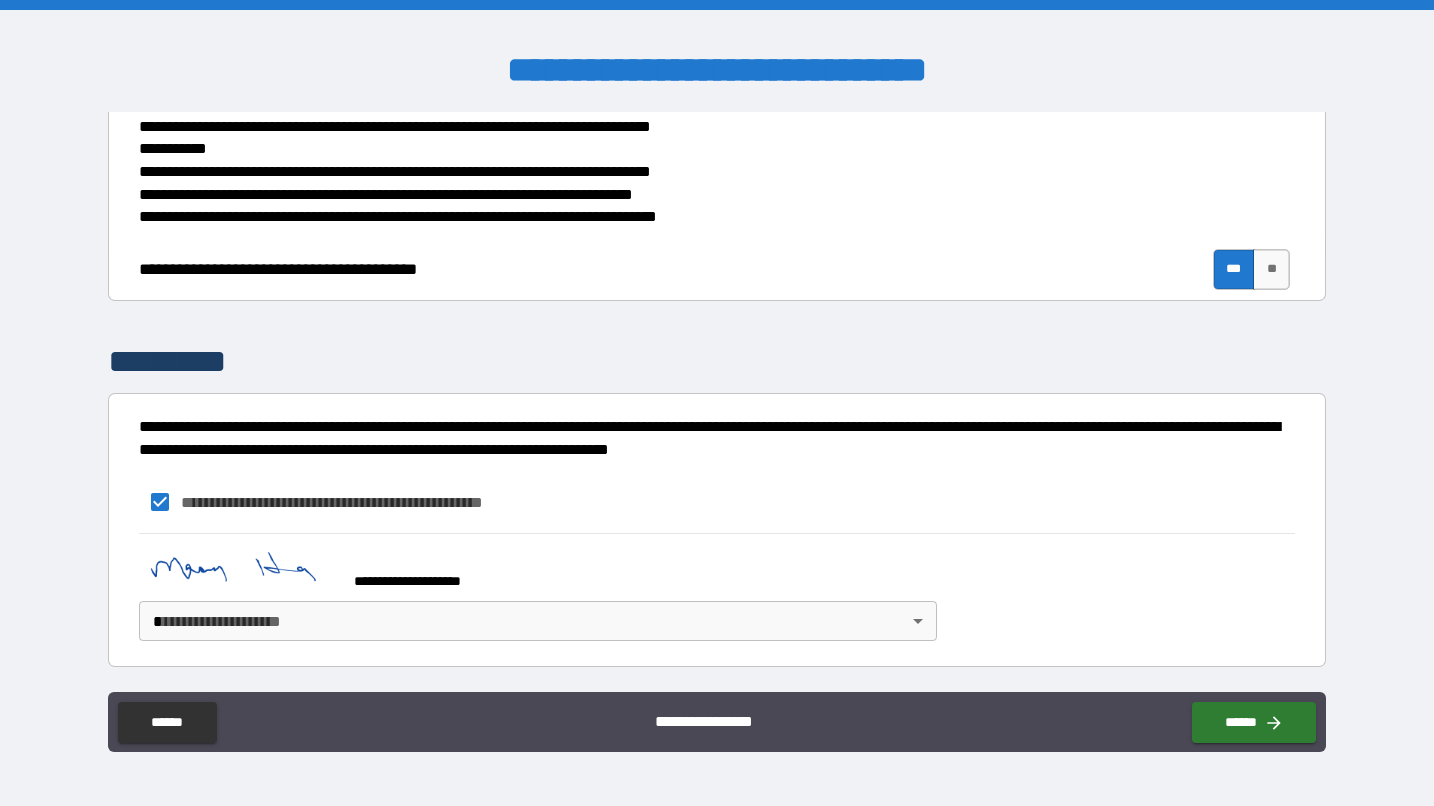 scroll, scrollTop: 3932, scrollLeft: 0, axis: vertical 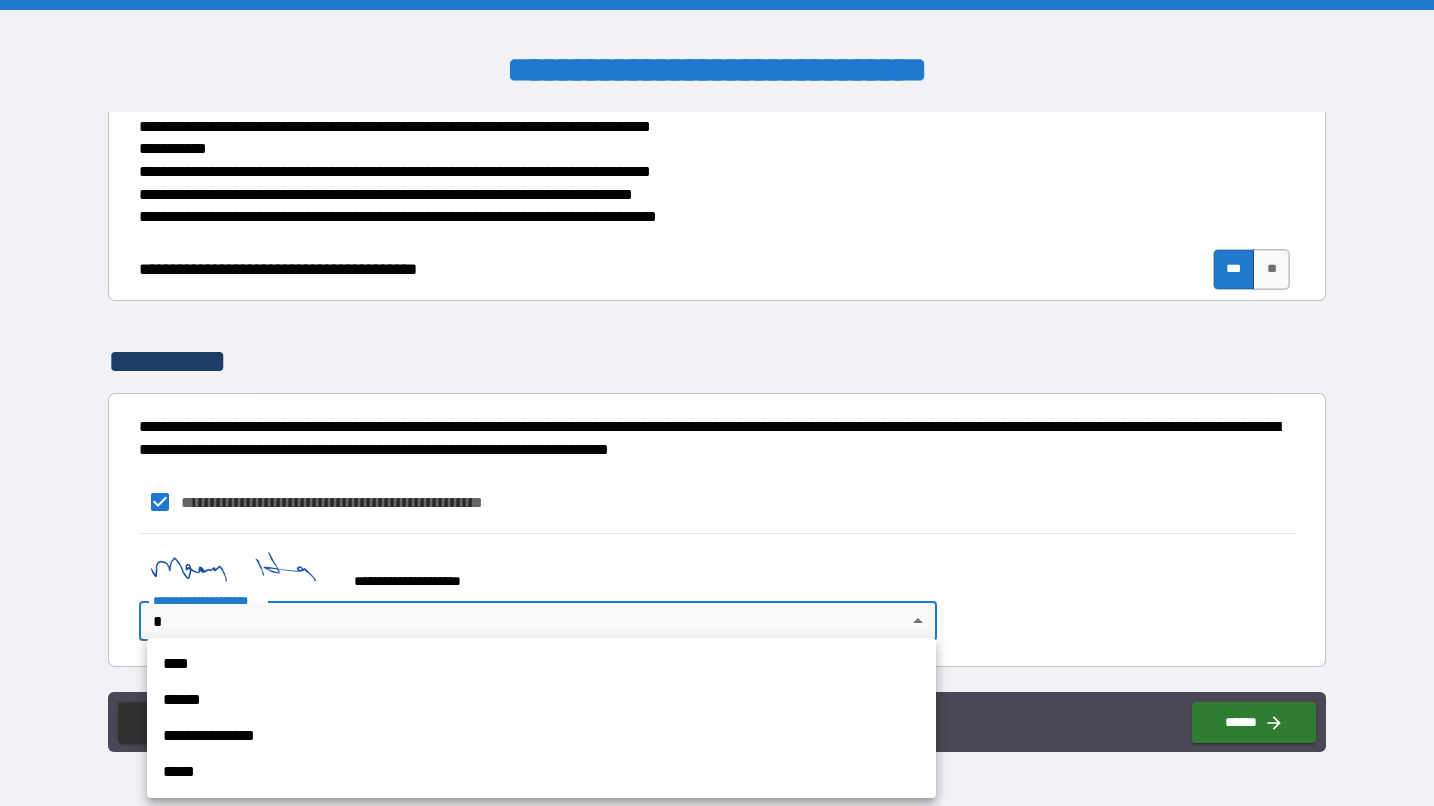 click on "**********" at bounding box center (717, 403) 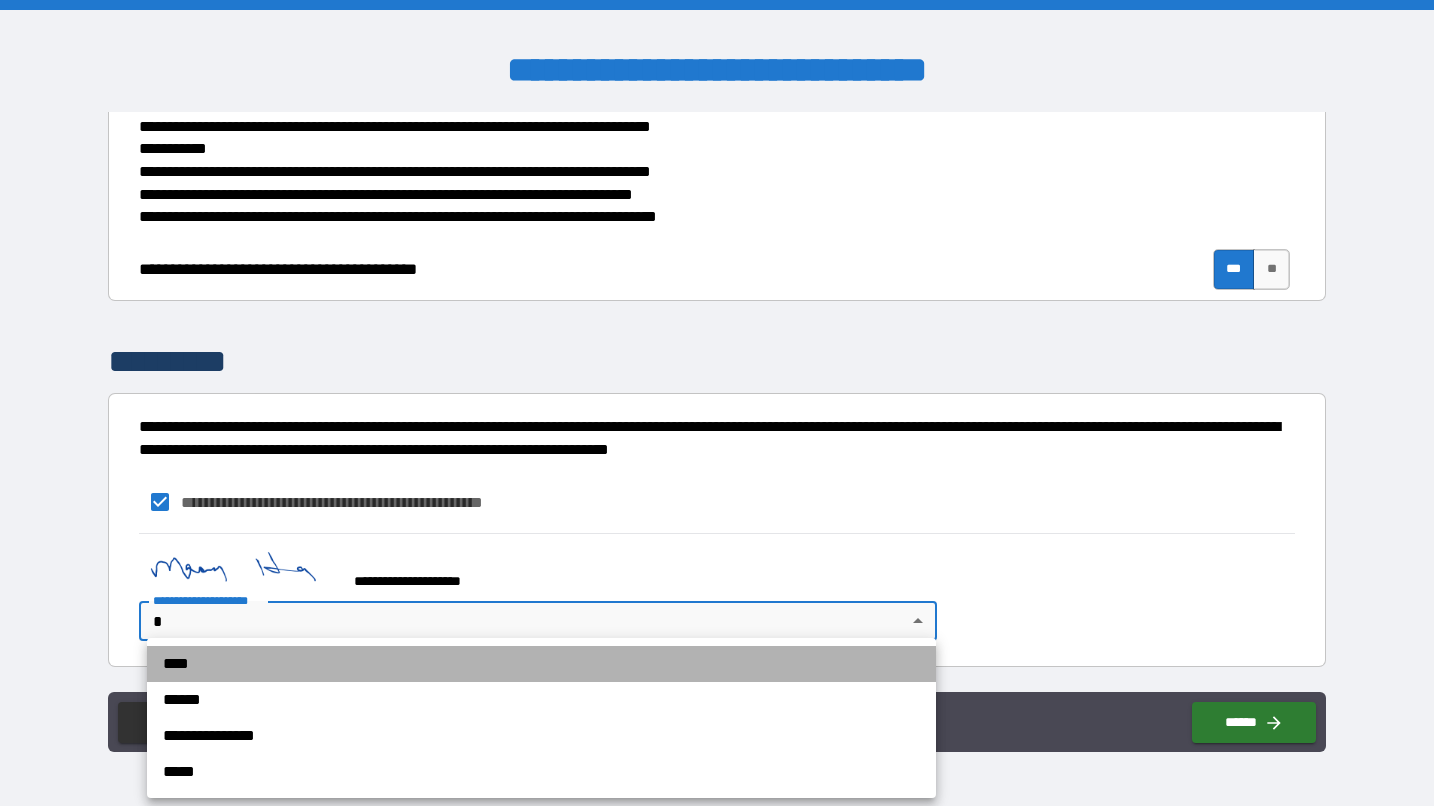 click on "****" at bounding box center (541, 664) 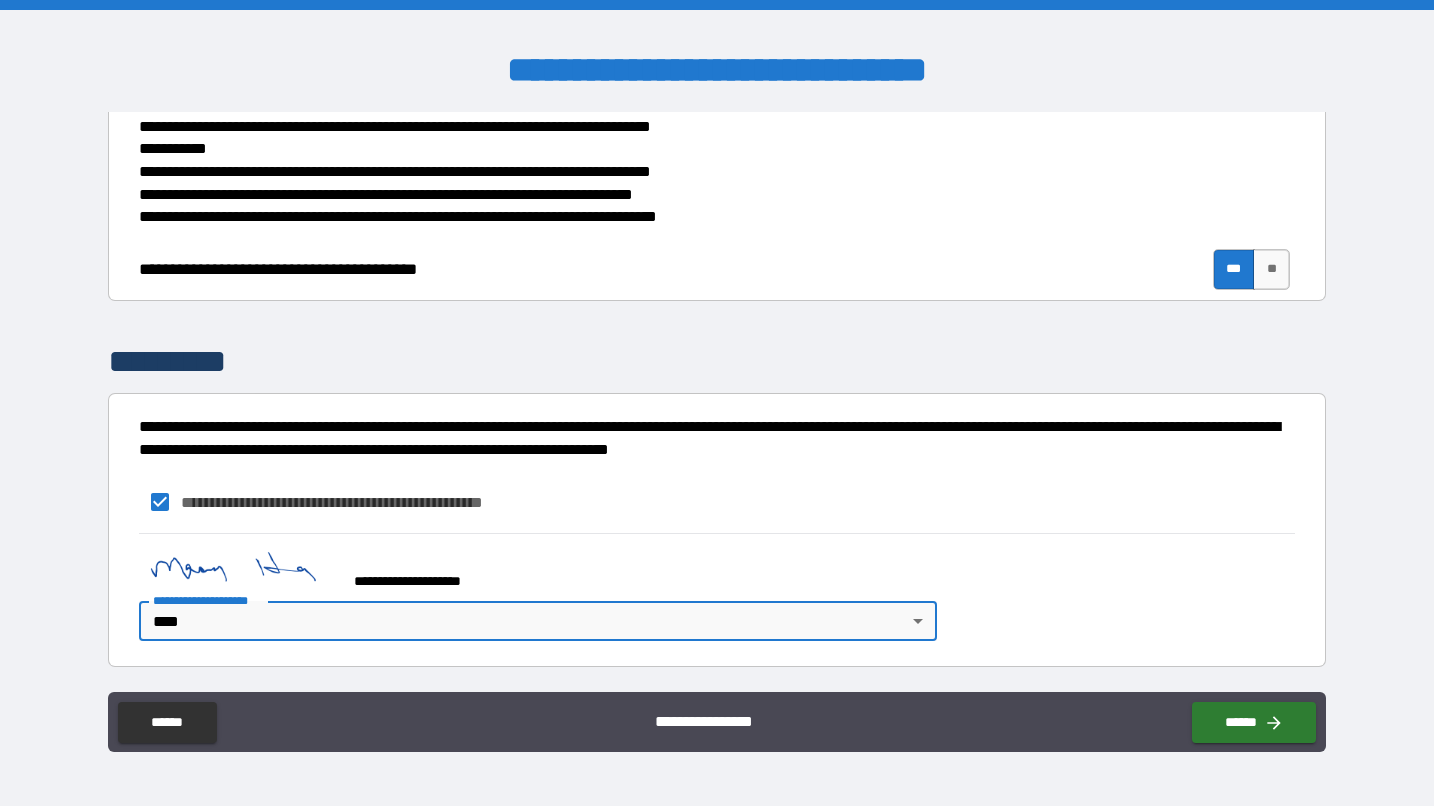 type on "*" 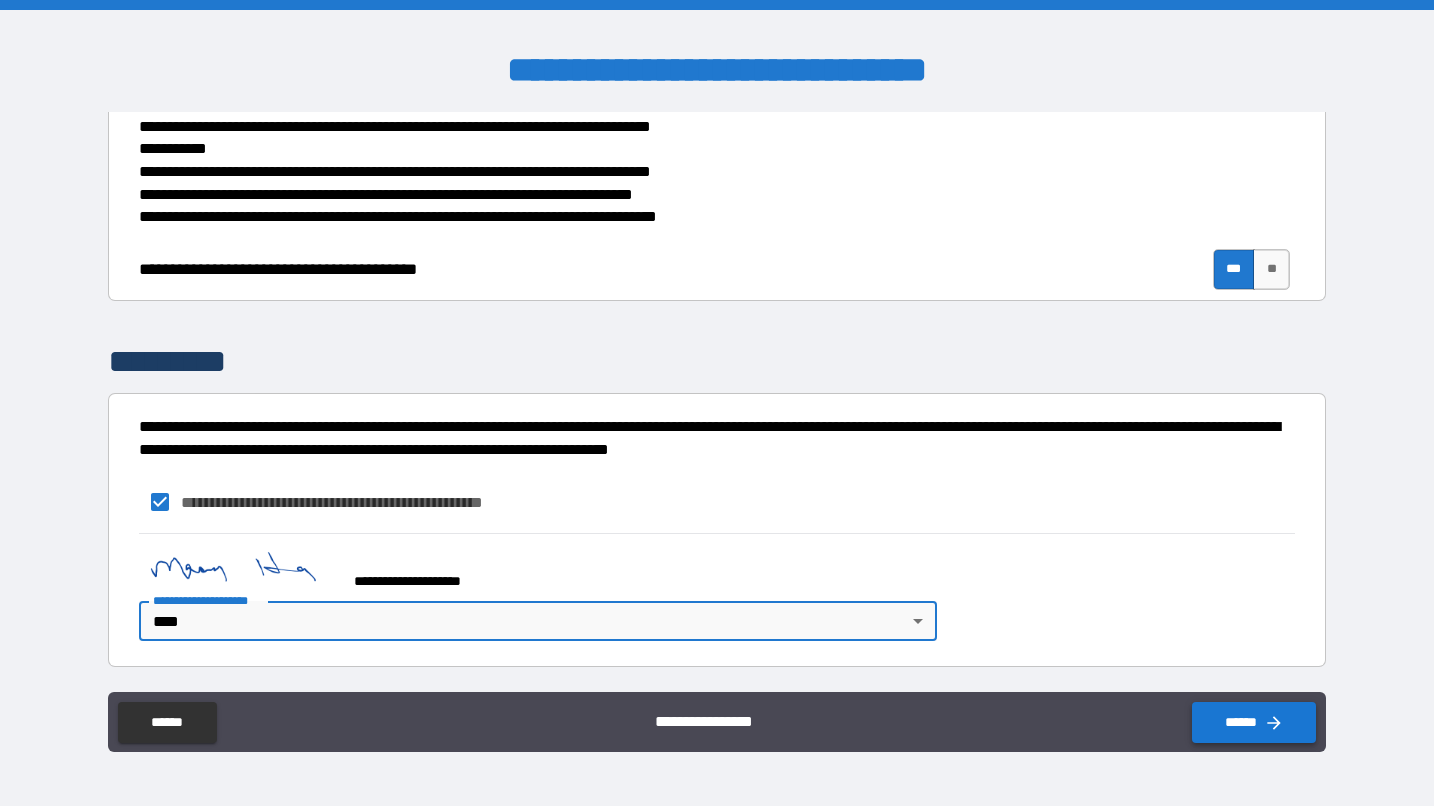 click on "******" at bounding box center [1254, 722] 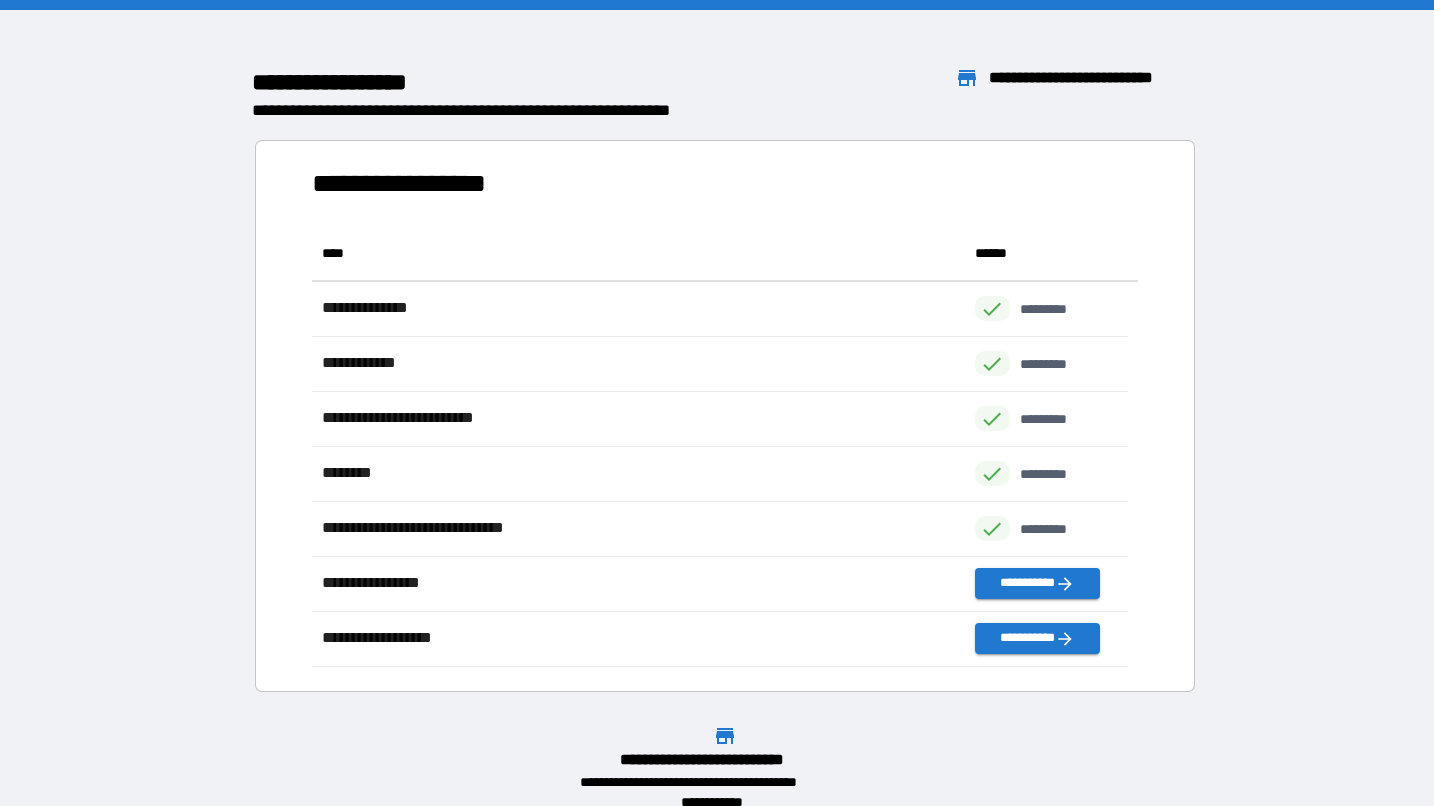 scroll, scrollTop: 16, scrollLeft: 16, axis: both 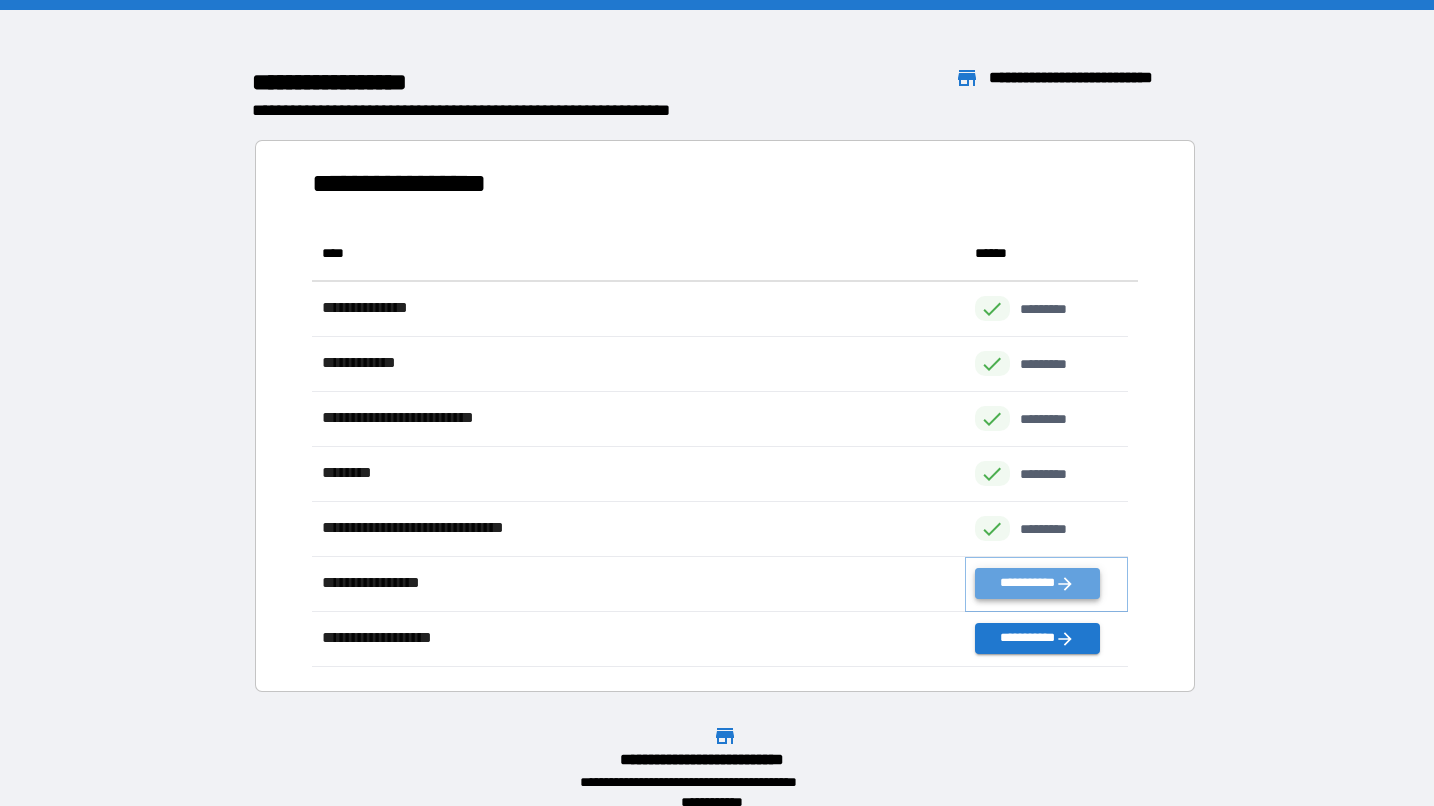 click on "**********" at bounding box center [1037, 583] 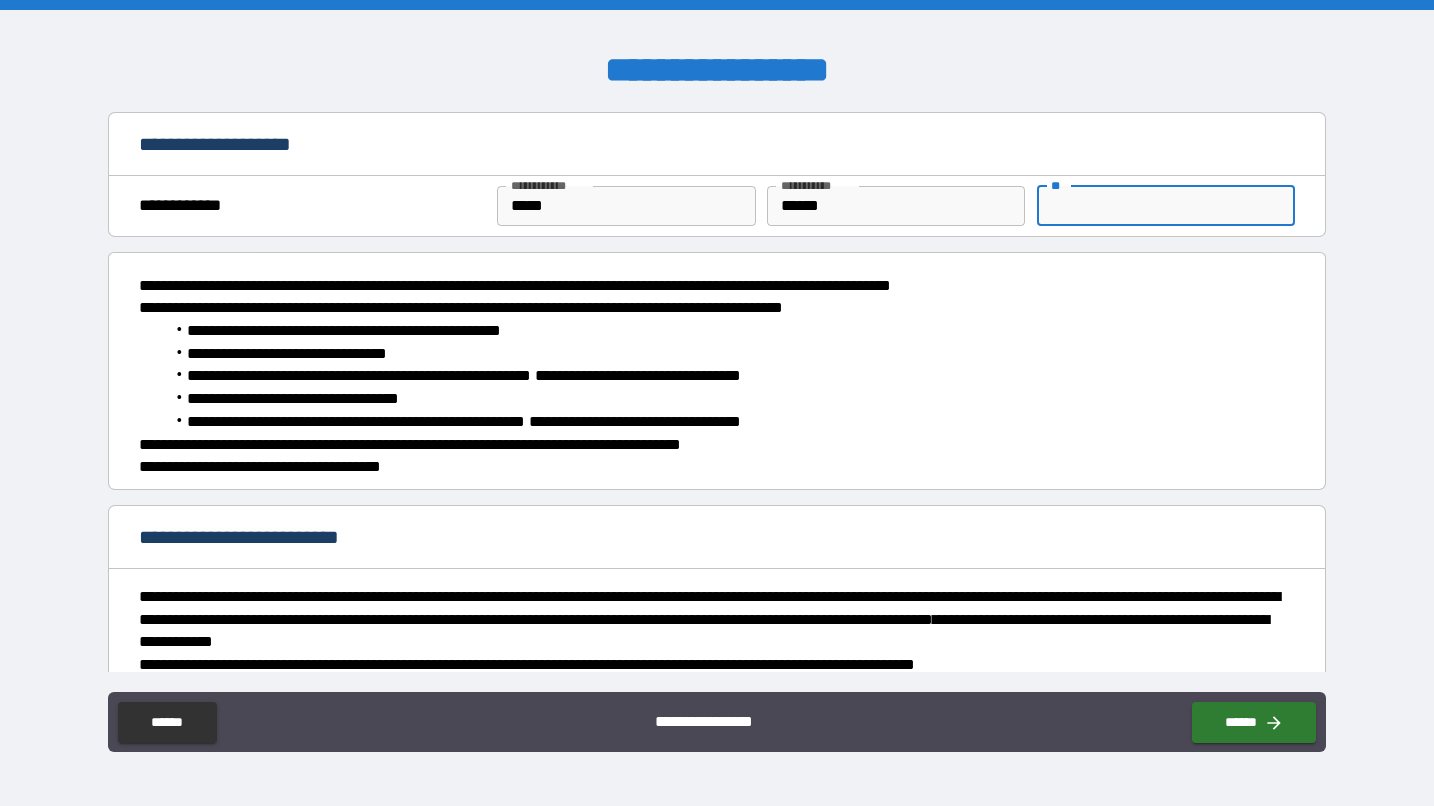 click on "**" at bounding box center (1166, 206) 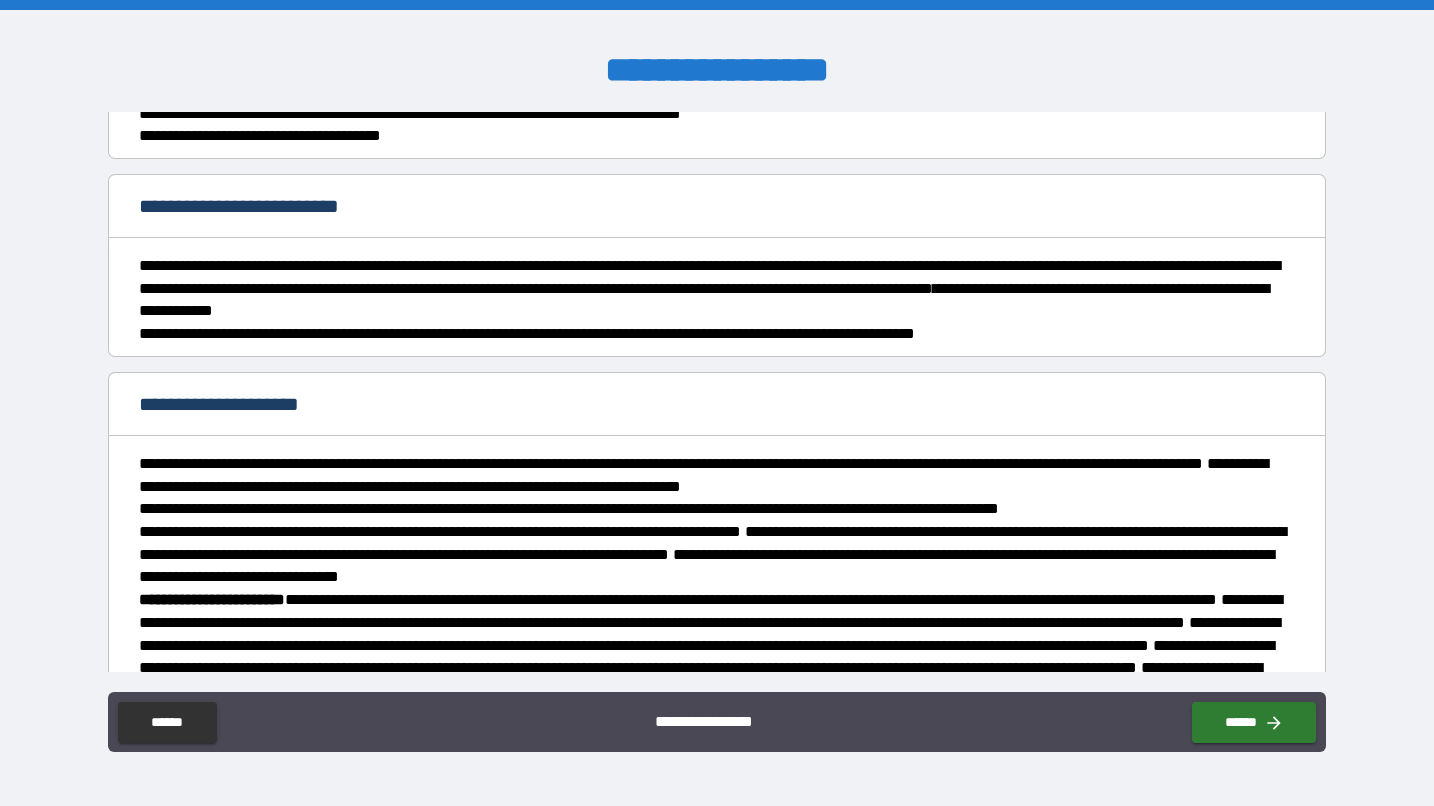 scroll, scrollTop: 340, scrollLeft: 0, axis: vertical 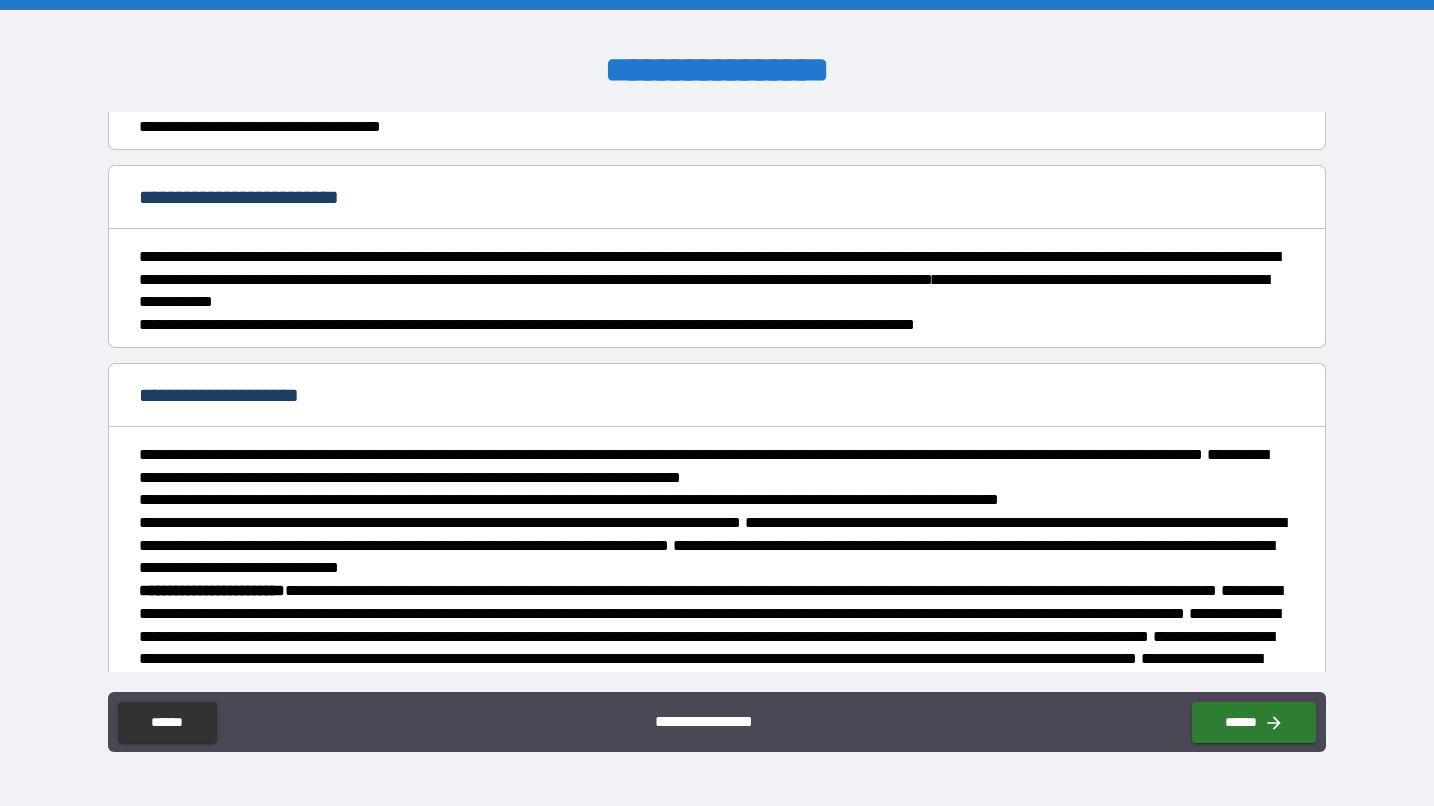 type on "*" 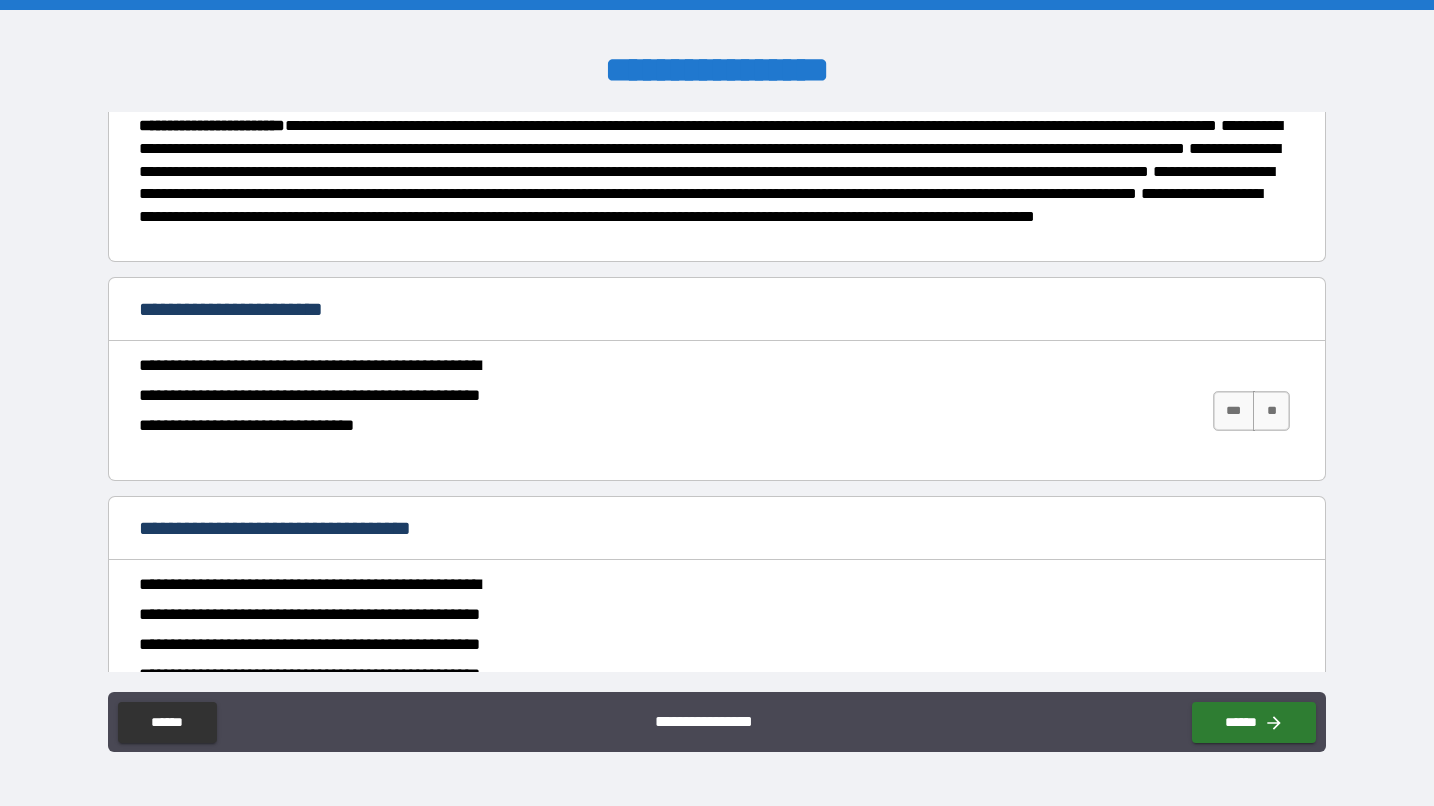scroll, scrollTop: 807, scrollLeft: 0, axis: vertical 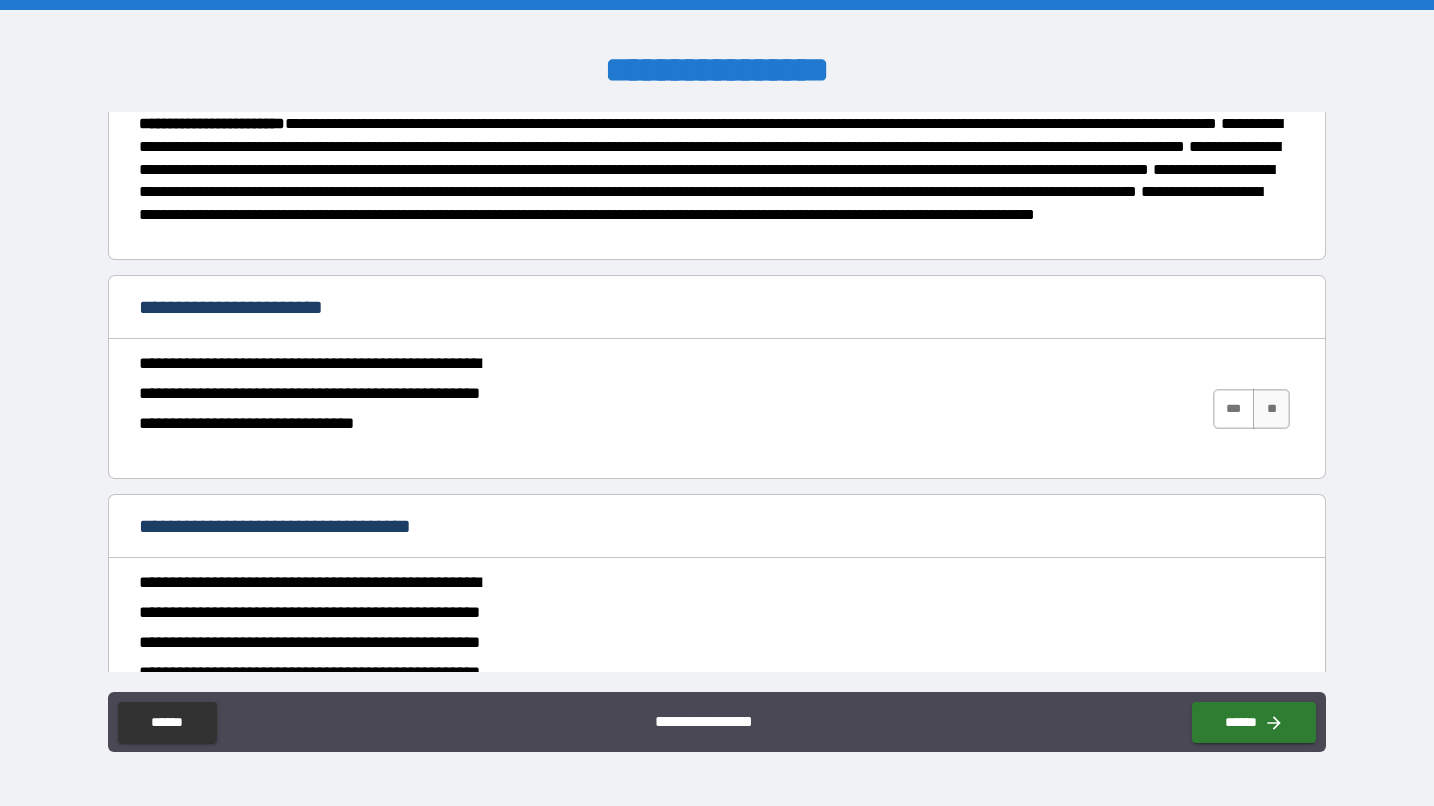 click on "***" at bounding box center (1234, 409) 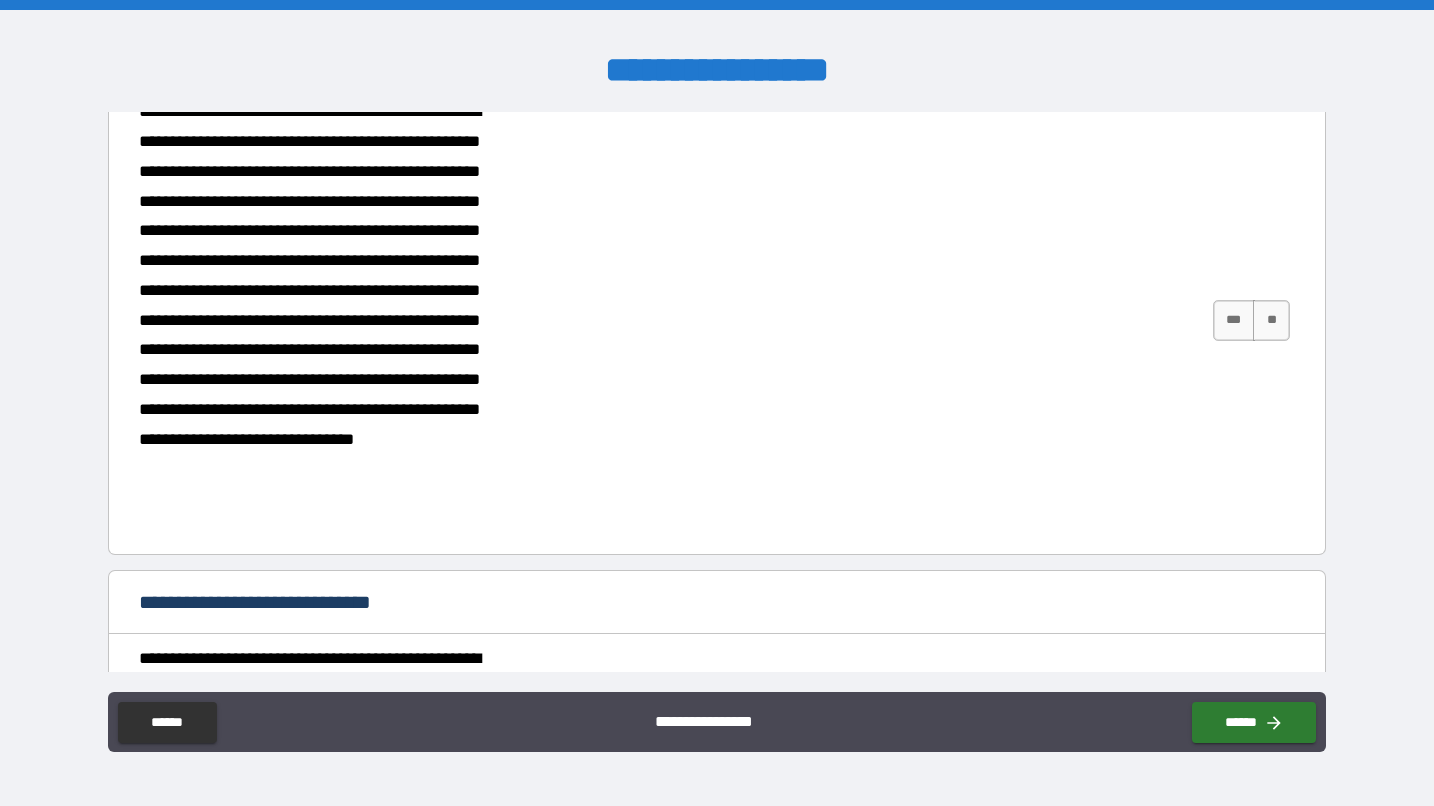 scroll, scrollTop: 1245, scrollLeft: 0, axis: vertical 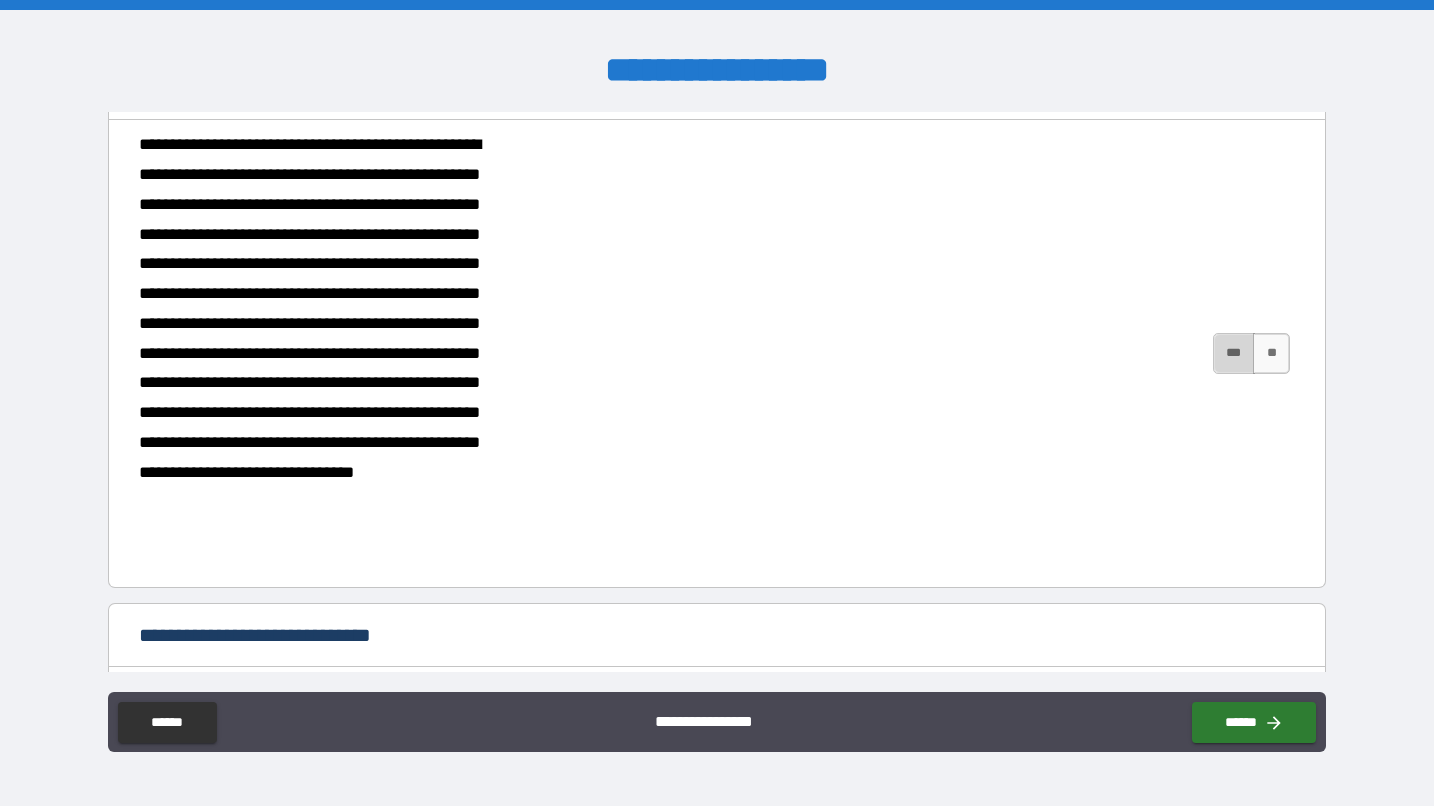 click on "***" at bounding box center [1234, 353] 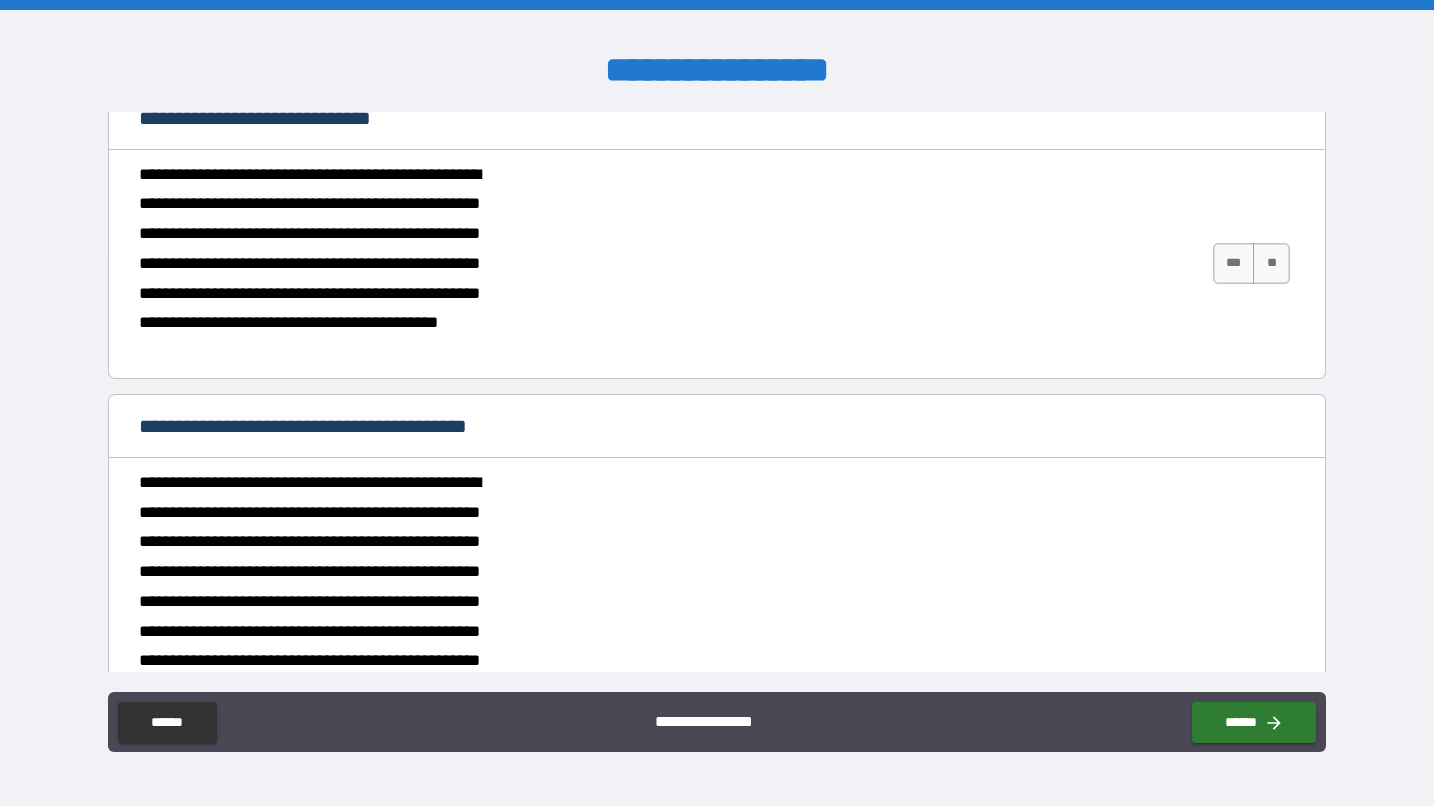 scroll, scrollTop: 1788, scrollLeft: 0, axis: vertical 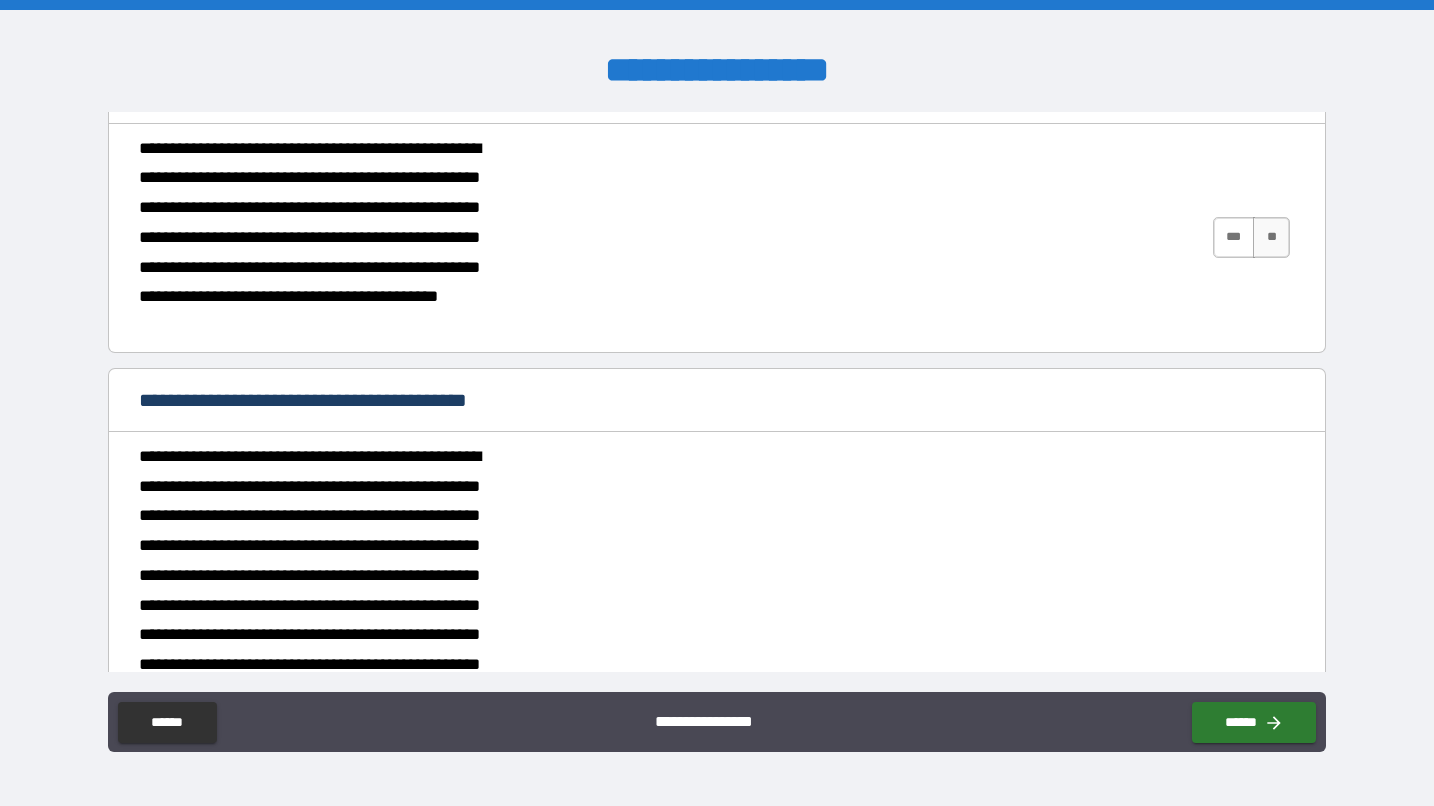 click on "***" at bounding box center [1234, 237] 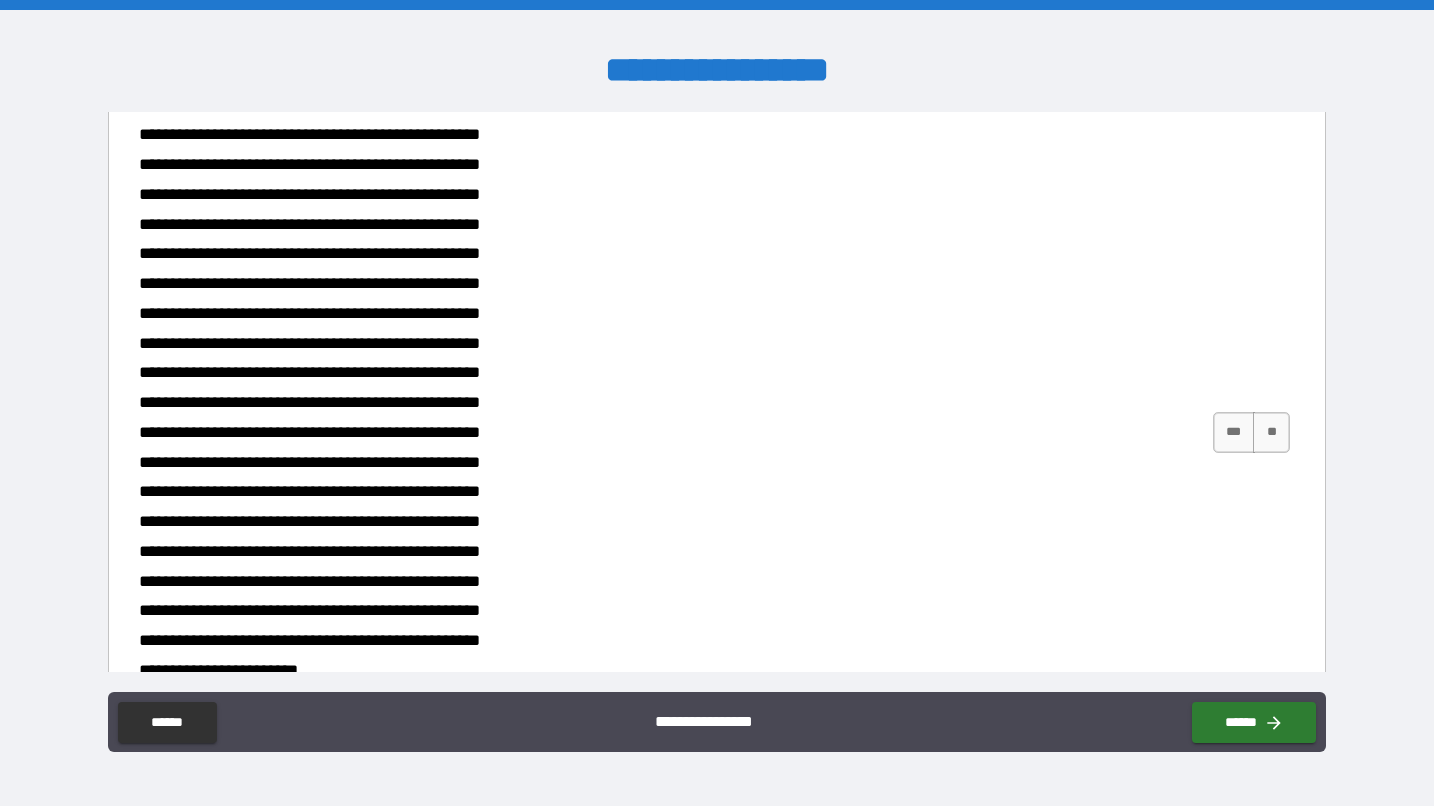 scroll, scrollTop: 2263, scrollLeft: 0, axis: vertical 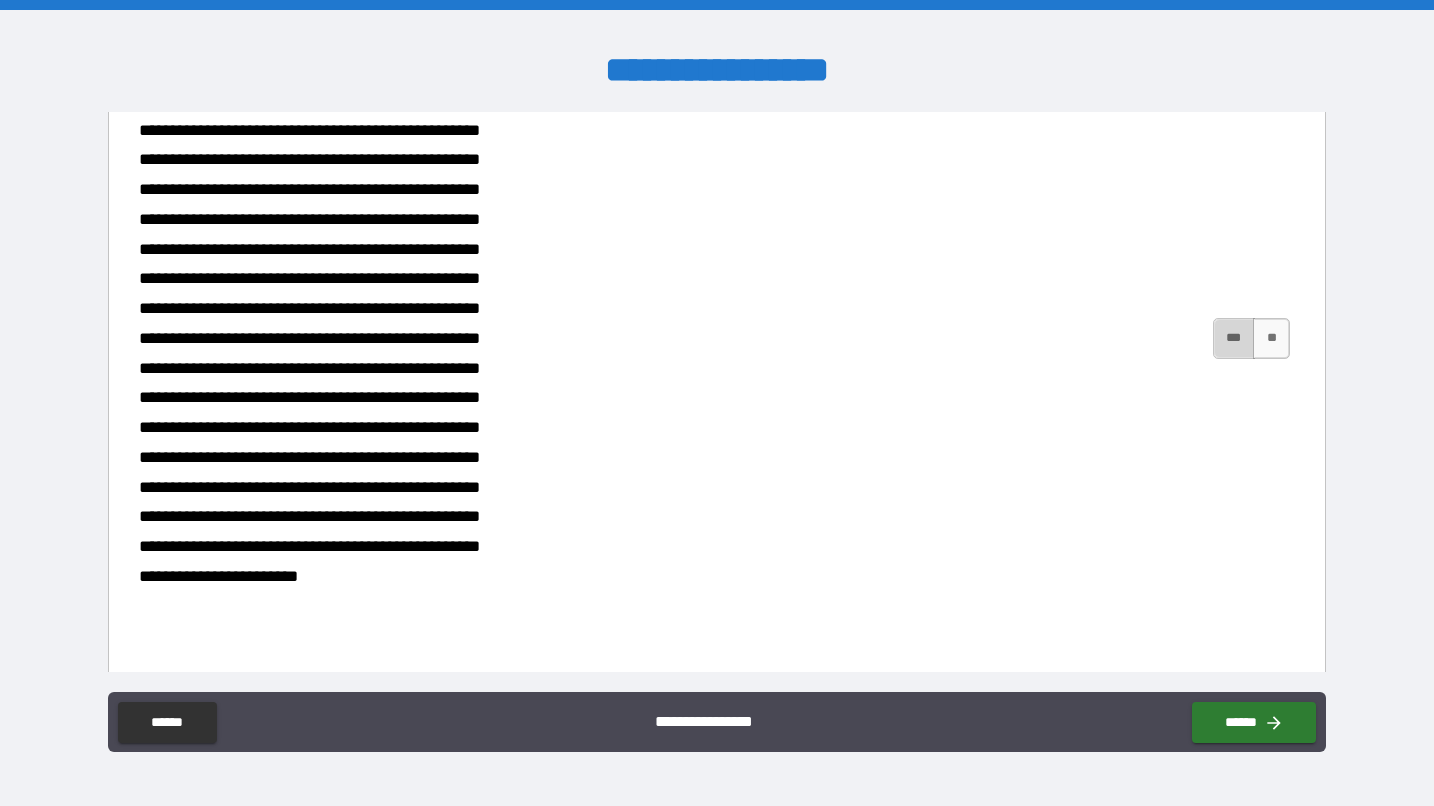 click on "***" at bounding box center (1234, 338) 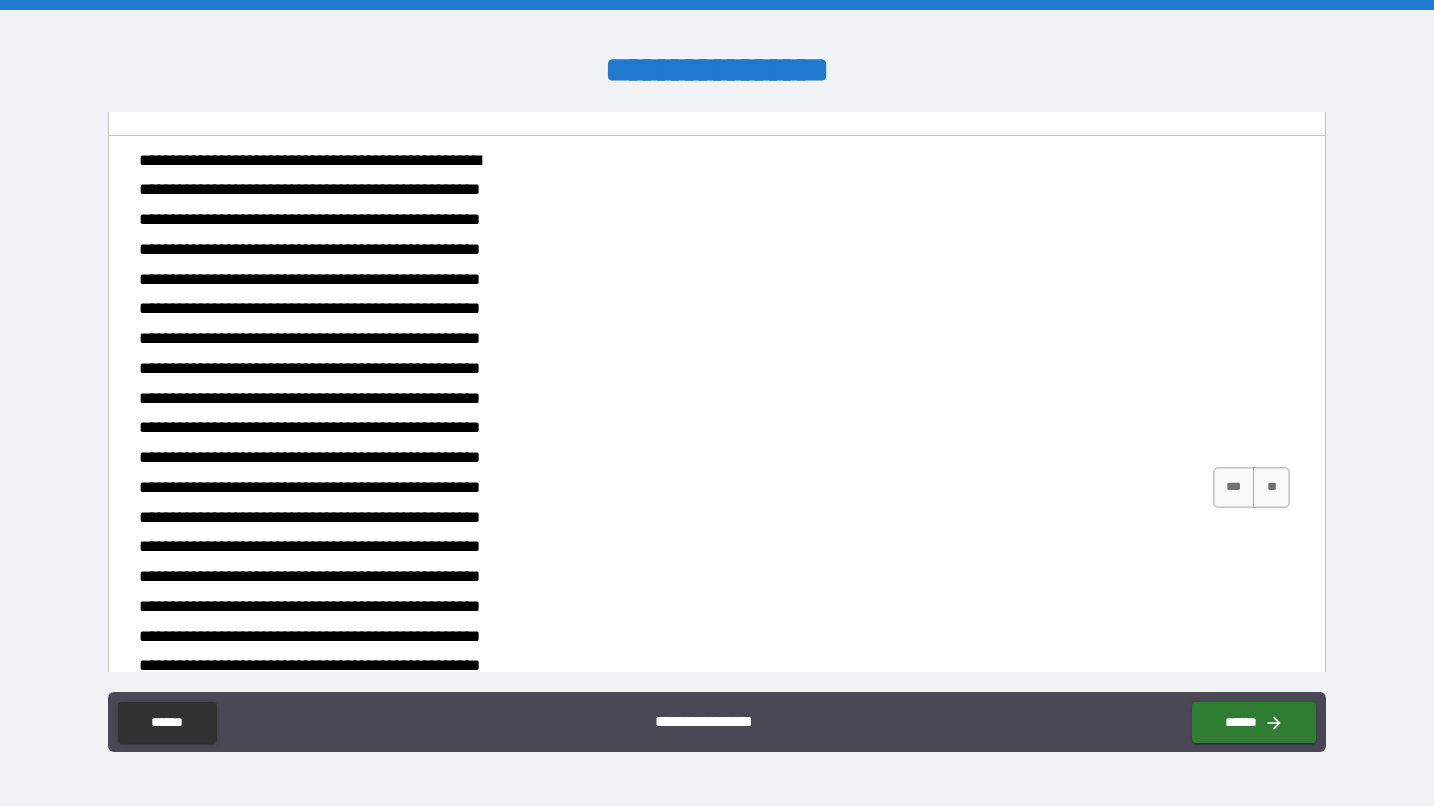 scroll, scrollTop: 2954, scrollLeft: 0, axis: vertical 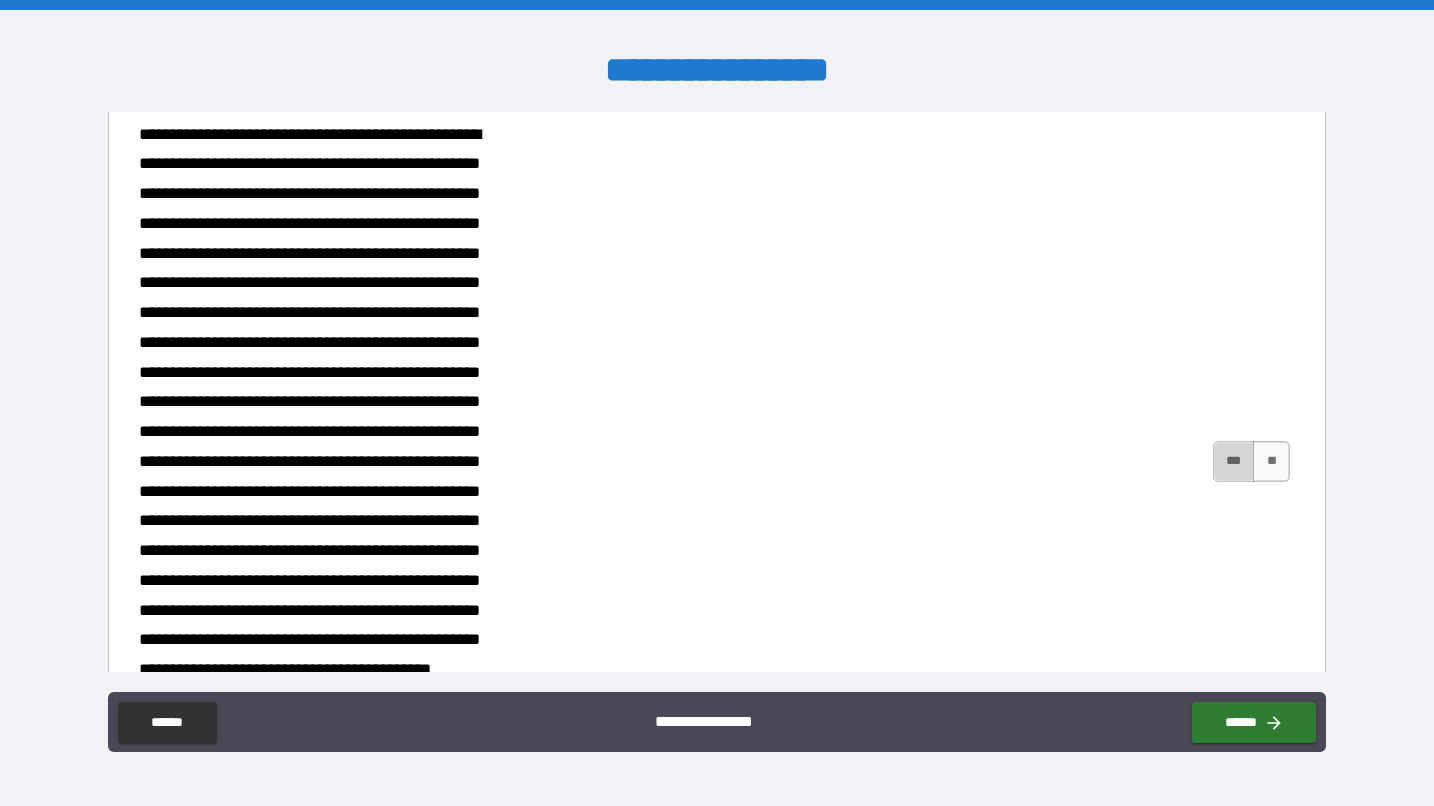 click on "***" at bounding box center (1234, 461) 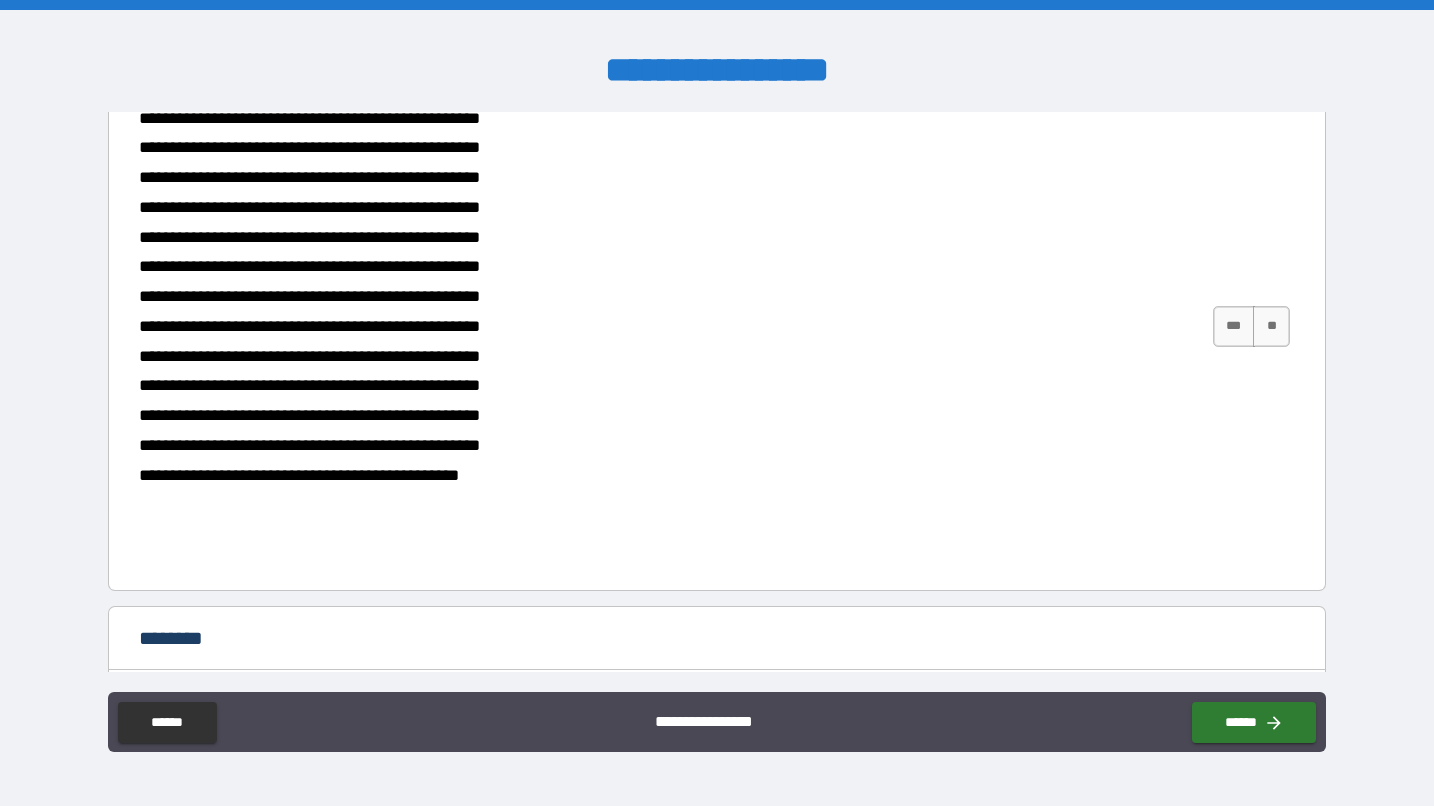 scroll, scrollTop: 3788, scrollLeft: 0, axis: vertical 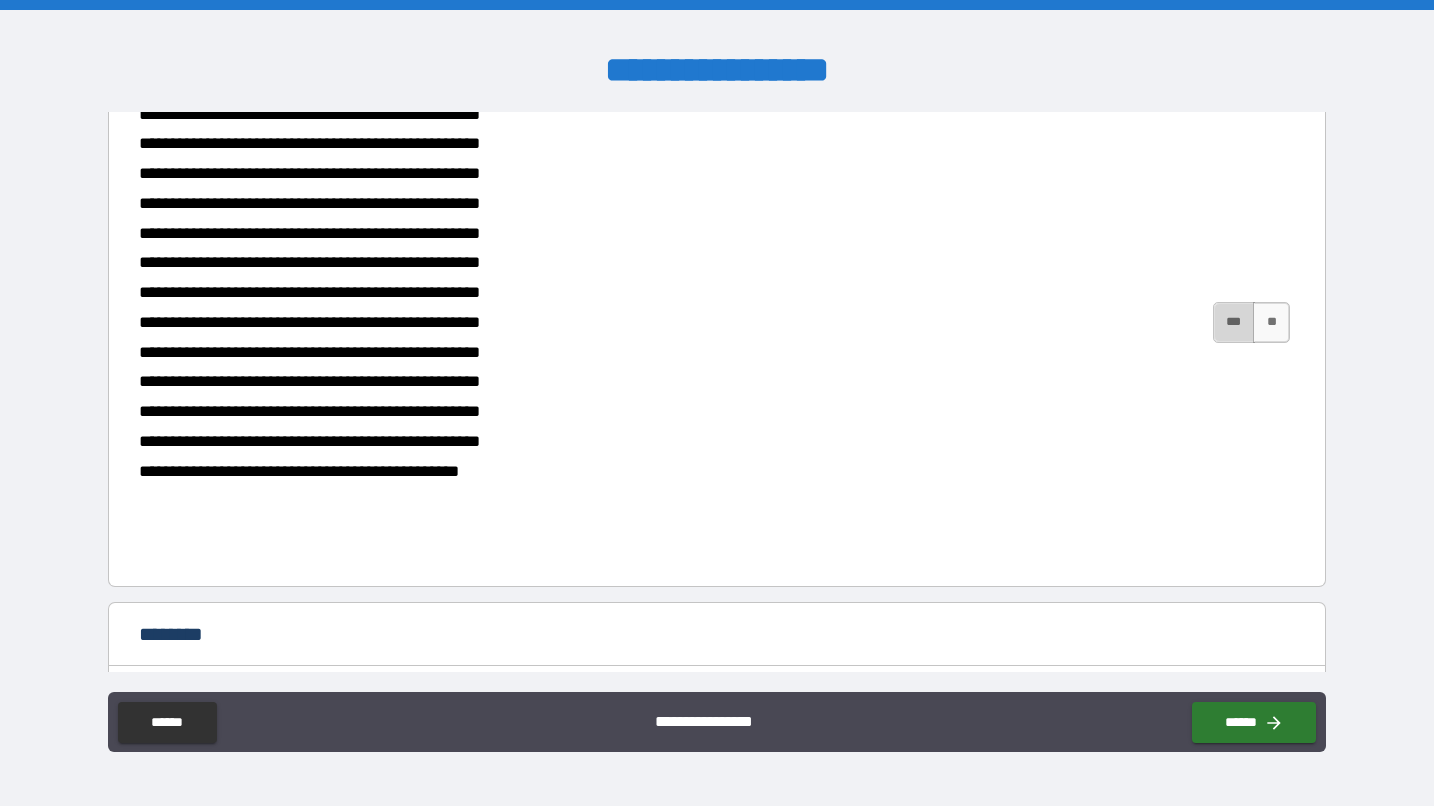 click on "***" at bounding box center (1234, 322) 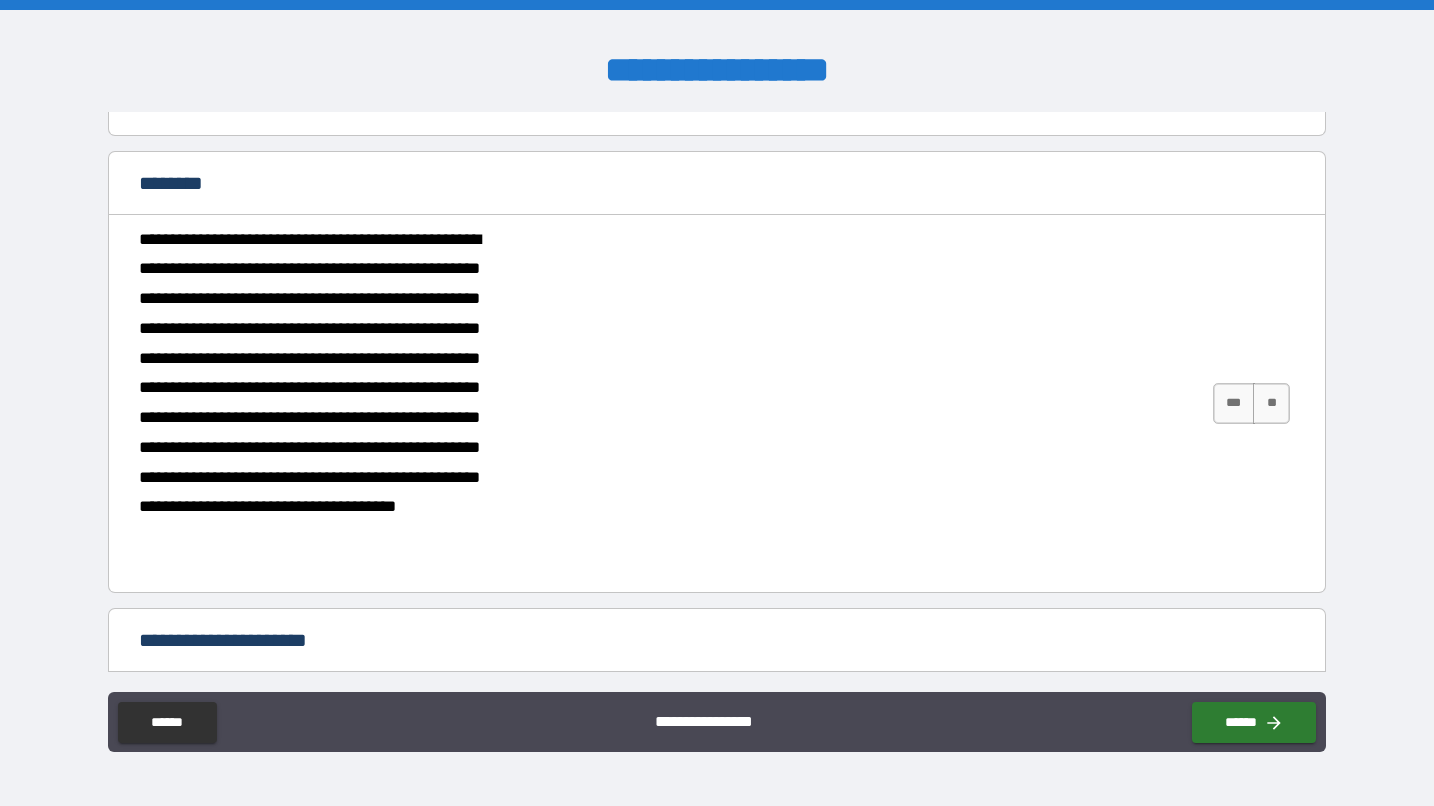 scroll, scrollTop: 4250, scrollLeft: 0, axis: vertical 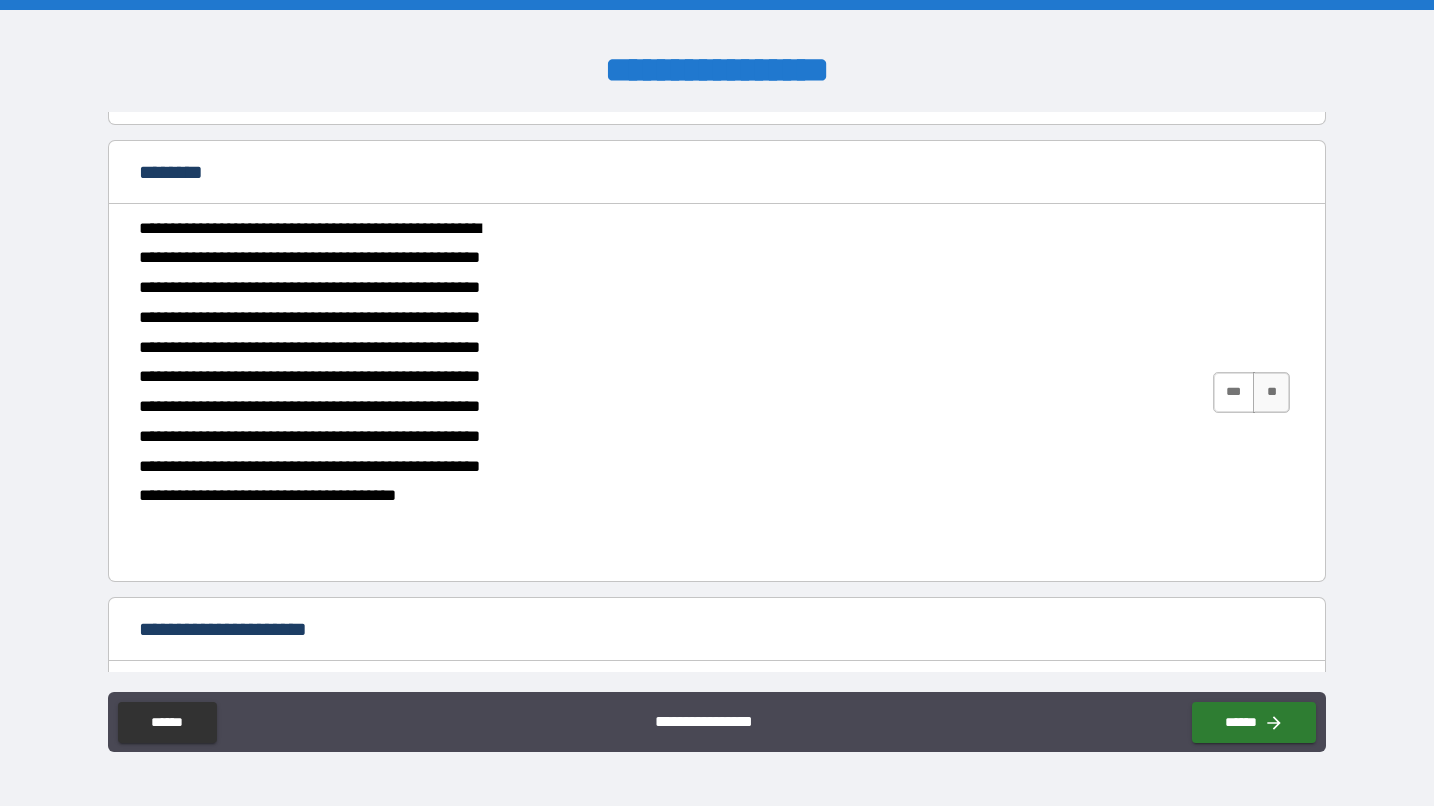 click on "***" at bounding box center [1234, 392] 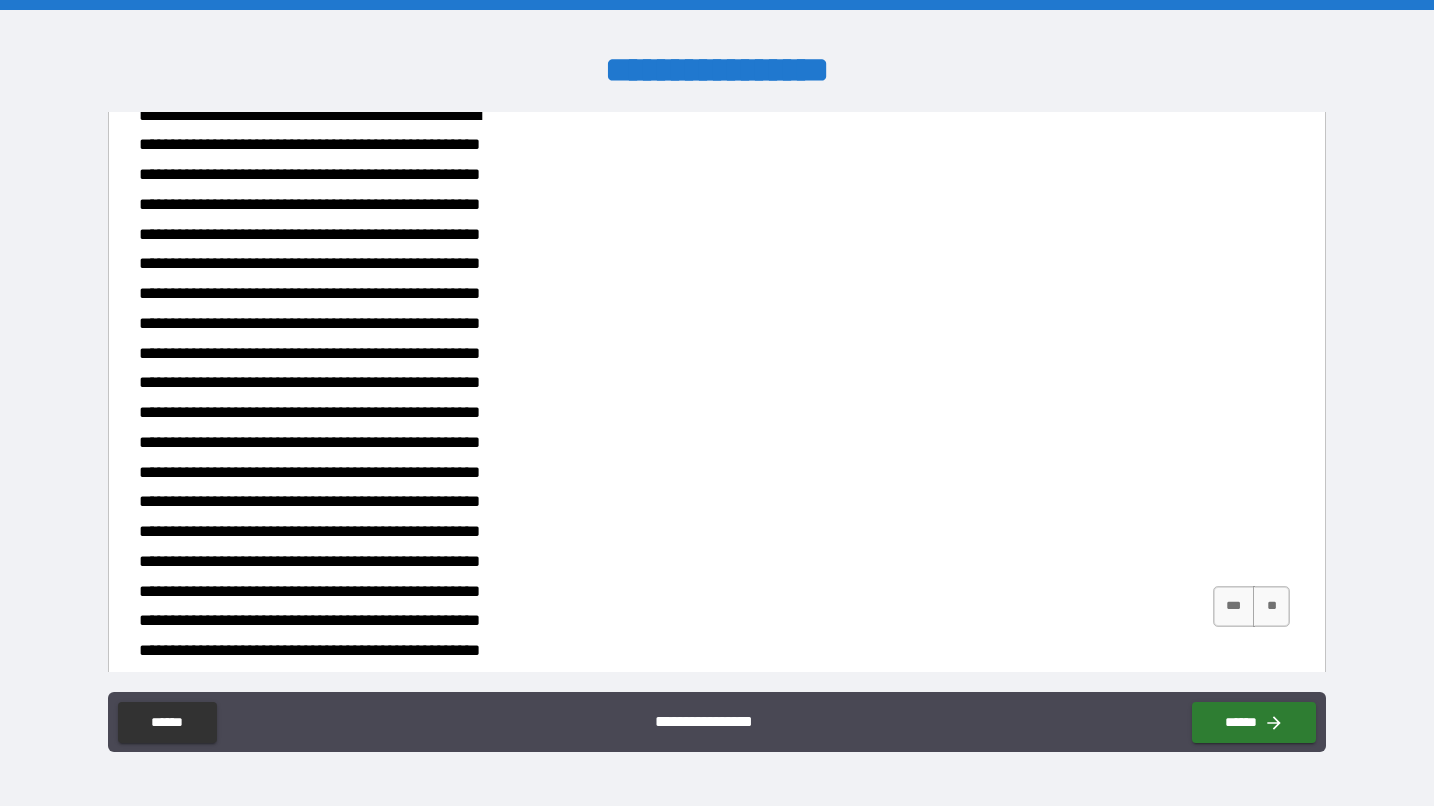 scroll, scrollTop: 4919, scrollLeft: 0, axis: vertical 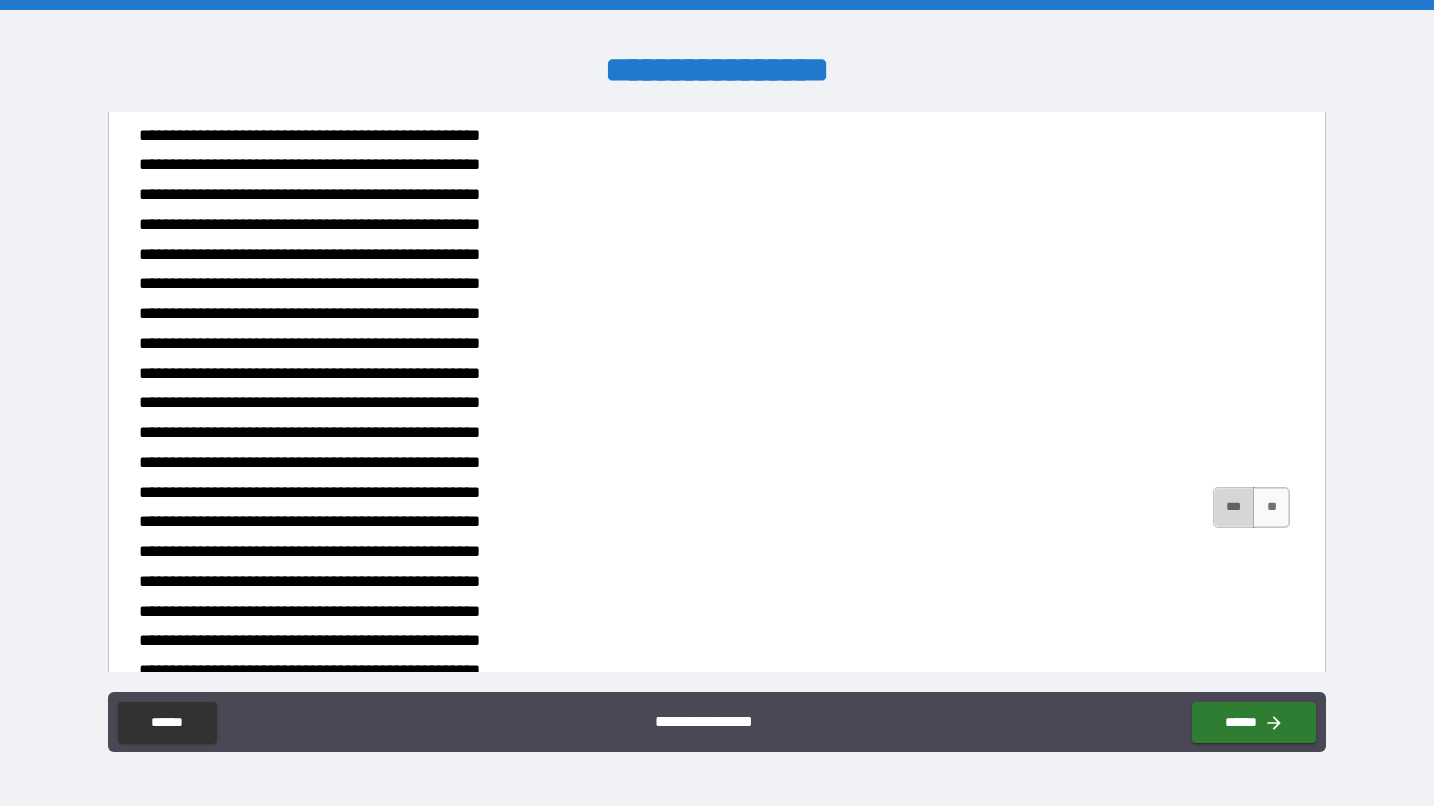 click on "***" at bounding box center (1234, 507) 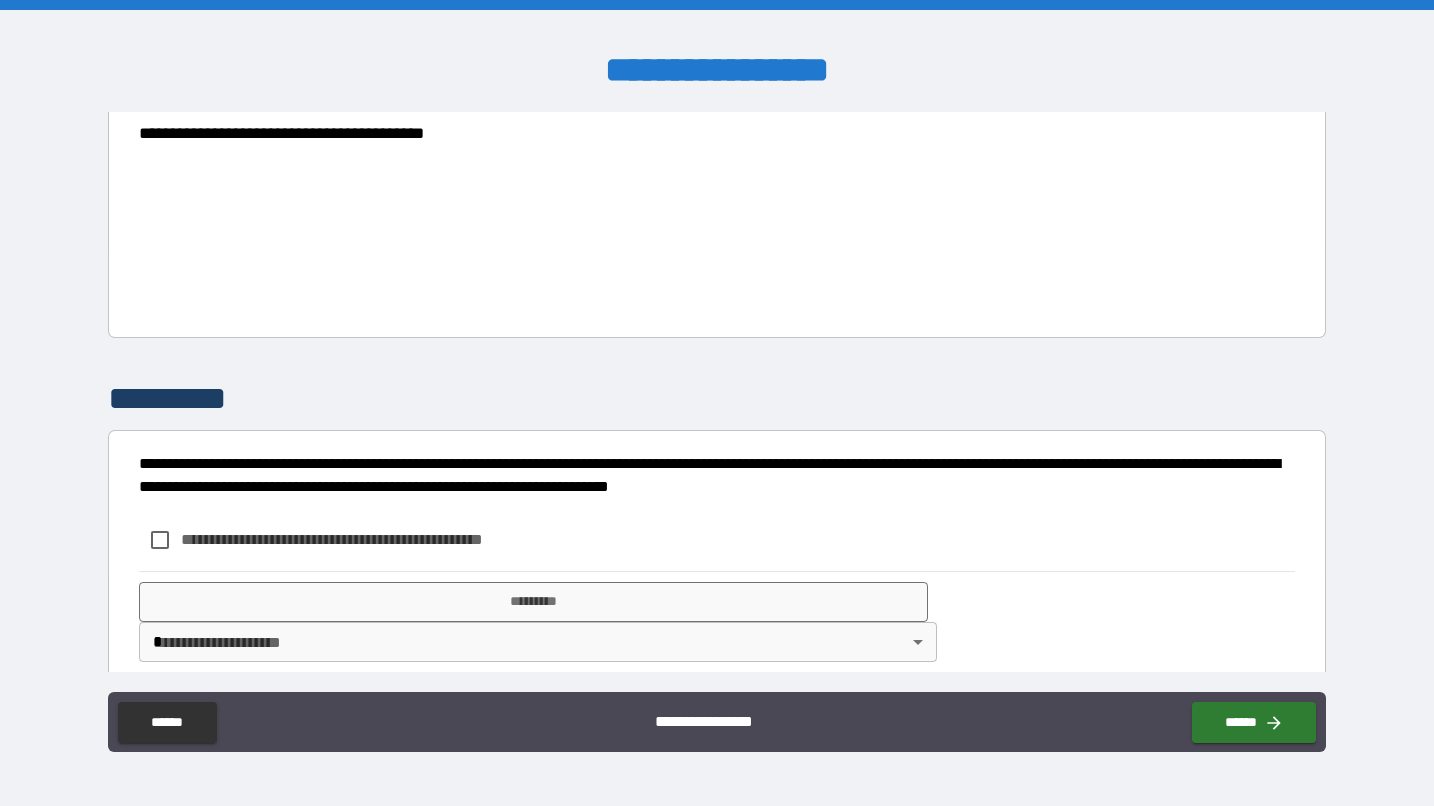 scroll, scrollTop: 5625, scrollLeft: 0, axis: vertical 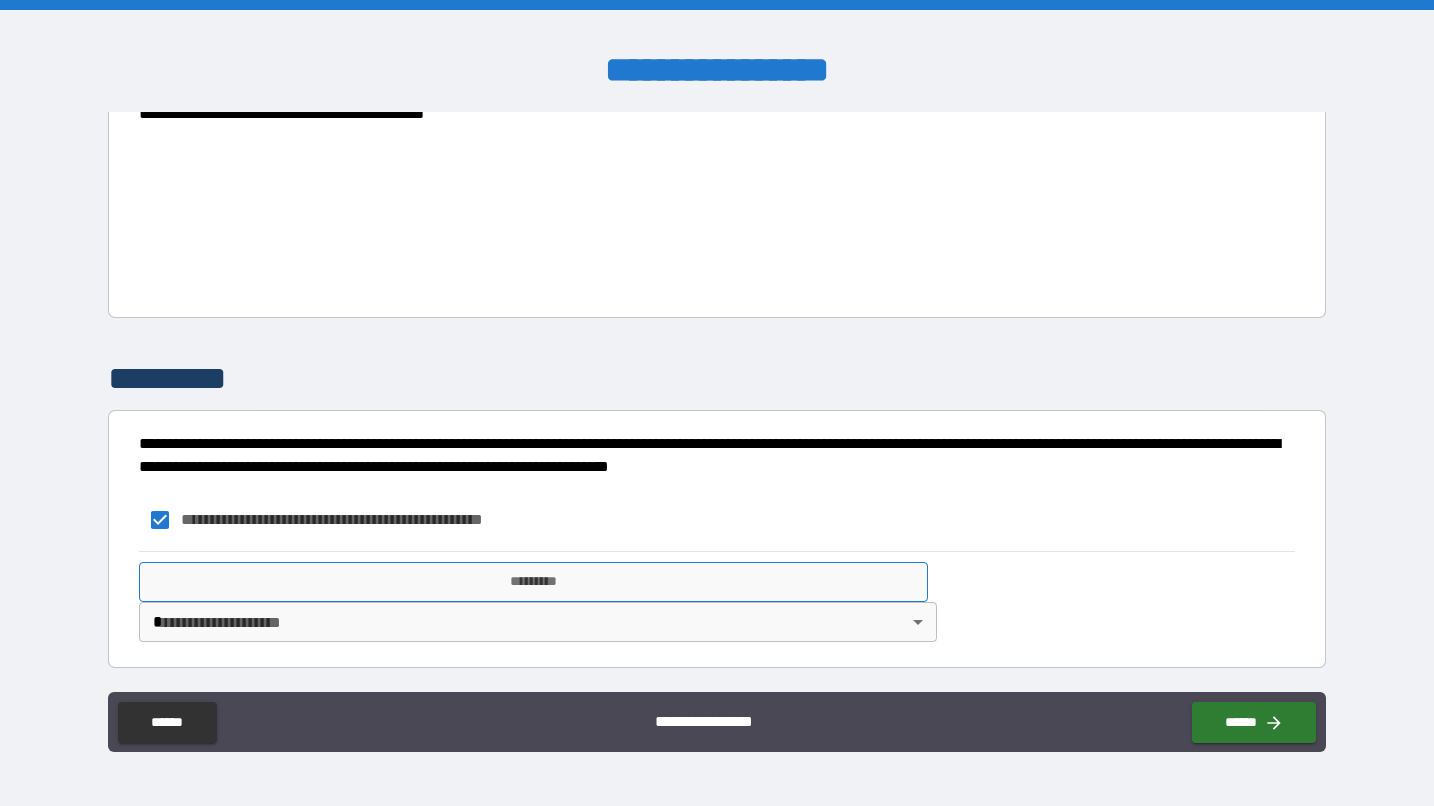 click on "*********" at bounding box center [533, 582] 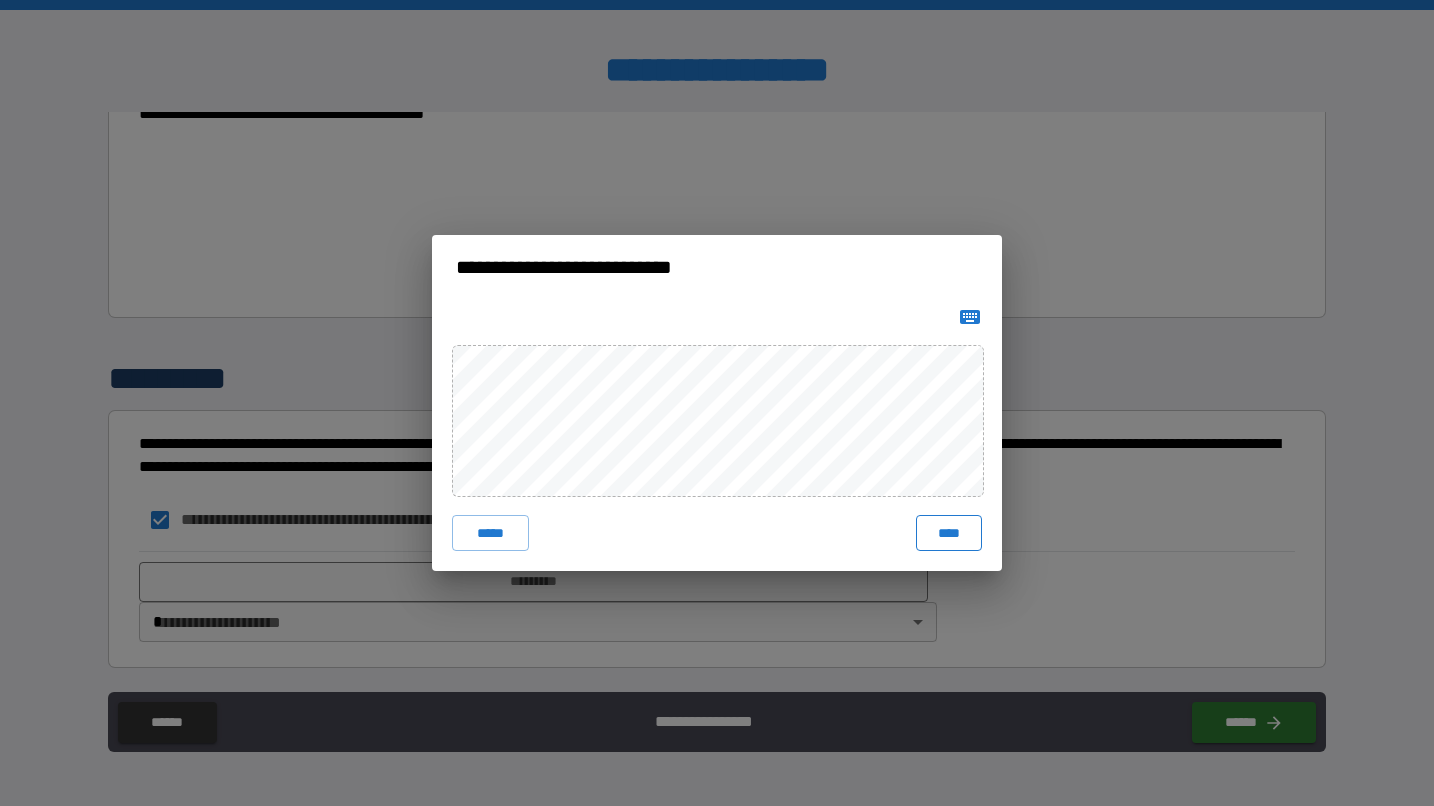 click on "****" at bounding box center [949, 533] 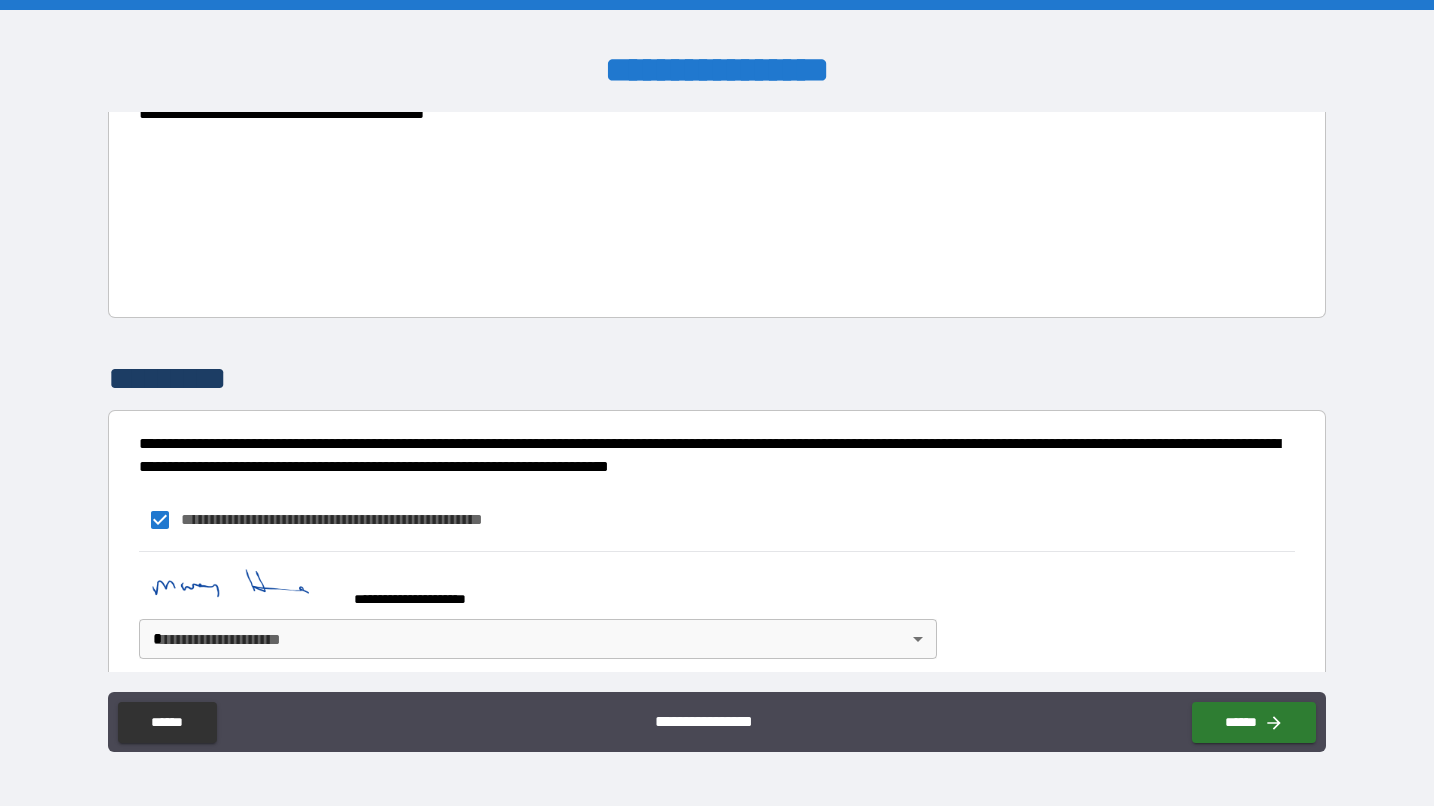 click on "**********" at bounding box center (717, 403) 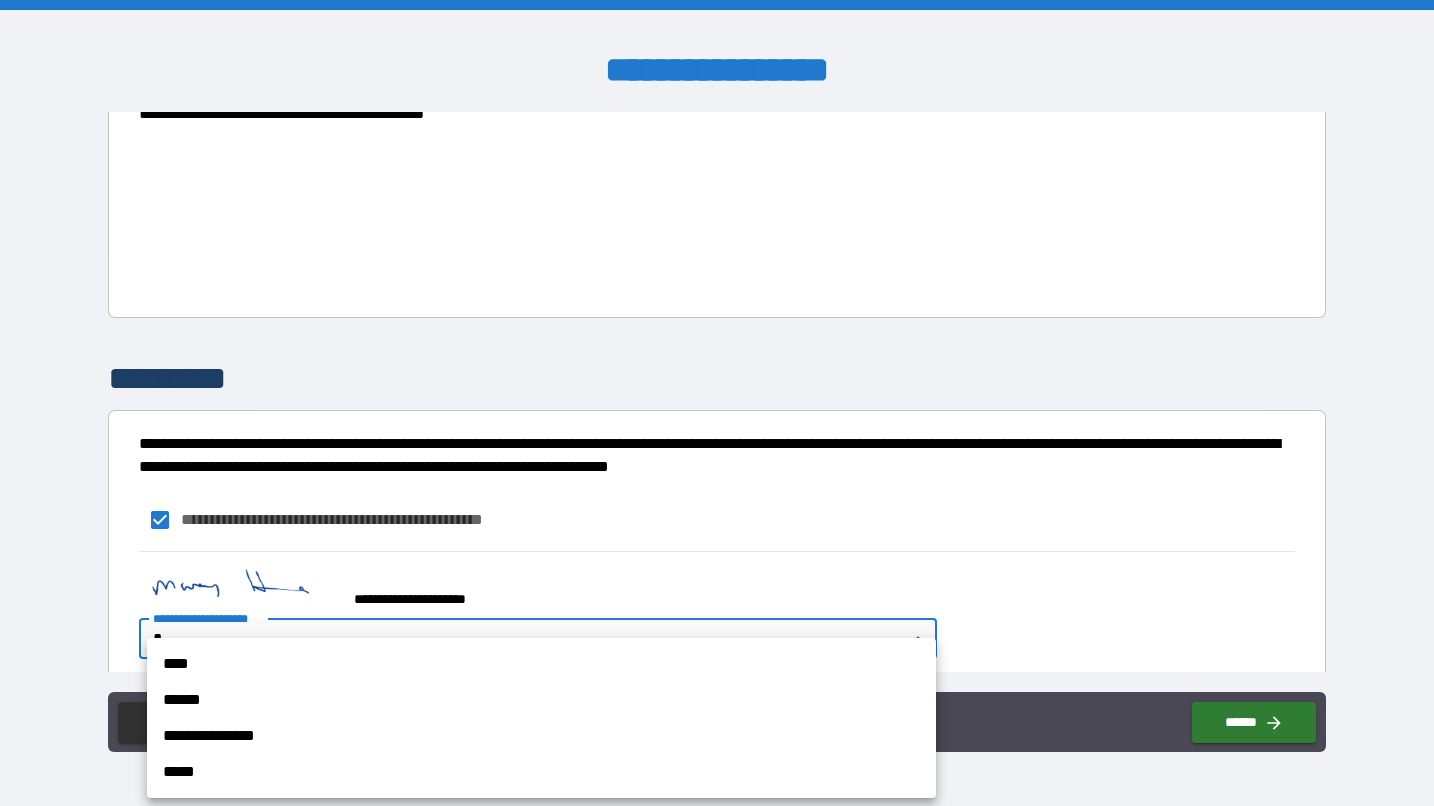 click on "****" at bounding box center [541, 664] 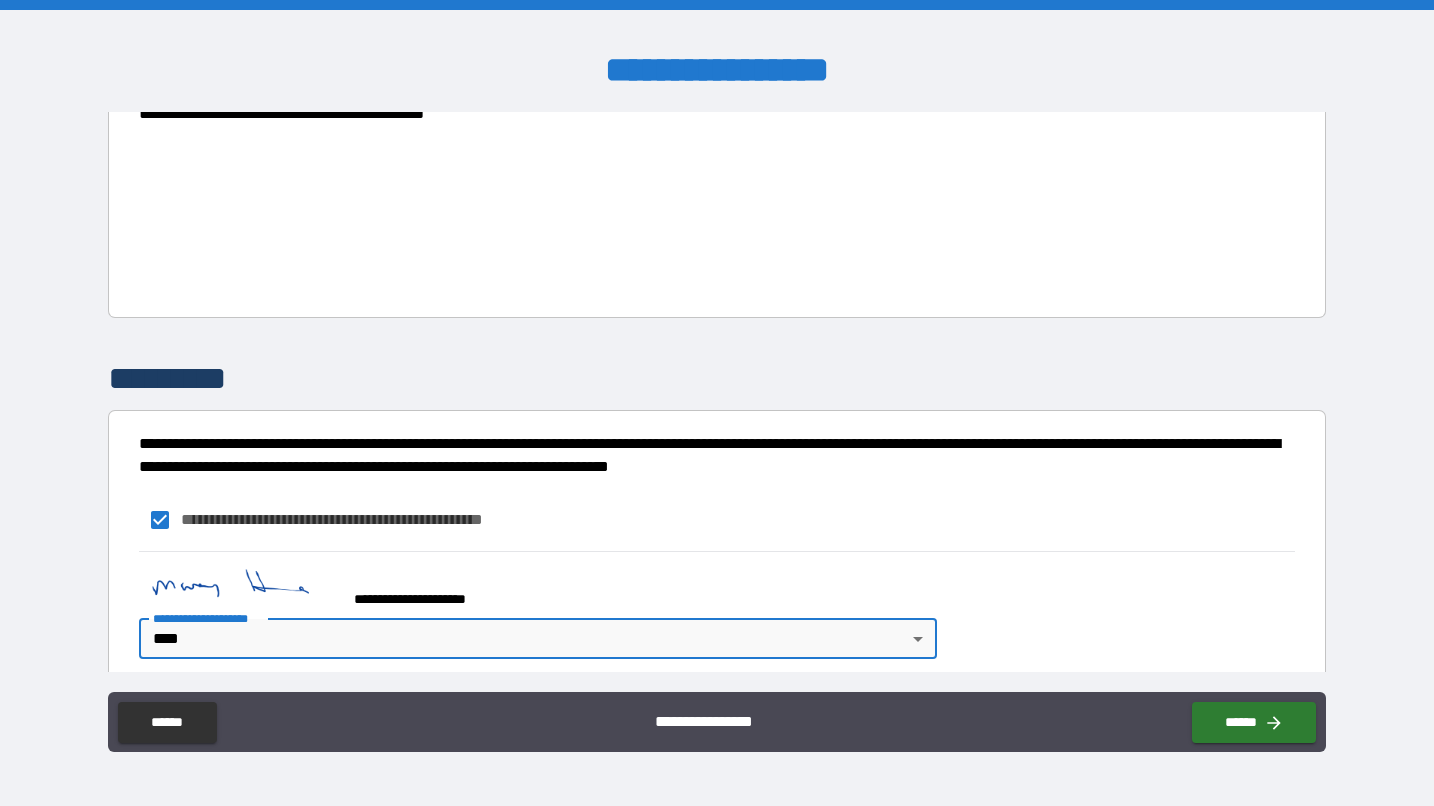 scroll, scrollTop: 5642, scrollLeft: 0, axis: vertical 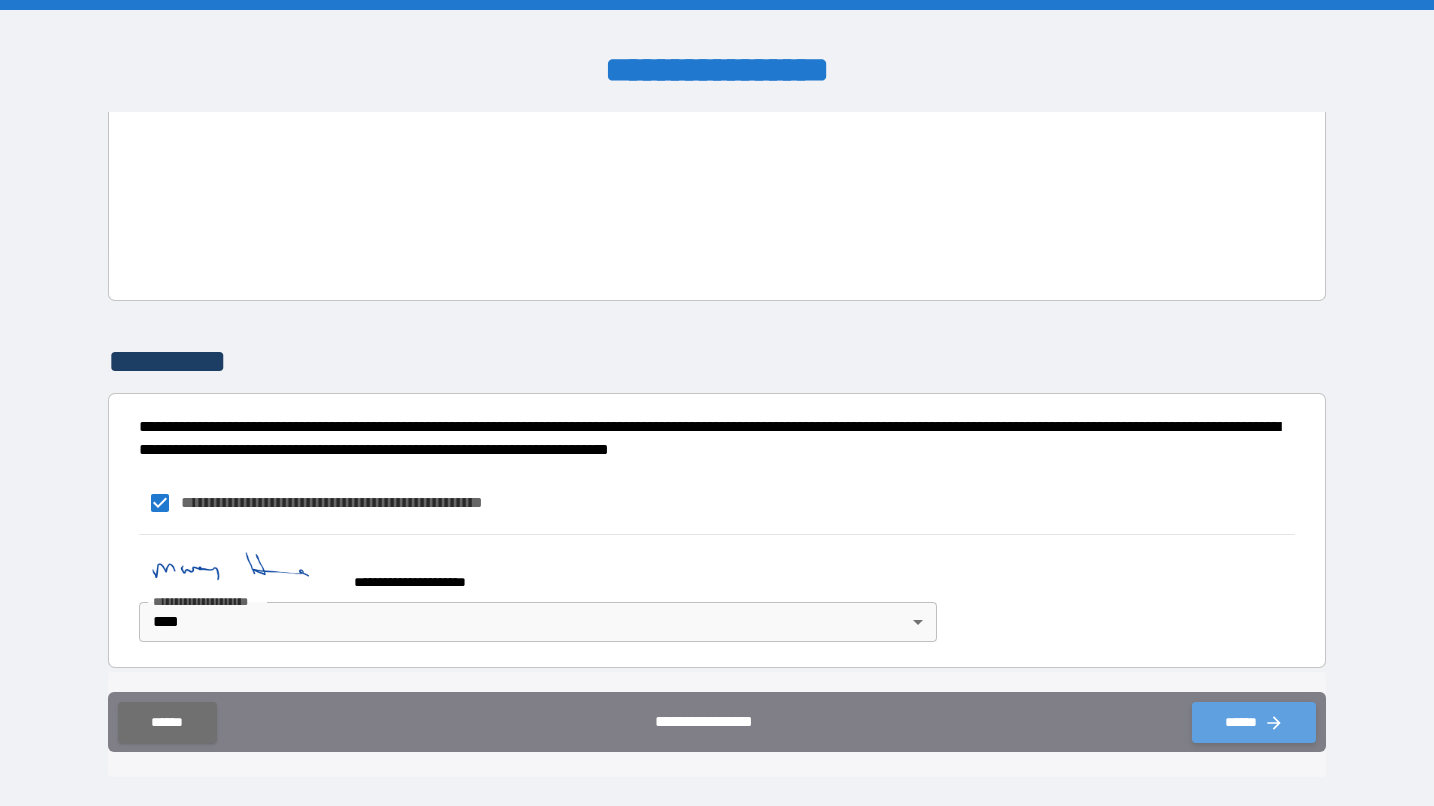 click on "******" at bounding box center (1254, 722) 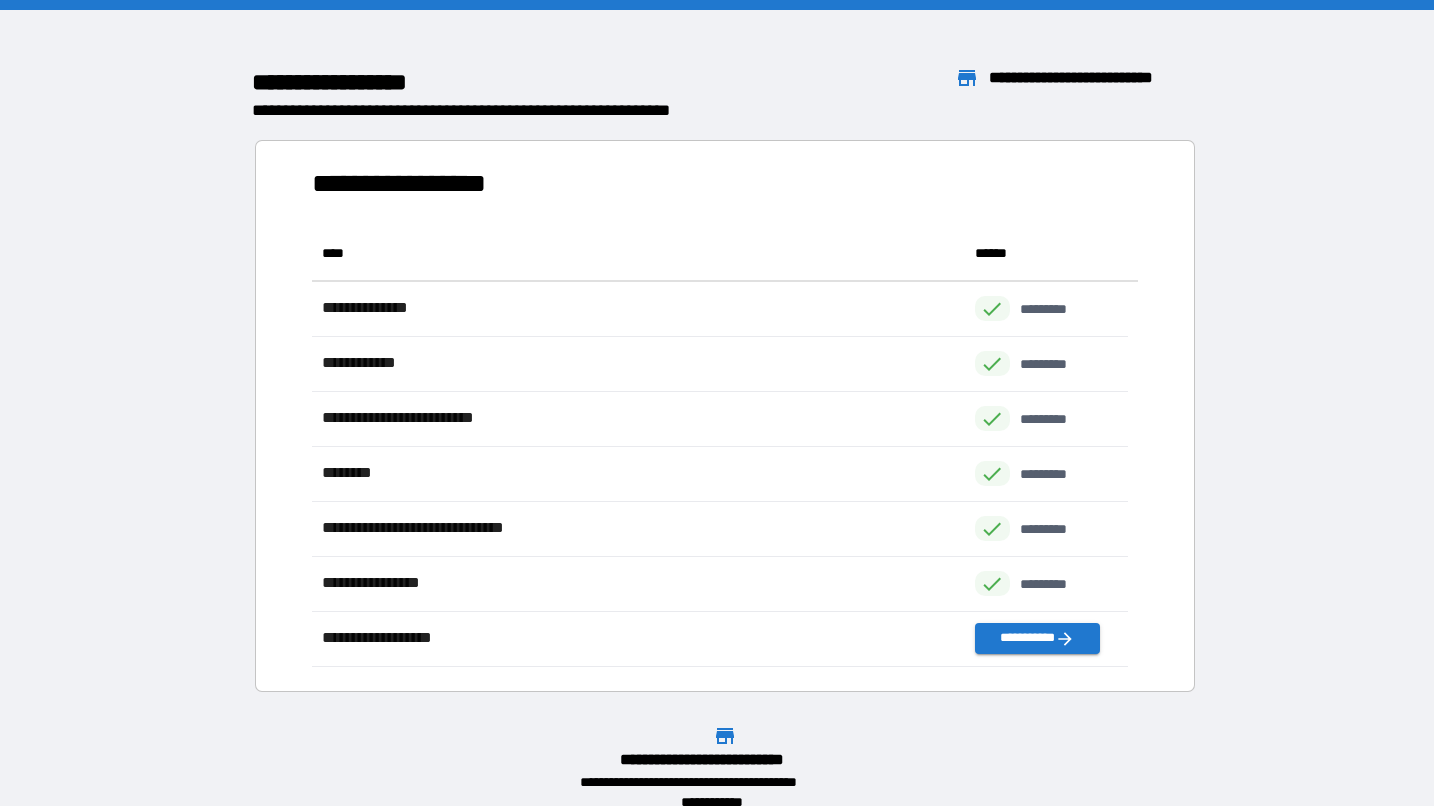 scroll, scrollTop: 16, scrollLeft: 16, axis: both 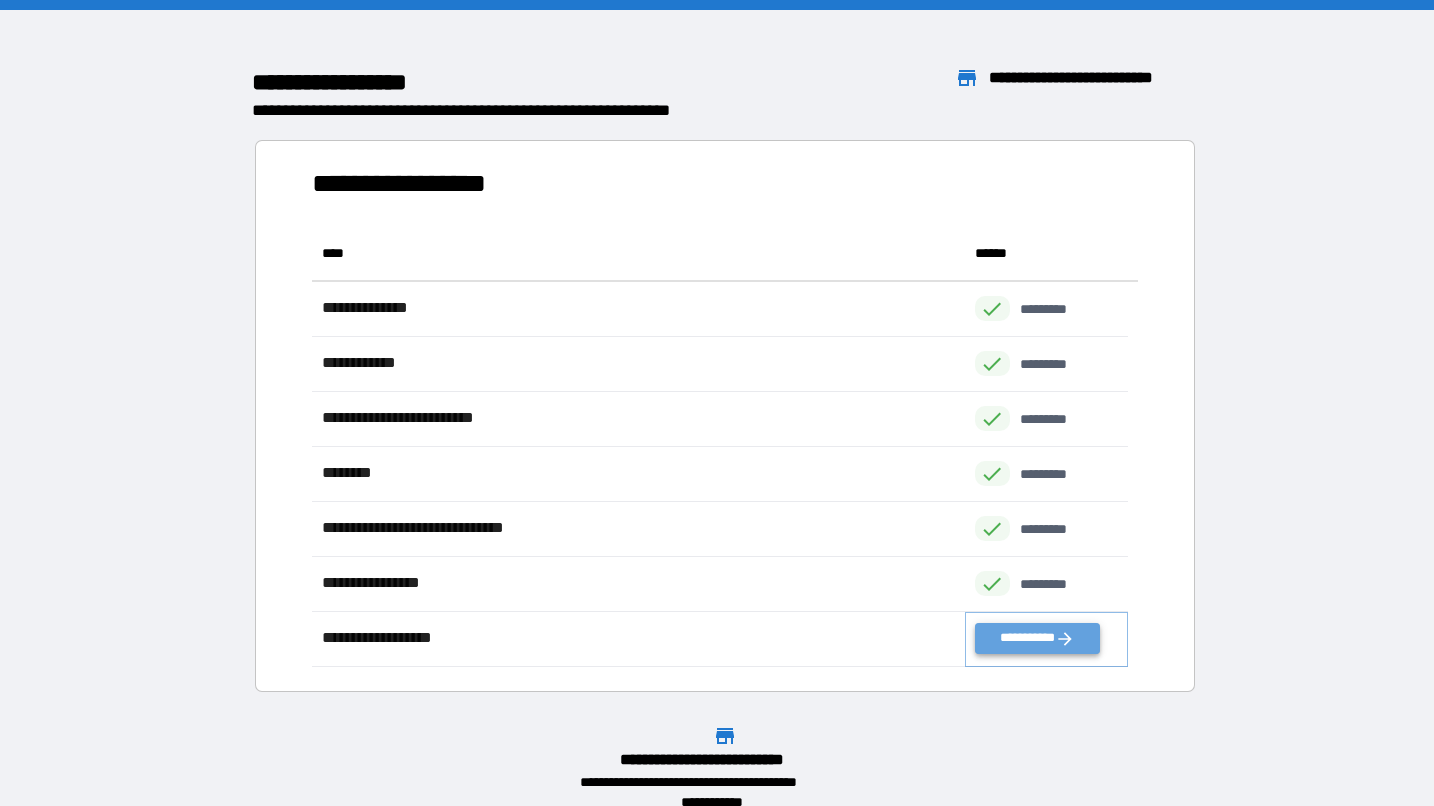 click on "**********" at bounding box center [1037, 638] 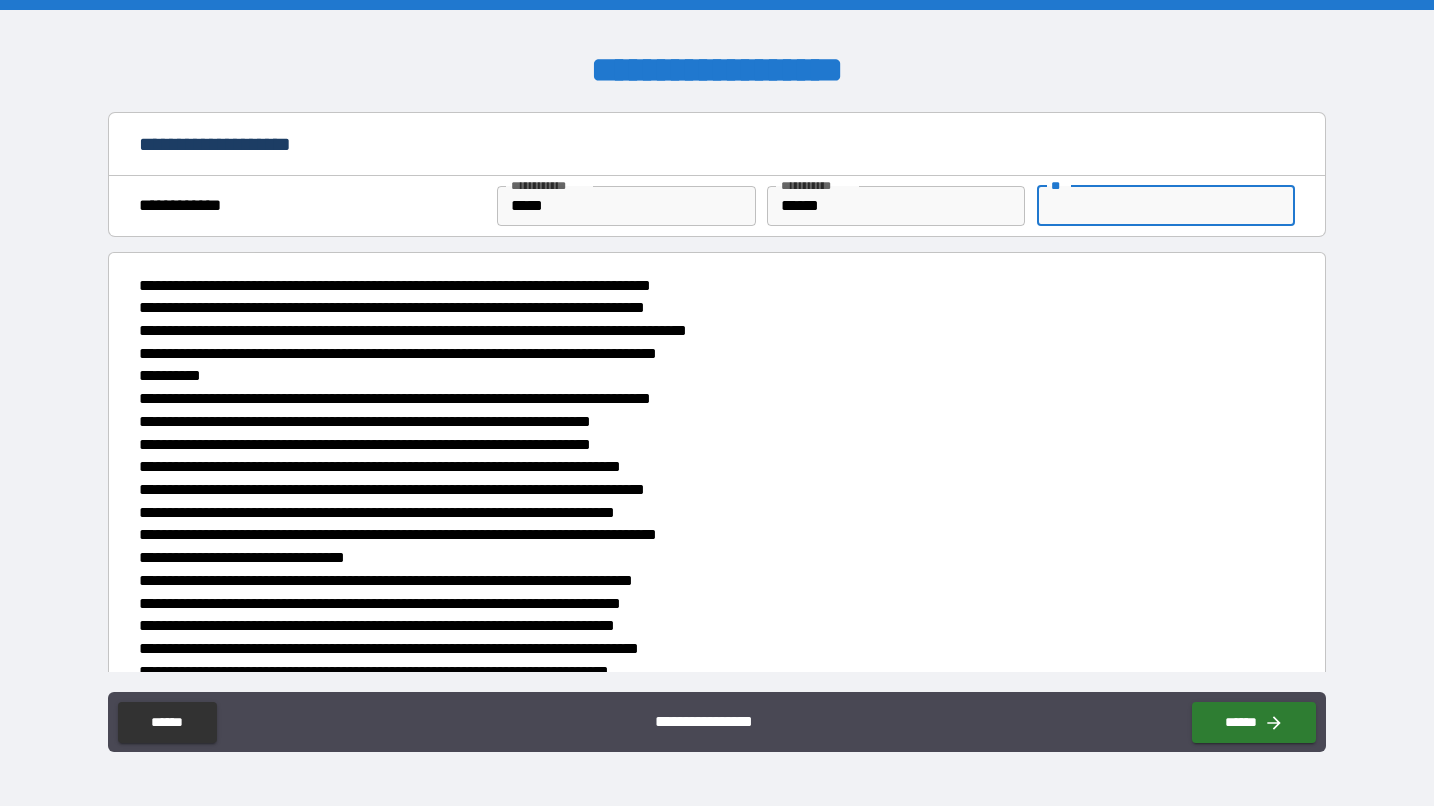 click on "**" at bounding box center [1166, 206] 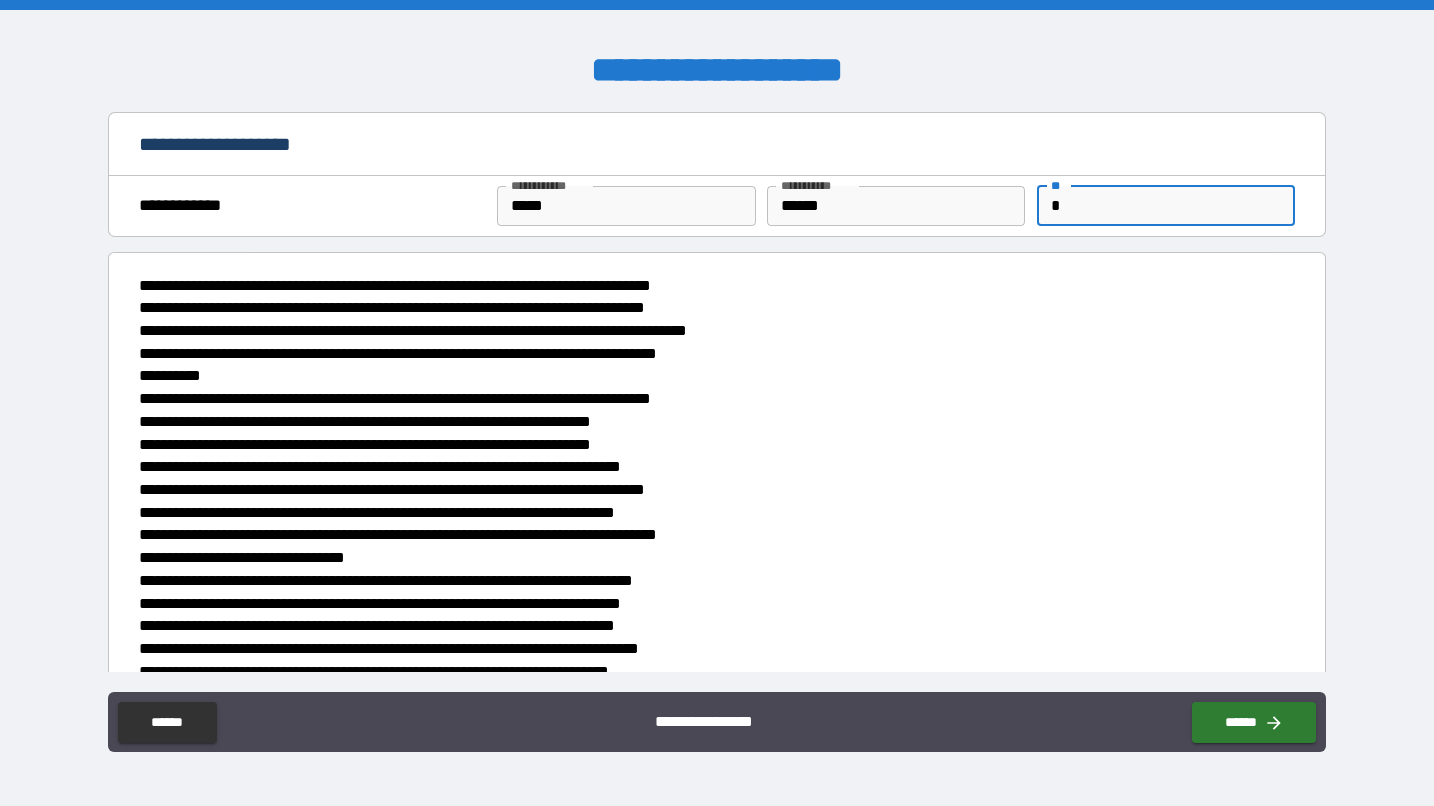 type on "*" 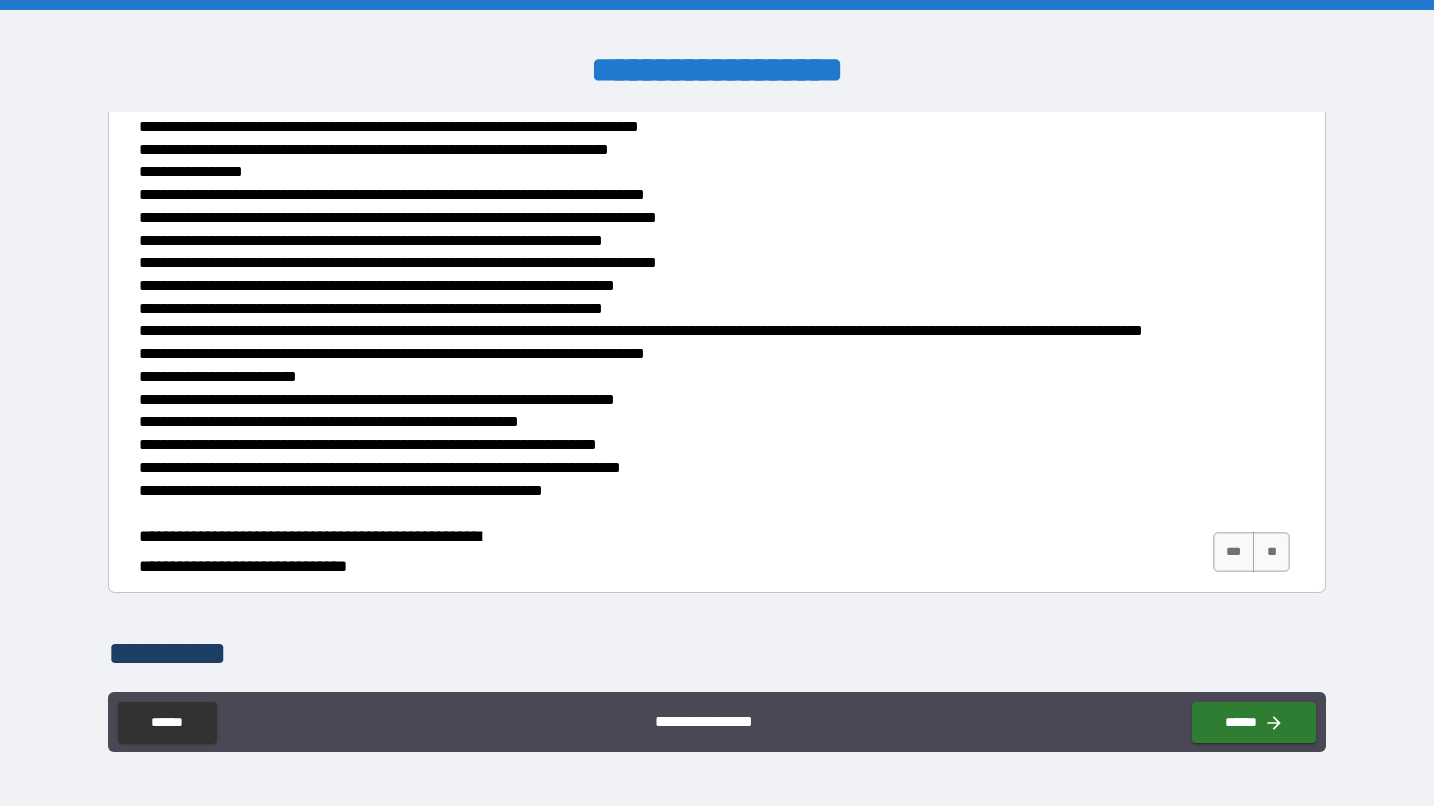 scroll, scrollTop: 796, scrollLeft: 0, axis: vertical 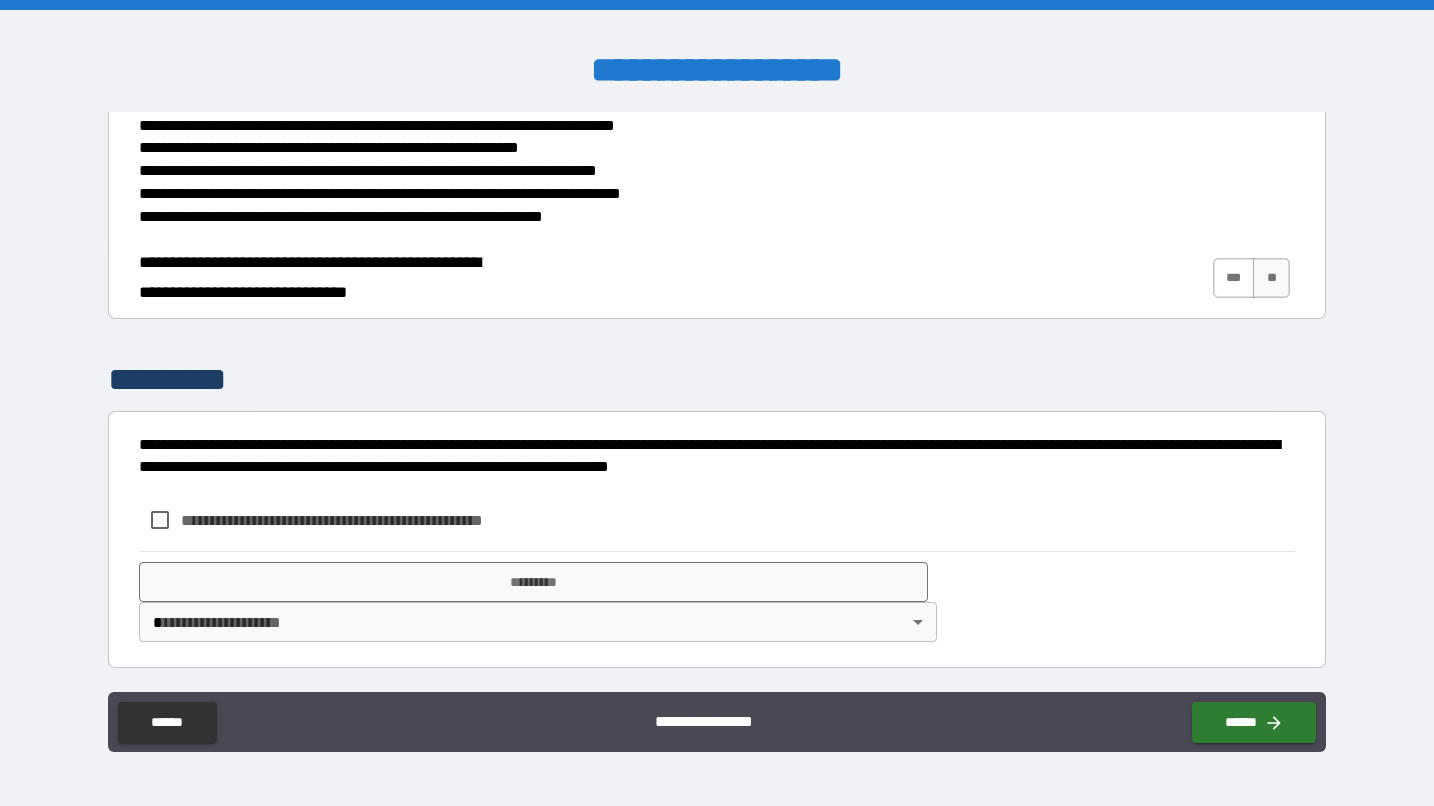 click on "***" at bounding box center [1234, 278] 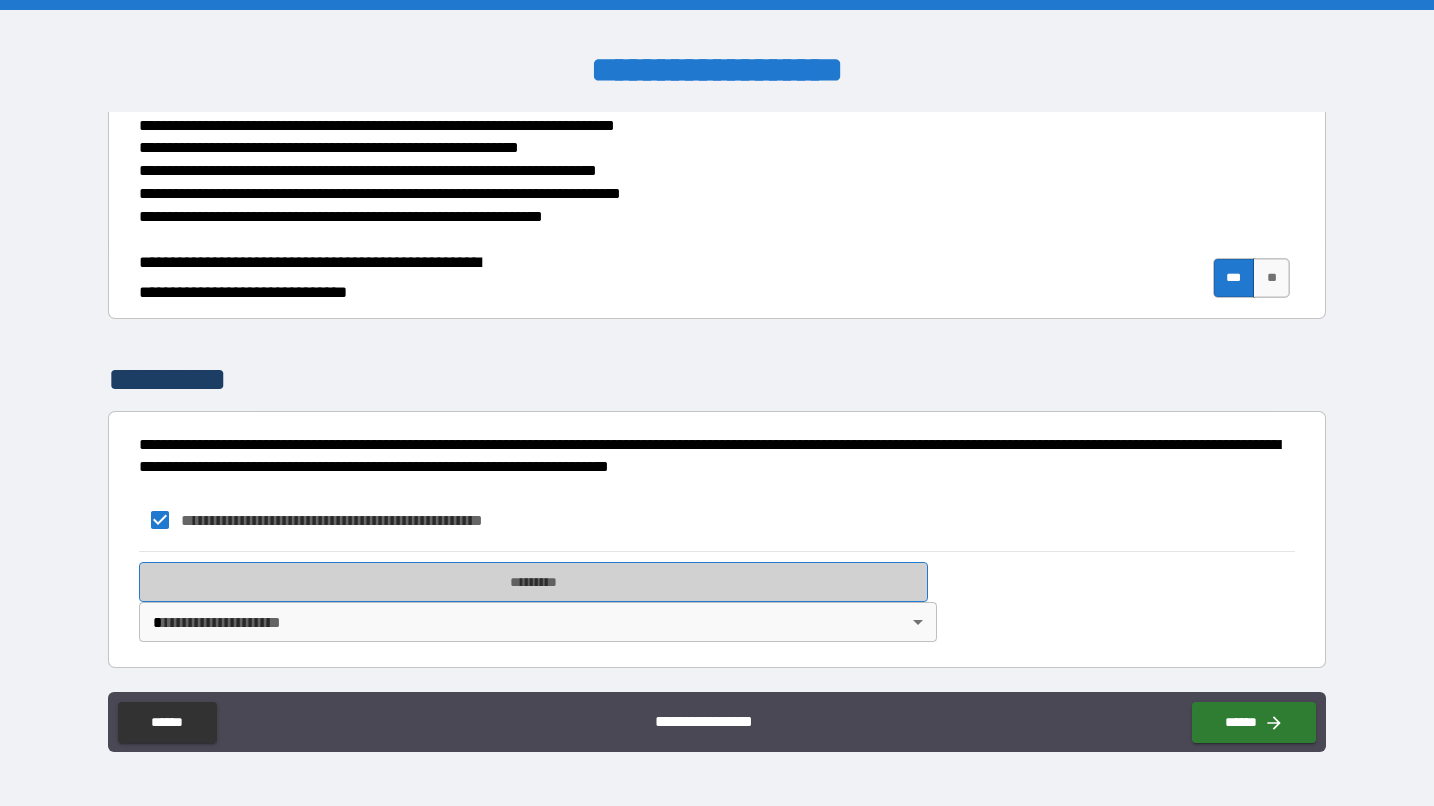 click on "*********" at bounding box center (533, 582) 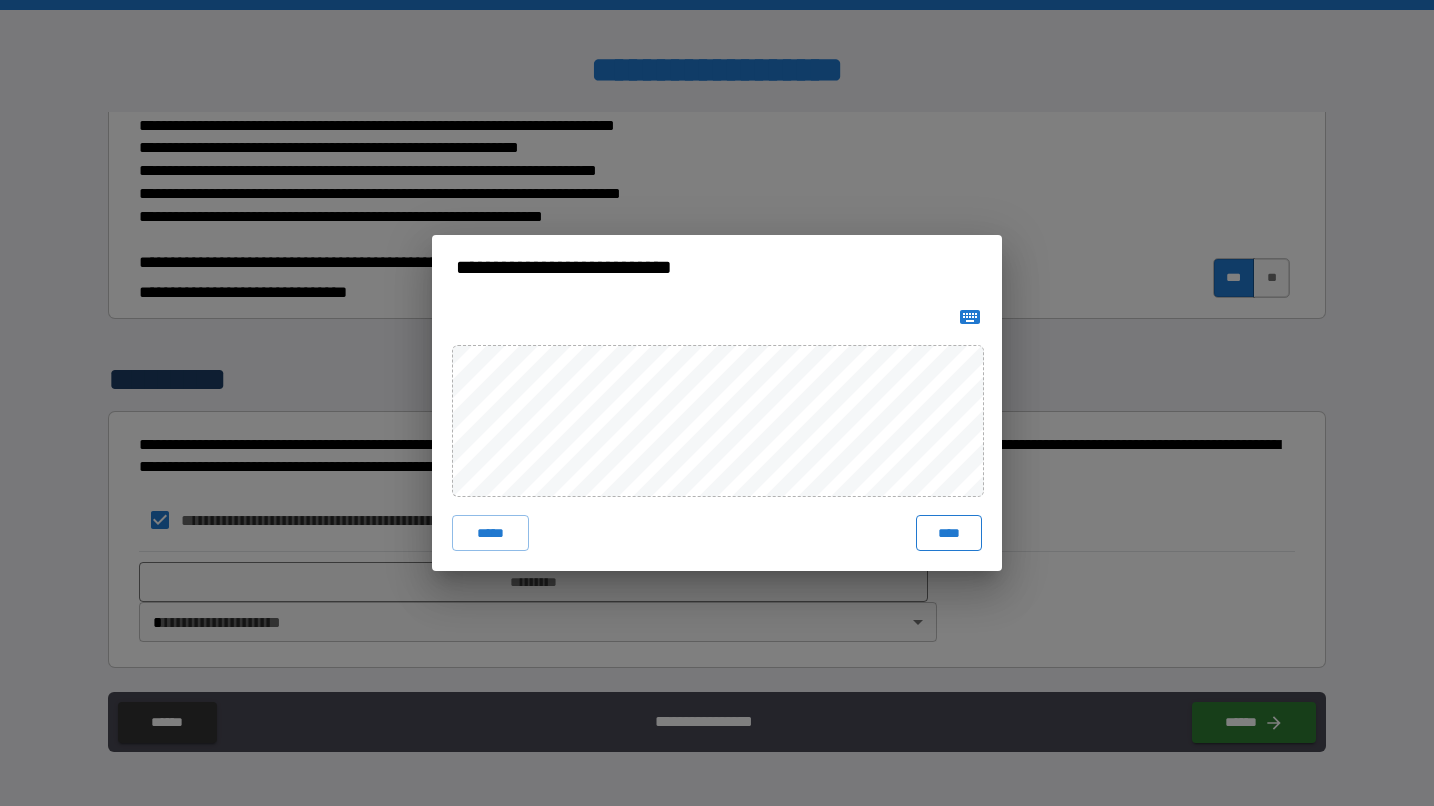 click on "****" at bounding box center [949, 533] 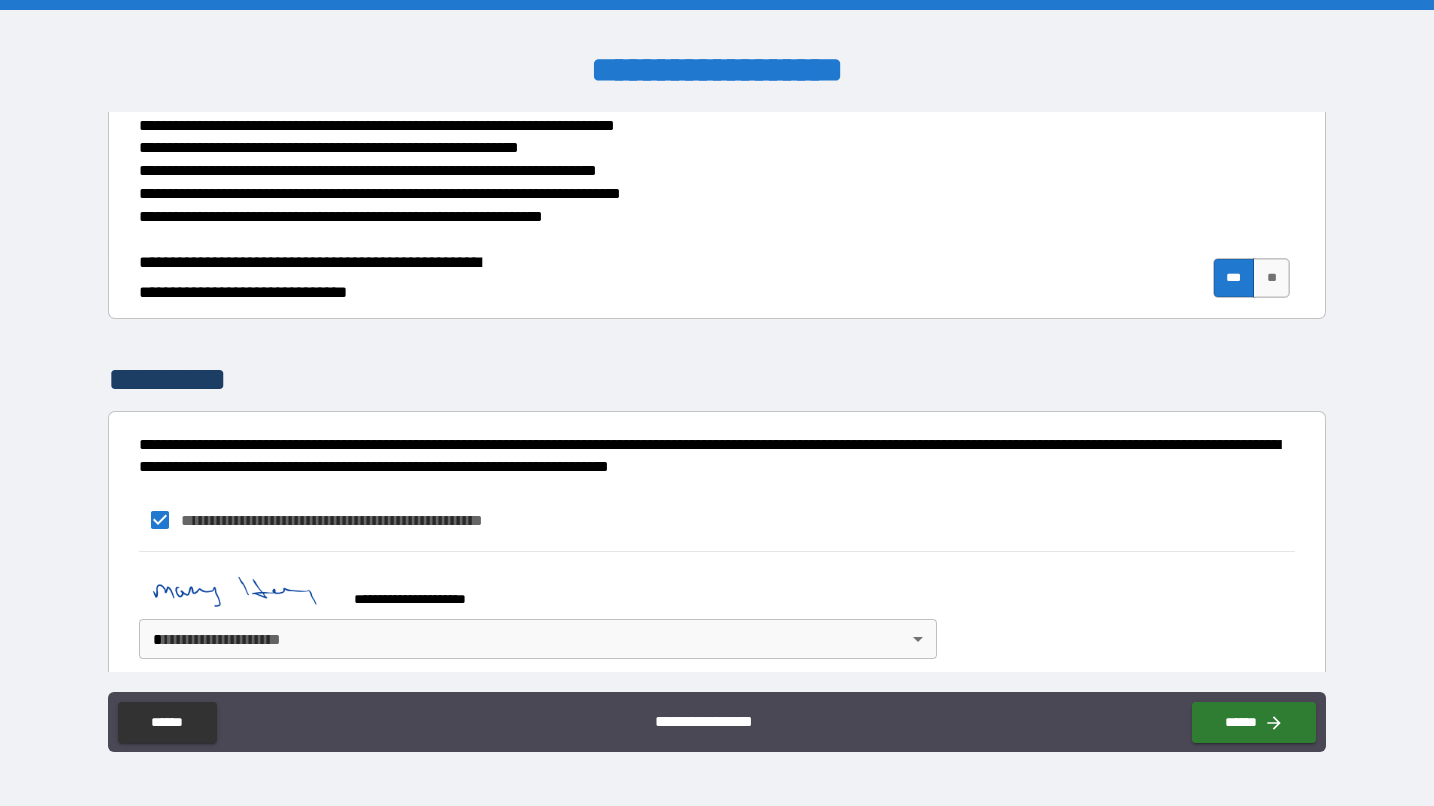 click on "**********" at bounding box center (717, 403) 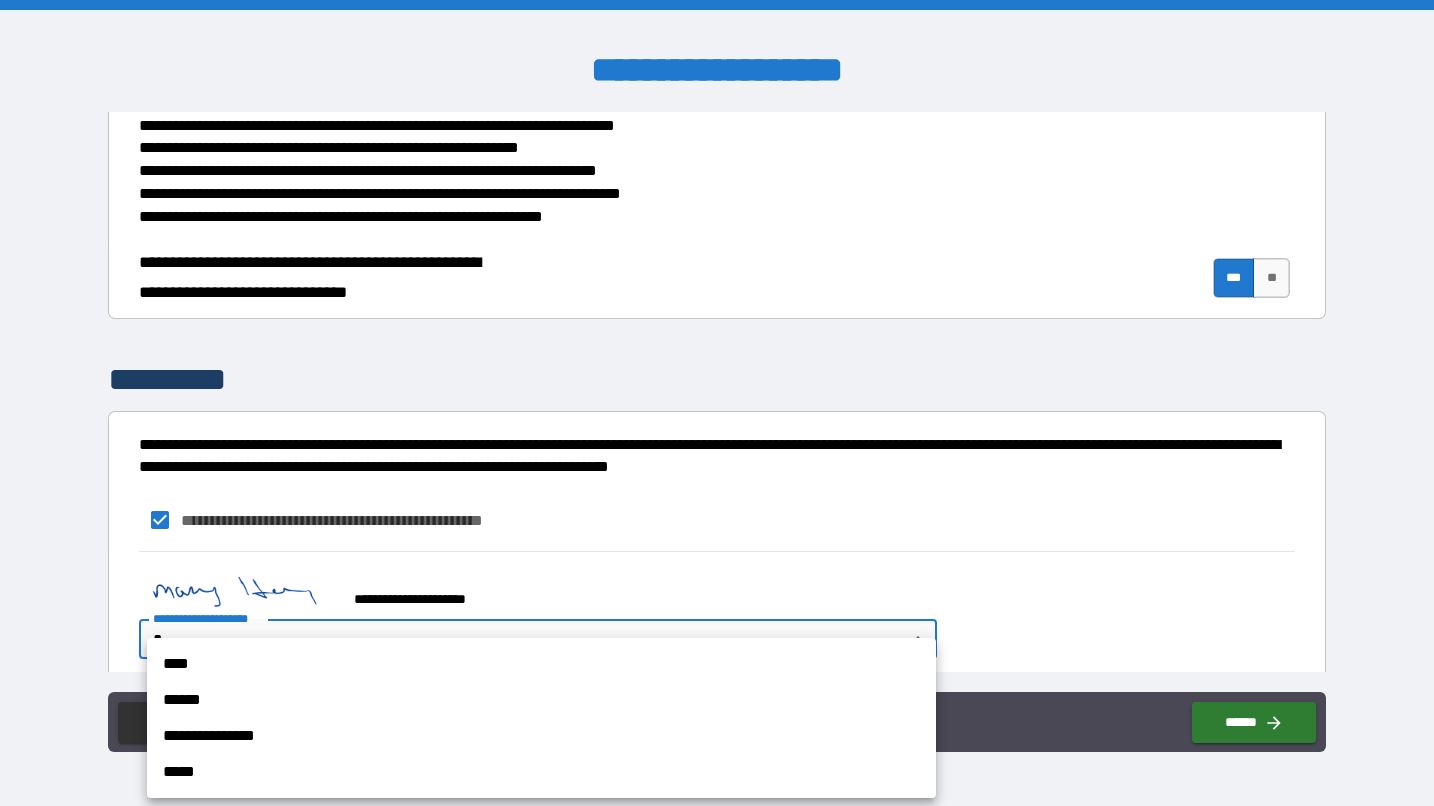 drag, startPoint x: 227, startPoint y: 673, endPoint x: 252, endPoint y: 672, distance: 25.019993 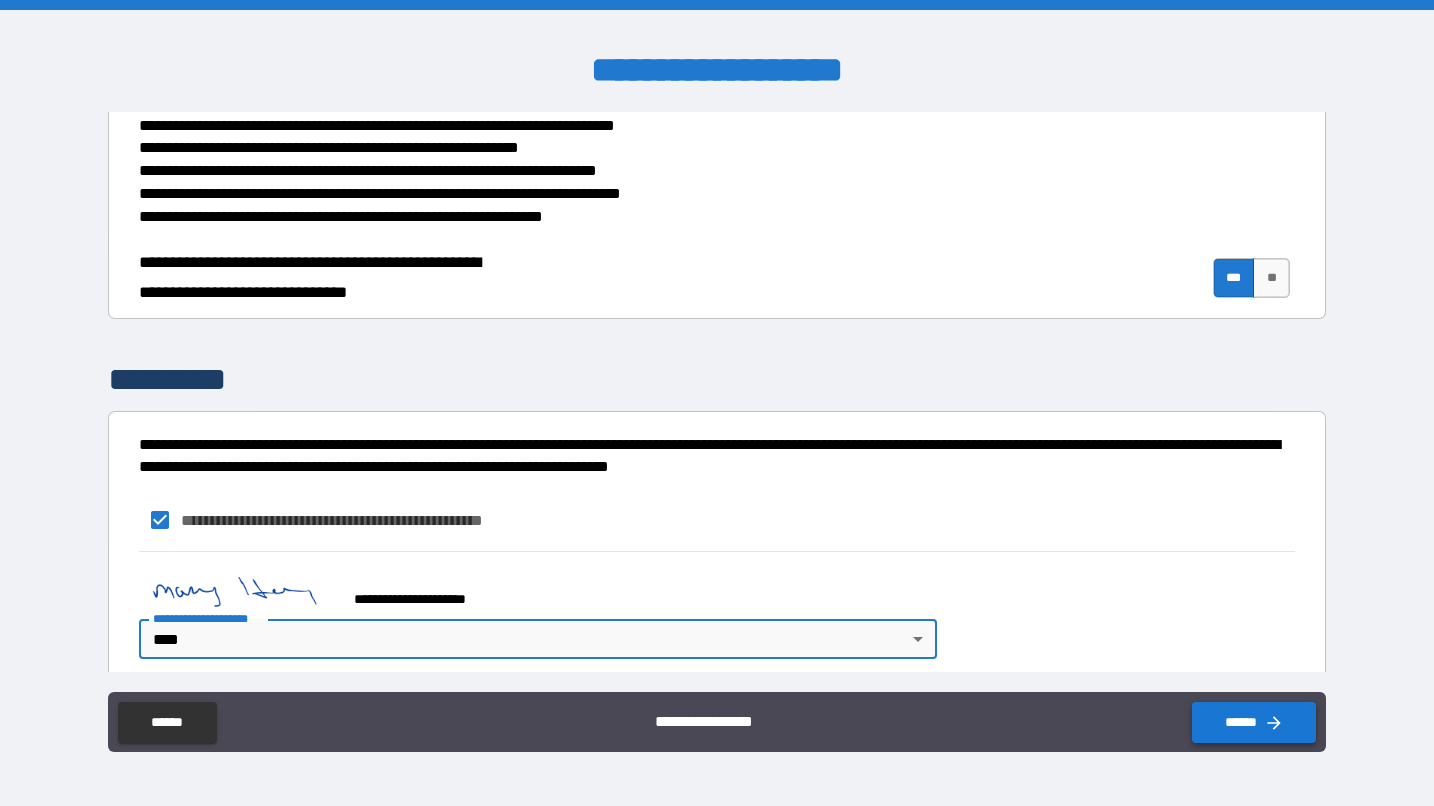 click on "******" at bounding box center [1254, 722] 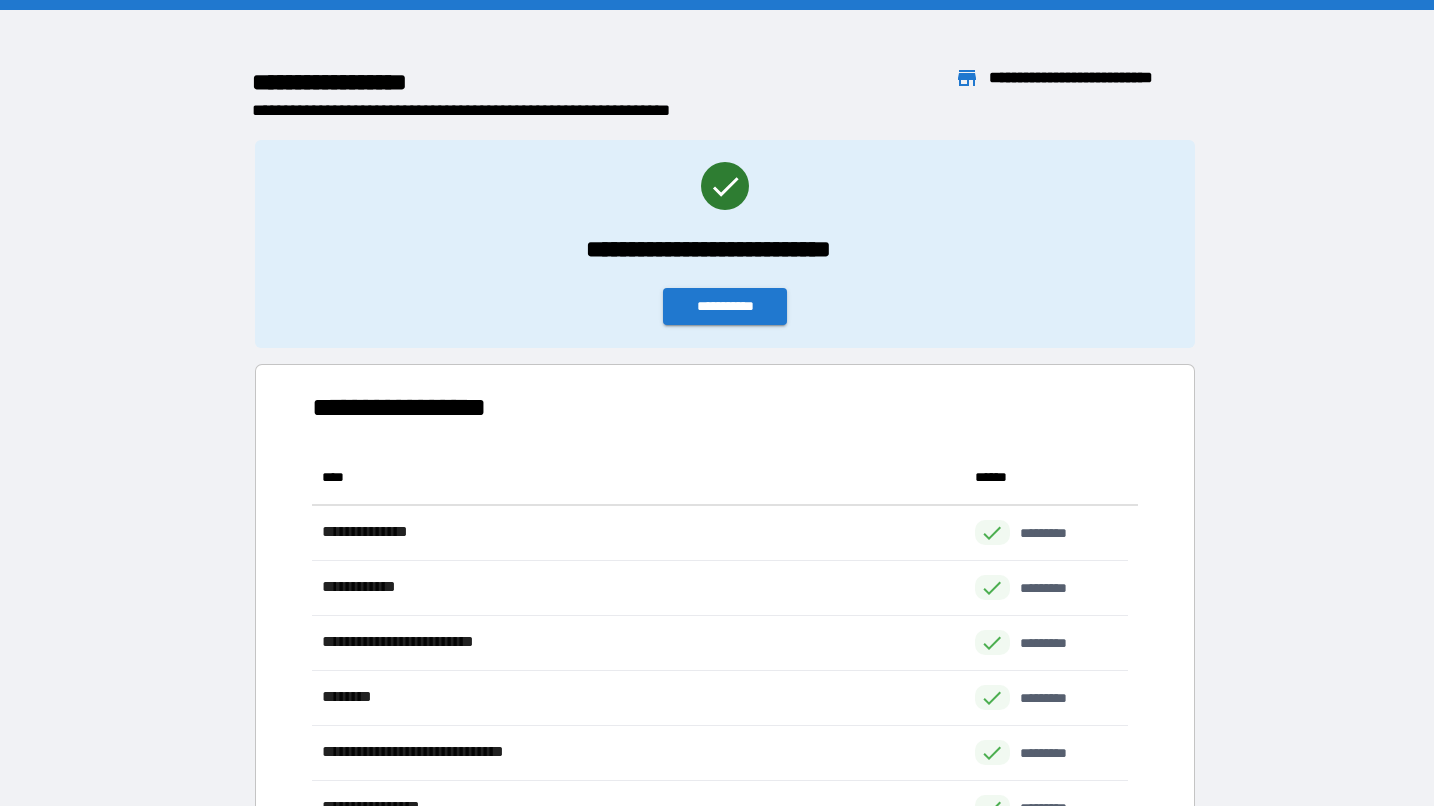 scroll, scrollTop: 426, scrollLeft: 801, axis: both 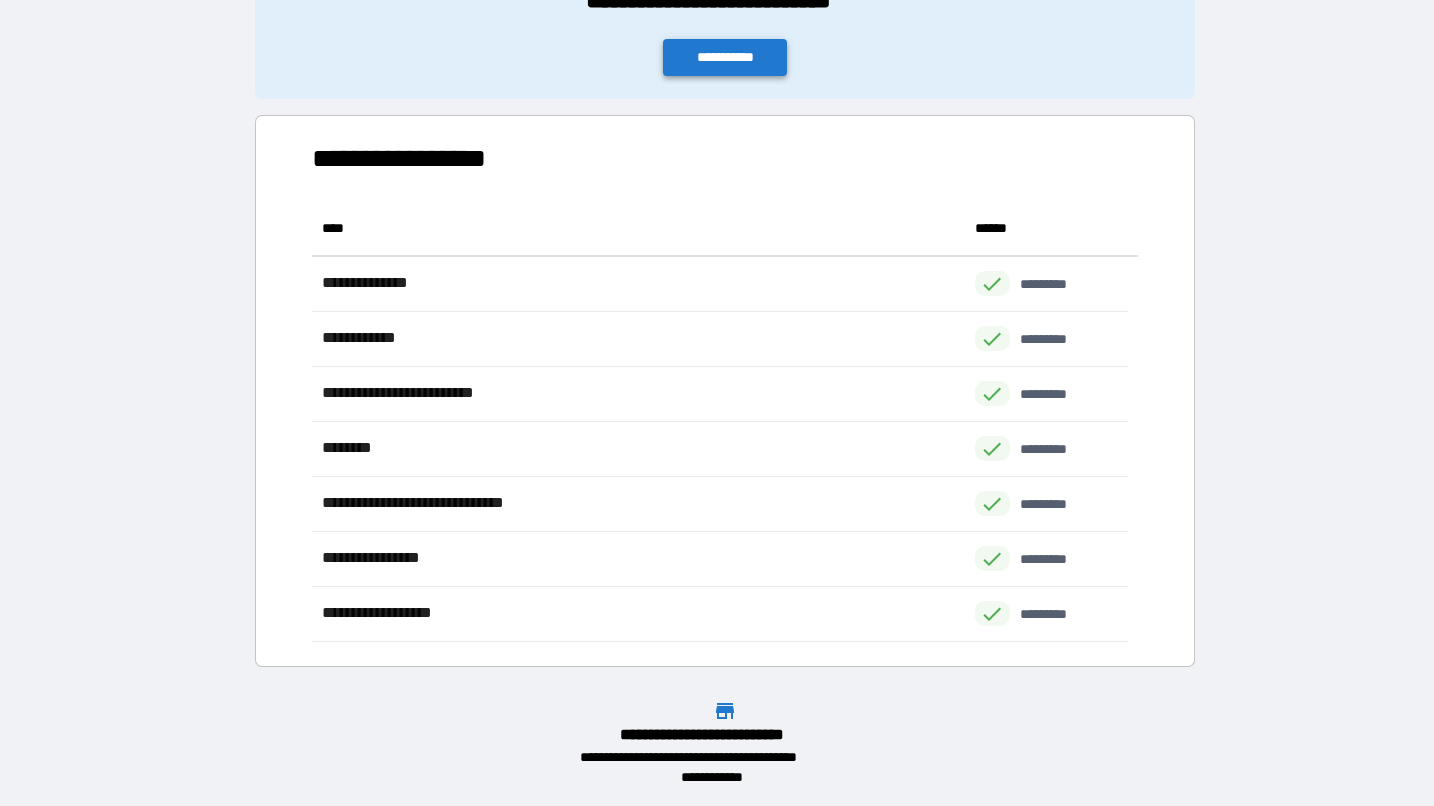 click on "**********" at bounding box center [725, 57] 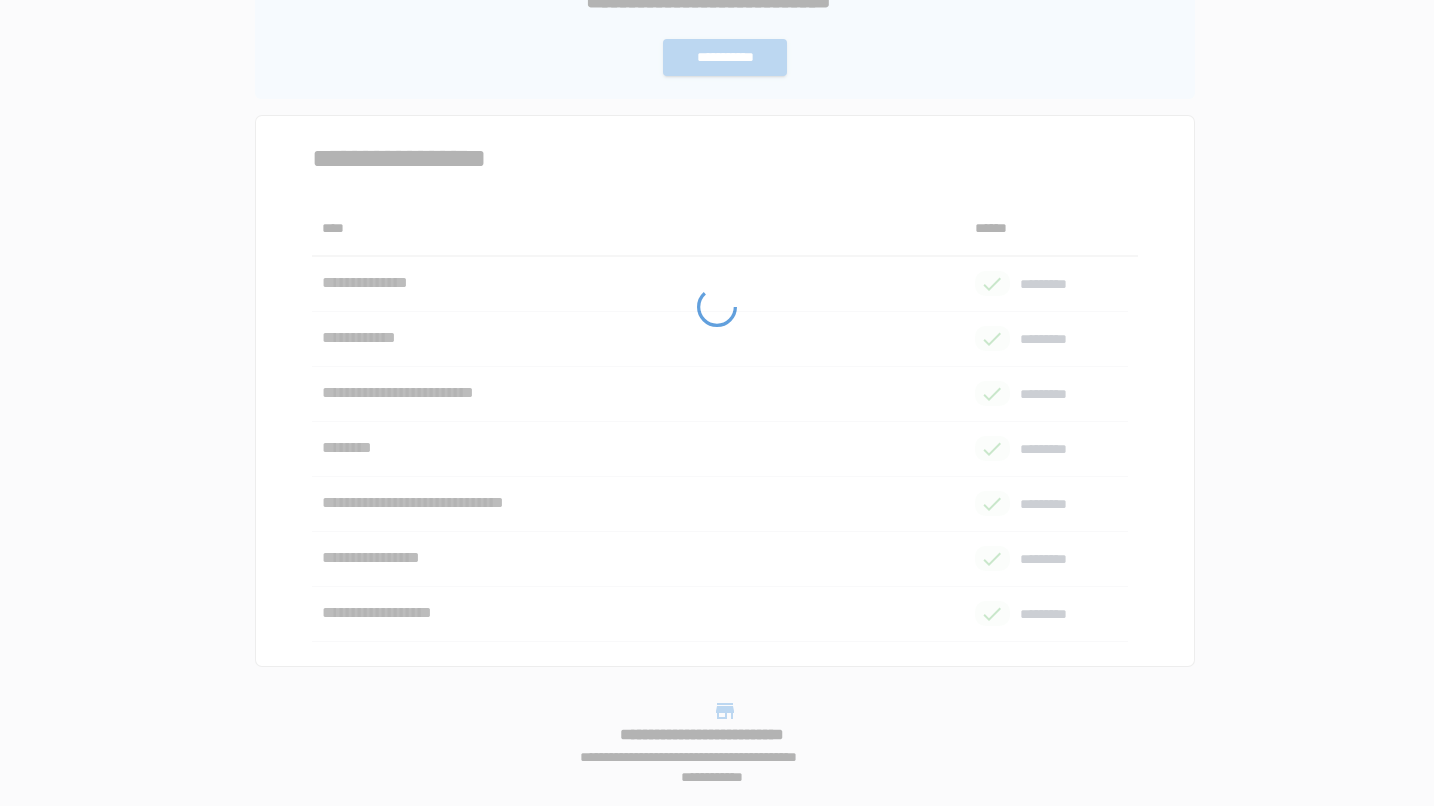 scroll, scrollTop: 0, scrollLeft: 0, axis: both 